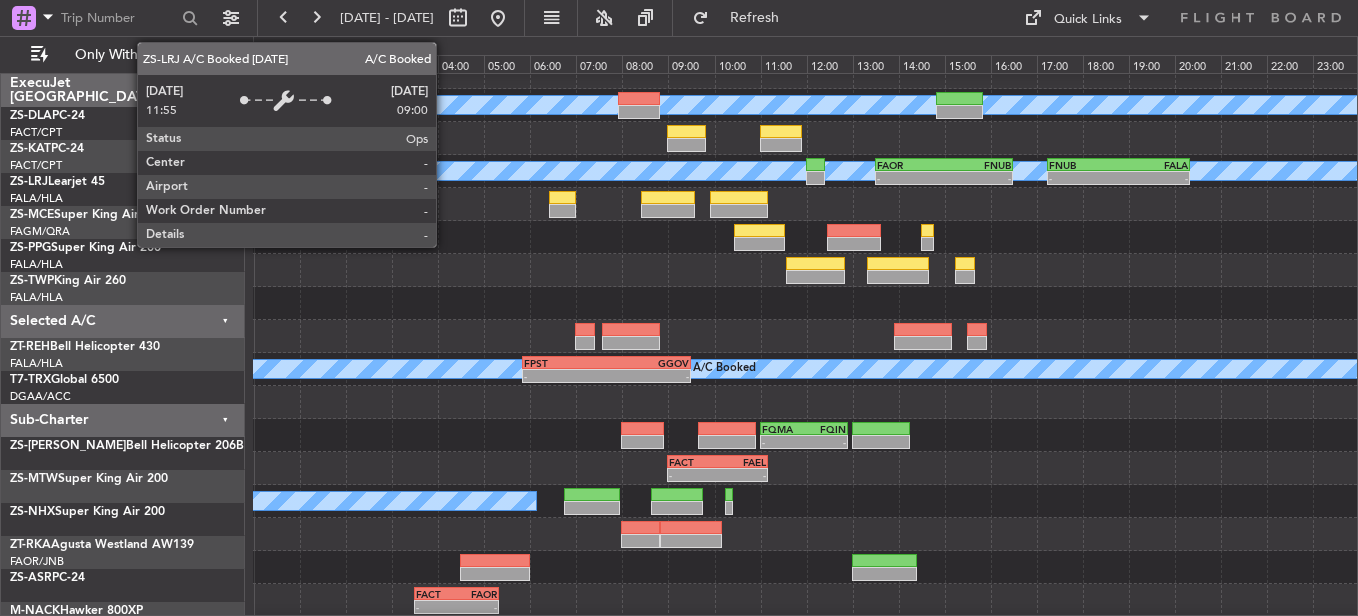 scroll, scrollTop: 0, scrollLeft: 0, axis: both 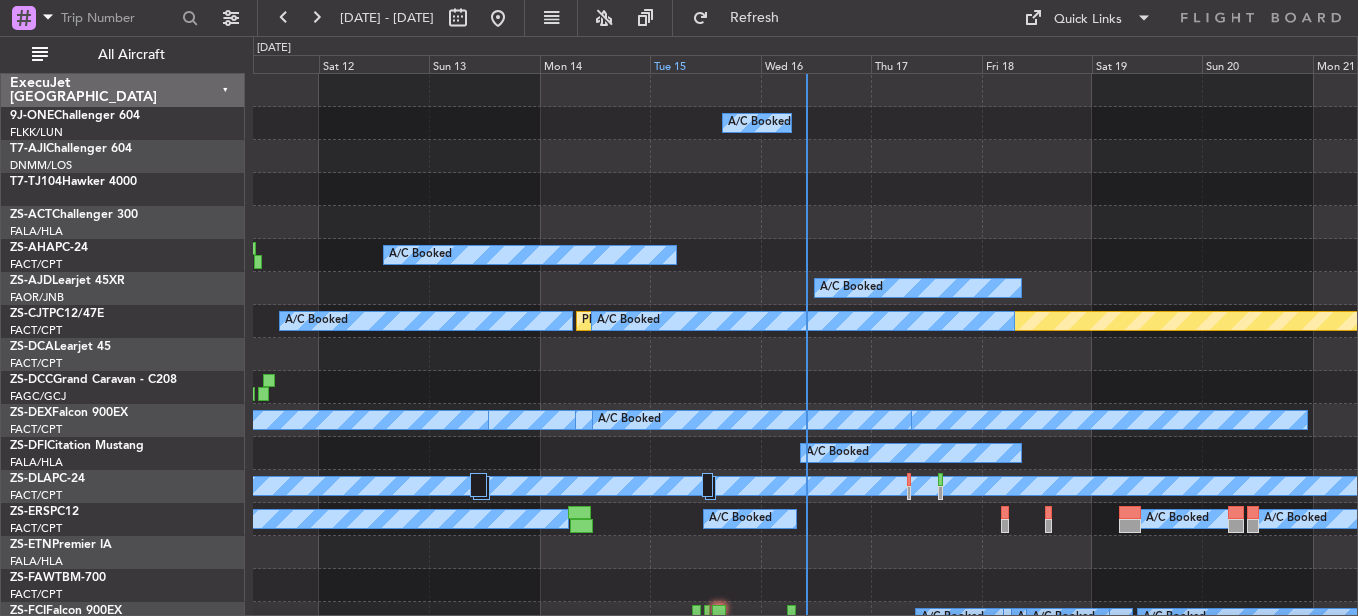 click on "Tue 15" 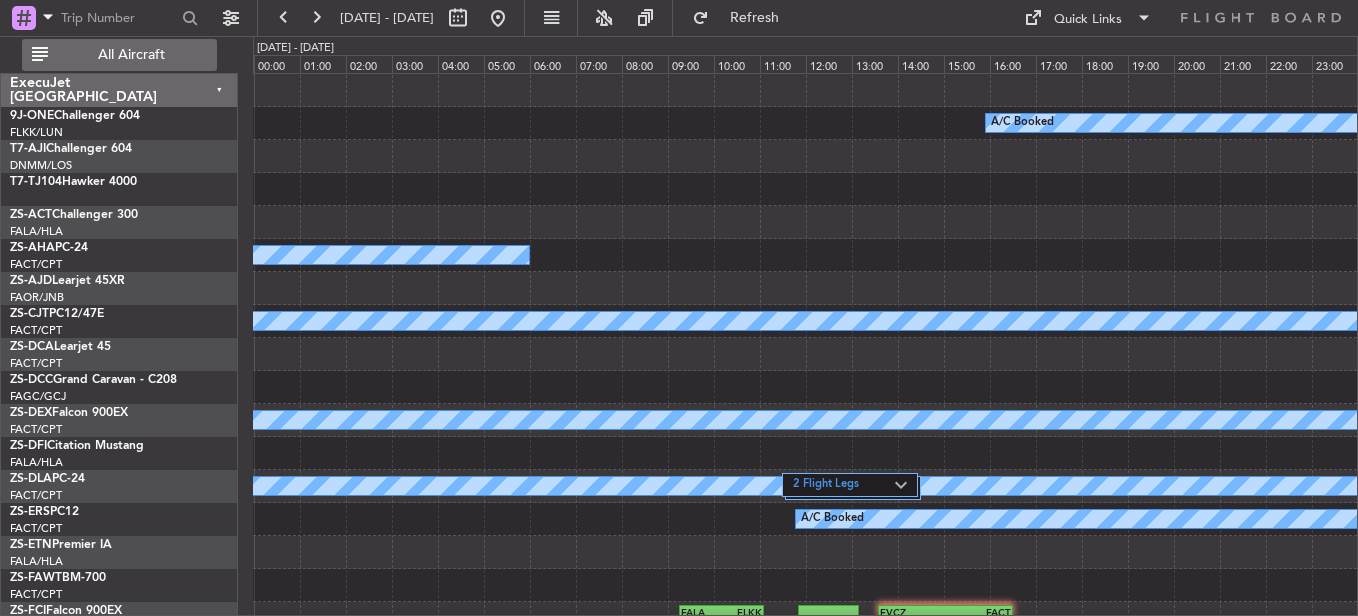 click on "All Aircraft" at bounding box center [119, 55] 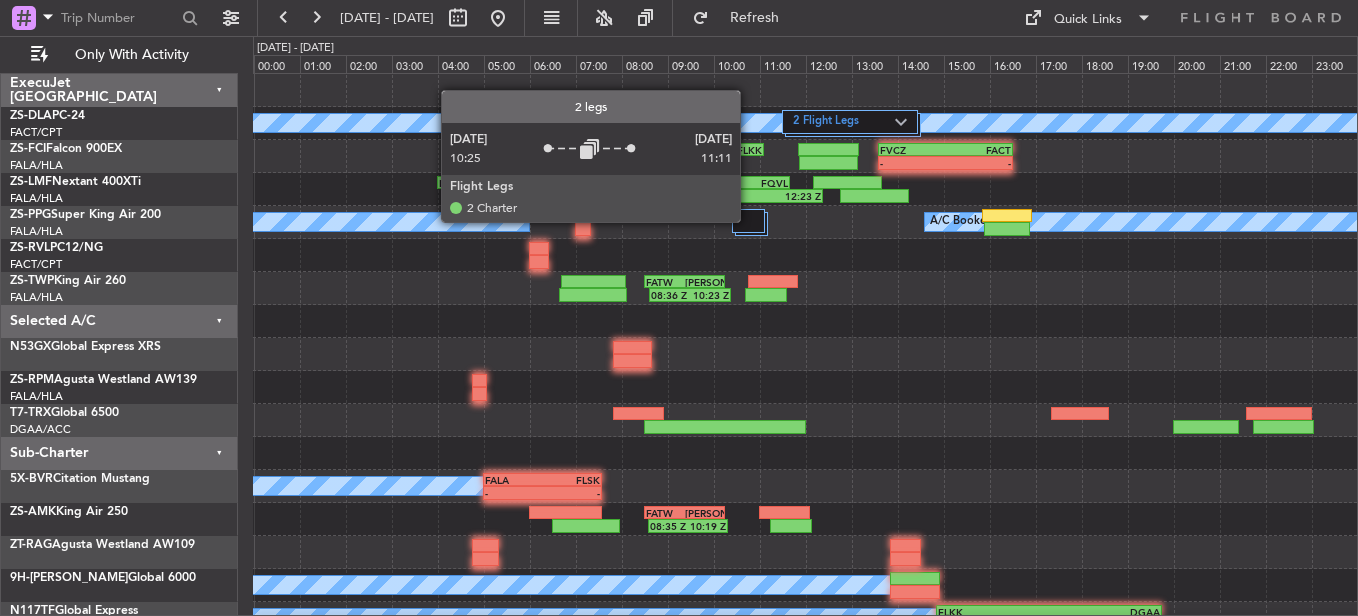 click 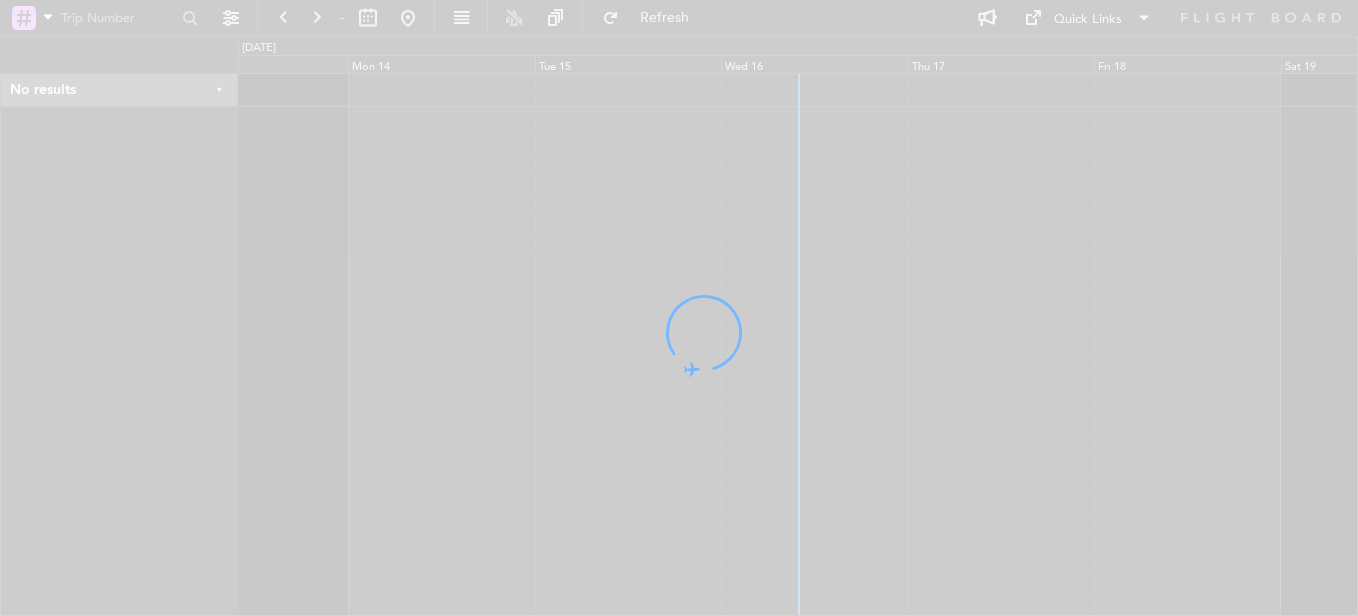 scroll, scrollTop: 0, scrollLeft: 0, axis: both 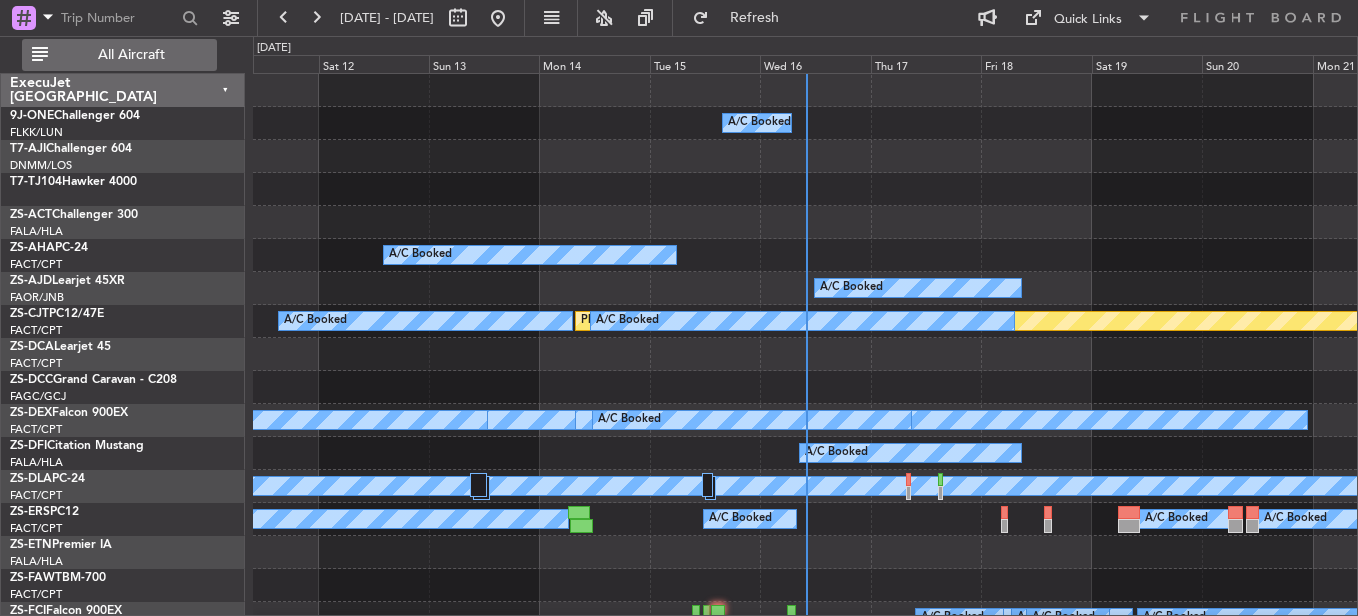 click on "Thu 17" 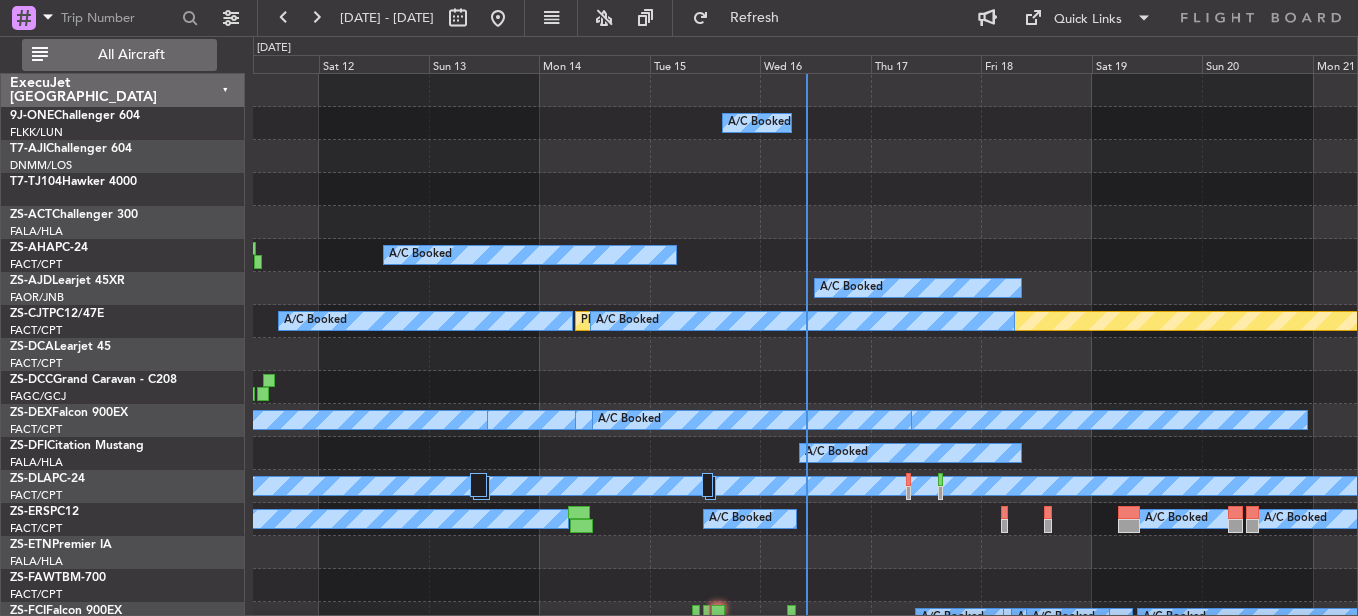 click on "All Aircraft" at bounding box center (131, 55) 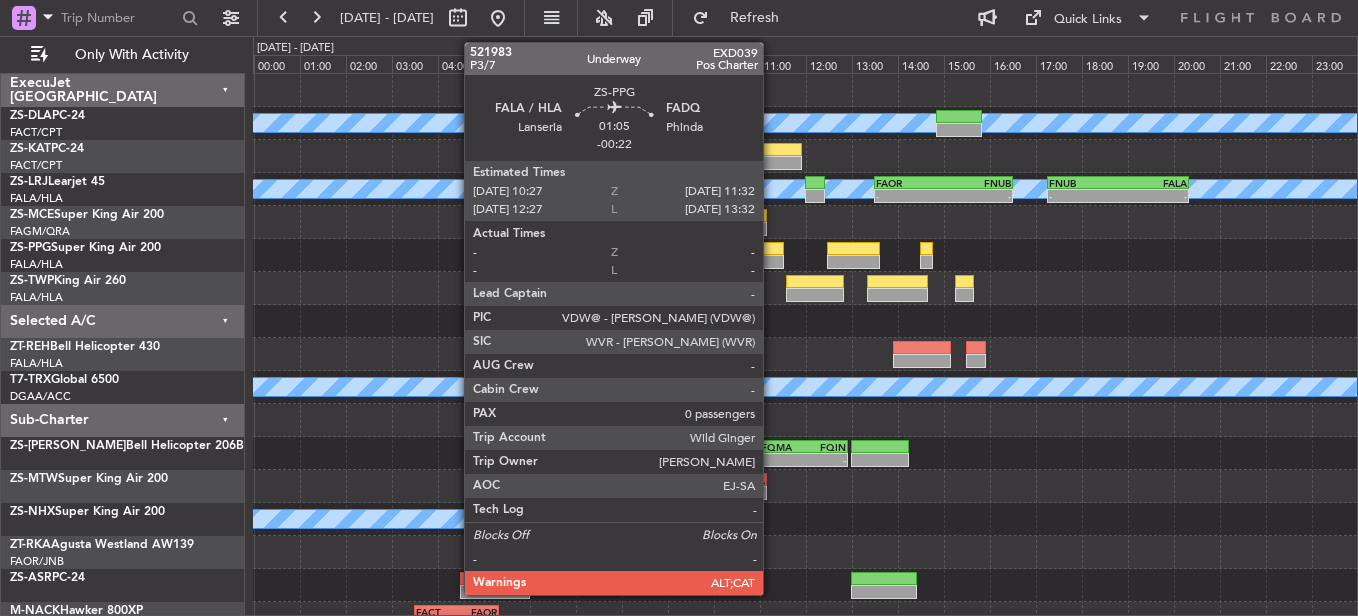 click 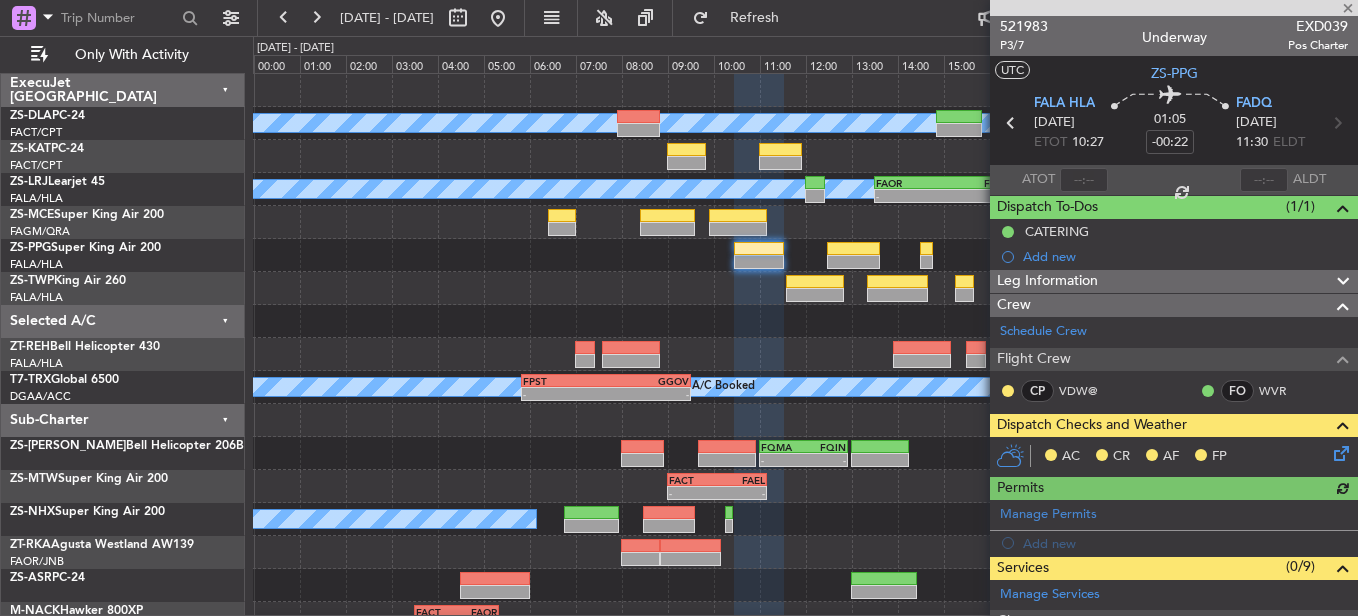 scroll, scrollTop: 298, scrollLeft: 0, axis: vertical 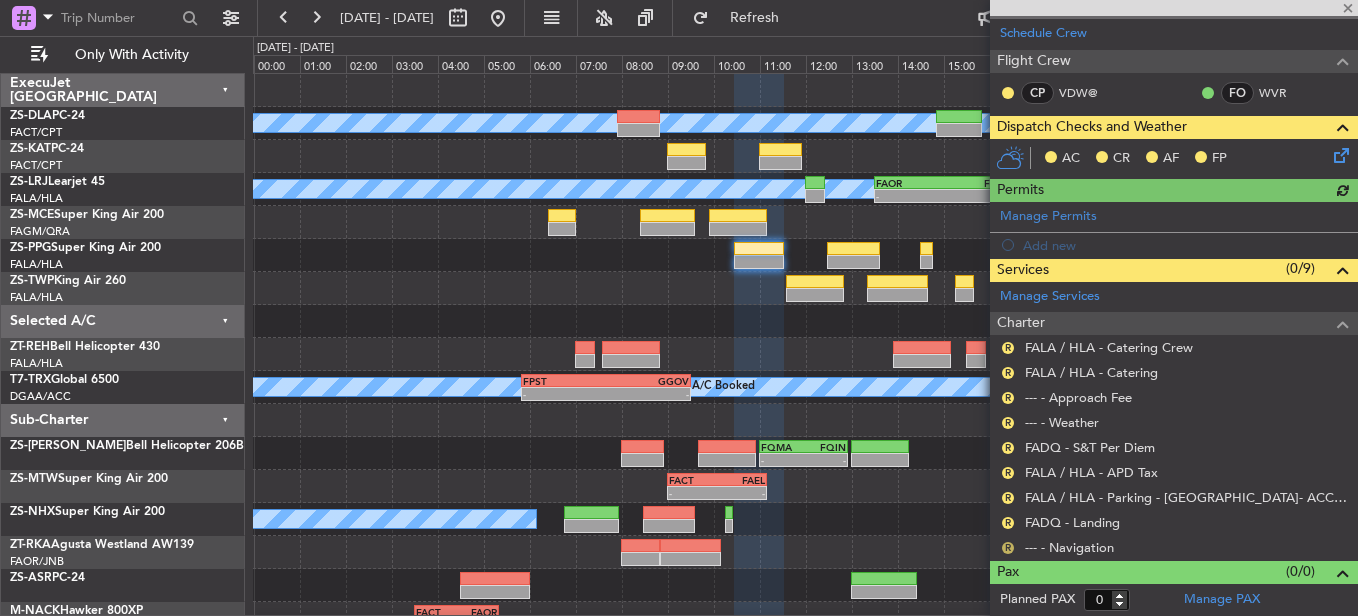 click on "R" at bounding box center [1008, 548] 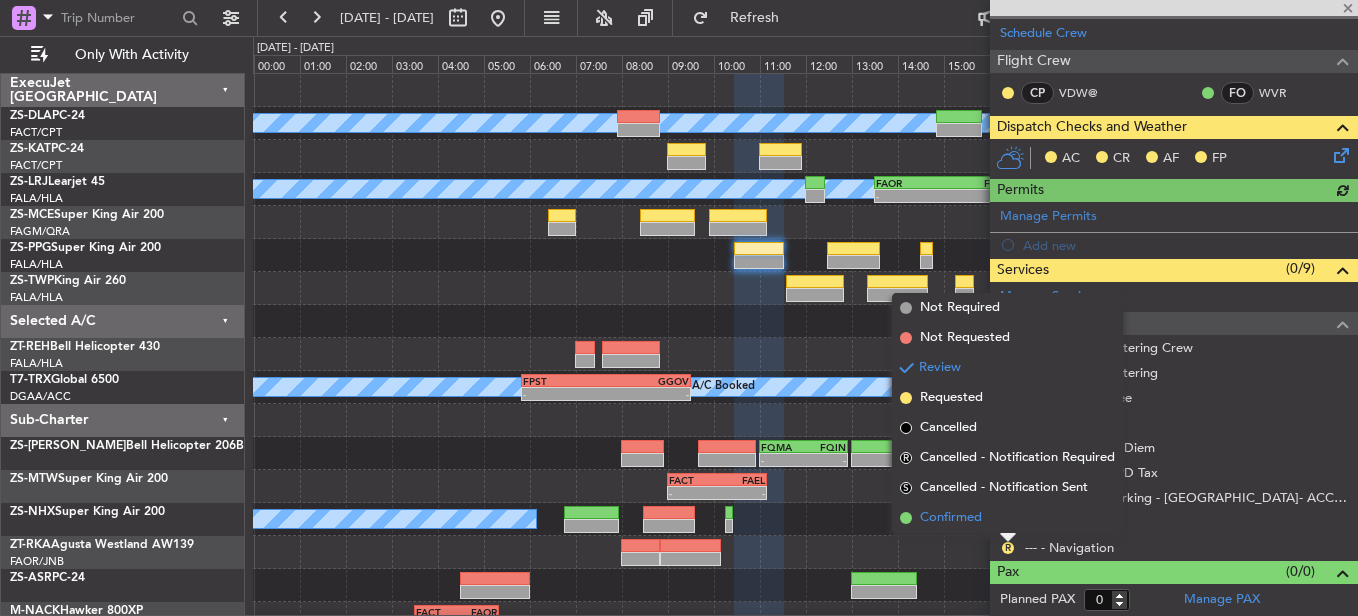 click on "Confirmed" at bounding box center [1007, 518] 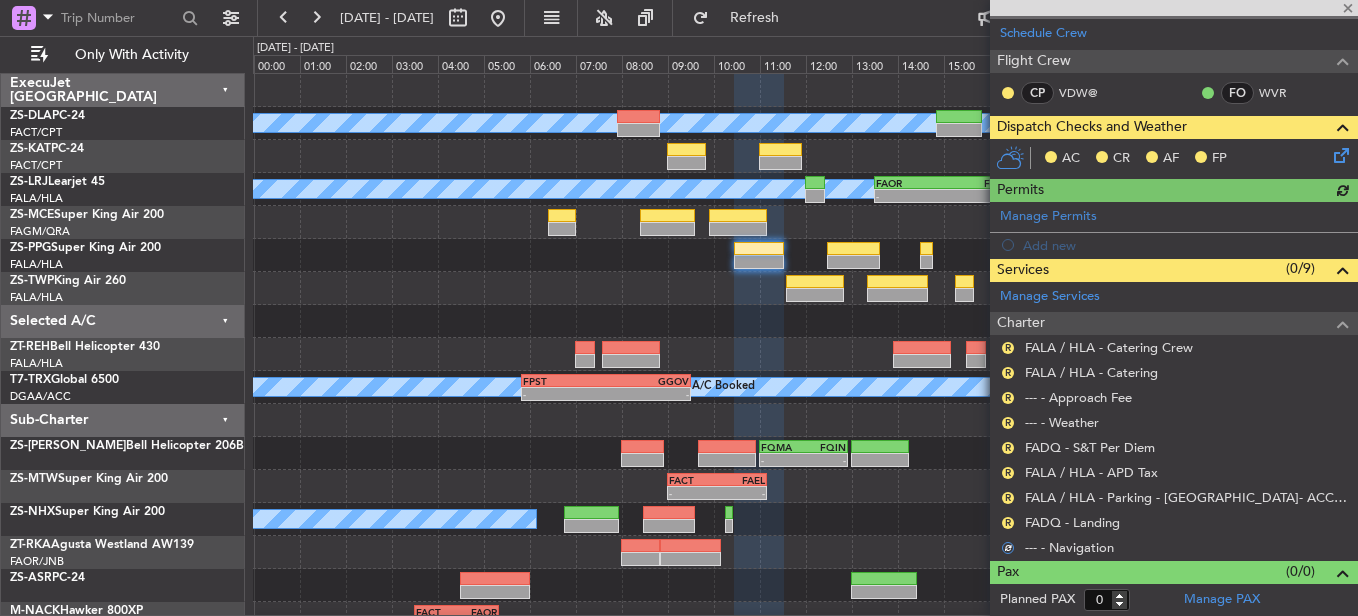 click on "R" at bounding box center [1008, 523] 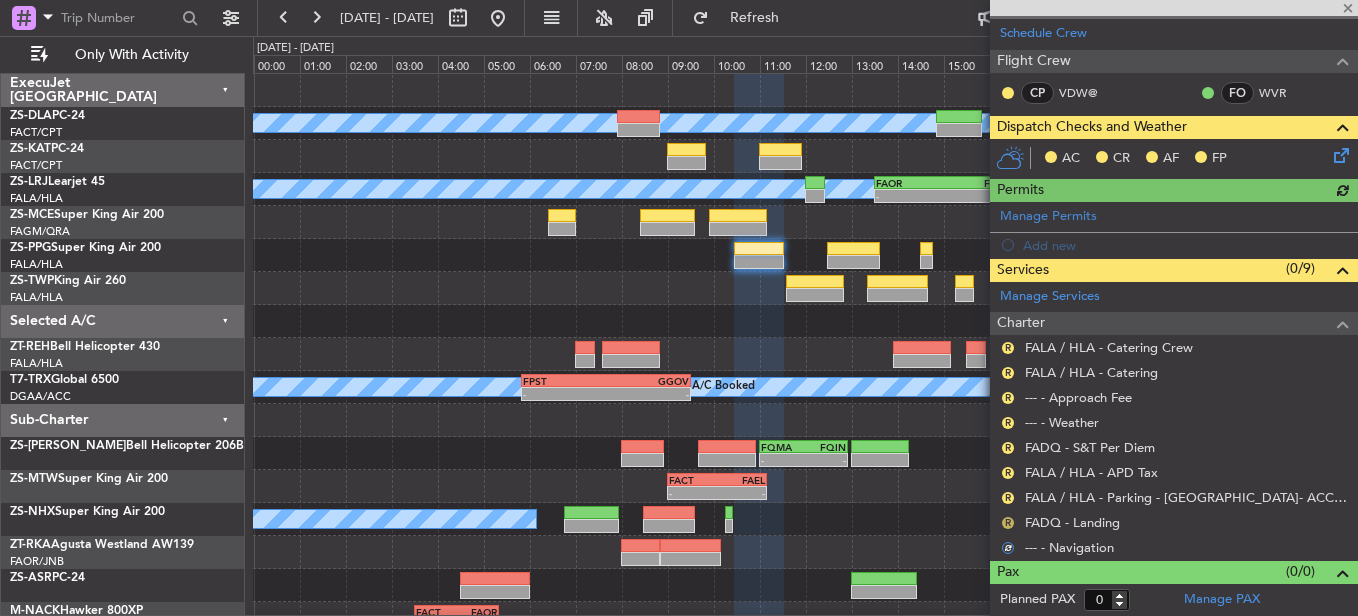 click on "R" at bounding box center (1008, 523) 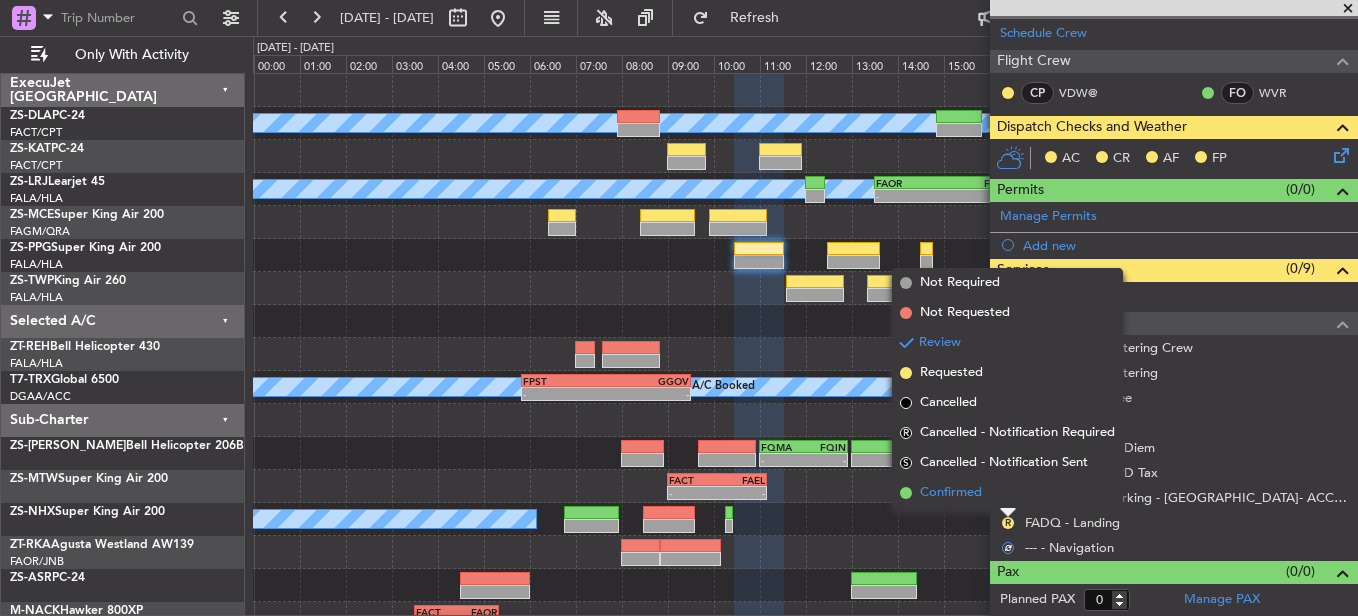 click on "Confirmed" at bounding box center [1007, 493] 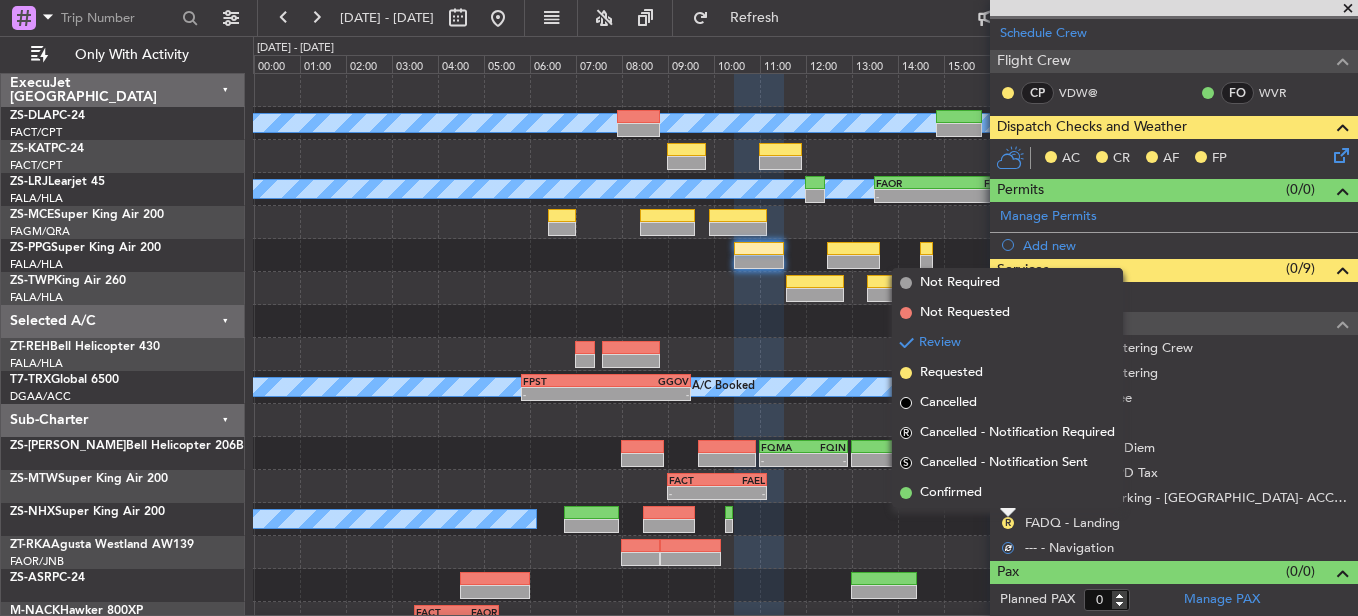 click on "R" at bounding box center [1008, 498] 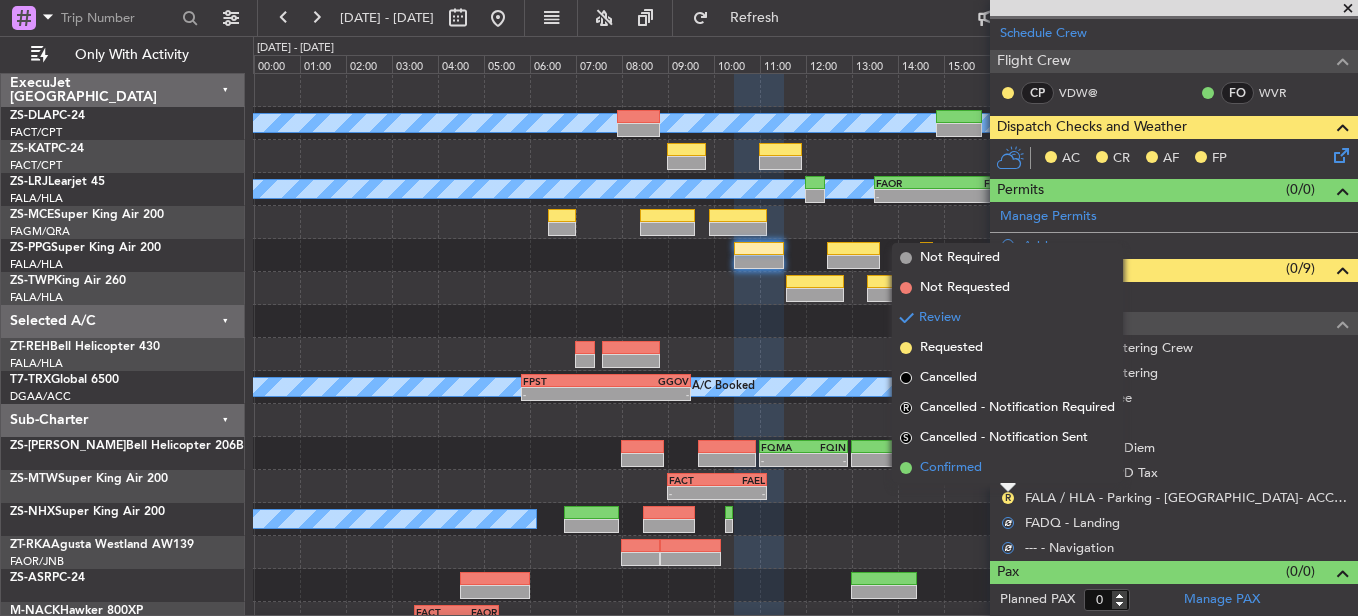 click on "Confirmed" at bounding box center [1007, 468] 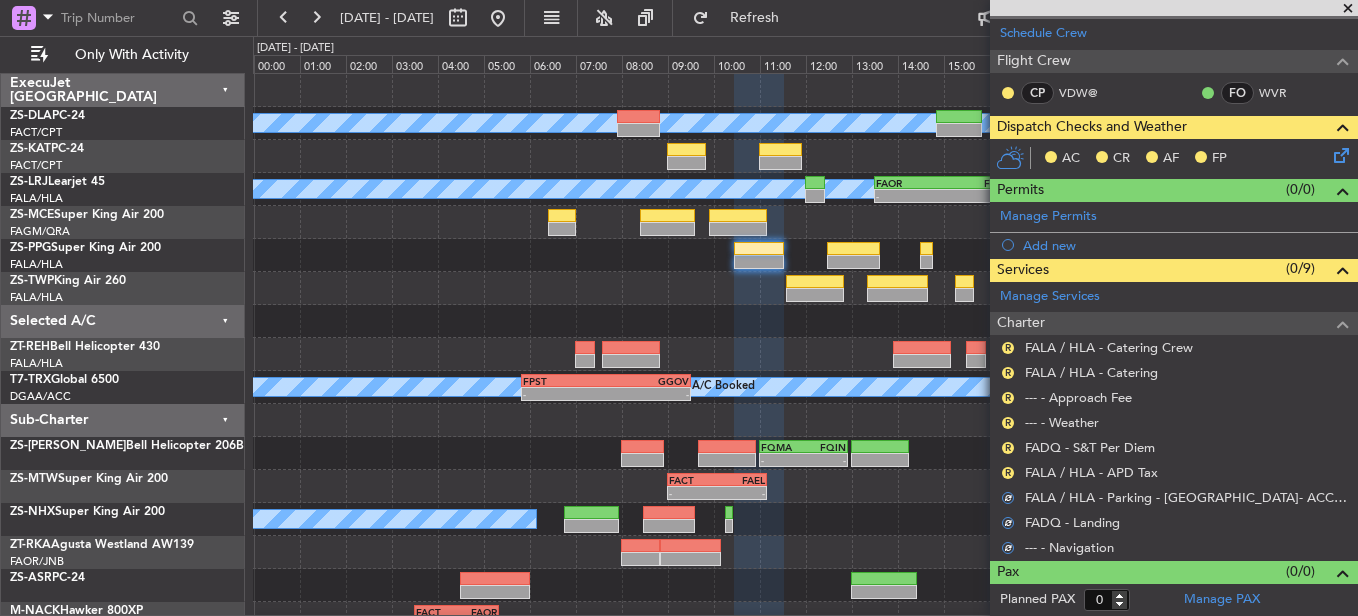 click on "R" at bounding box center (1008, 473) 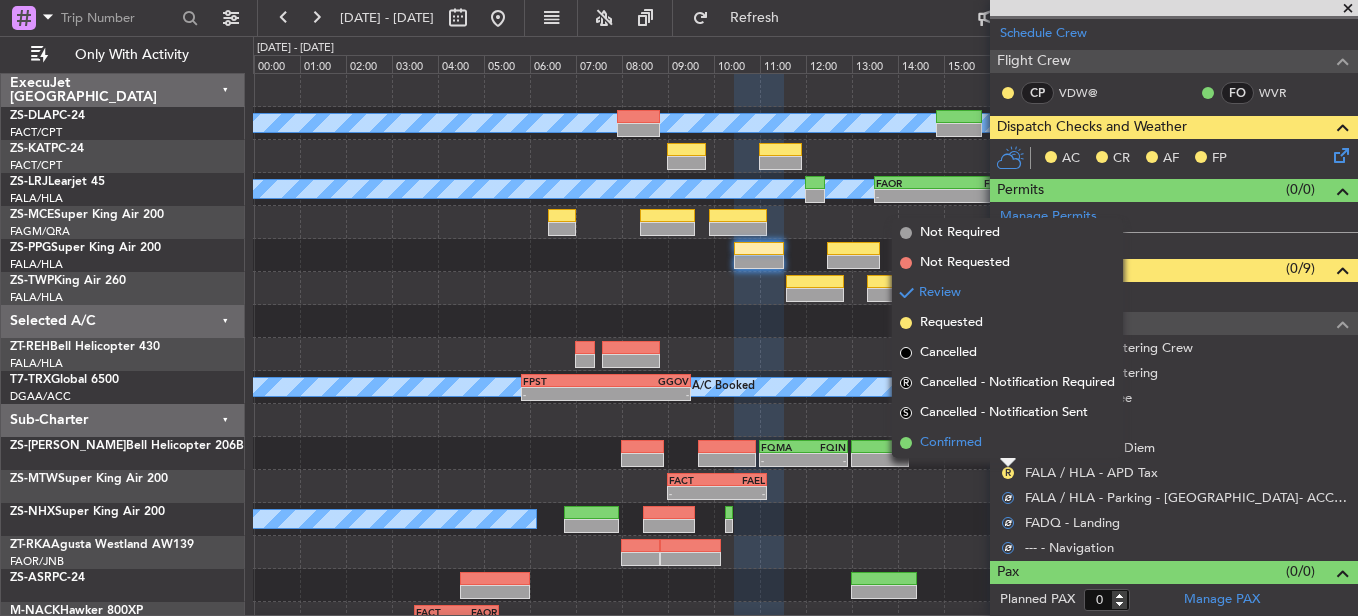 click on "Confirmed" at bounding box center [1007, 443] 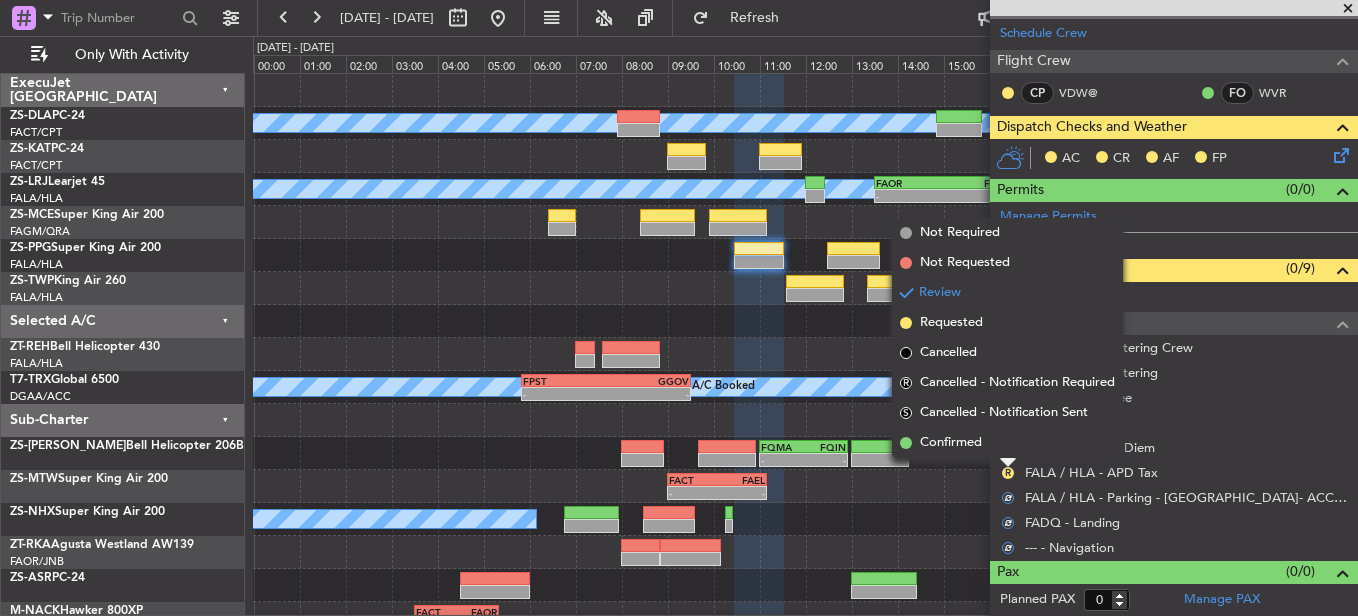 click on "R" at bounding box center (1008, 448) 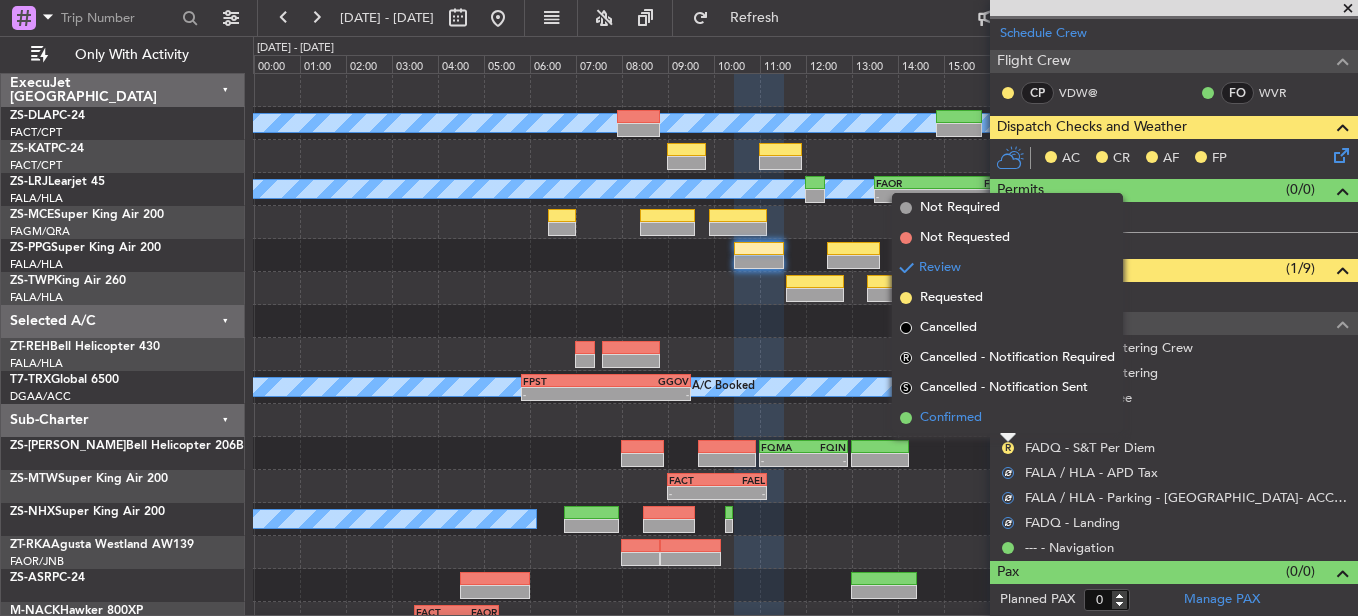 click on "Confirmed" at bounding box center [1007, 418] 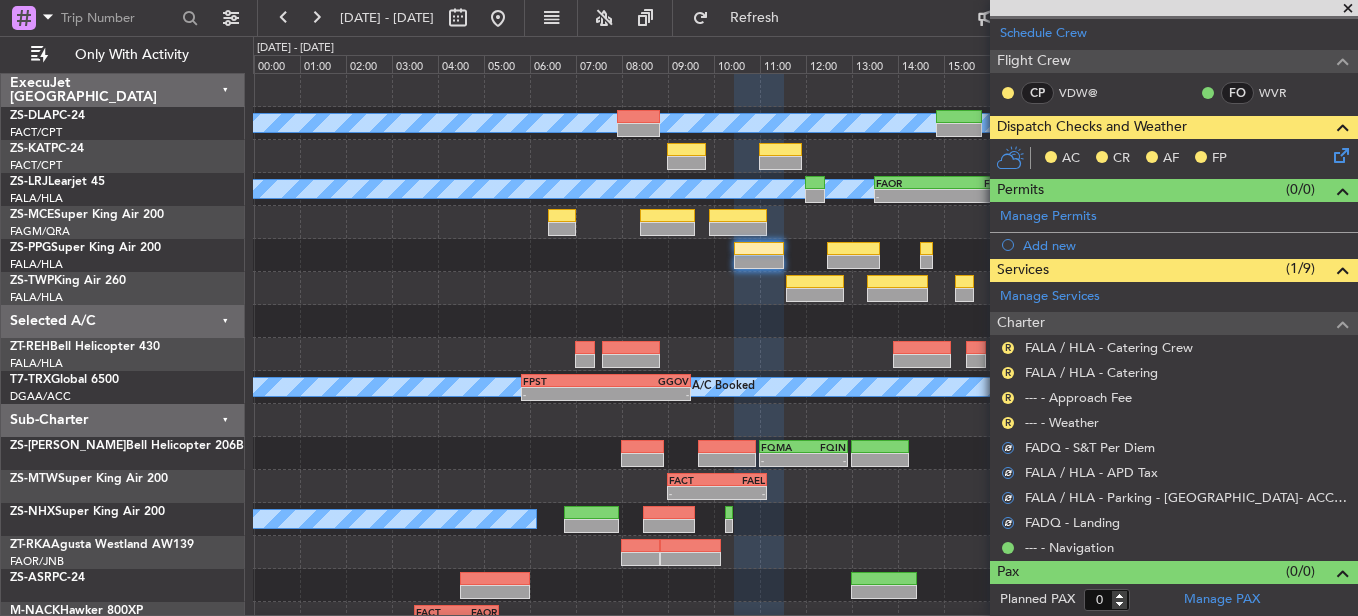 click on "R" at bounding box center (1008, 423) 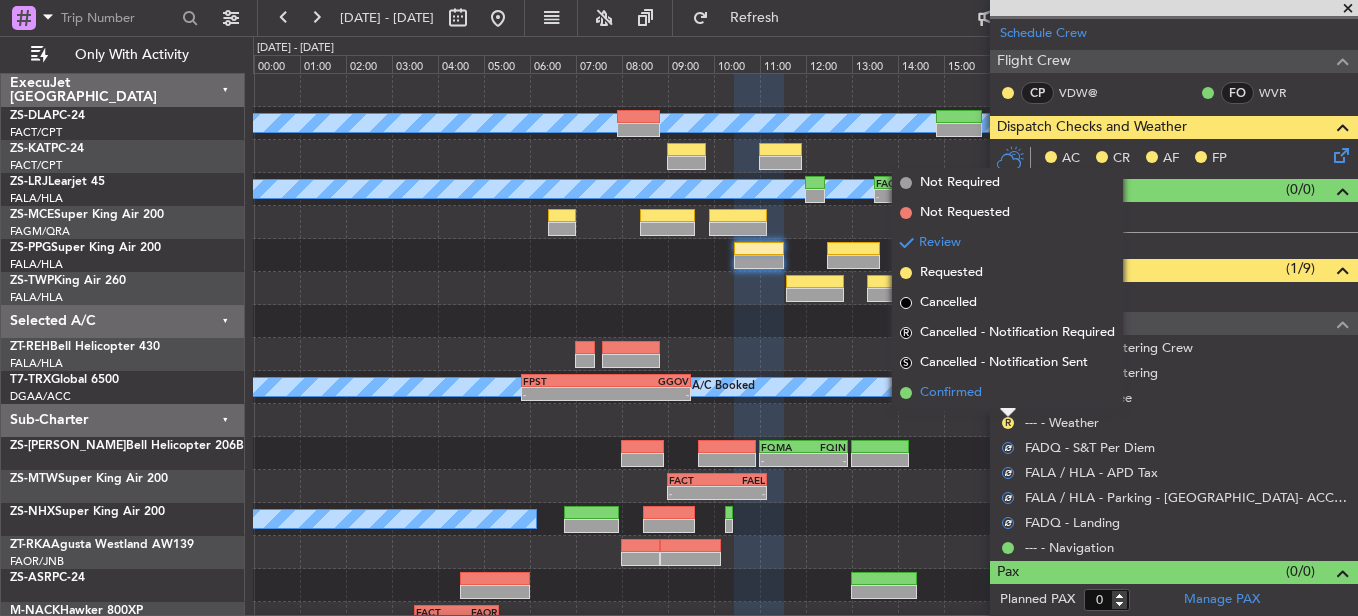 click on "Confirmed" at bounding box center (1007, 393) 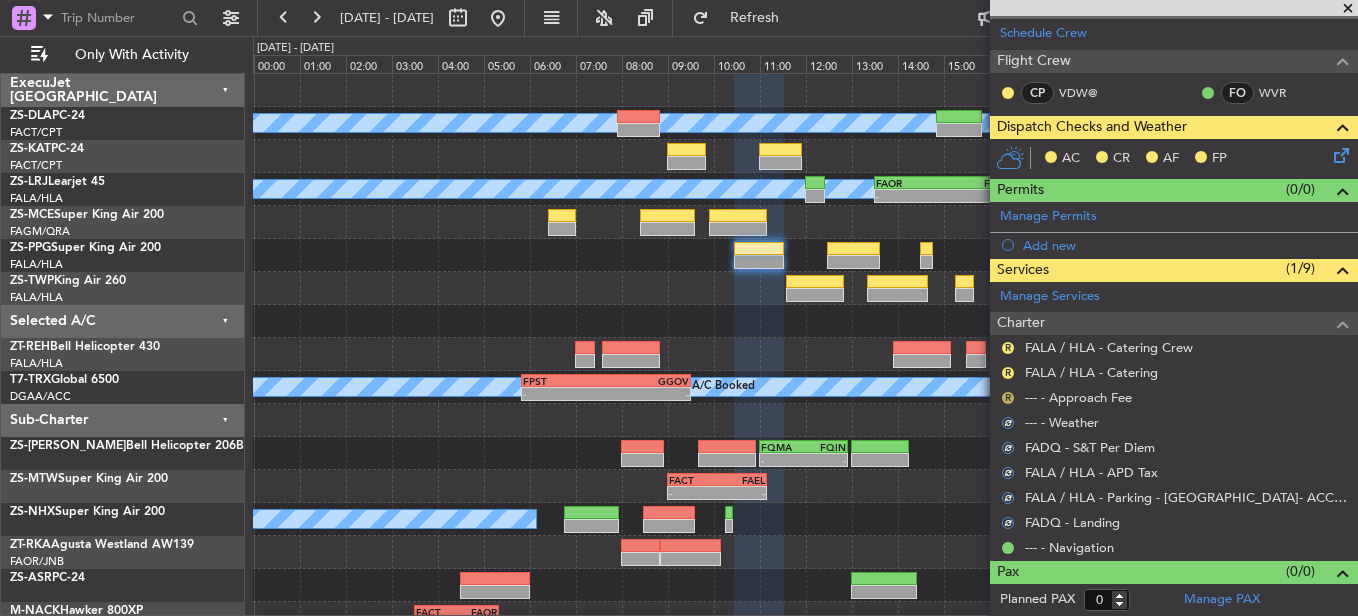 click on "R" at bounding box center [1008, 398] 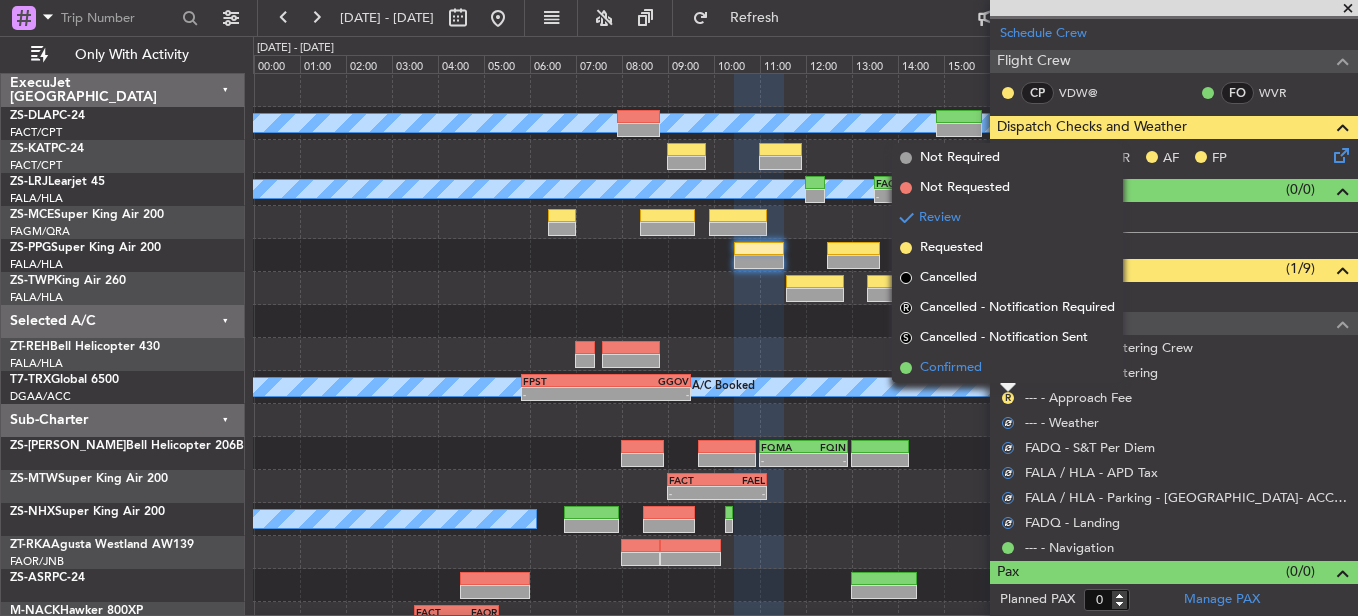 click on "Confirmed" at bounding box center (1007, 368) 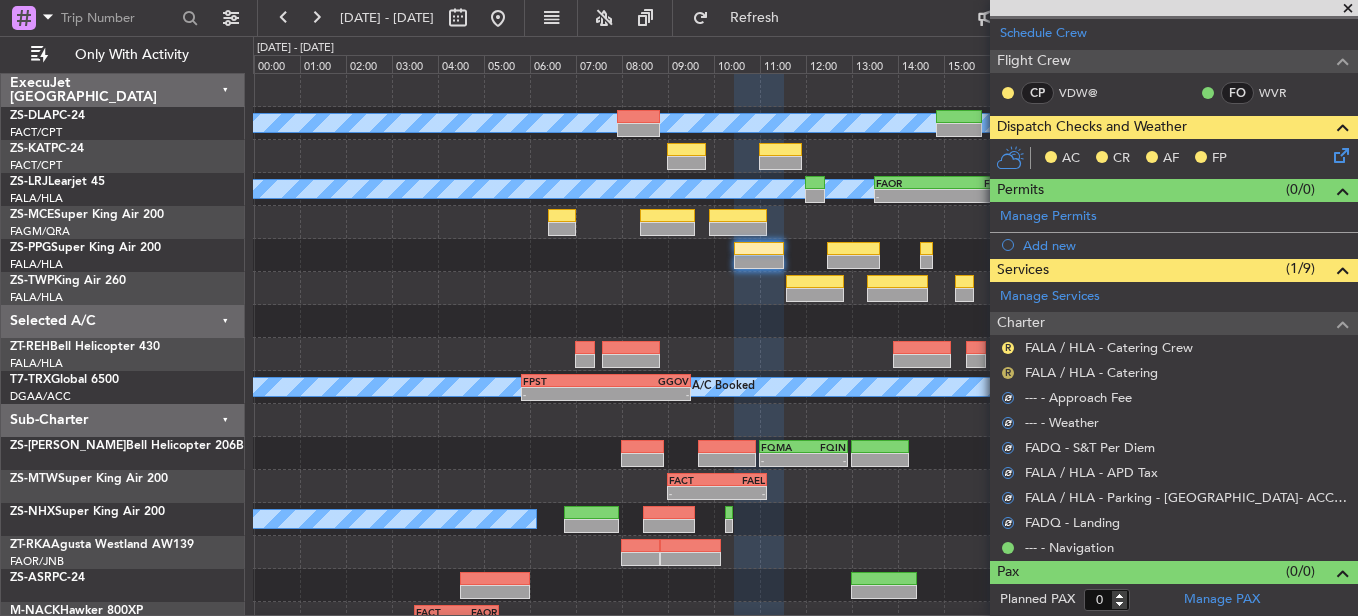 click on "R" at bounding box center (1008, 373) 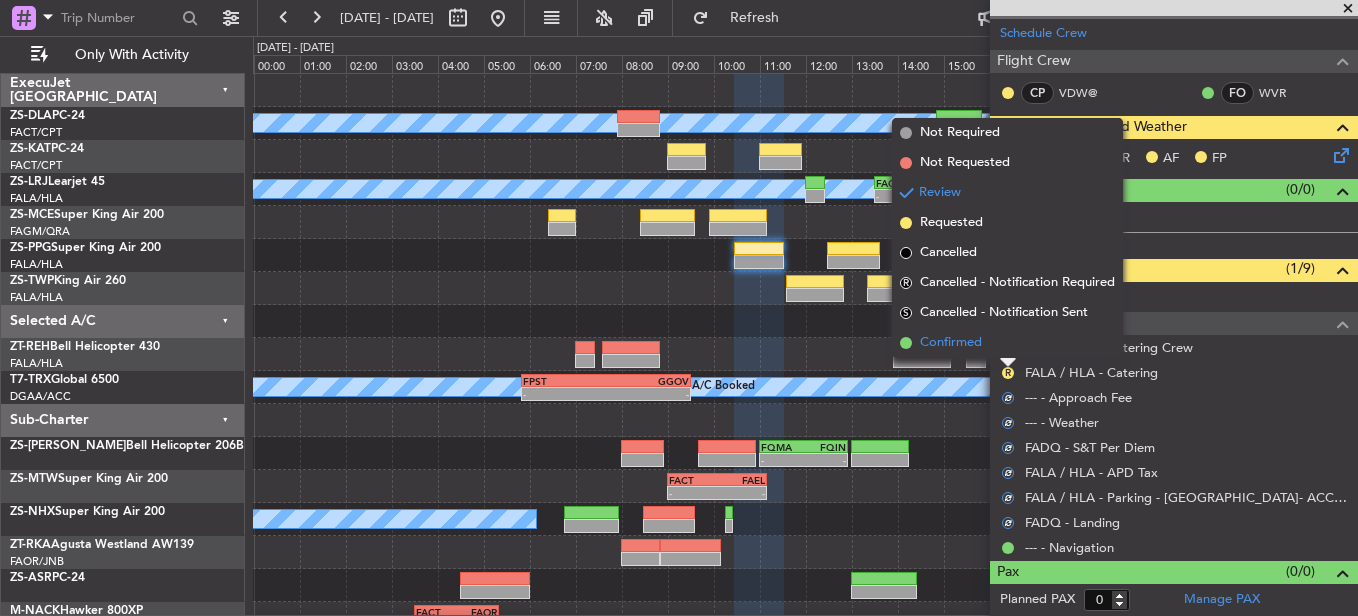 click on "Confirmed" at bounding box center [1007, 343] 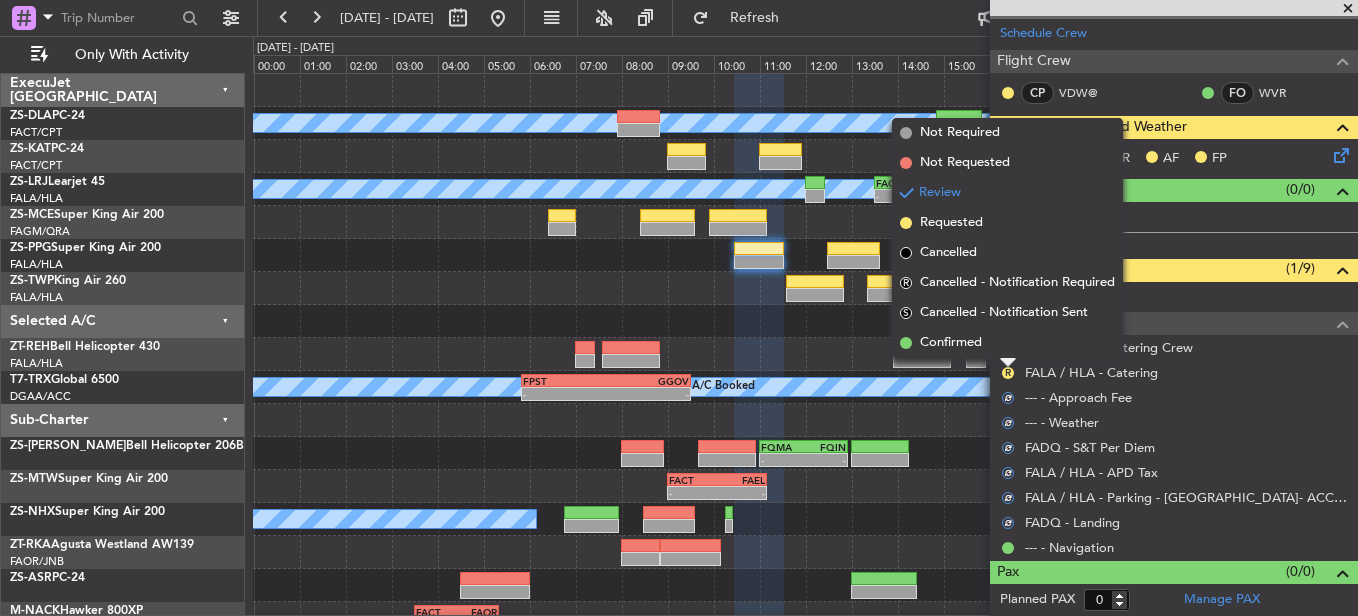 click on "R" at bounding box center [1008, 348] 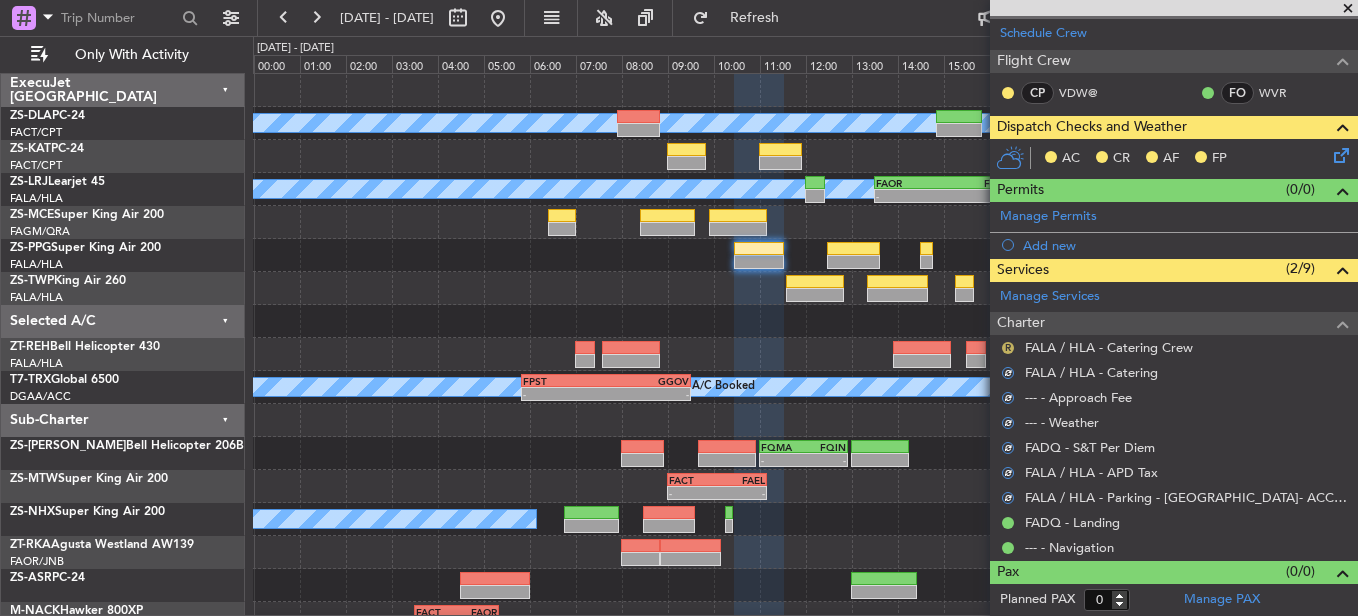 click on "R" at bounding box center [1008, 348] 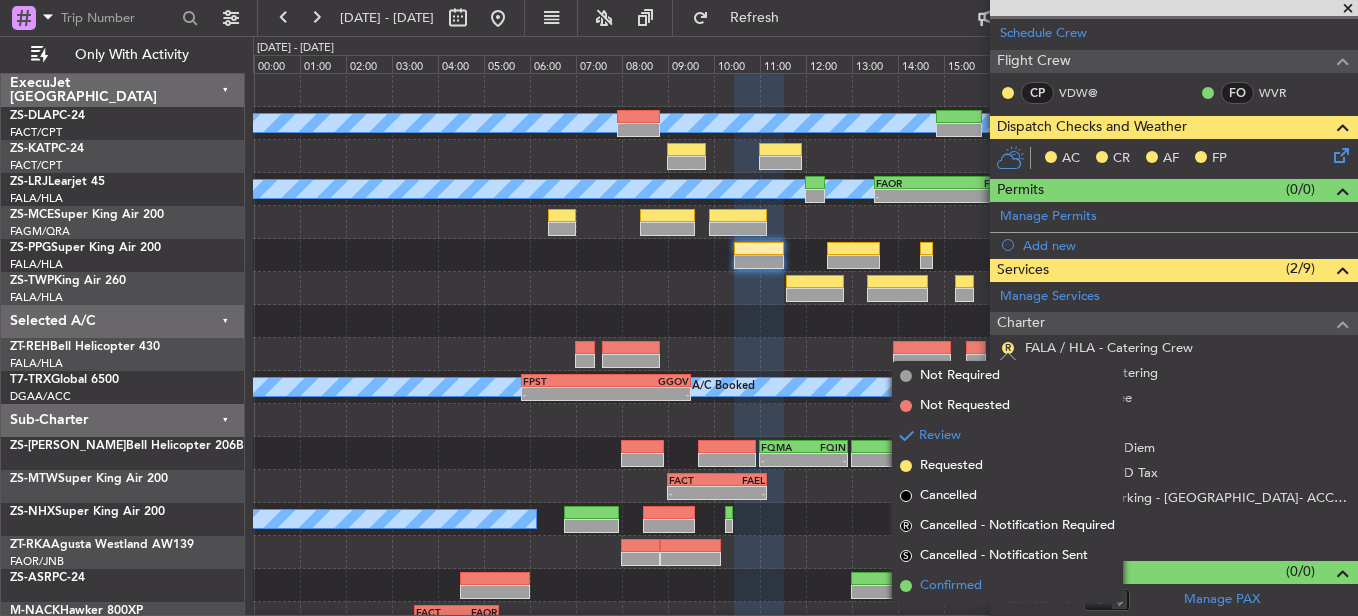 click on "Confirmed" at bounding box center (951, 586) 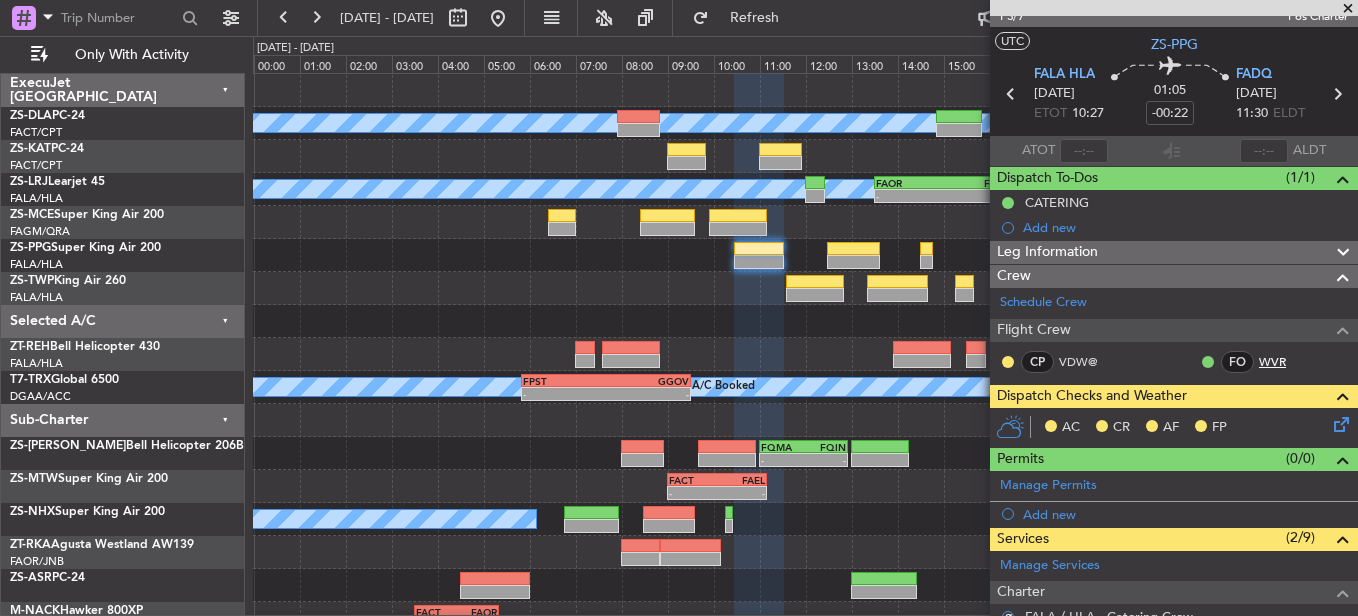 scroll, scrollTop: 0, scrollLeft: 0, axis: both 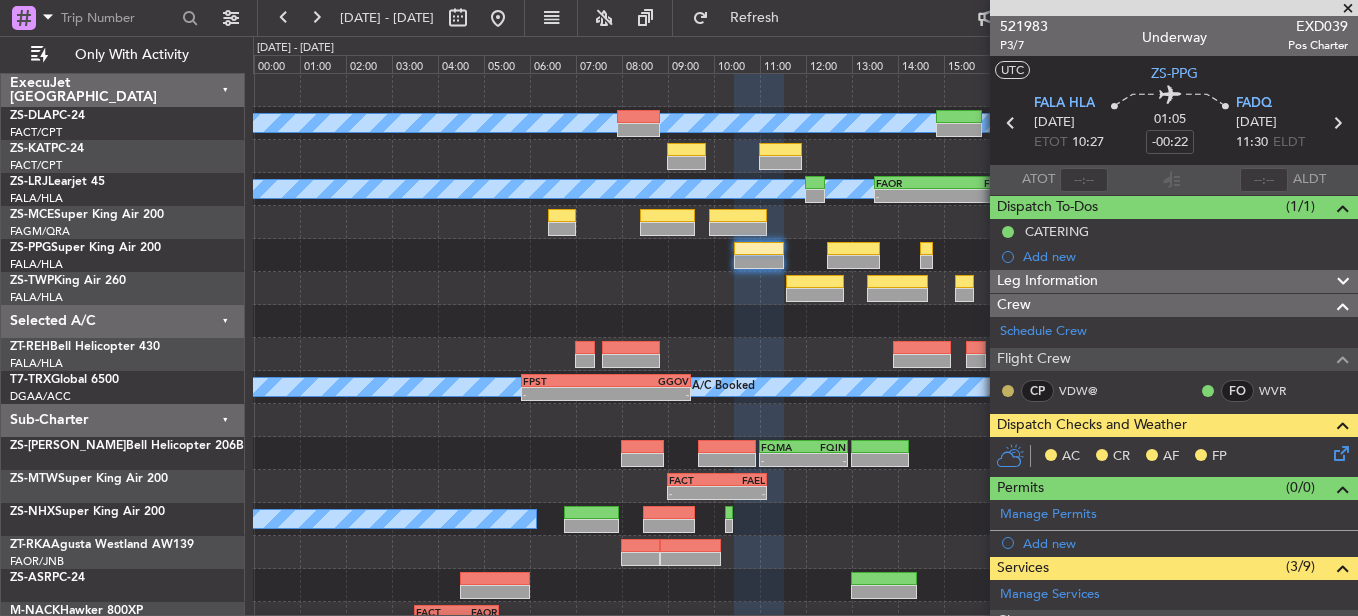 click 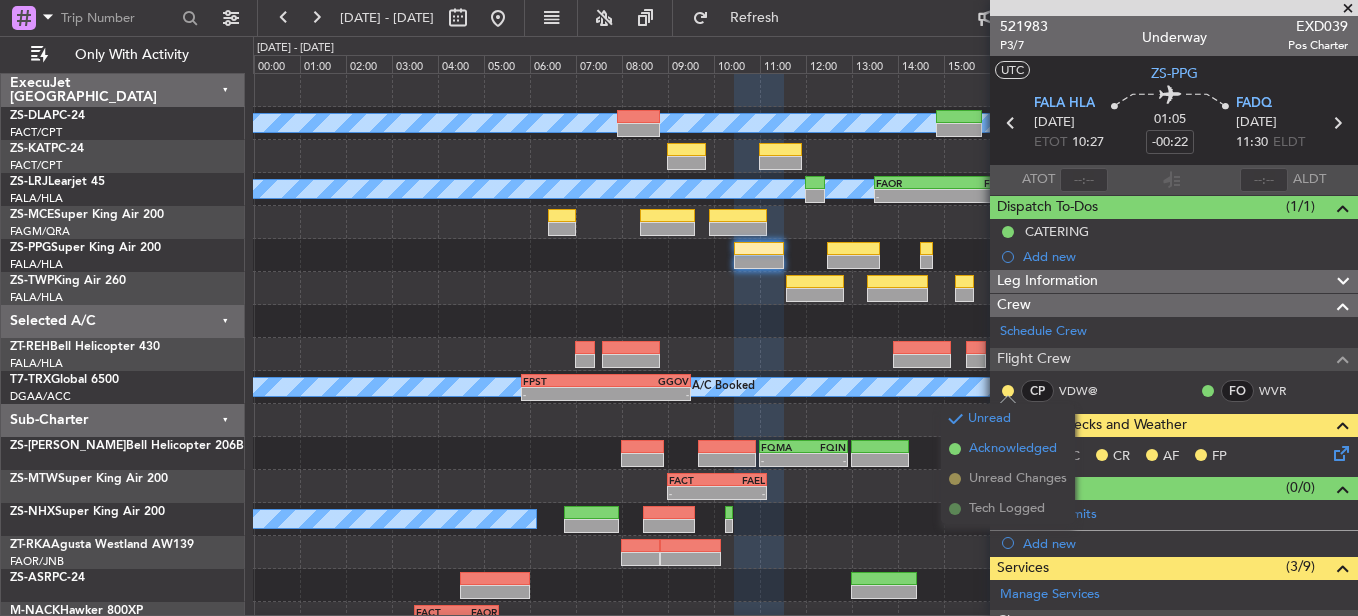 click on "Acknowledged" at bounding box center (1013, 449) 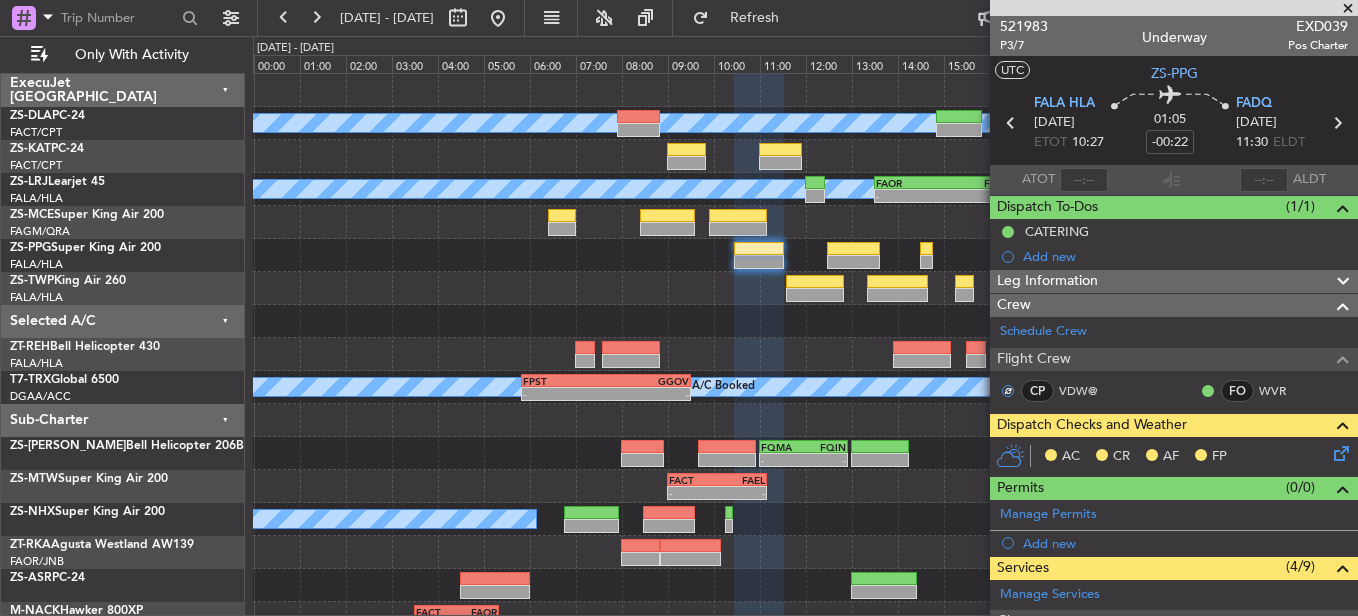 click 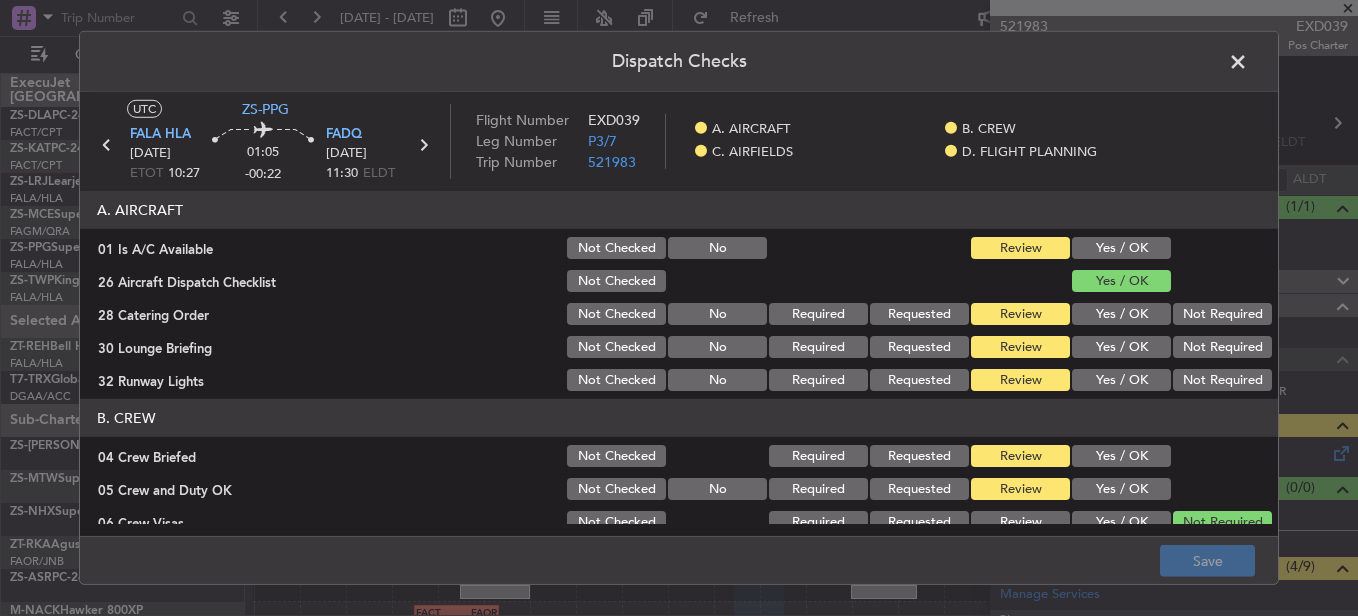 click on "Yes / OK" 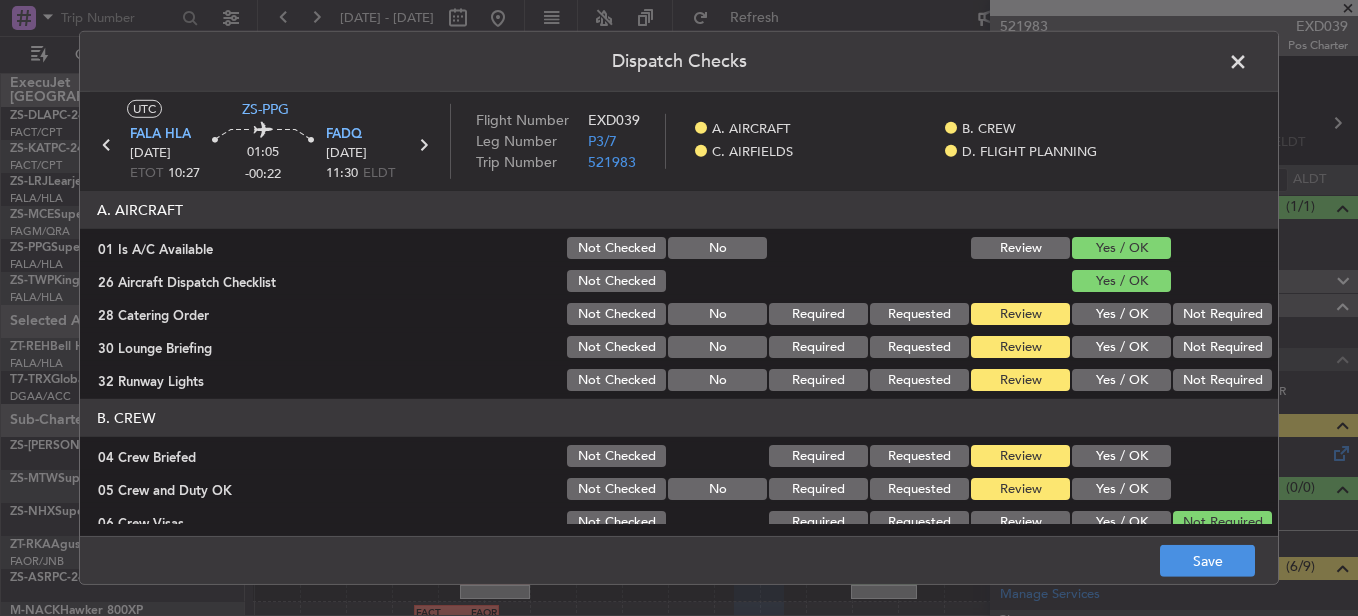 click on "Yes / OK" 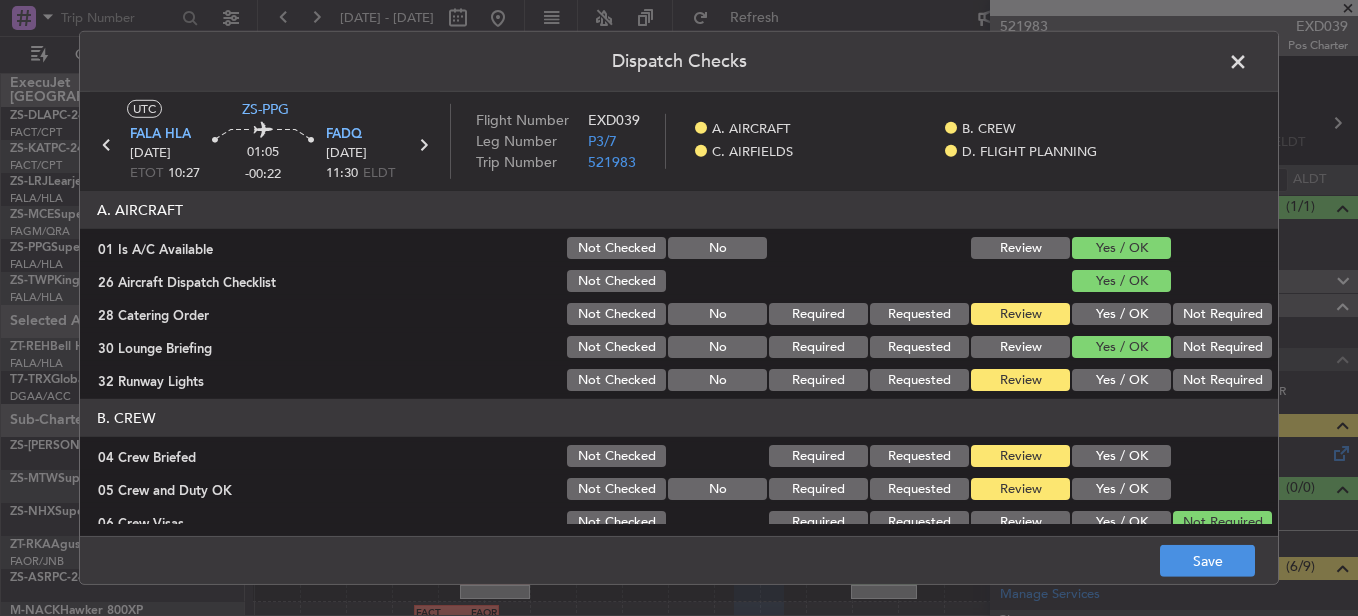 click on "Yes / OK" 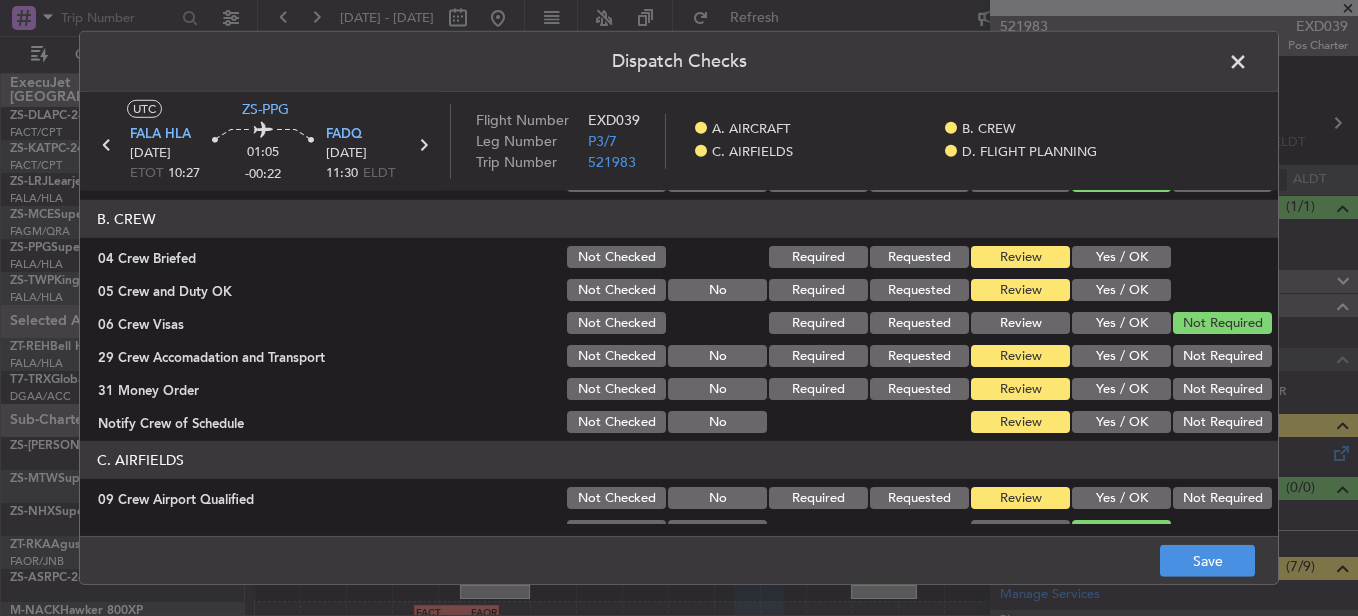 scroll, scrollTop: 200, scrollLeft: 0, axis: vertical 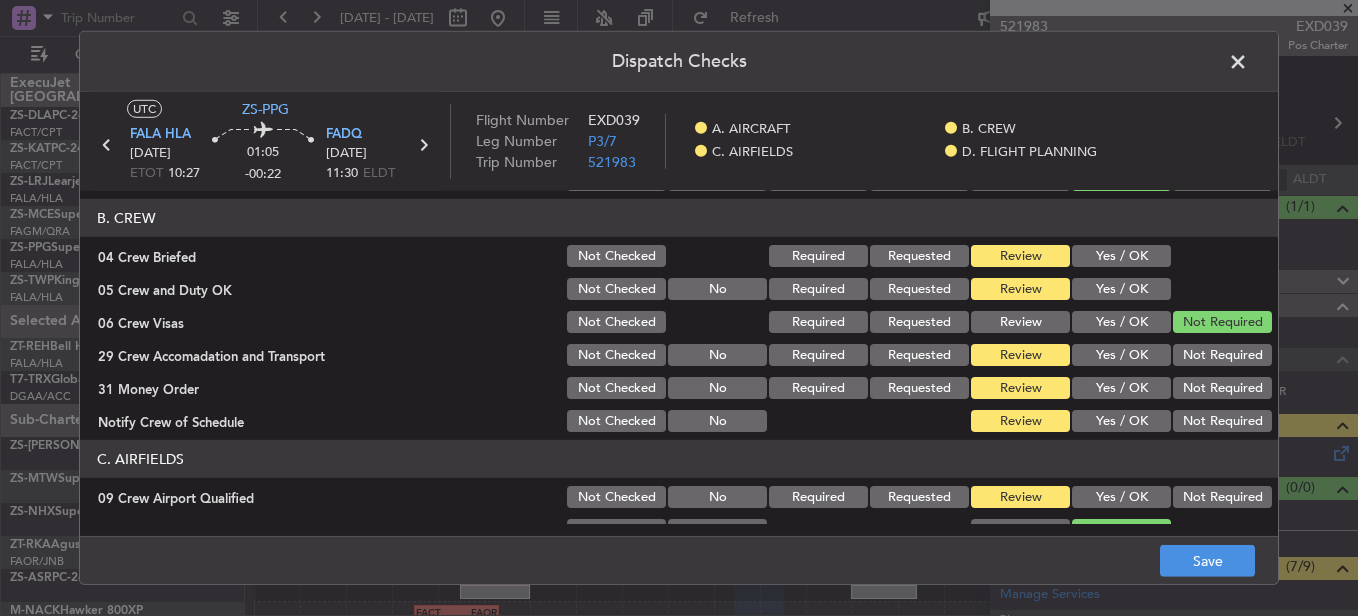 click on "Yes / OK" 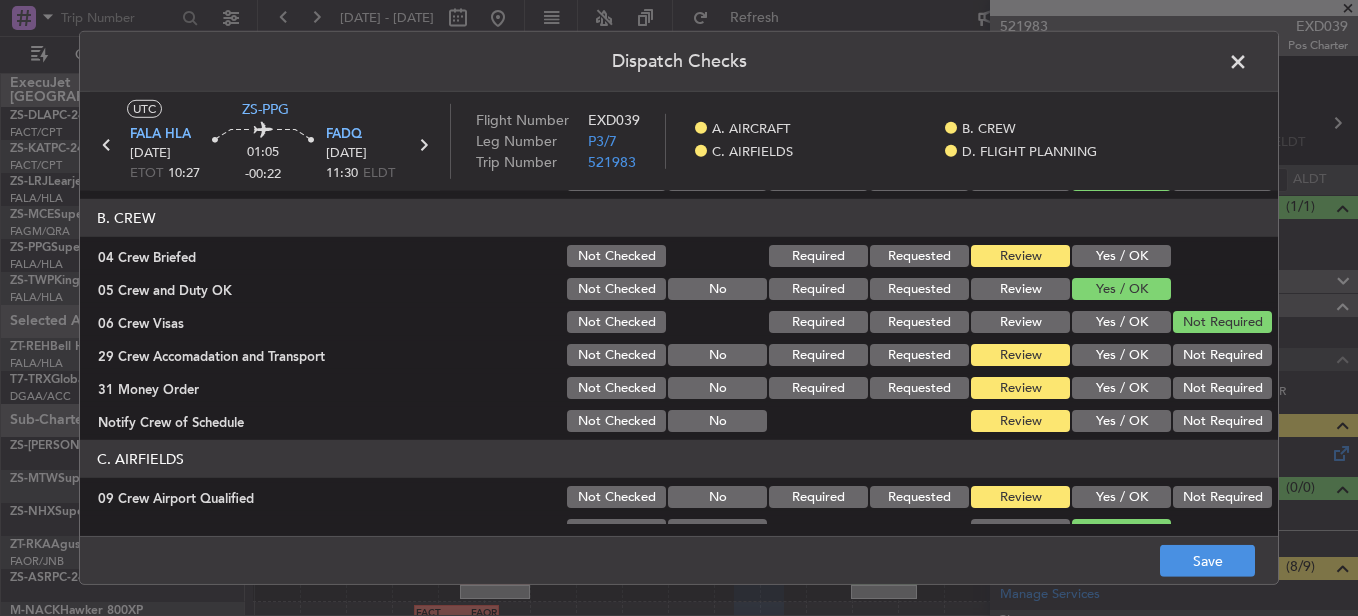click on "Not Required" 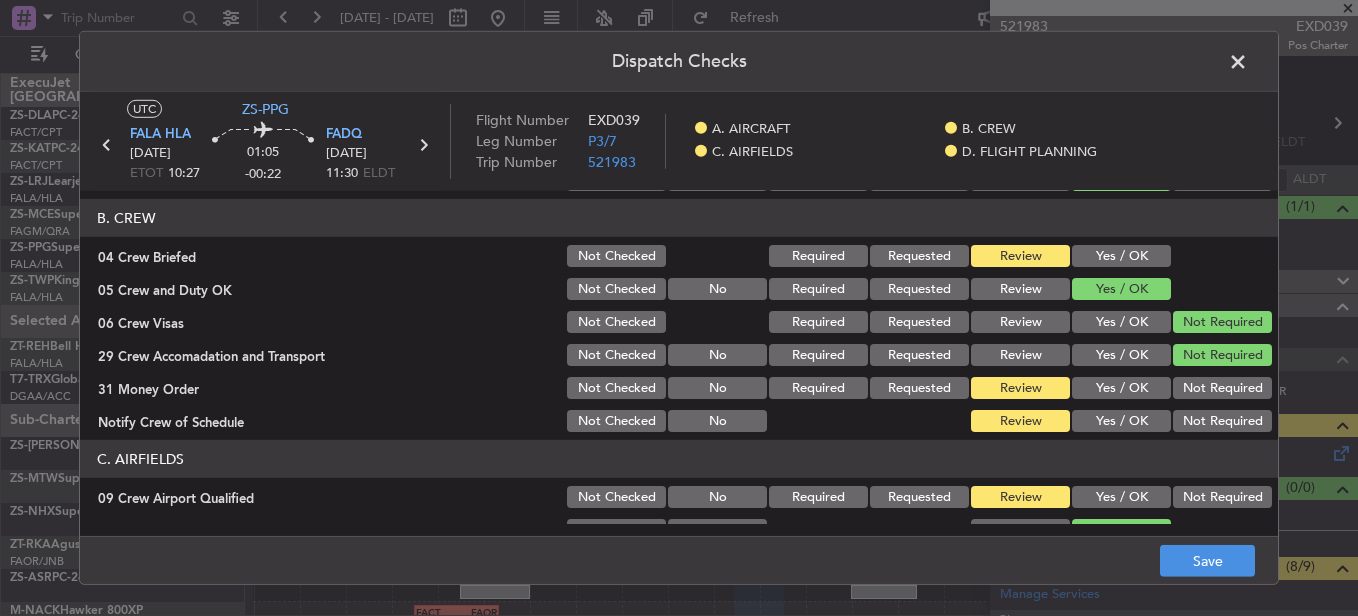 click on "Yes / OK" 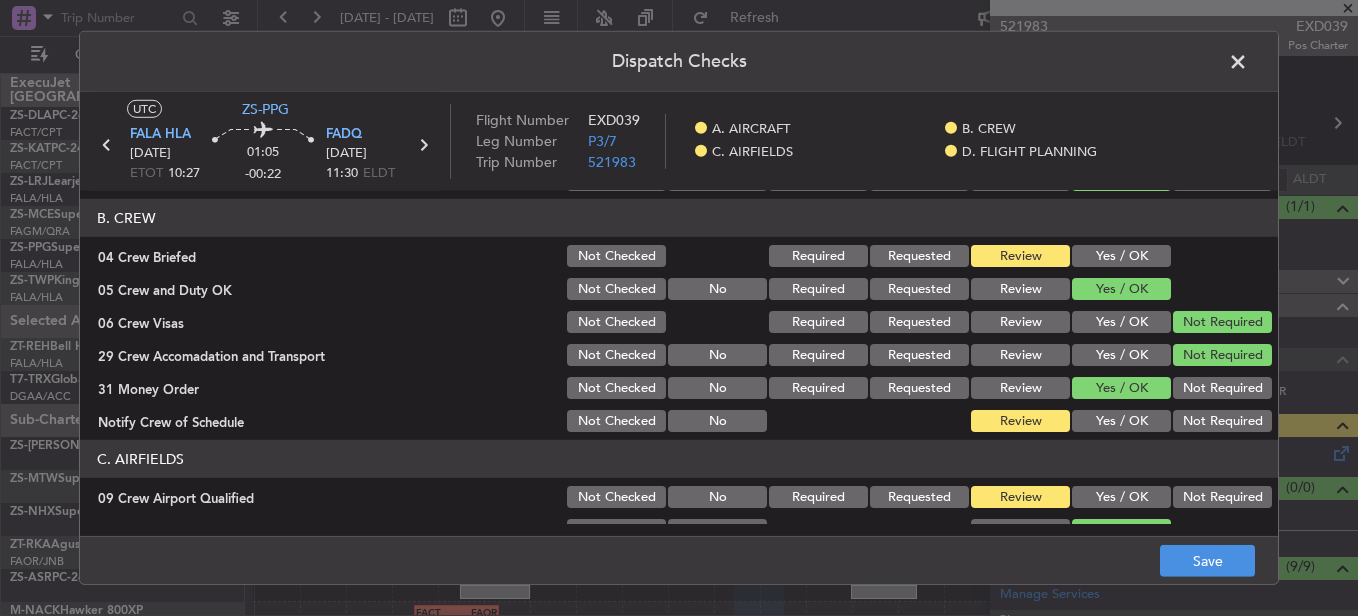 click on "Yes / OK" 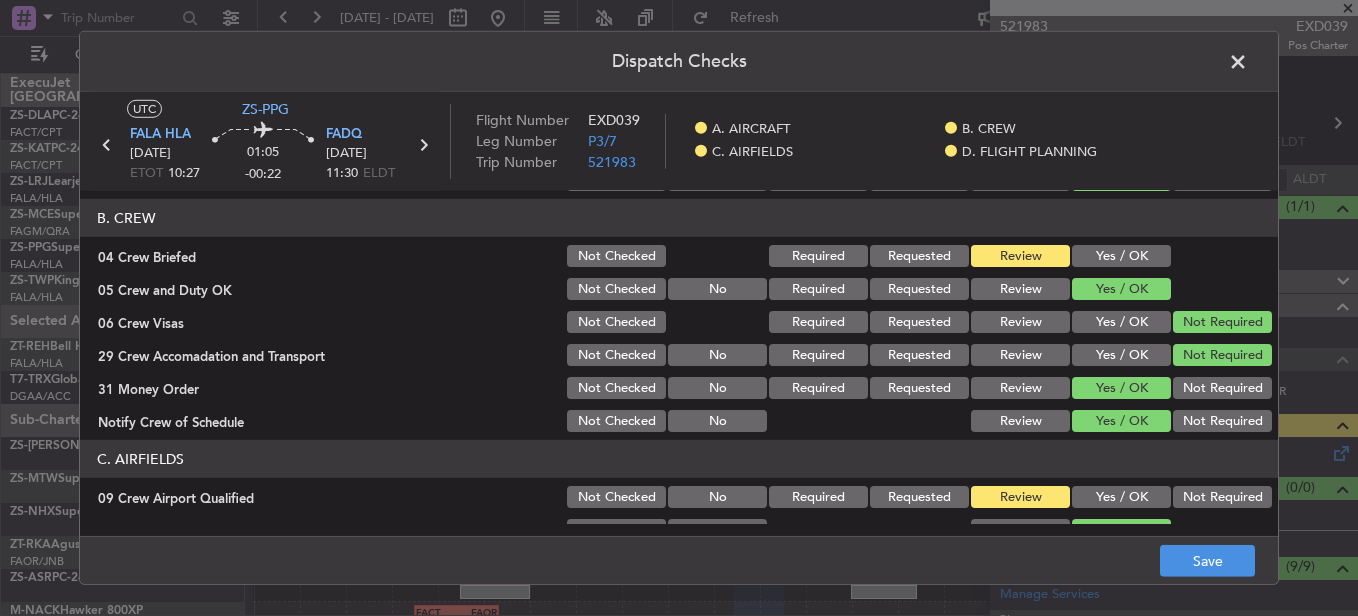 scroll, scrollTop: 400, scrollLeft: 0, axis: vertical 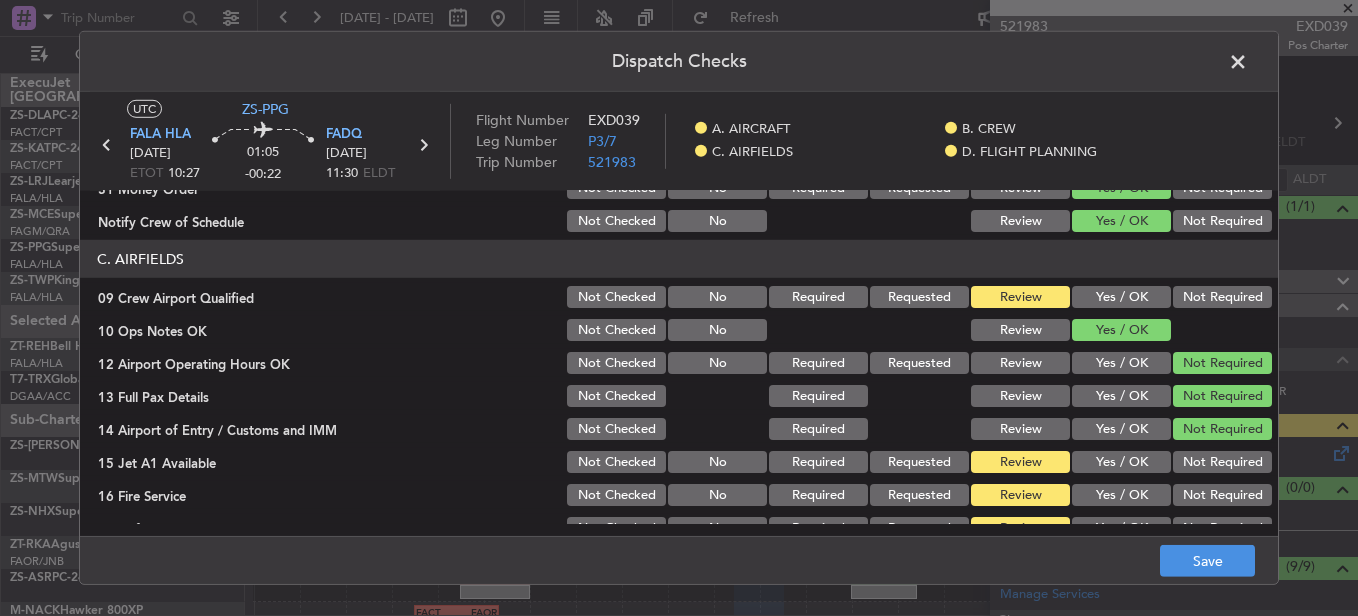 click on "Yes / OK" 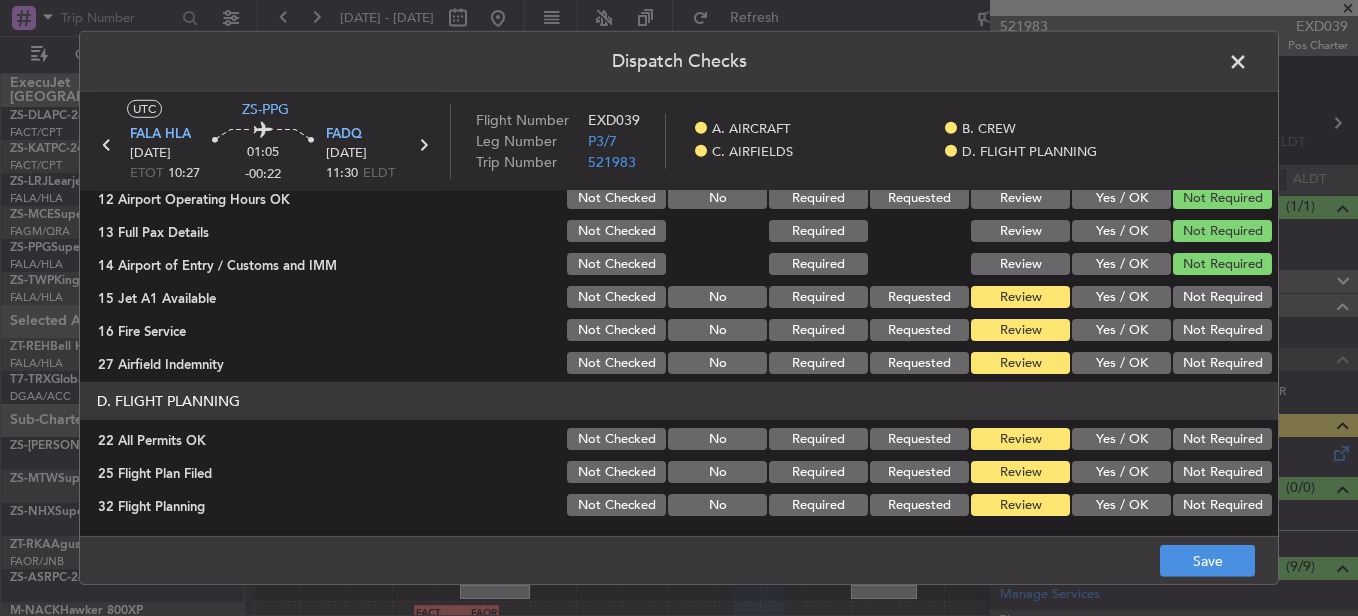 scroll, scrollTop: 465, scrollLeft: 0, axis: vertical 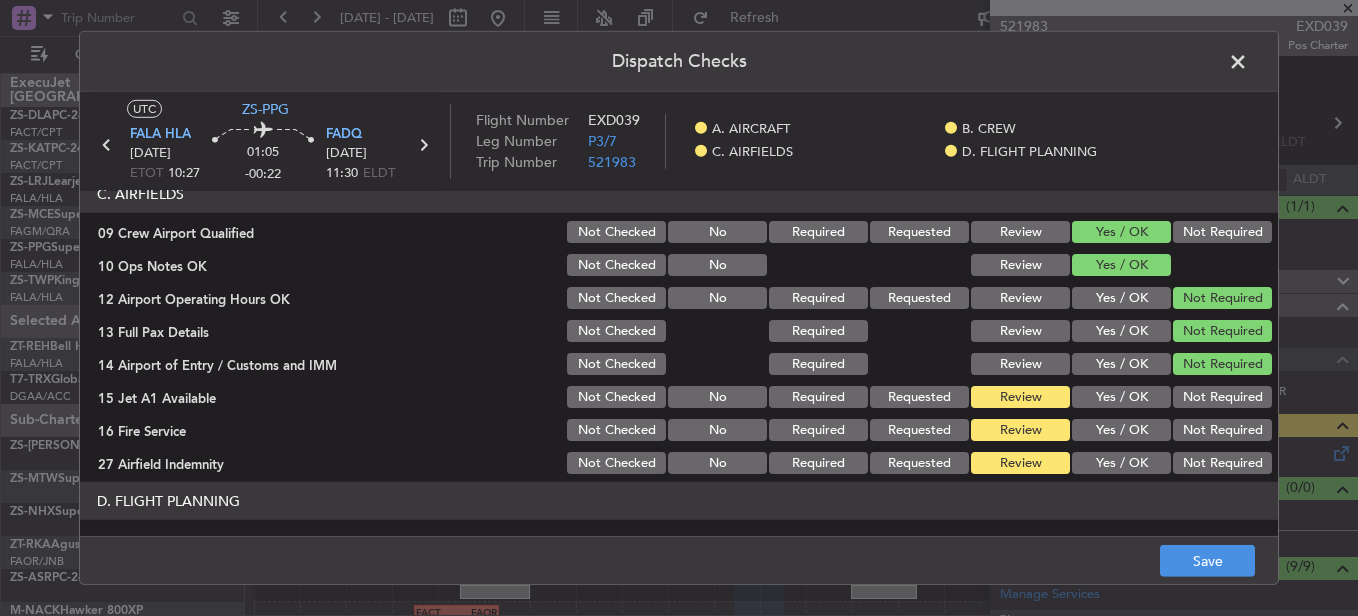 click on "Yes / OK" 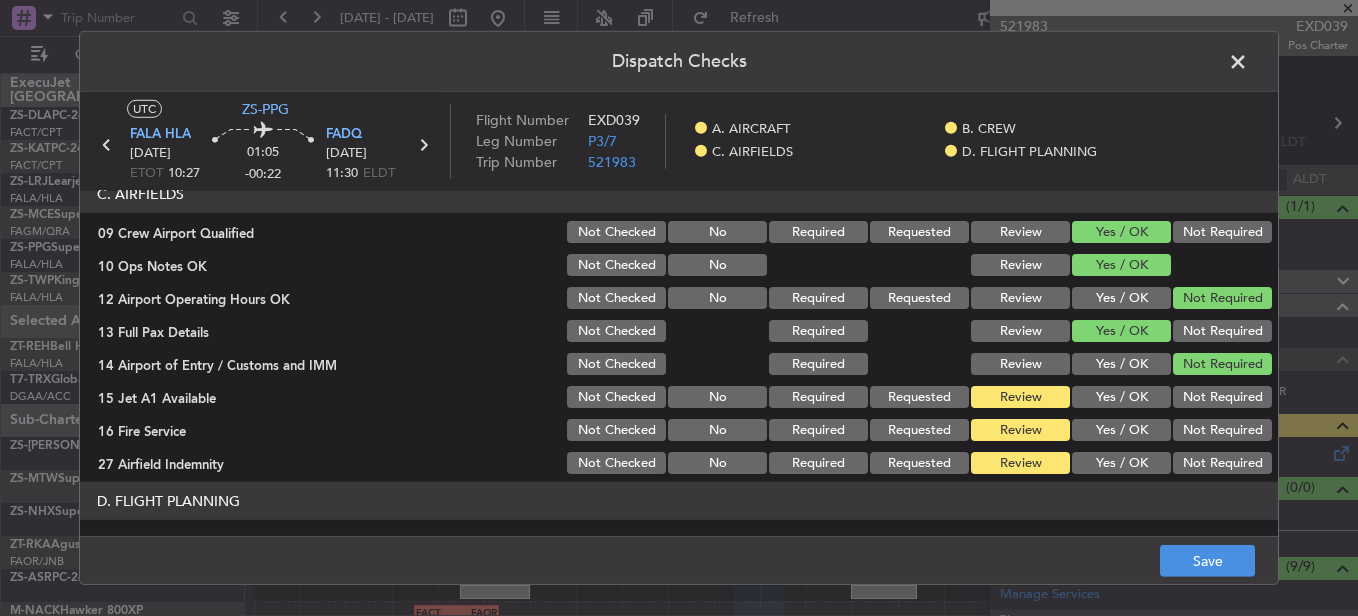 click on "C. AIRFIELDS   09 Crew Airport Qualified  Not Checked No Required Requested Review Yes / OK Not Required  10 Ops Notes OK  Not Checked No Review Yes / OK  12 Airport Operating Hours OK  Not Checked No Required Requested Review Yes / OK Not Required  13 Full Pax Details  Not Checked Required Review Yes / OK Not Required  14 Airport of Entry / Customs and IMM  Not Checked Required Review Yes / OK Not Required  15 Jet A1 Available  Not Checked No Required Requested Review Yes / OK Not Required  16 Fire Service  Not Checked No Required Requested Review Yes / OK Not Required  27 Airfield Indemnity  Not Checked No Required Requested Review Yes / OK Not Required" 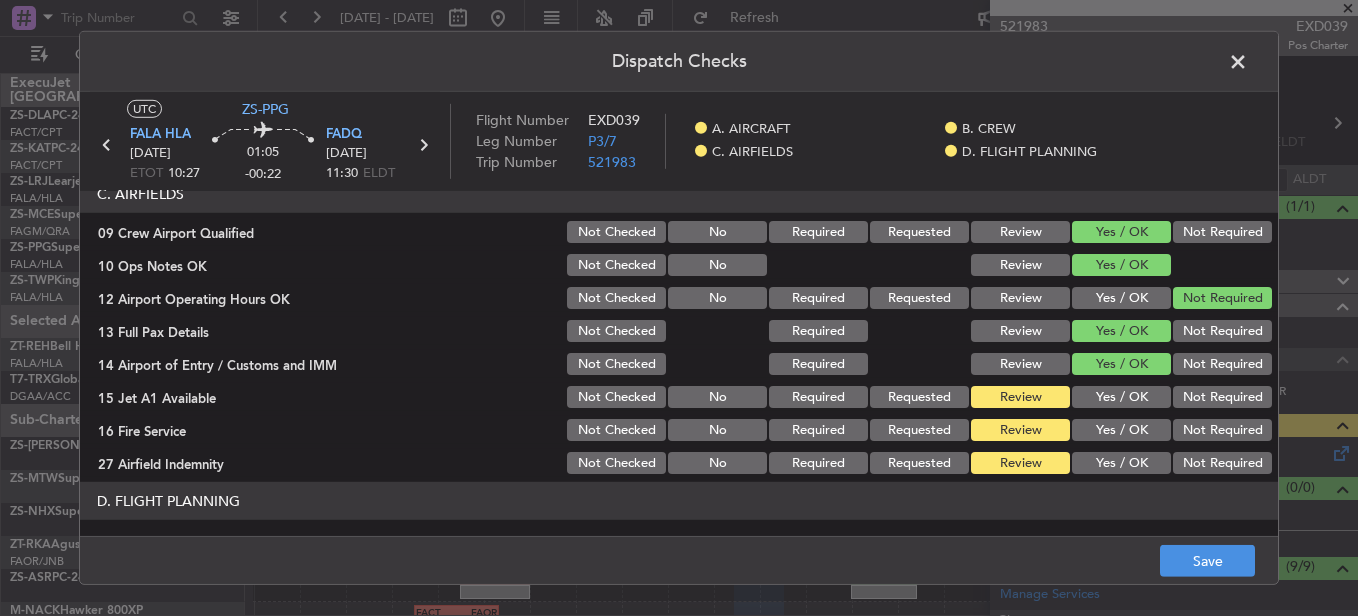 click on "Yes / OK" 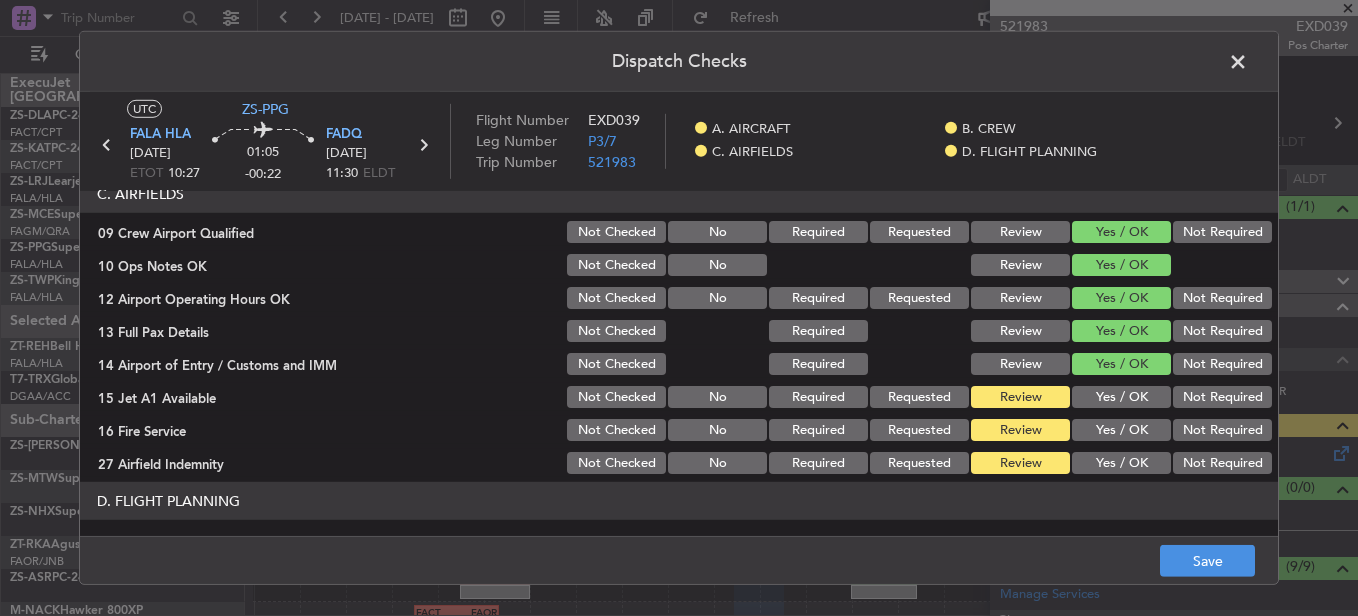 drag, startPoint x: 1104, startPoint y: 403, endPoint x: 1107, endPoint y: 416, distance: 13.341664 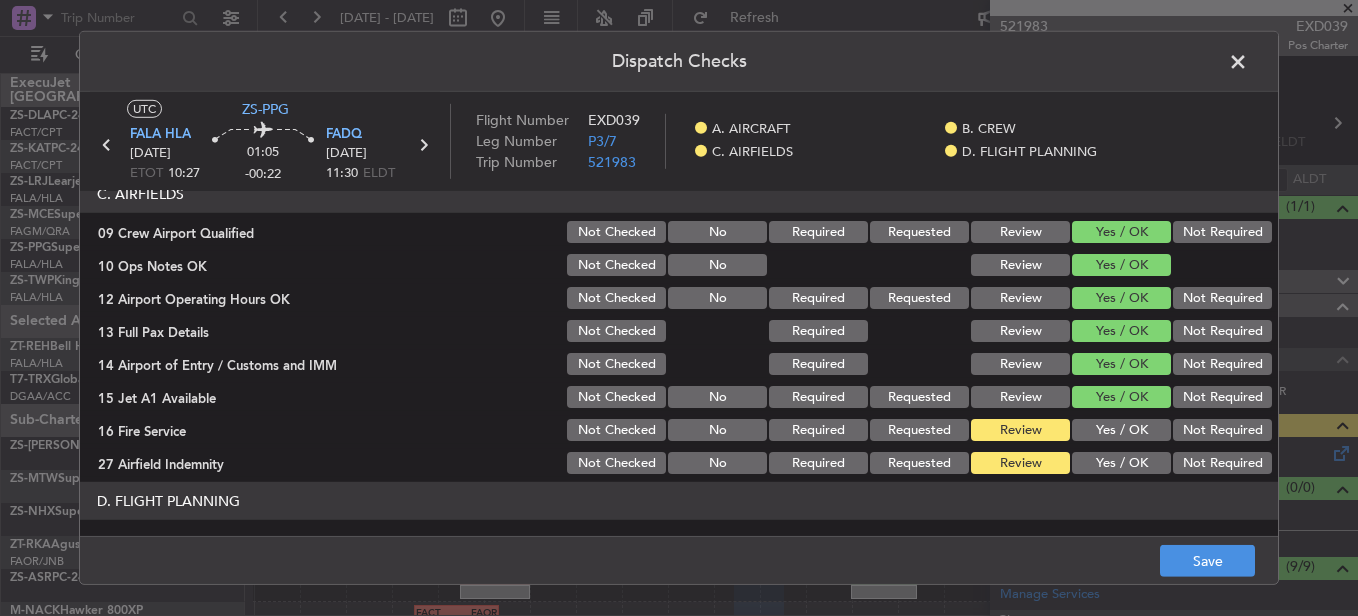 click on "Yes / OK" 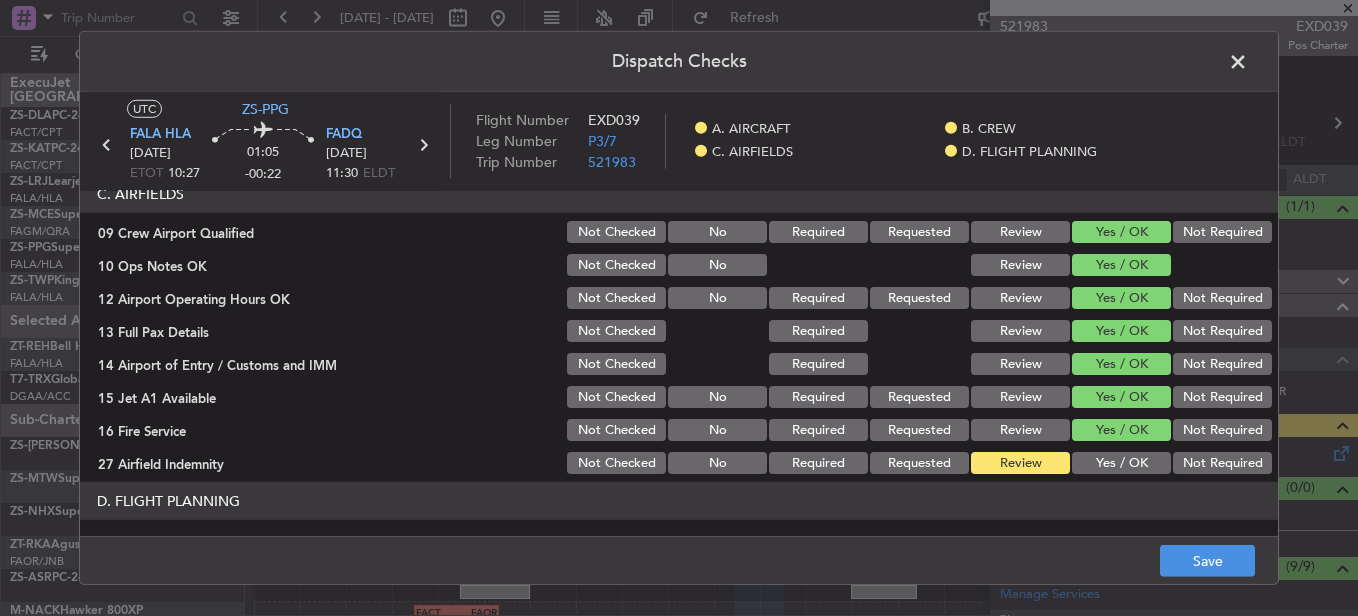 click on "Yes / OK" 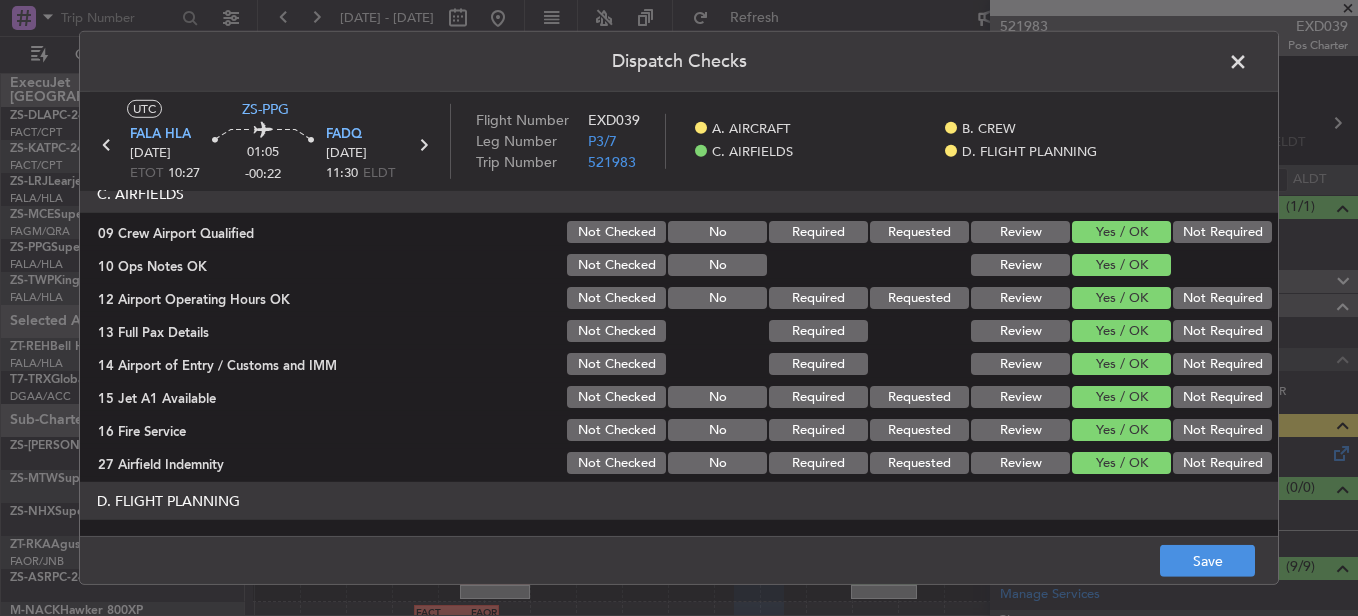 scroll, scrollTop: 565, scrollLeft: 0, axis: vertical 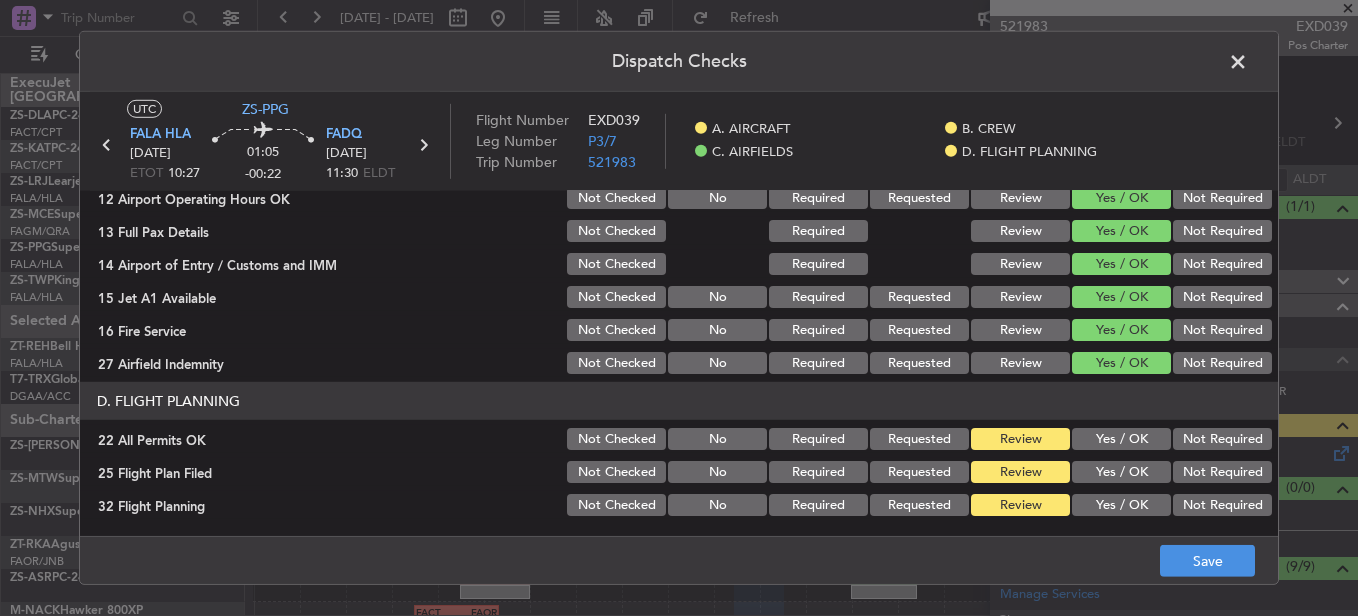 click on "Not Required" 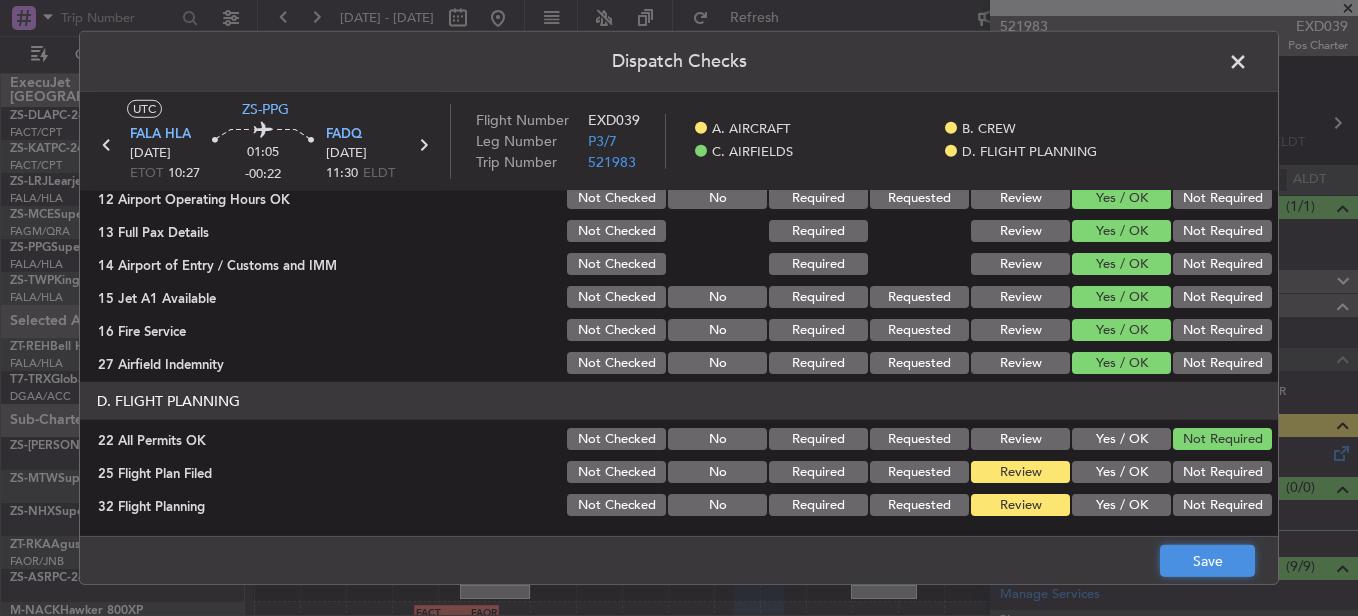 click on "Save" 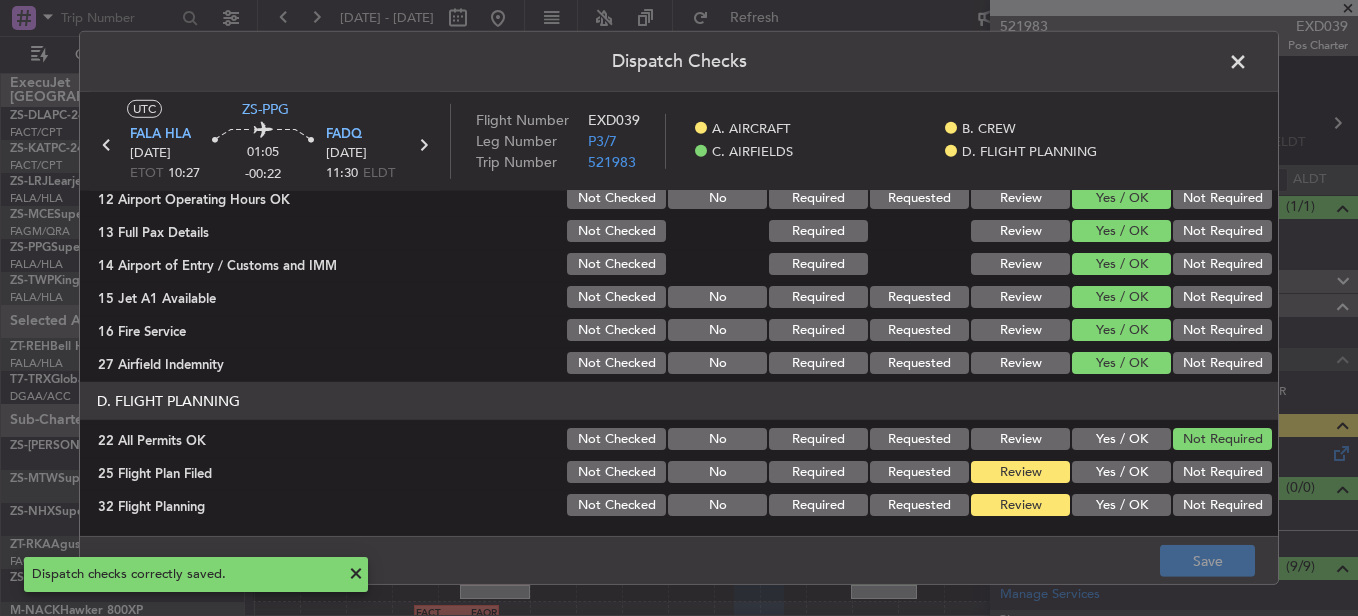 click 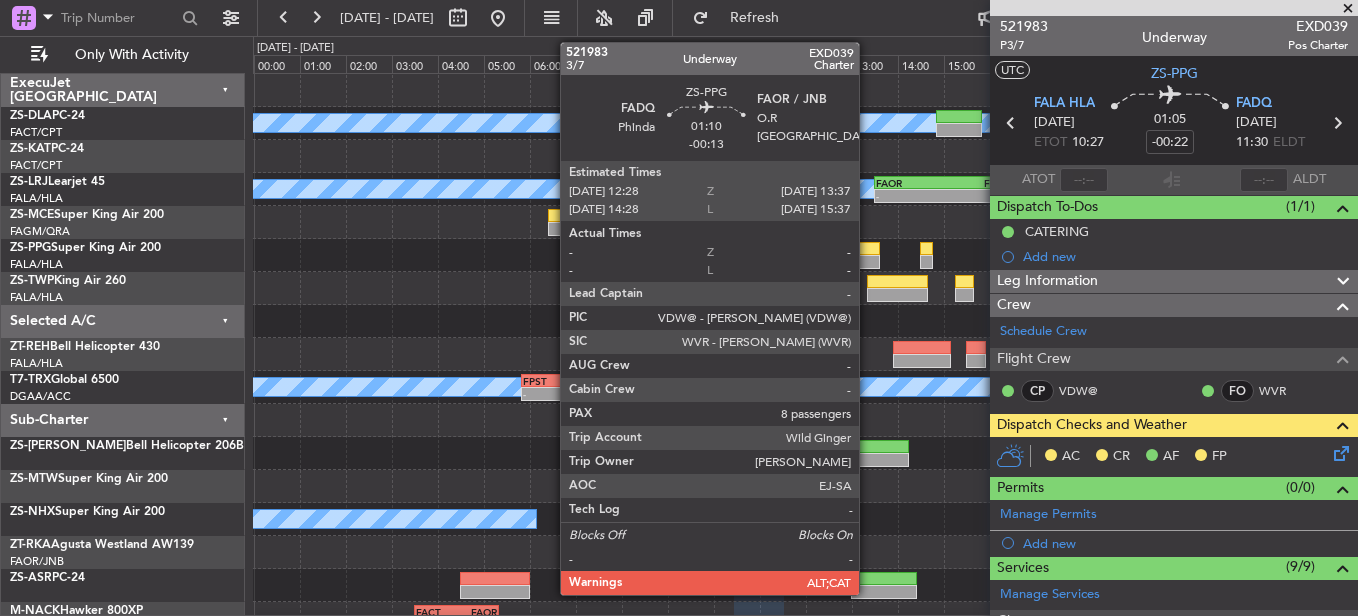 click 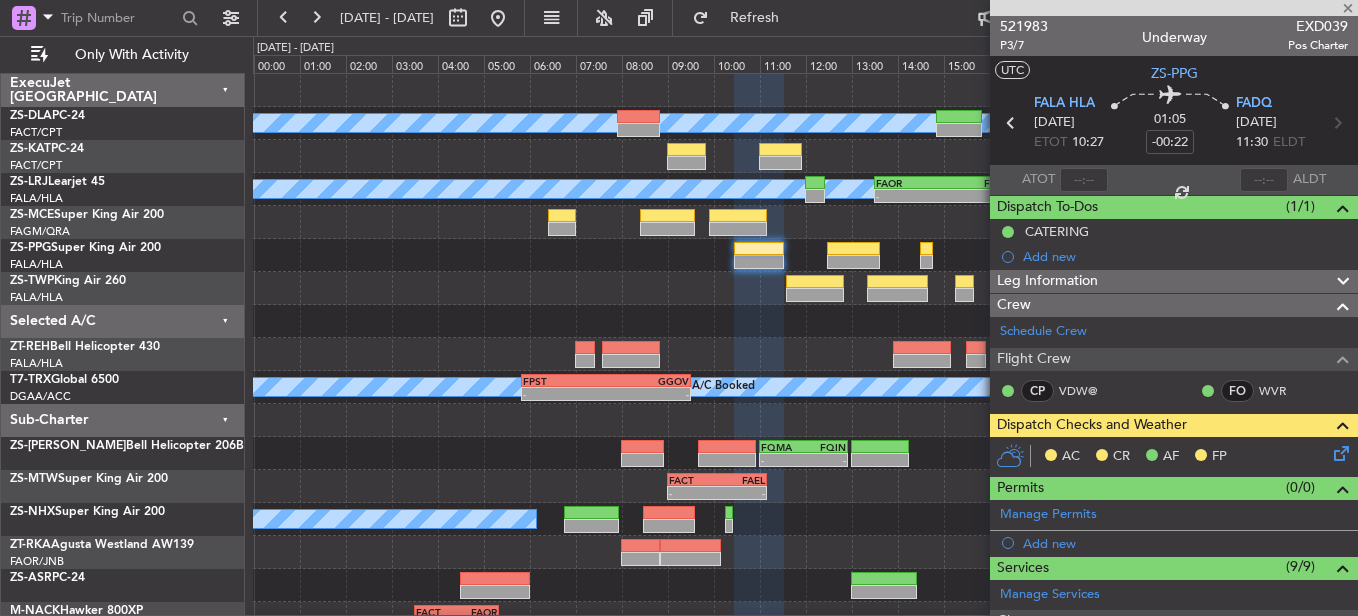 type on "-00:13" 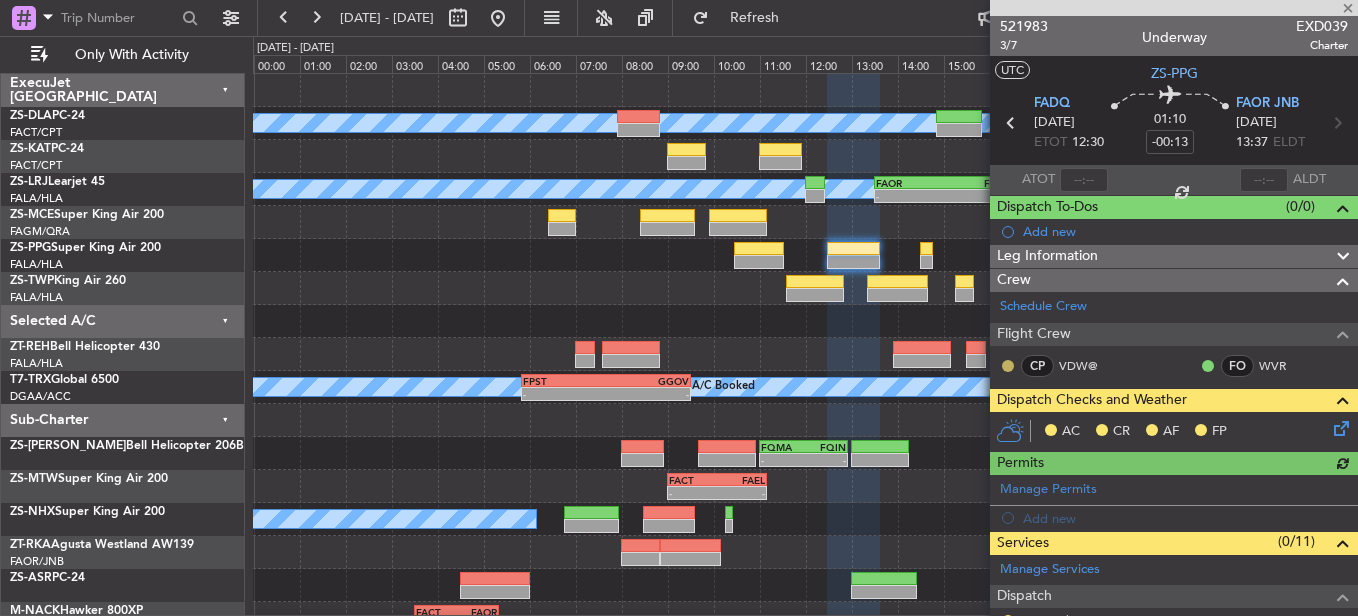 click 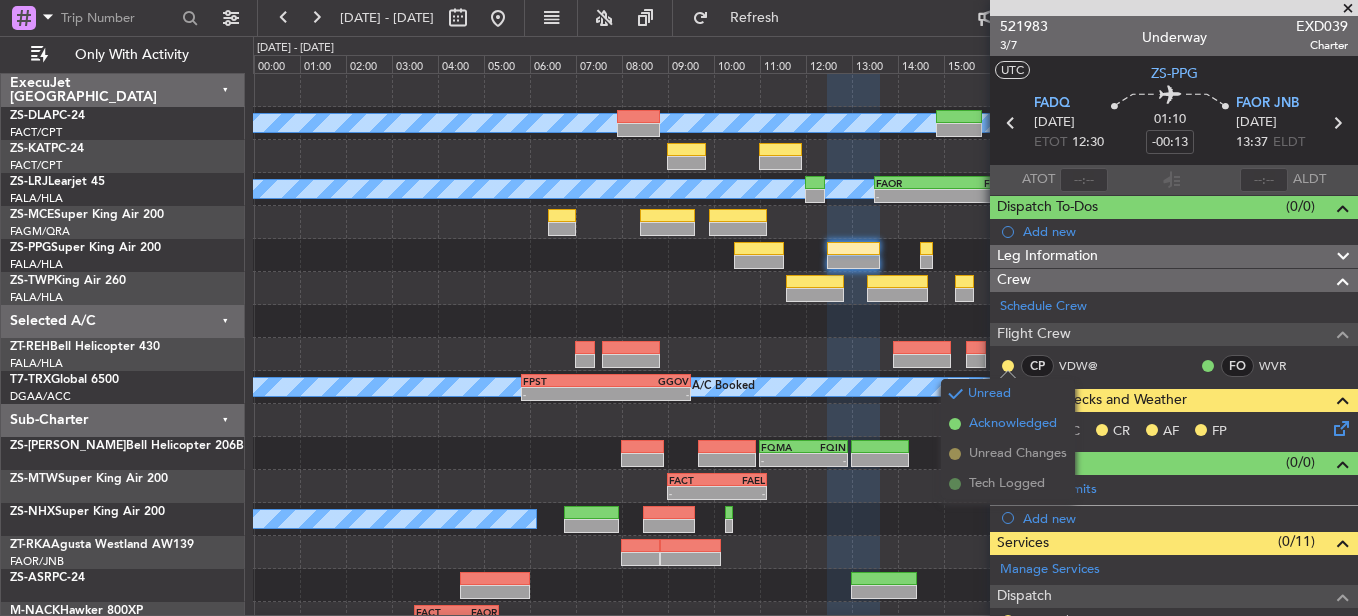 click on "Acknowledged" at bounding box center (1008, 424) 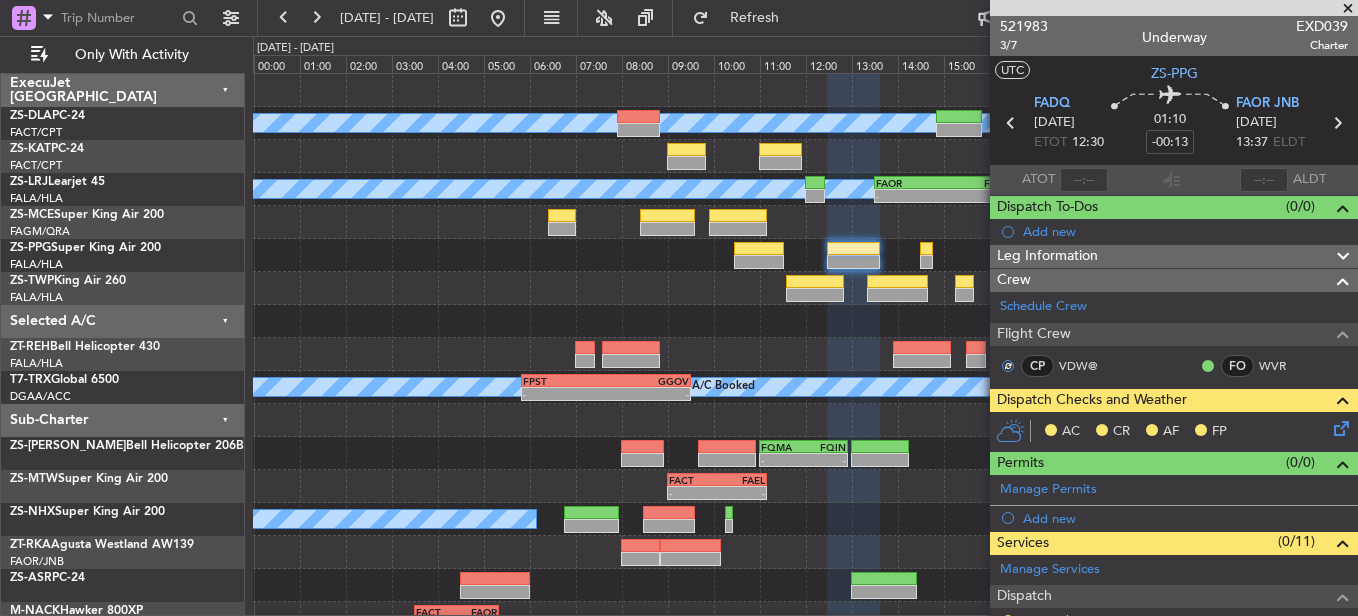 click 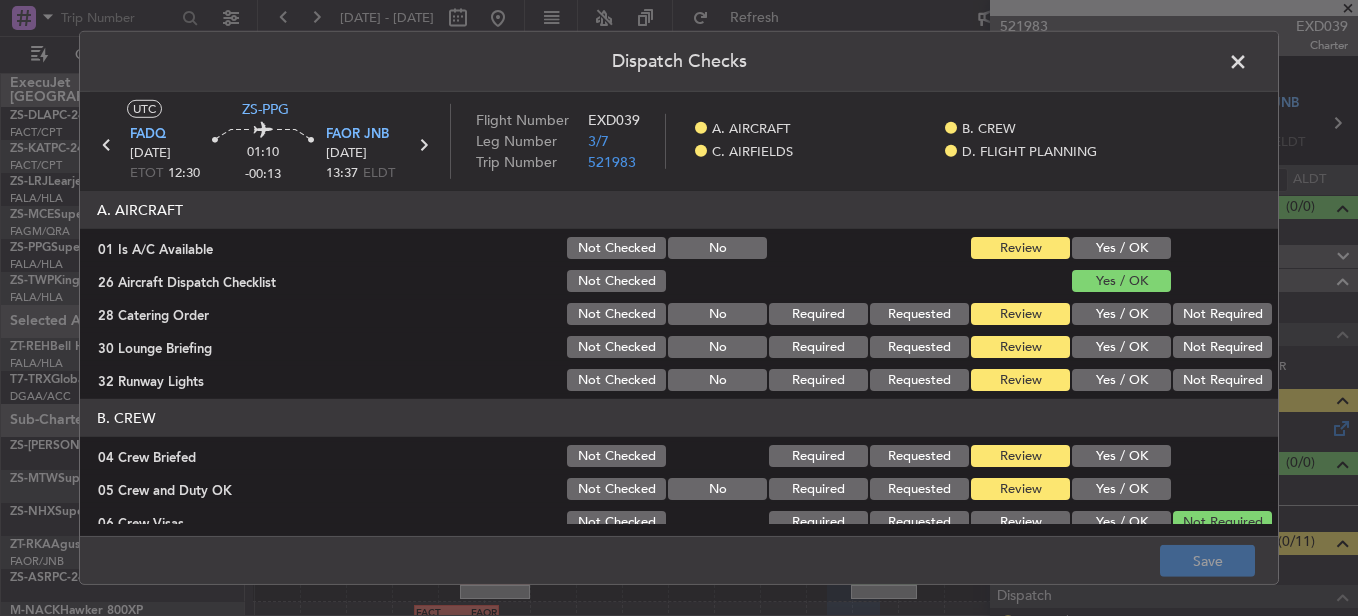 click on "Yes / OK" 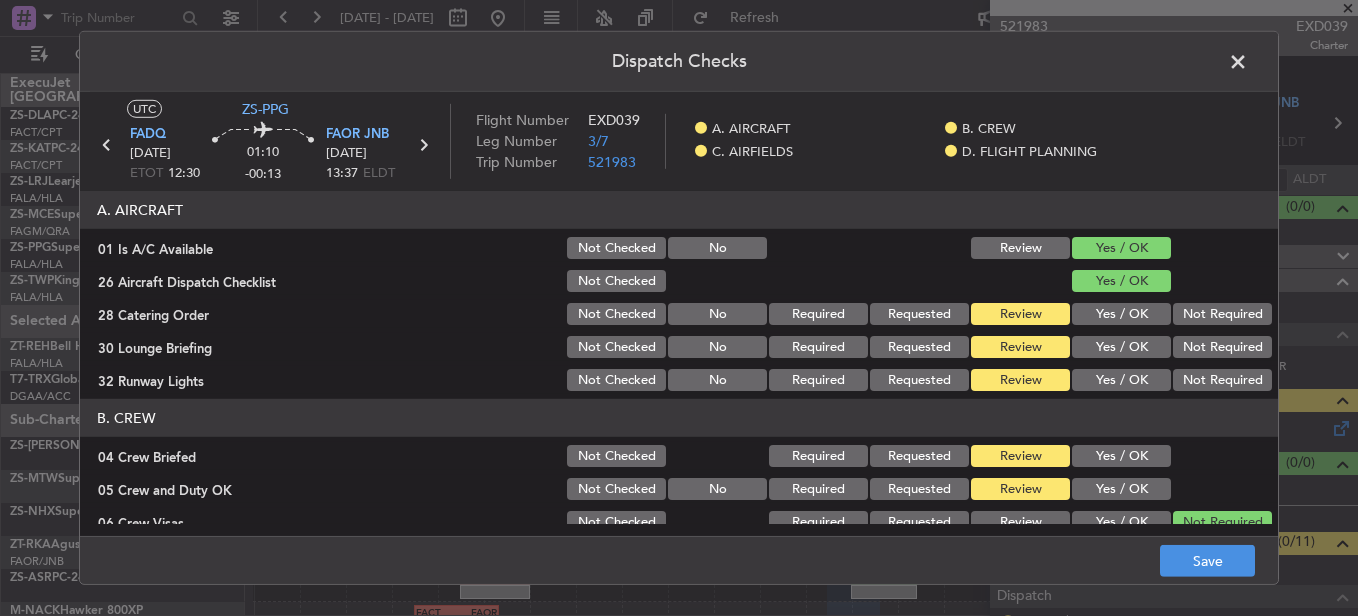 click on "Not Required" 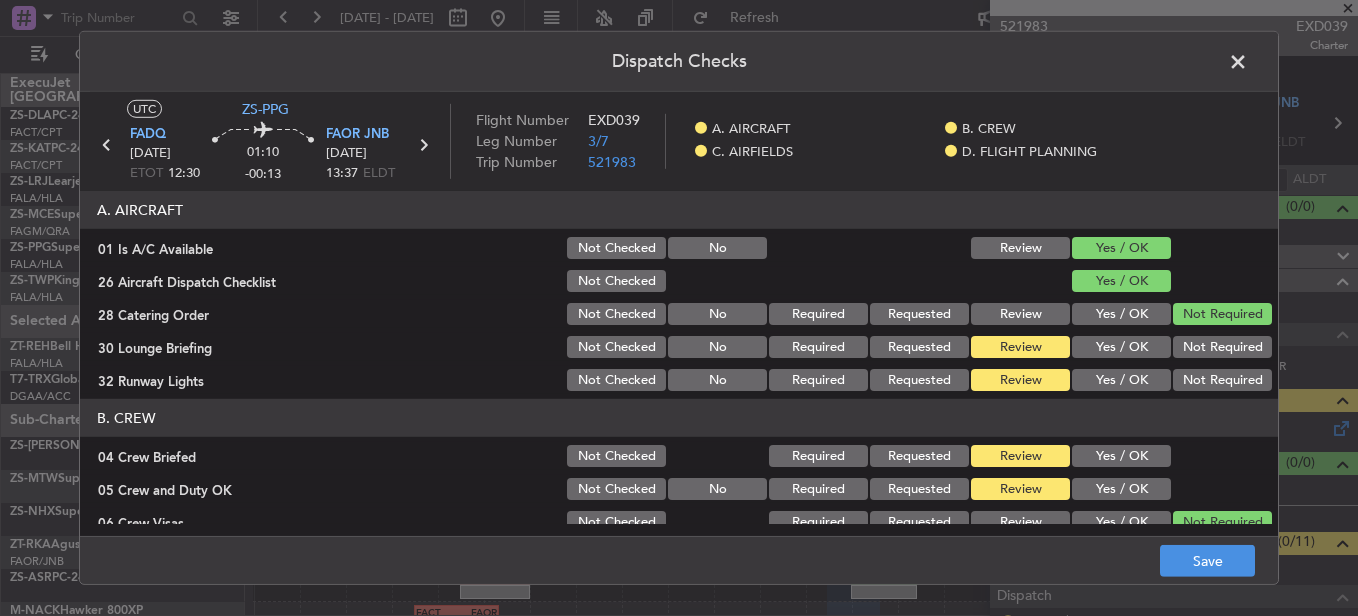 click on "Not Required" 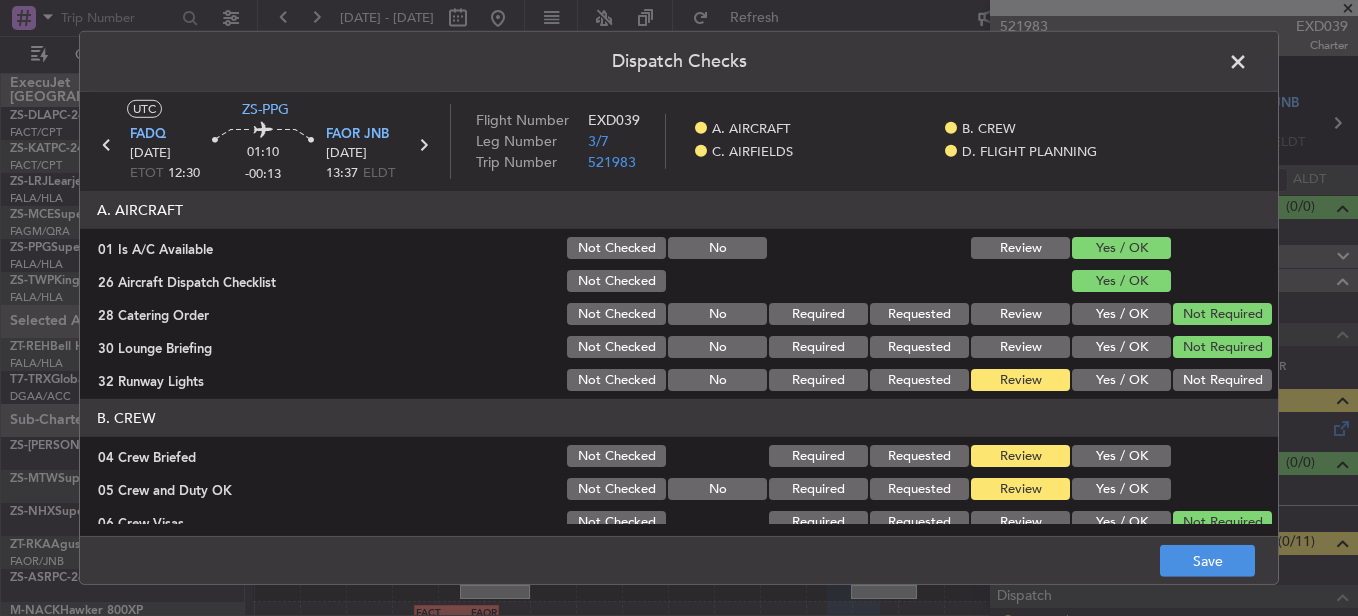 click on "Not Required" 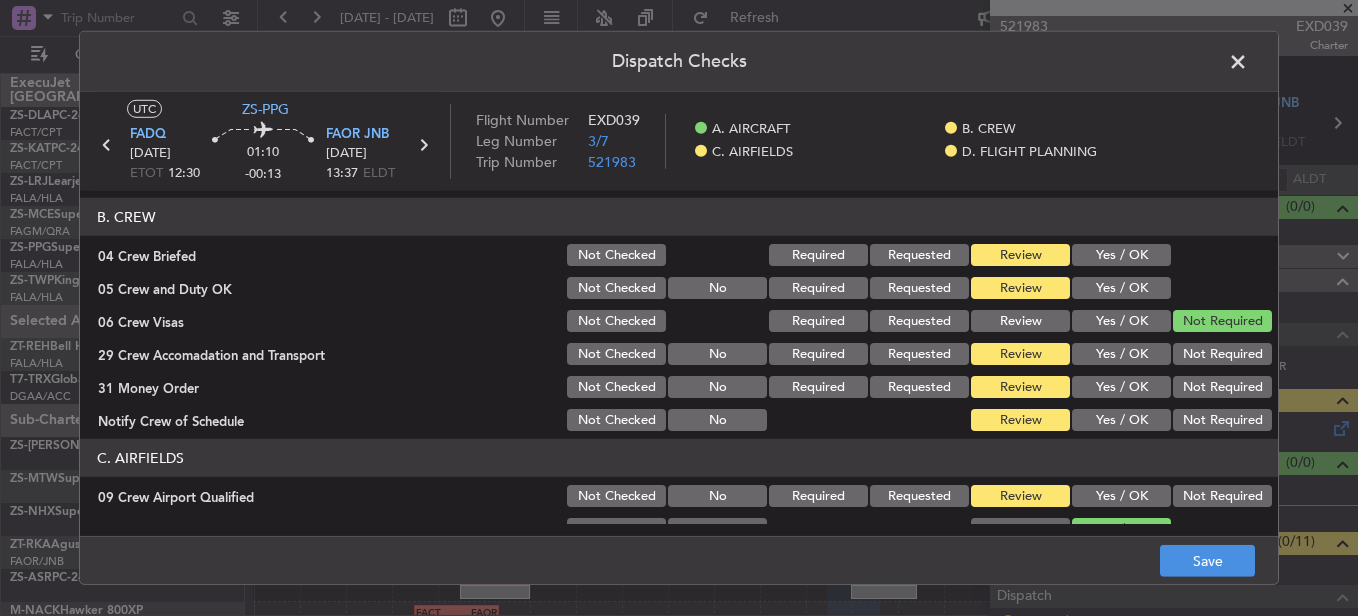 scroll, scrollTop: 200, scrollLeft: 0, axis: vertical 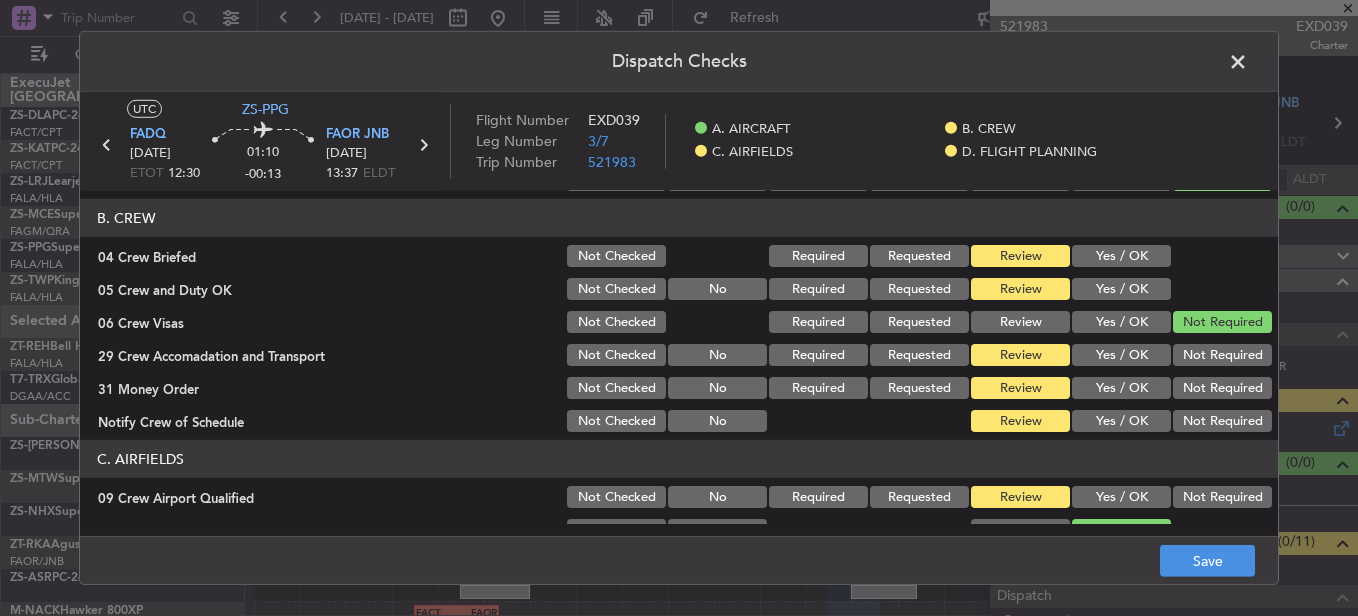 drag, startPoint x: 1110, startPoint y: 265, endPoint x: 1111, endPoint y: 276, distance: 11.045361 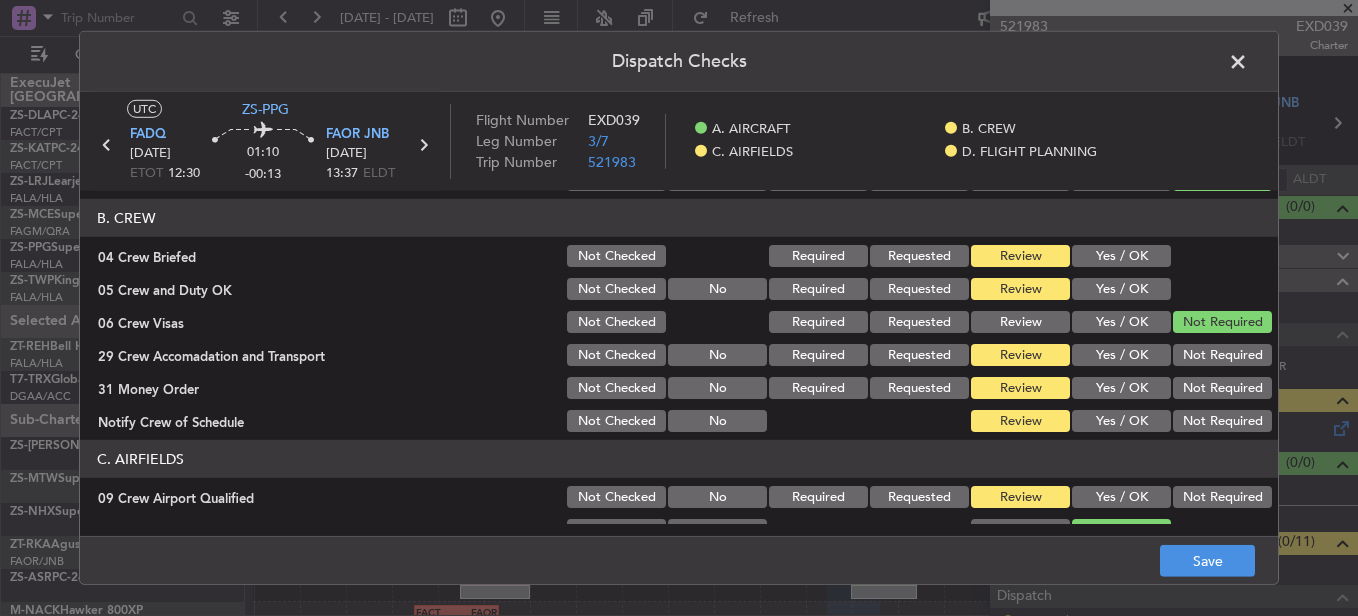 click on "Yes / OK" 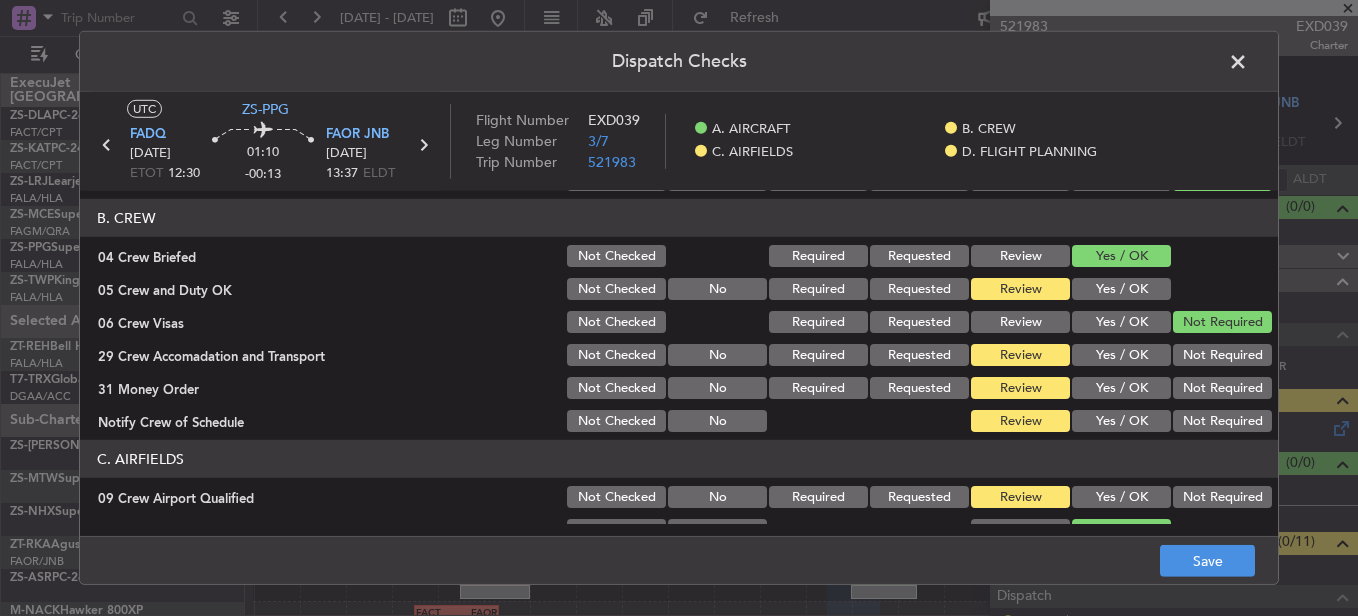 click on "B. CREW   04 Crew Briefed  Not Checked Required Requested Review Yes / OK  05 Crew and Duty OK  Not Checked No Required Requested Review Yes / OK  06 Crew Visas  Not Checked Required Requested Review Yes / OK Not Required  29 Crew Accomadation and Transport  Not Checked No Required Requested Review Yes / OK Not Required  31 Money Order  Not Checked No Required Requested Review Yes / OK Not Required  Notify Crew of Schedule  Not Checked No Review Yes / OK Not Required" 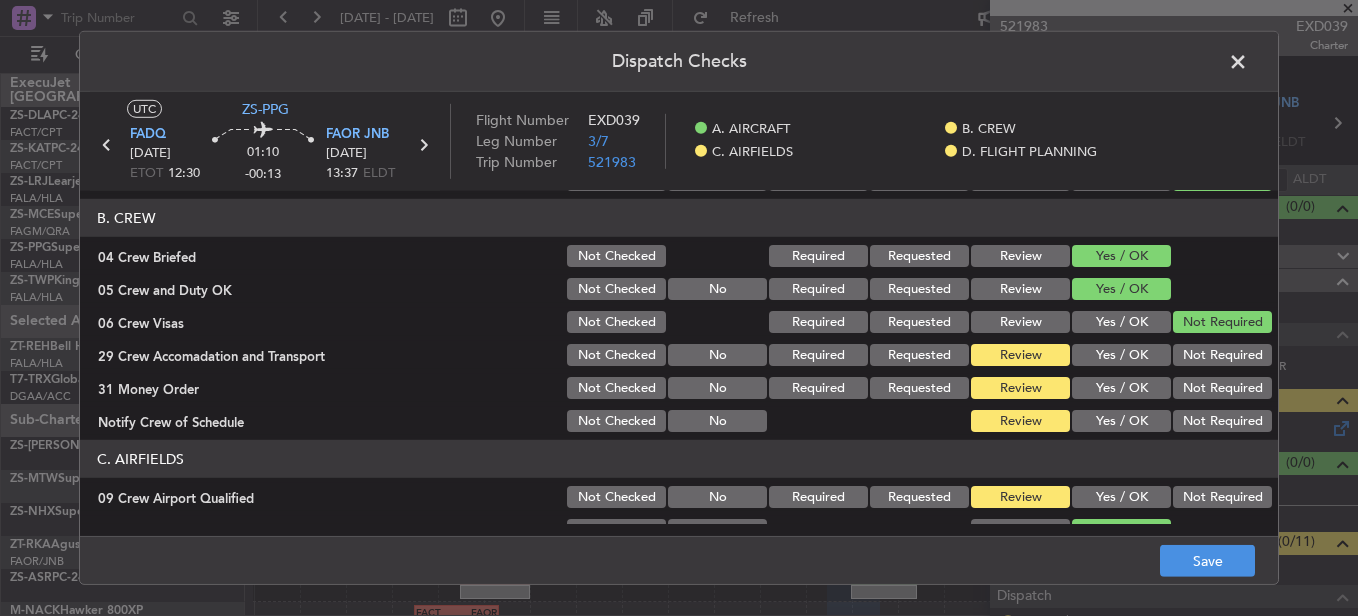 click on "Not Required" 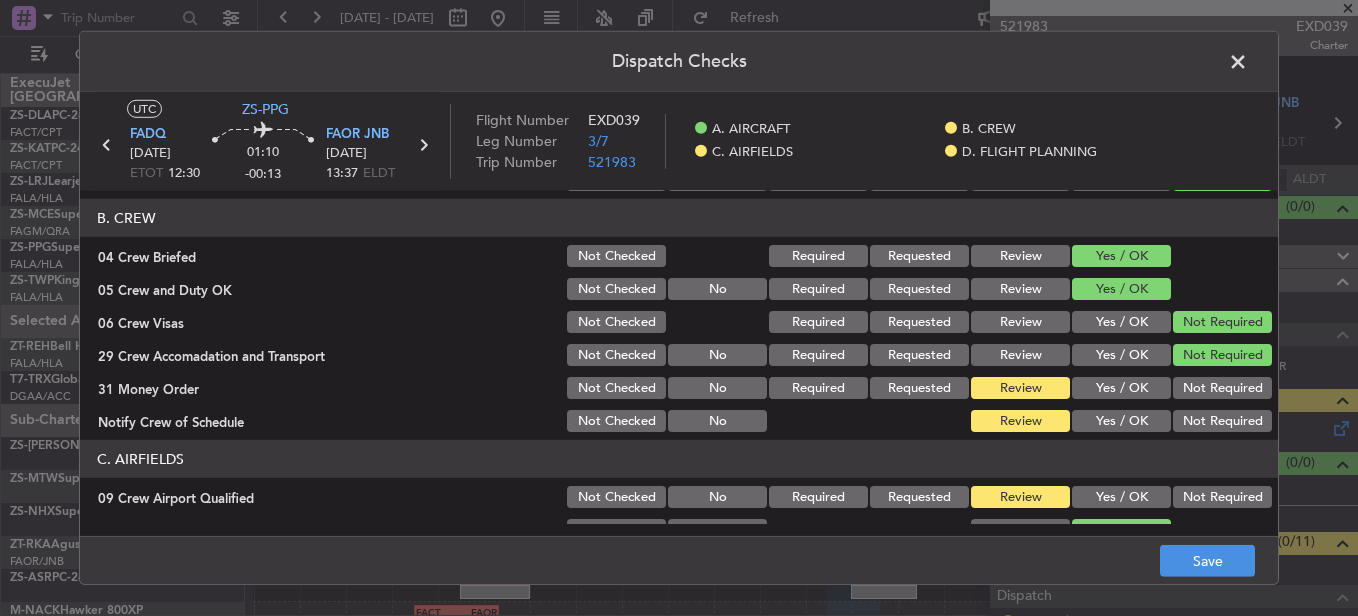 click on "Not Required" 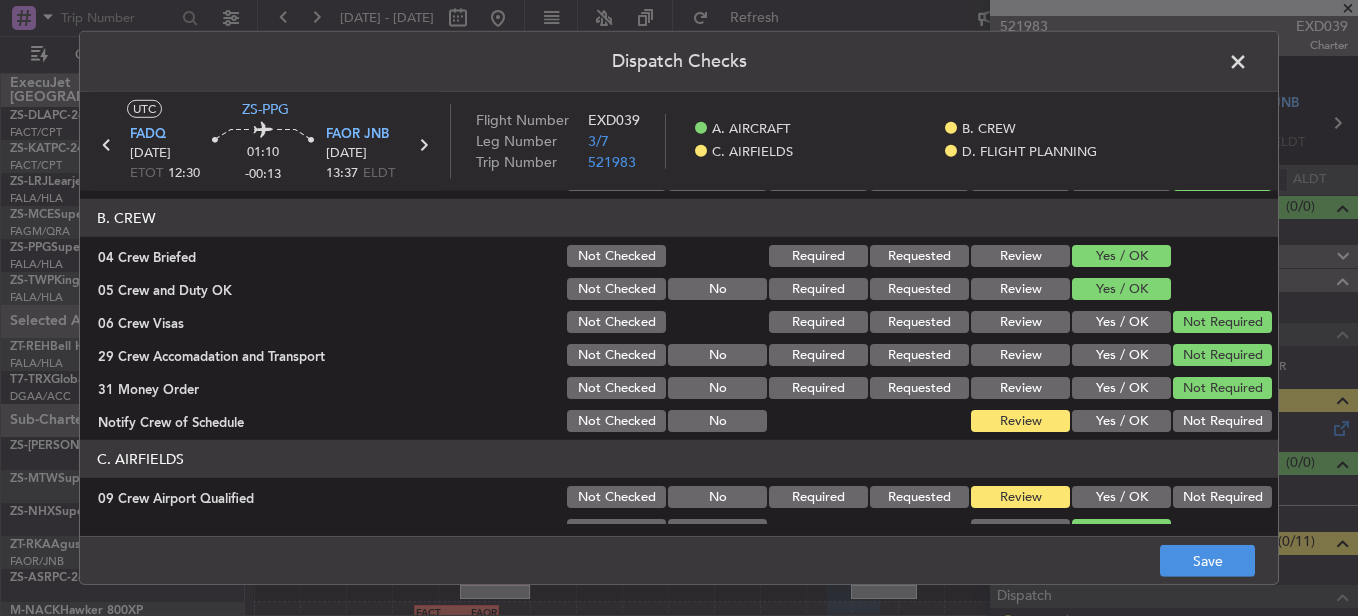click on "Not Required" 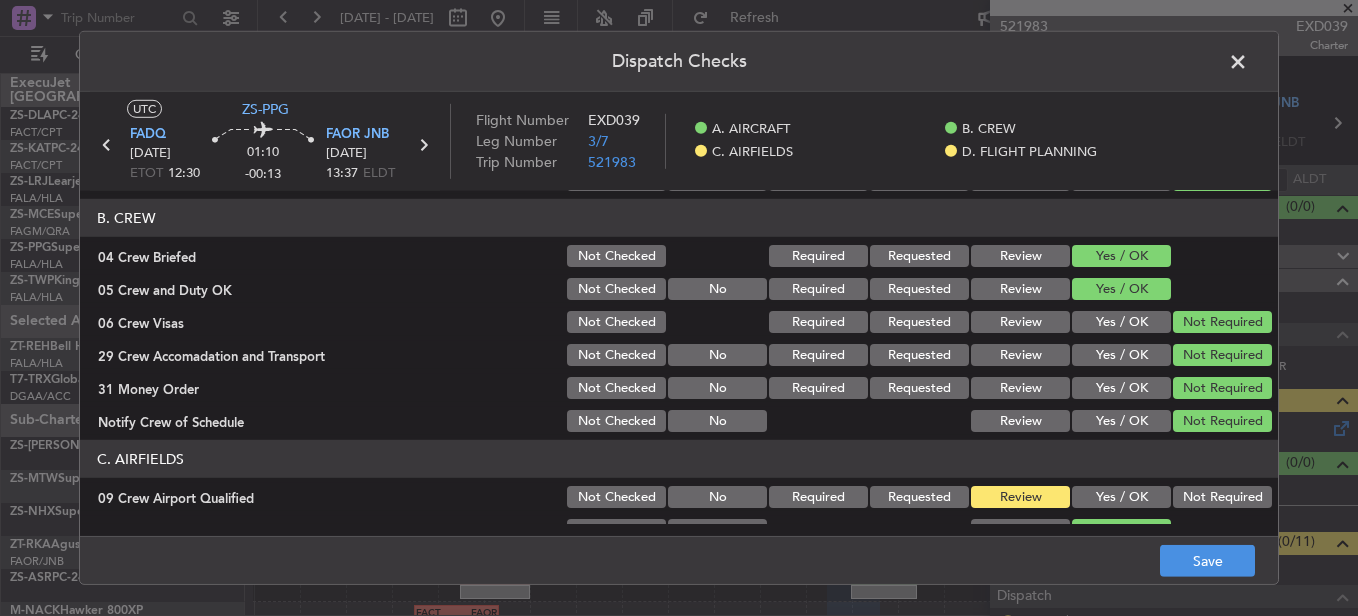 click on "Not Required" 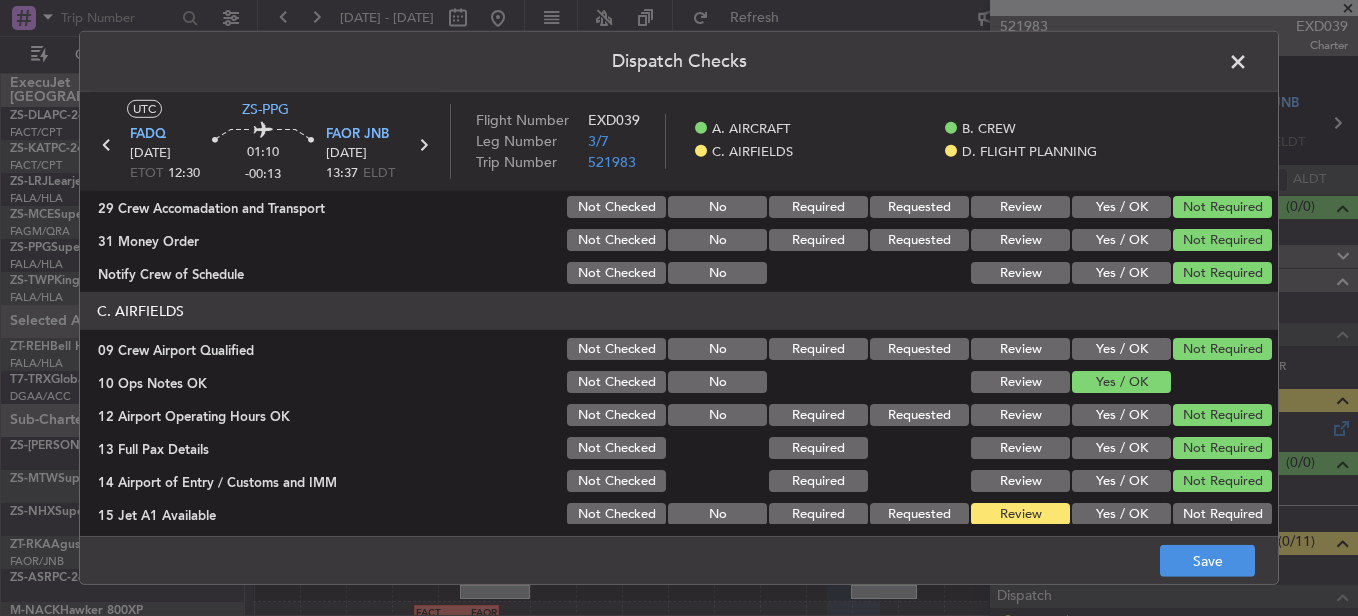 scroll, scrollTop: 500, scrollLeft: 0, axis: vertical 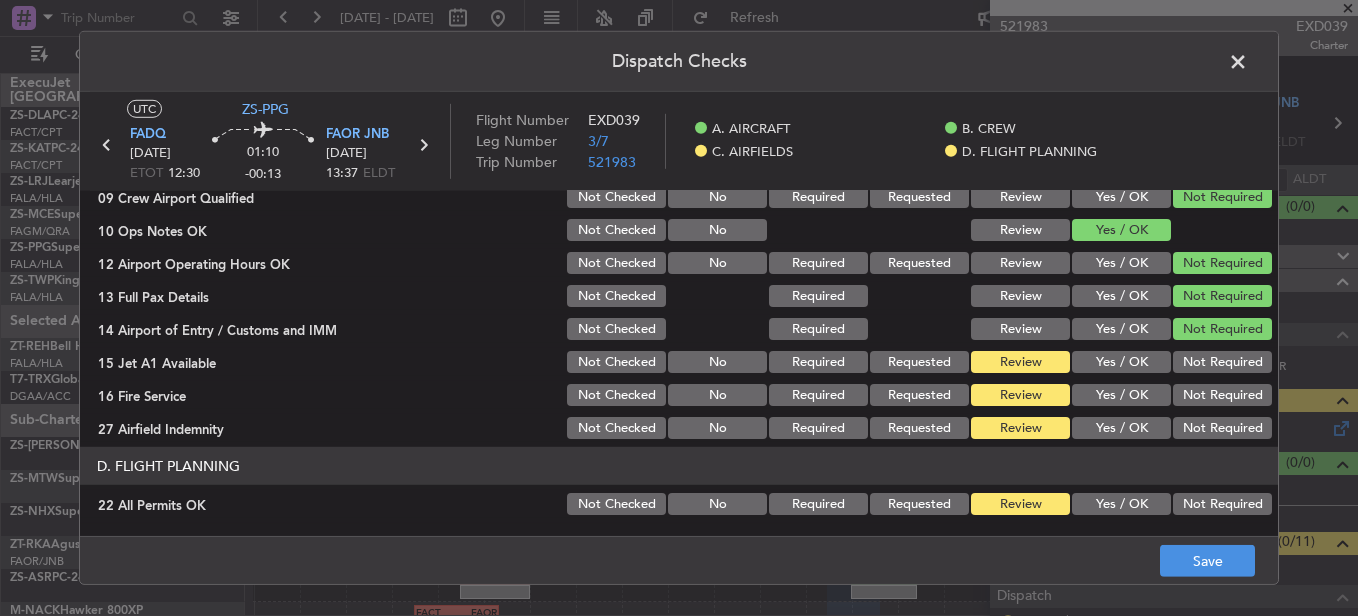 click on "Not Required" 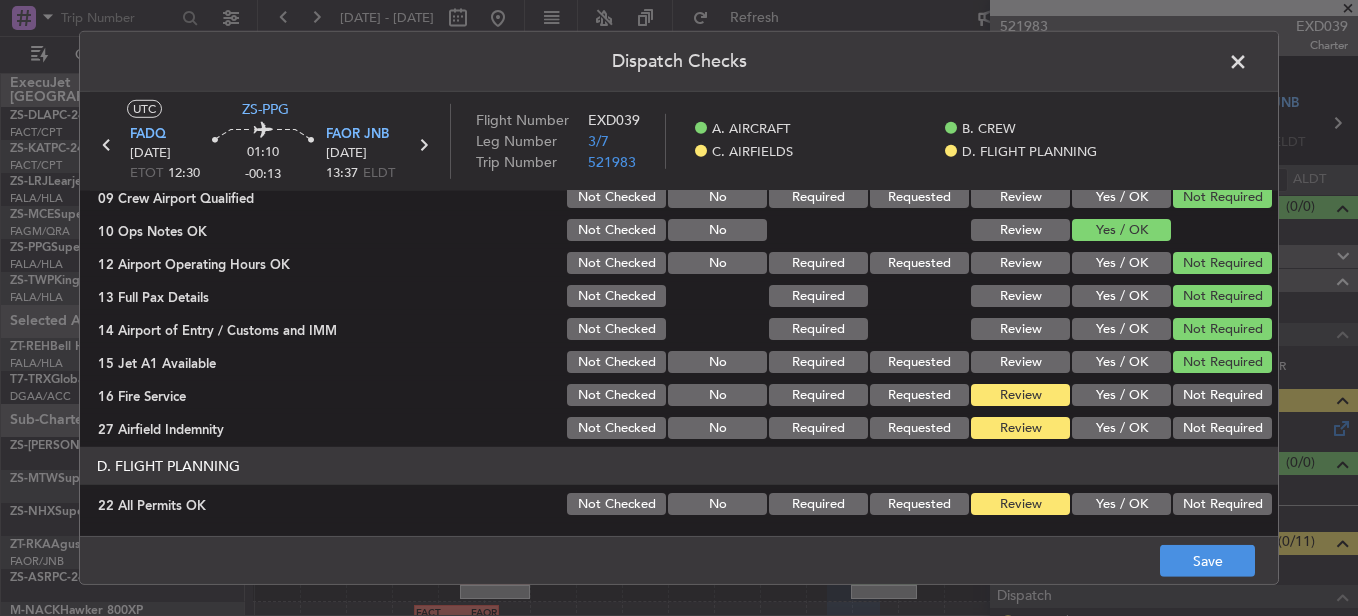 click on "Not Required" 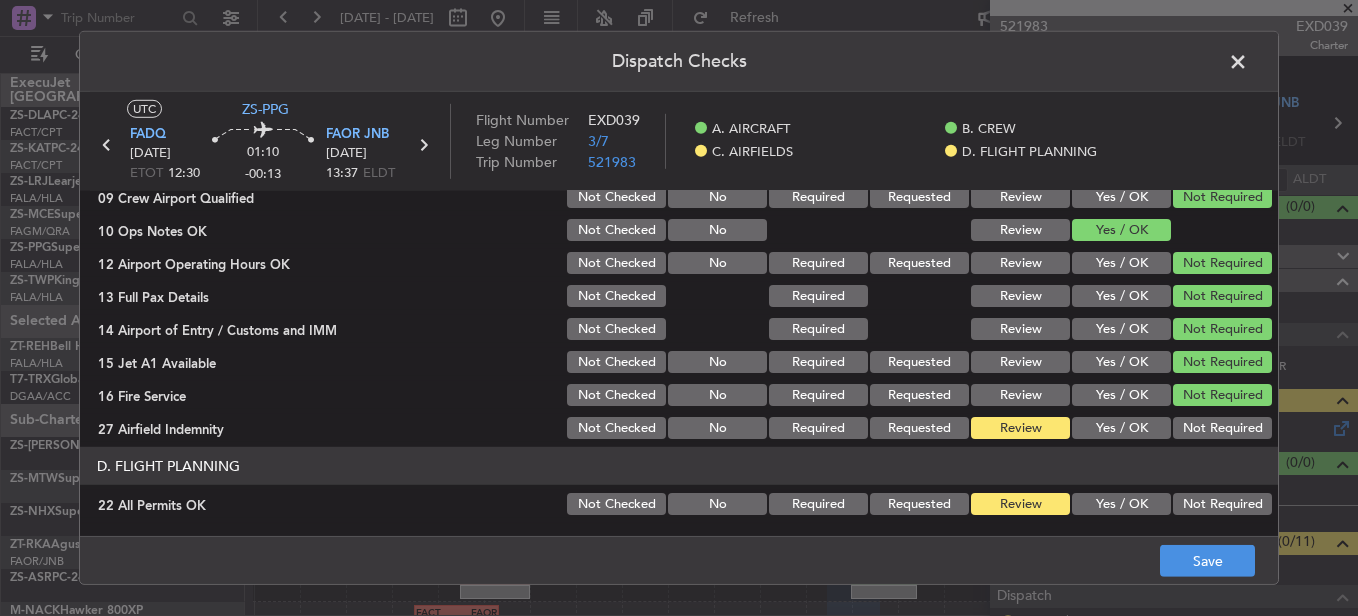 click on "C. AIRFIELDS   09 Crew Airport Qualified  Not Checked No Required Requested Review Yes / OK Not Required  10 Ops Notes OK  Not Checked No Review Yes / OK  12 Airport Operating Hours OK  Not Checked No Required Requested Review Yes / OK Not Required  13 Full Pax Details  Not Checked Required Review Yes / OK Not Required  14 Airport of Entry / Customs and IMM  Not Checked Required Review Yes / OK Not Required  15 Jet A1 Available  Not Checked No Required Requested Review Yes / OK Not Required  16 Fire Service  Not Checked No Required Requested Review Yes / OK Not Required  27 Airfield Indemnity  Not Checked No Required Requested Review Yes / OK Not Required" 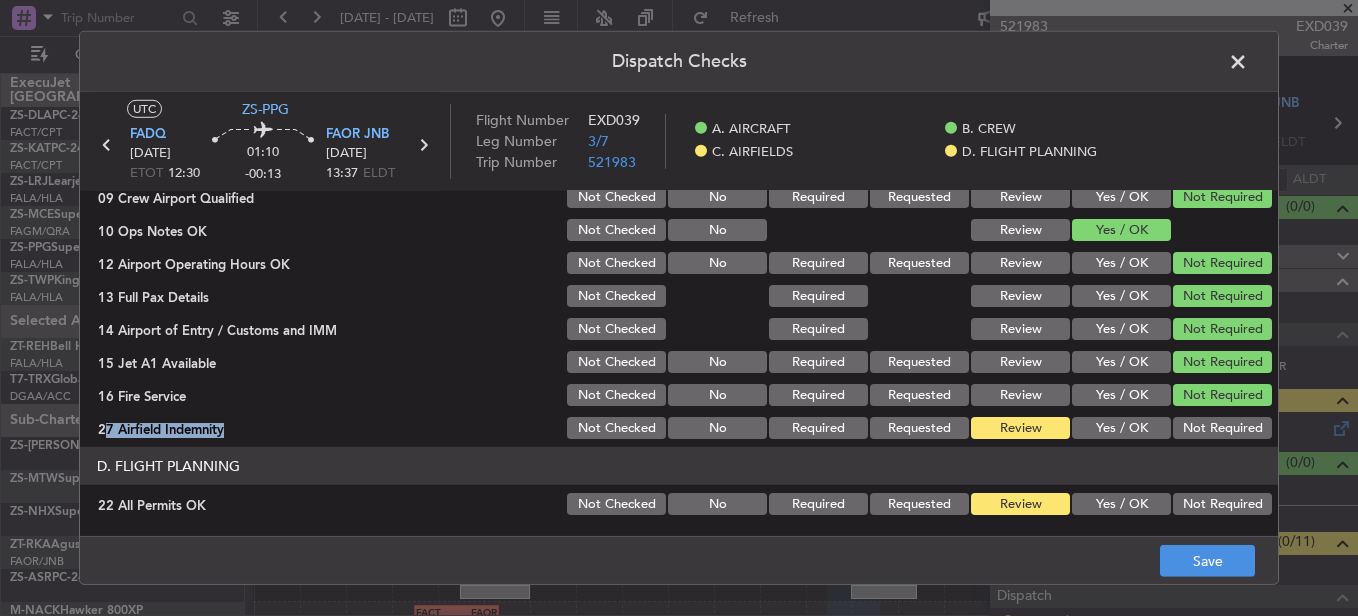 click on "Not Required" 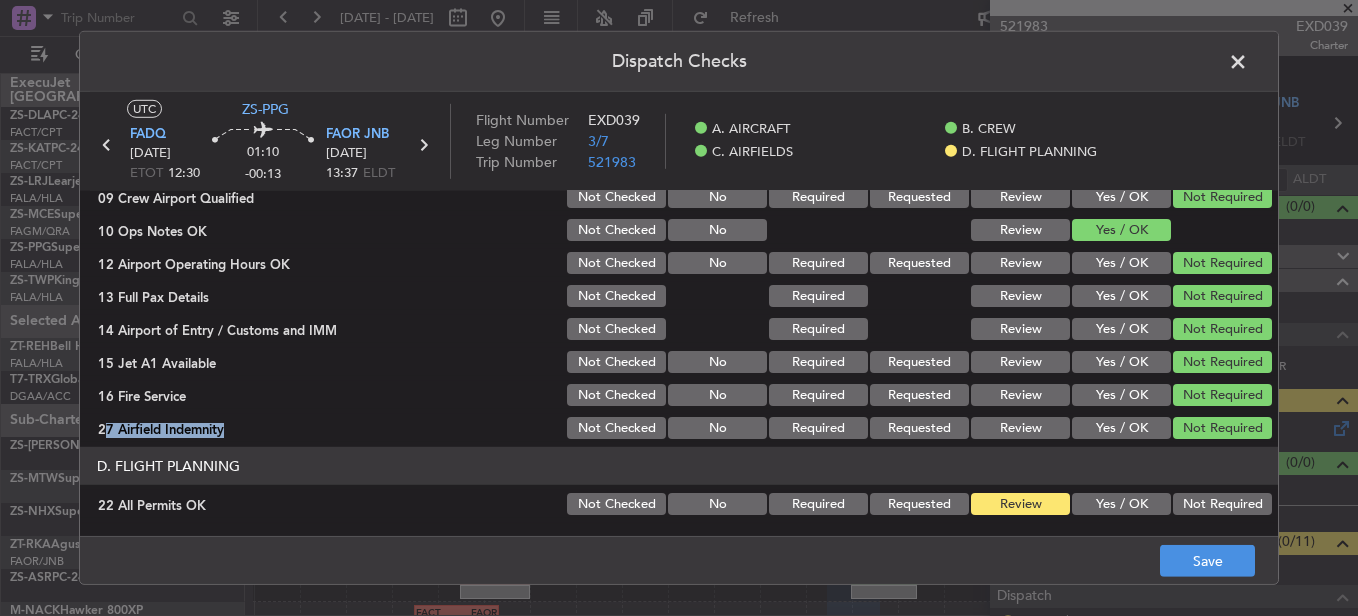 click on "Not Required" 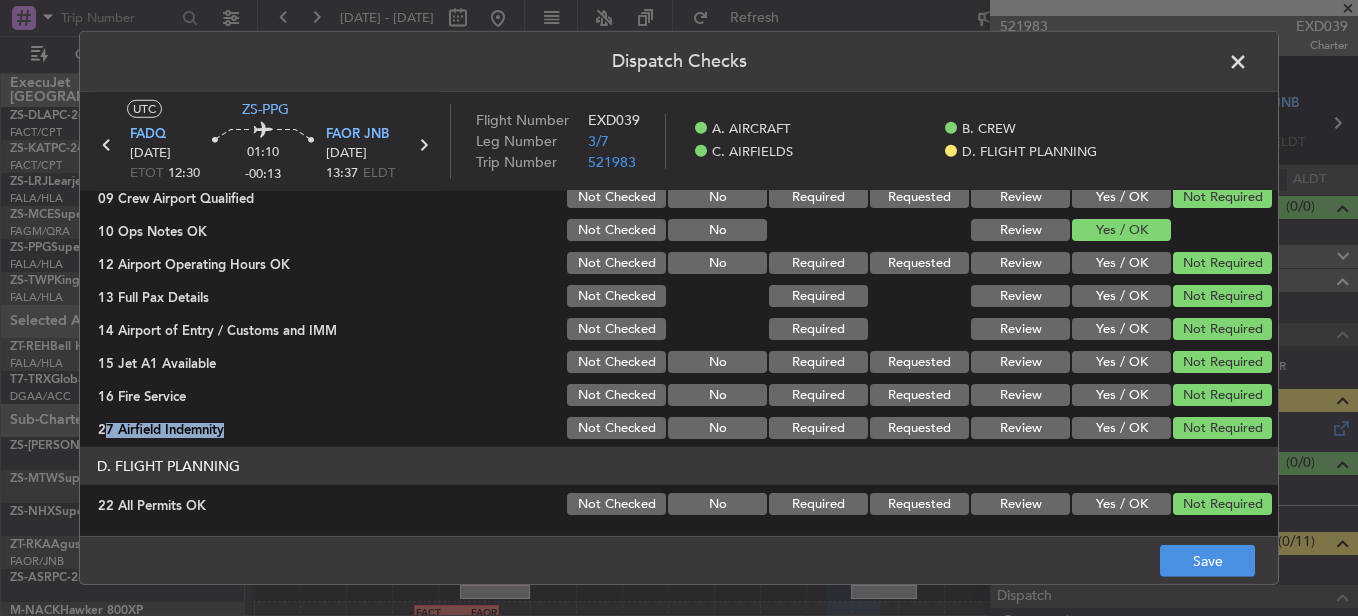 scroll, scrollTop: 565, scrollLeft: 0, axis: vertical 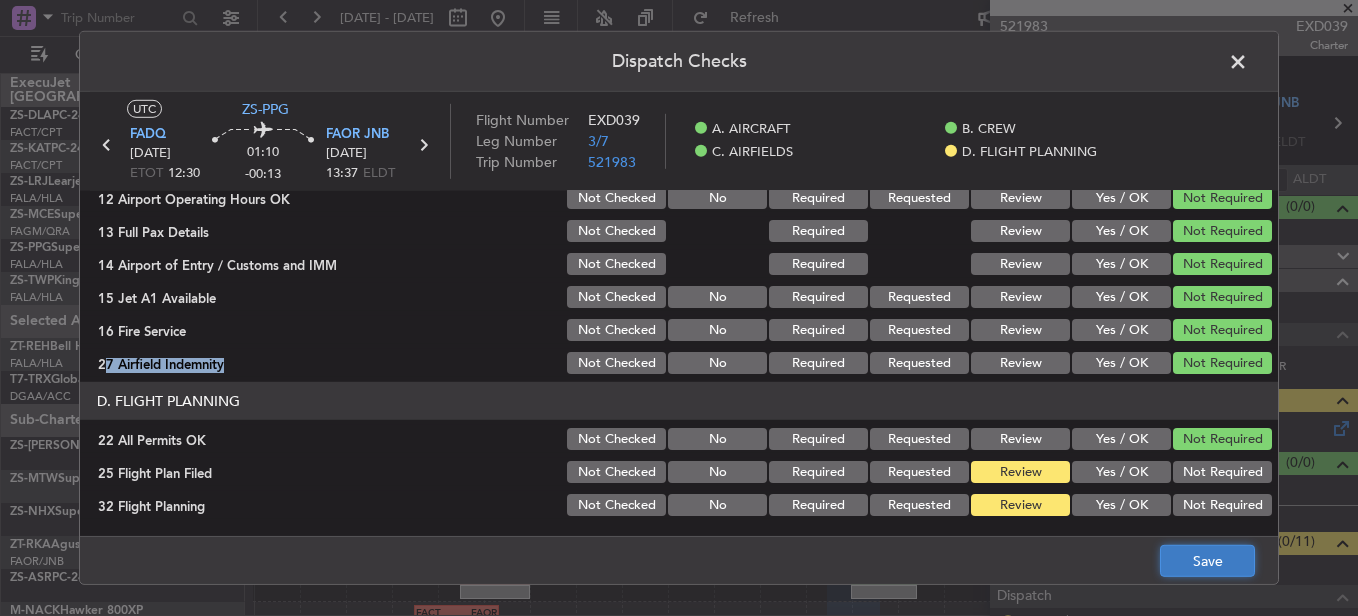 click on "Save" 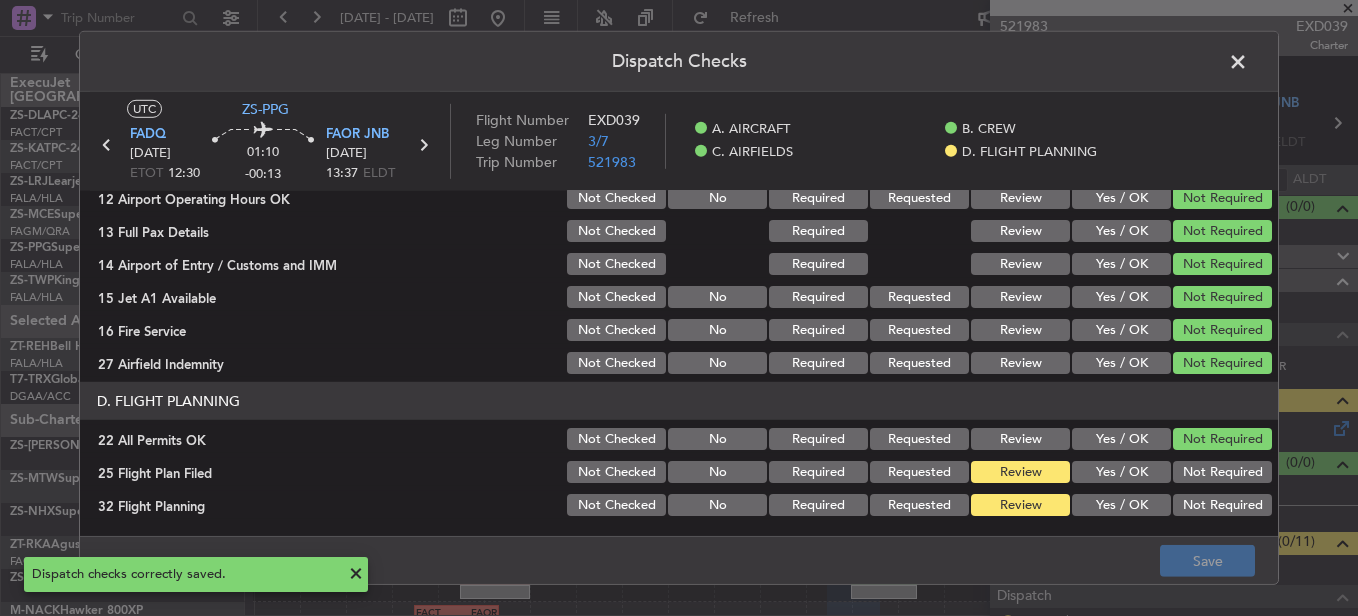click 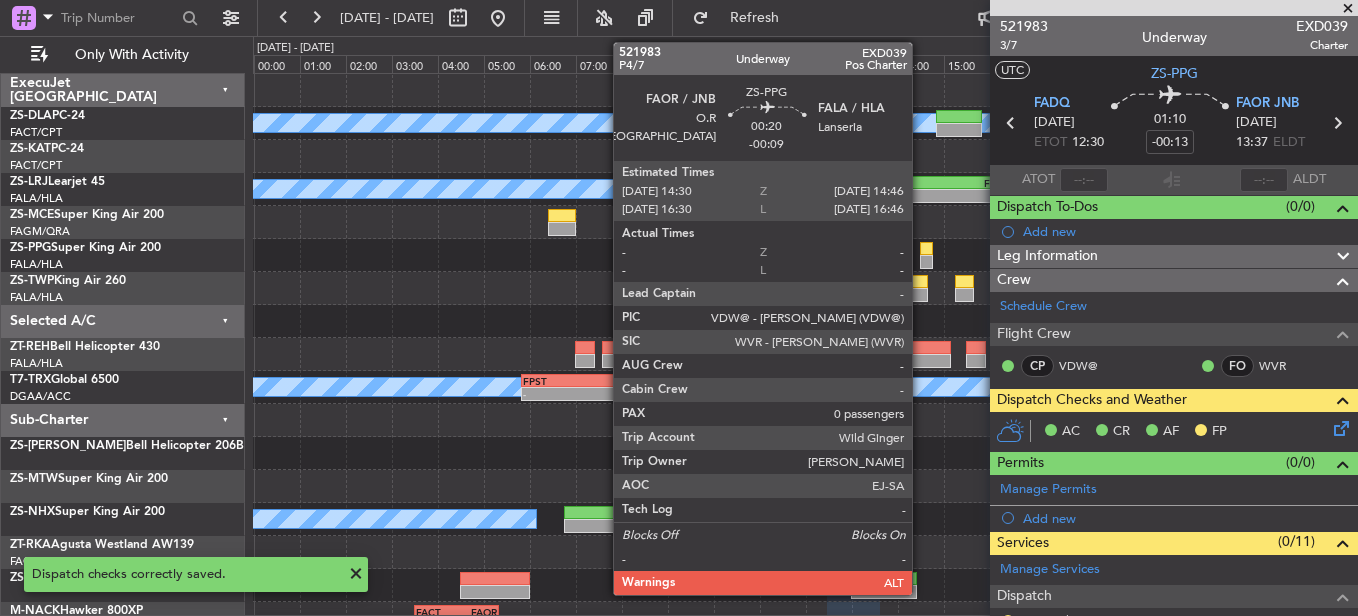 click 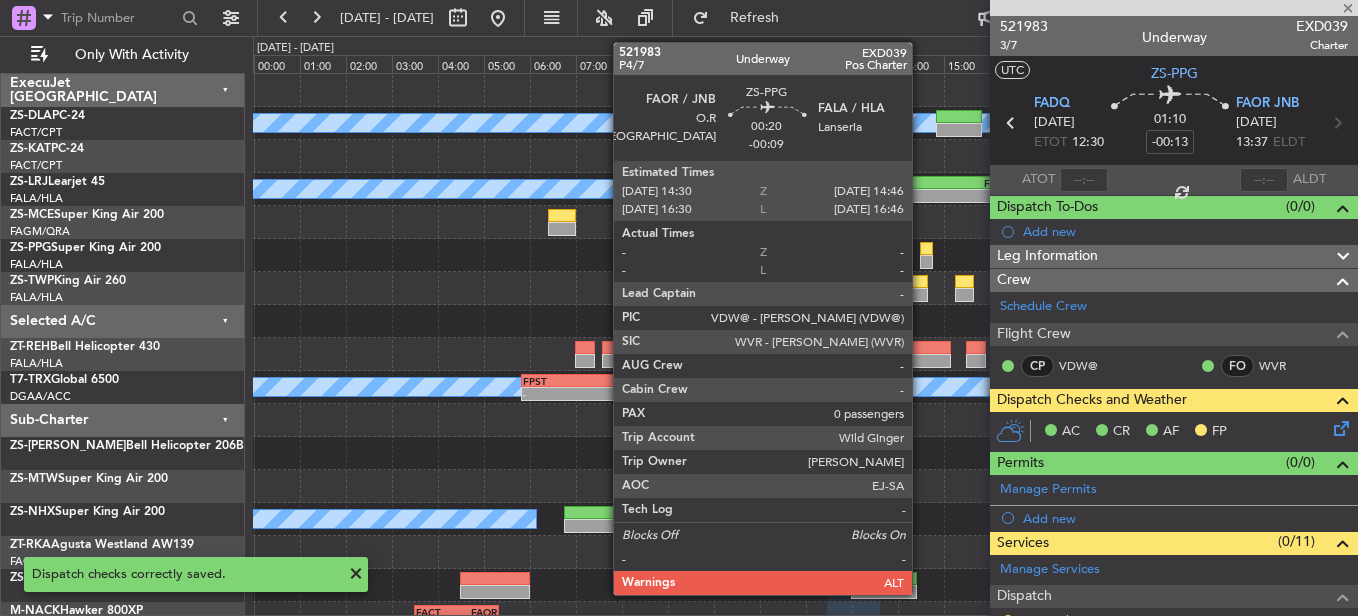 type on "-00:09" 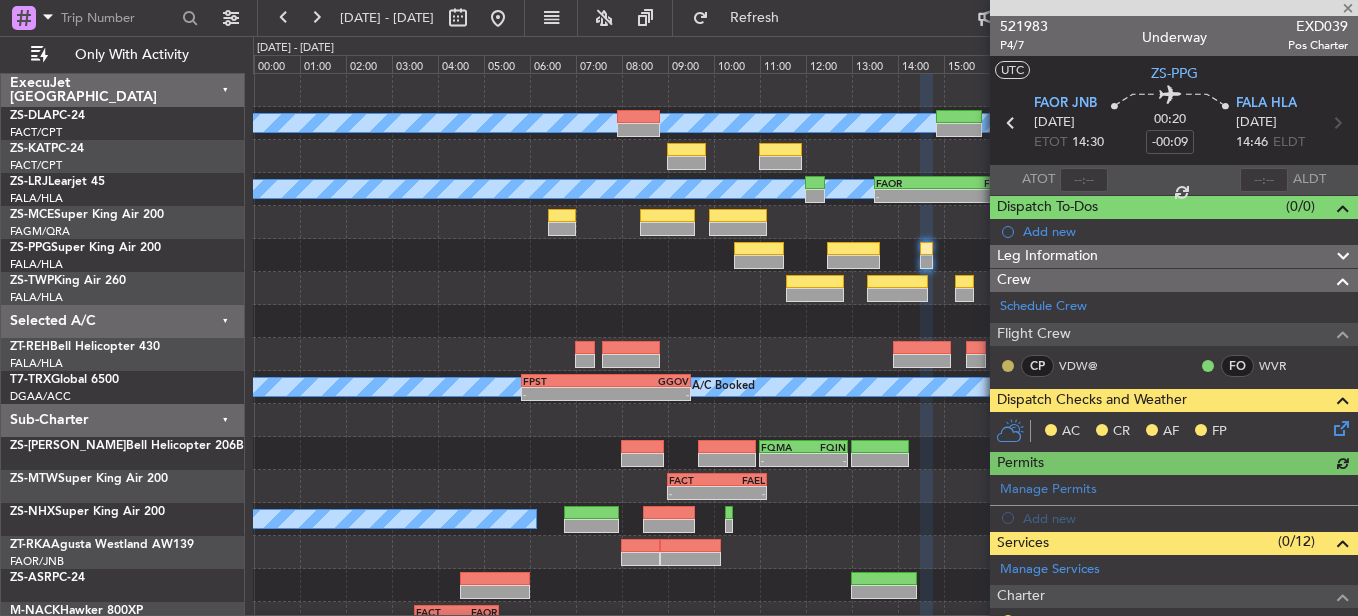 click 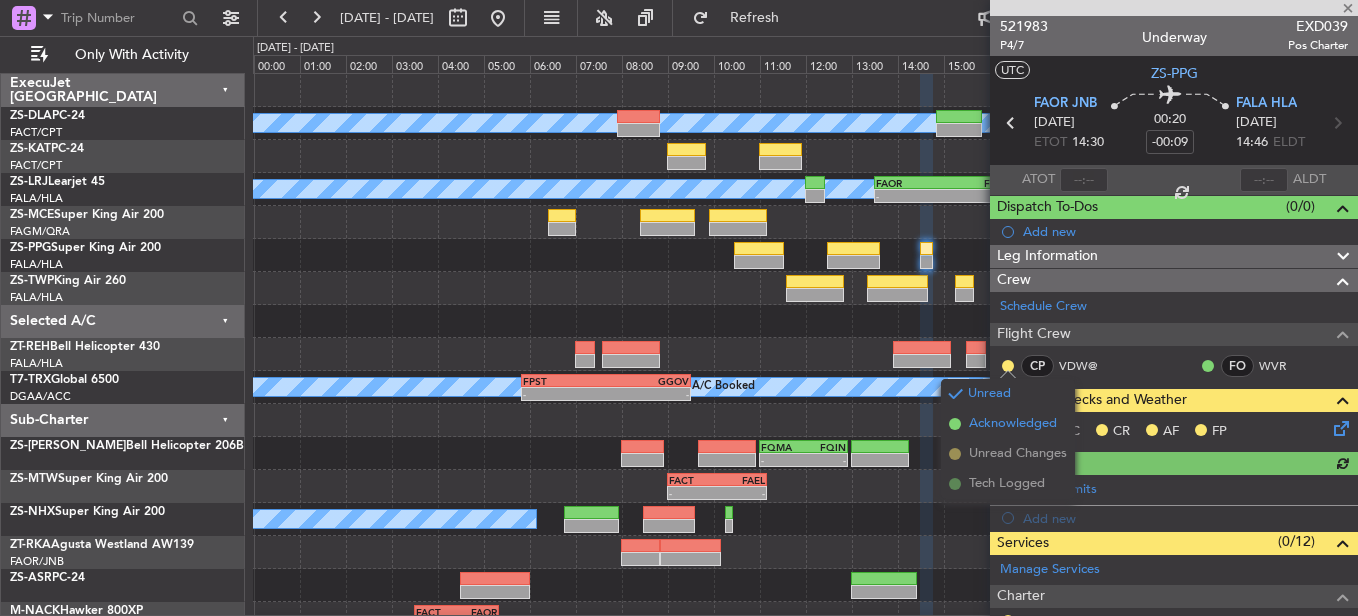 click on "Acknowledged" at bounding box center (1013, 424) 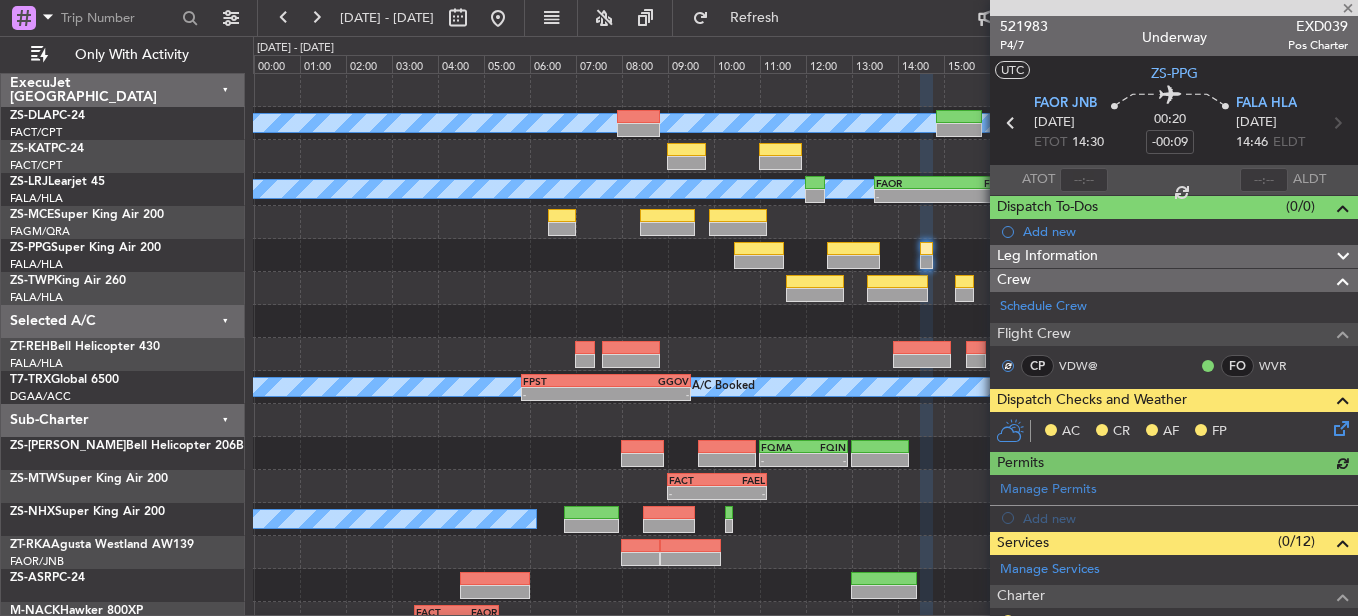 click 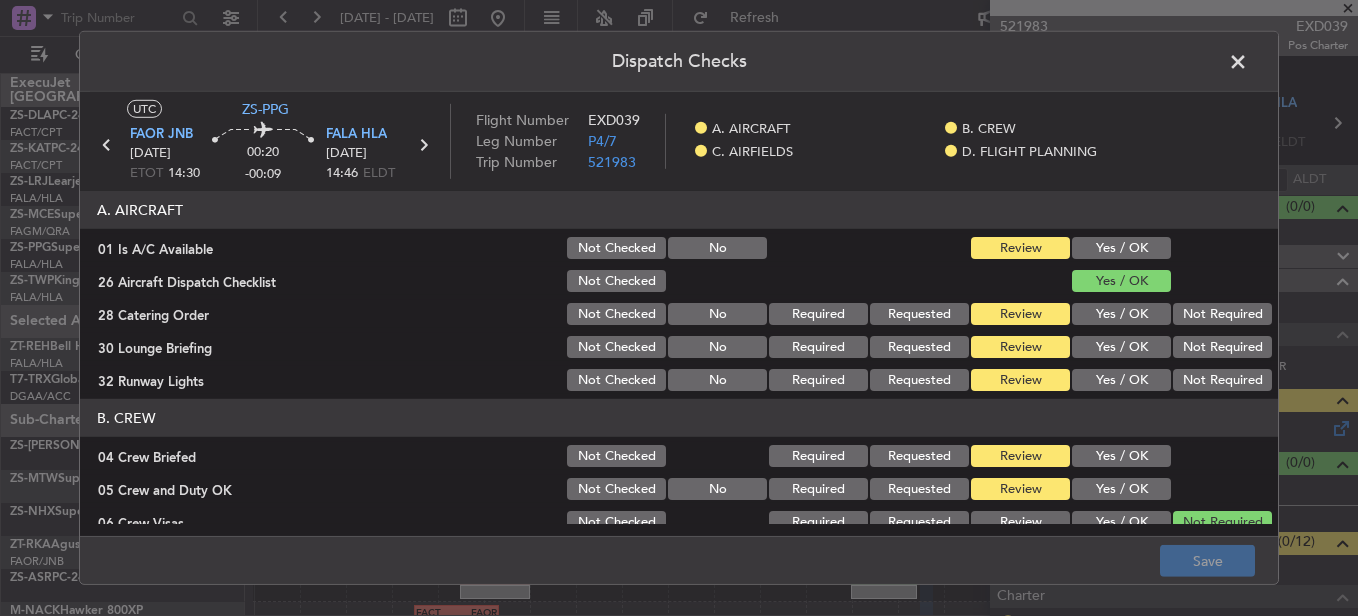 click on "Yes / OK" 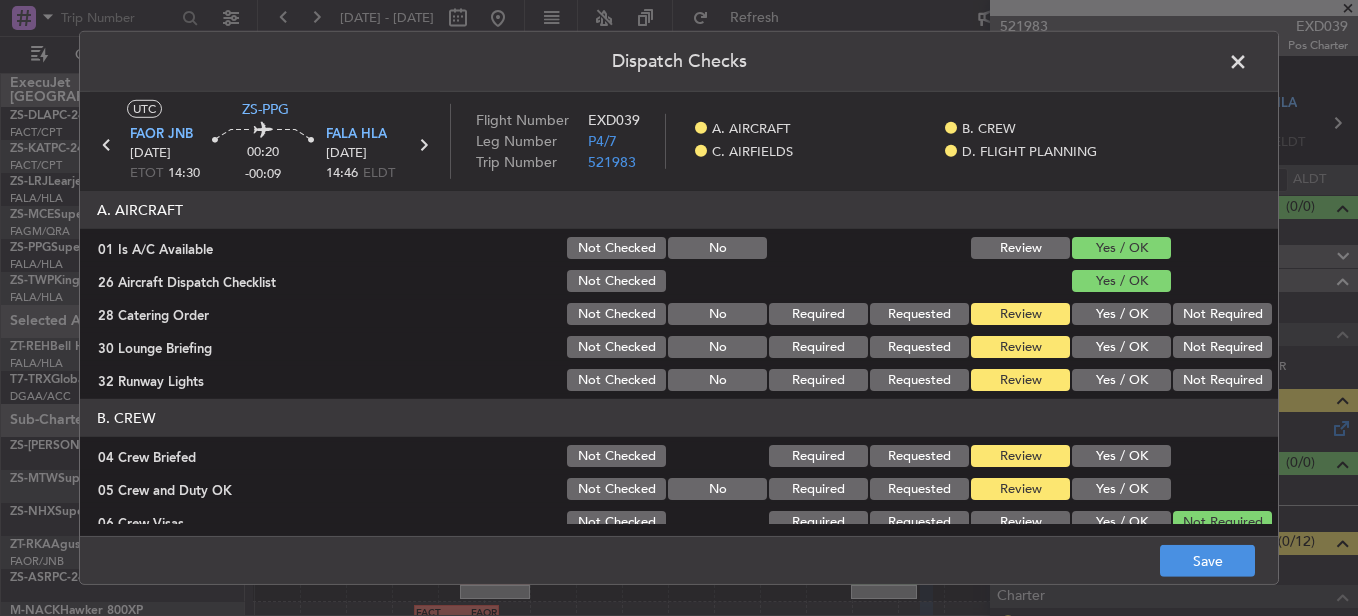 click on "Not Required" 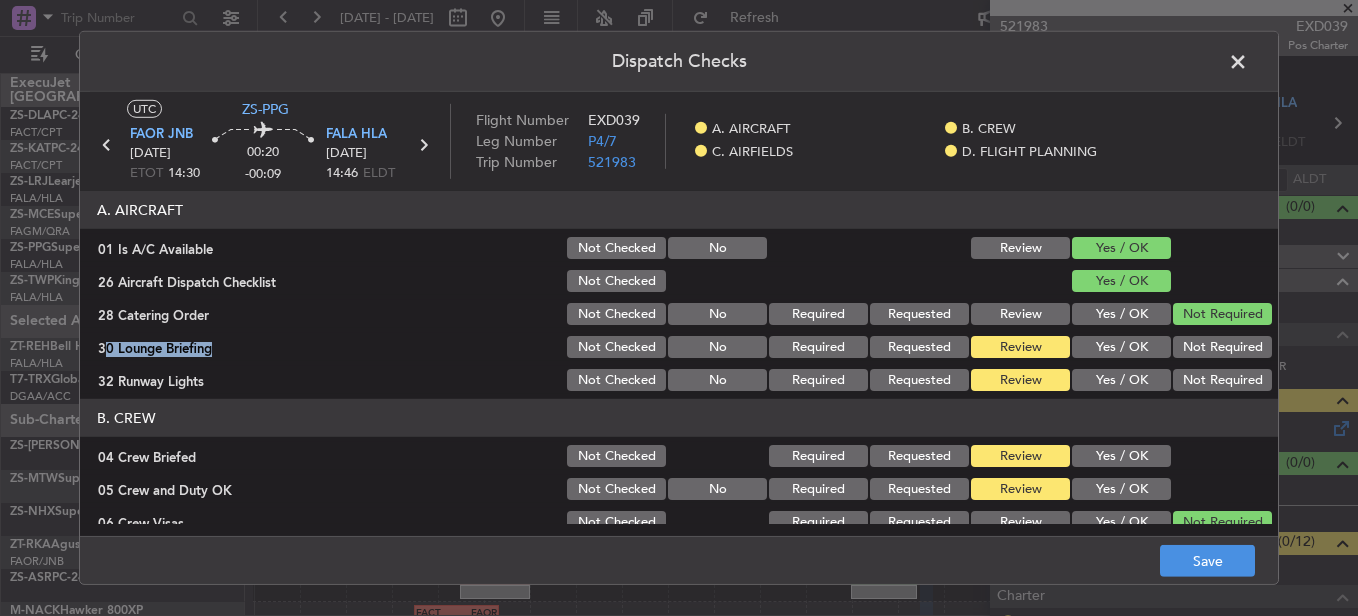 drag, startPoint x: 1209, startPoint y: 345, endPoint x: 1209, endPoint y: 360, distance: 15 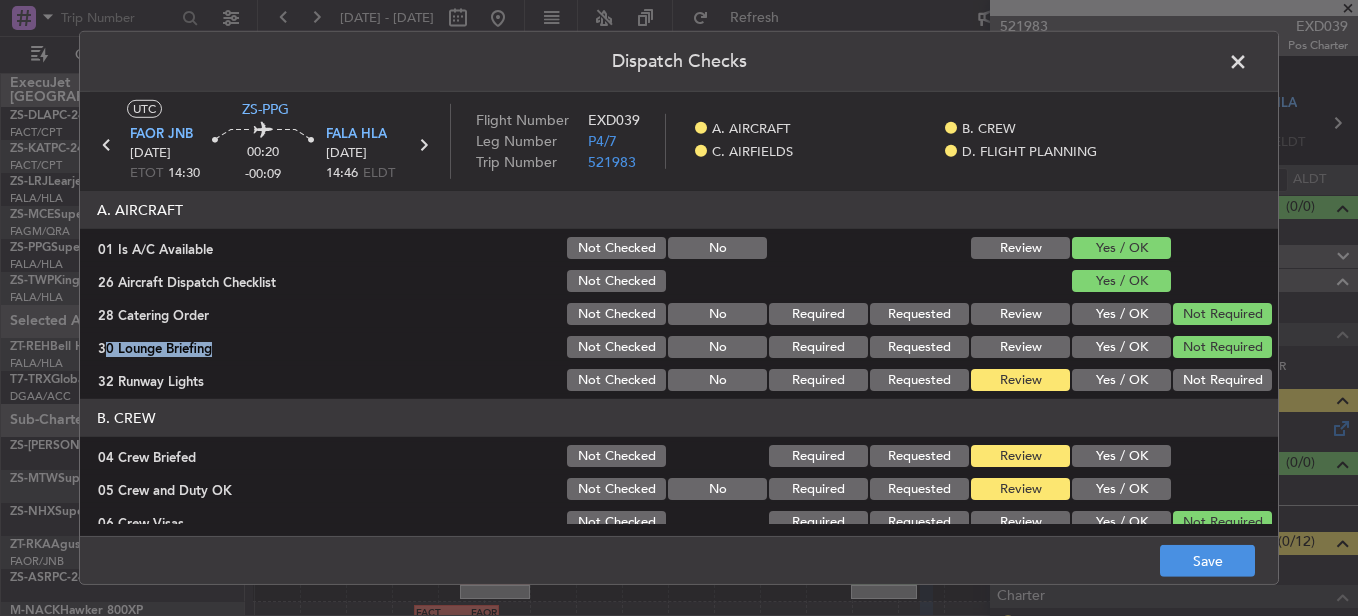 click on "Not Required" 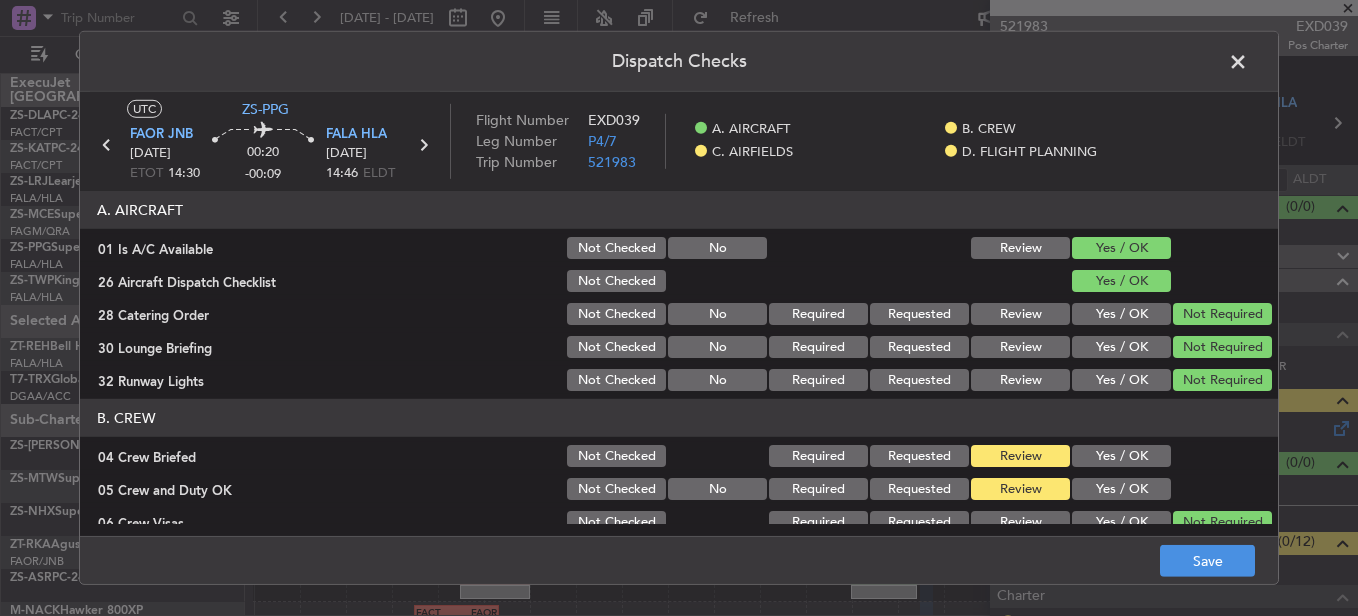 click on "Yes / OK" 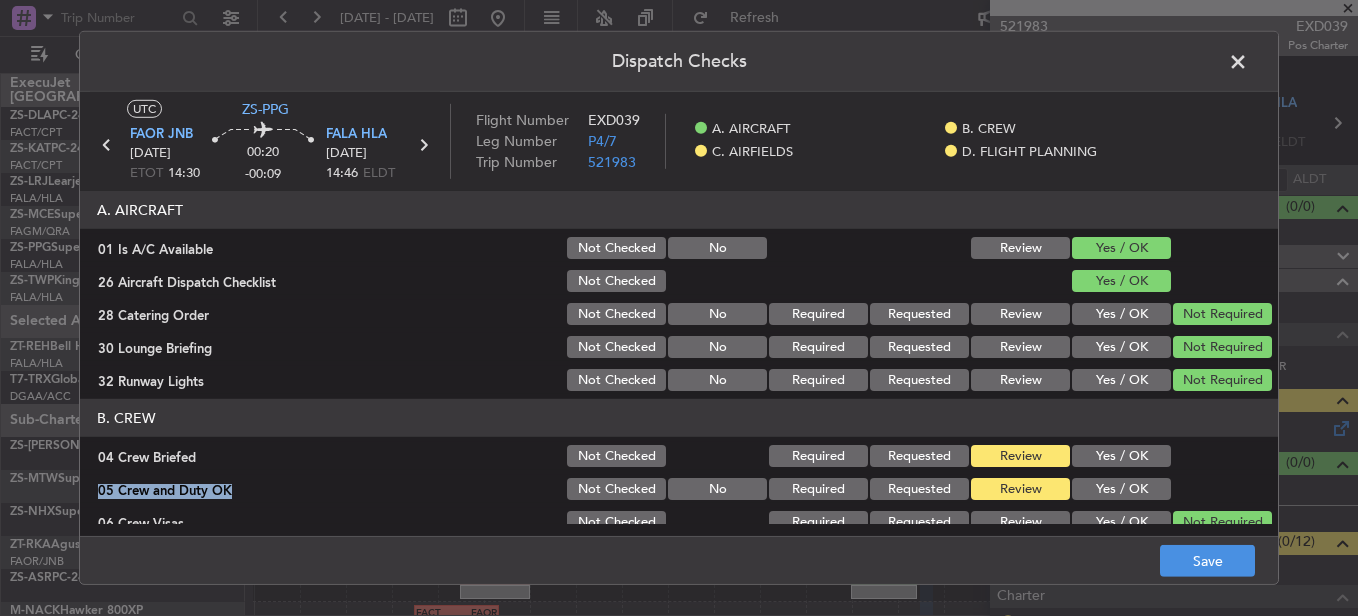 click on "B. CREW   04 Crew Briefed  Not Checked Required Requested Review Yes / OK  05 Crew and Duty OK  Not Checked No Required Requested Review Yes / OK  06 Crew Visas  Not Checked Required Requested Review Yes / OK Not Required  29 Crew Accomadation and Transport  Not Checked No Required Requested Review Yes / OK Not Required  31 Money Order  Not Checked No Required Requested Review Yes / OK Not Required  Notify Crew of Schedule  Not Checked No Review Yes / OK Not Required" 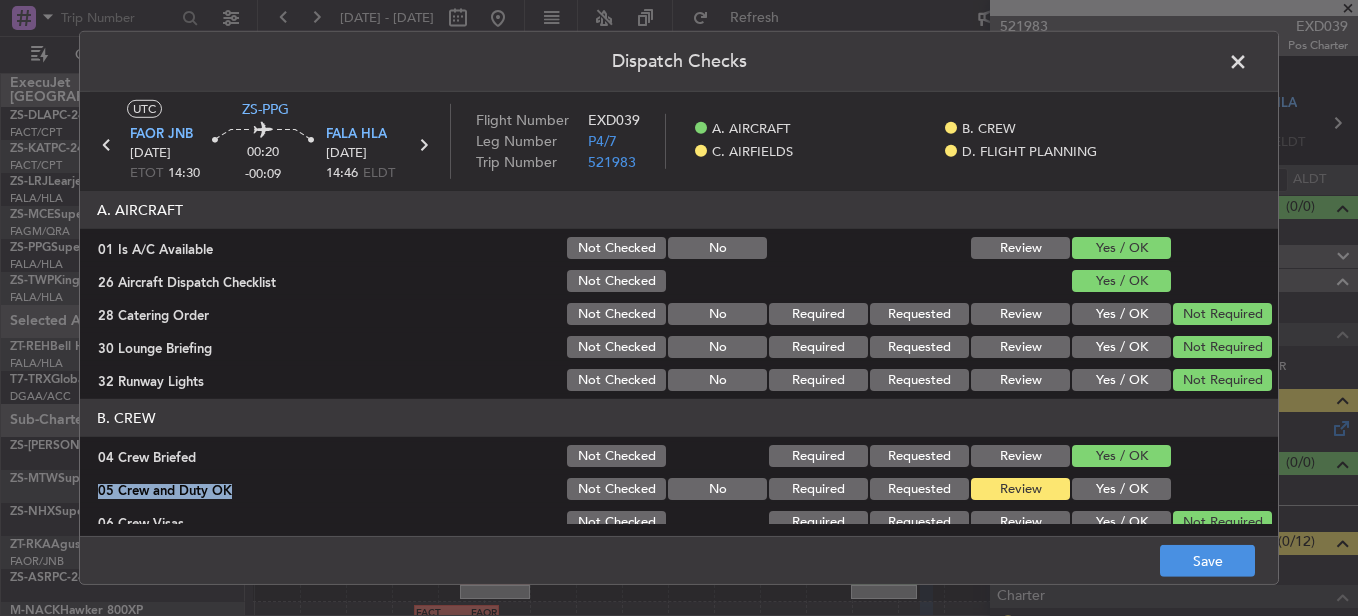 click on "Yes / OK" 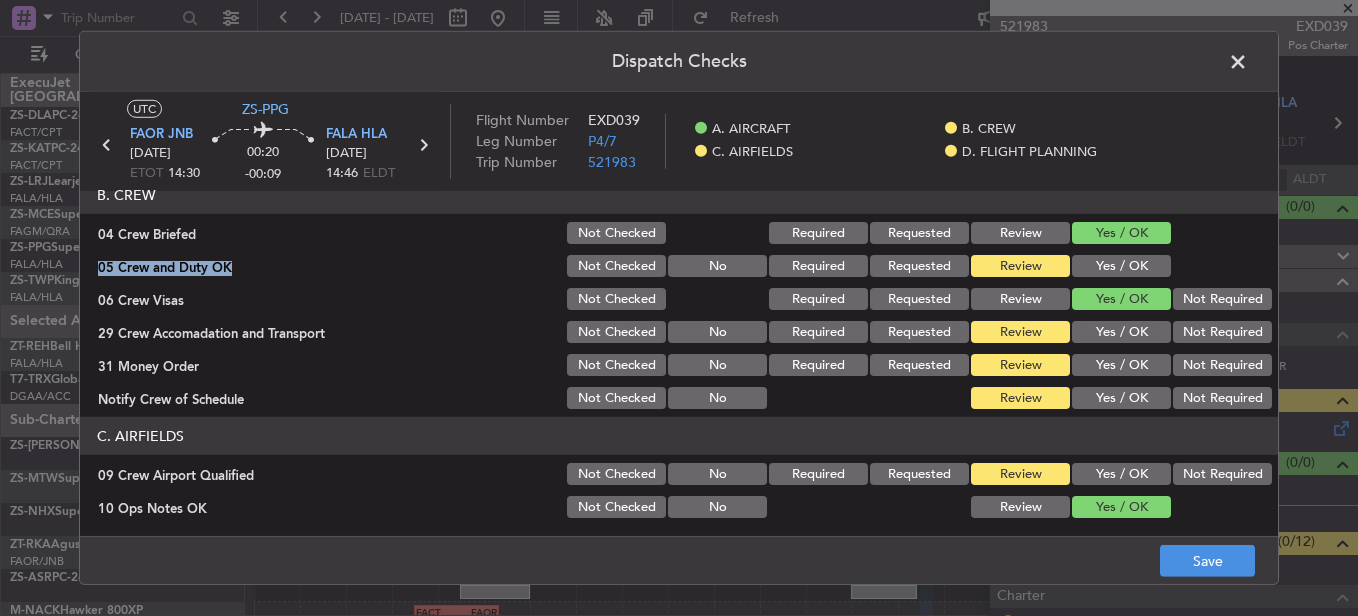 scroll, scrollTop: 200, scrollLeft: 0, axis: vertical 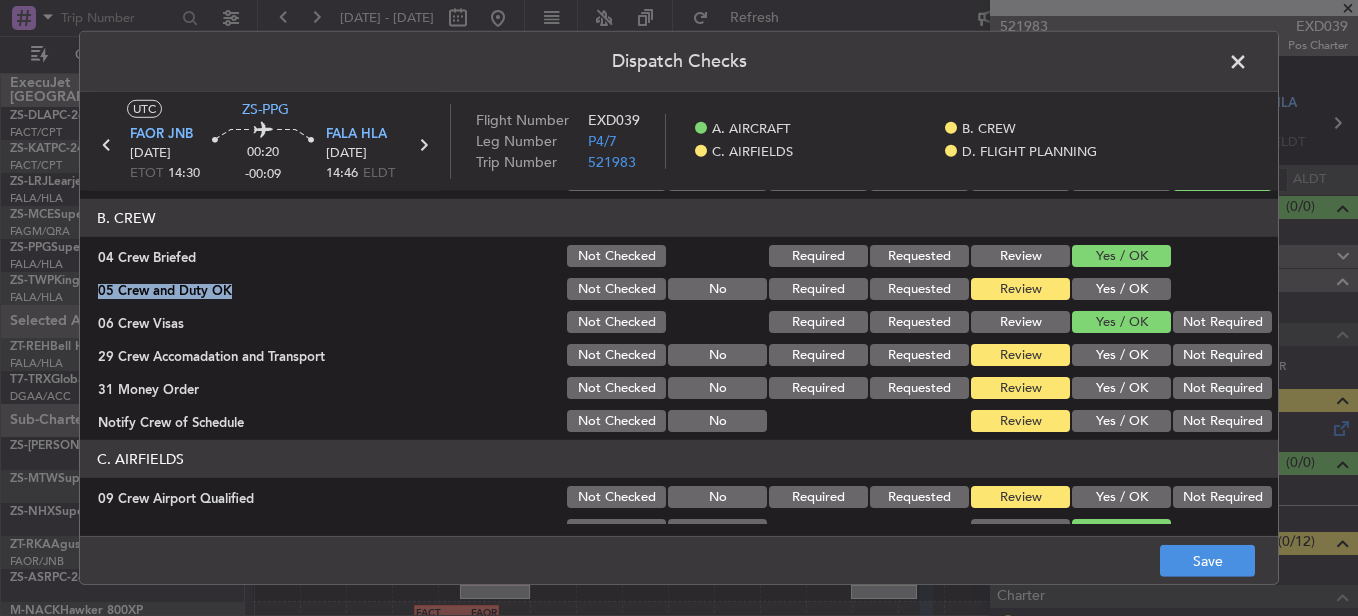 click on "Yes / OK" 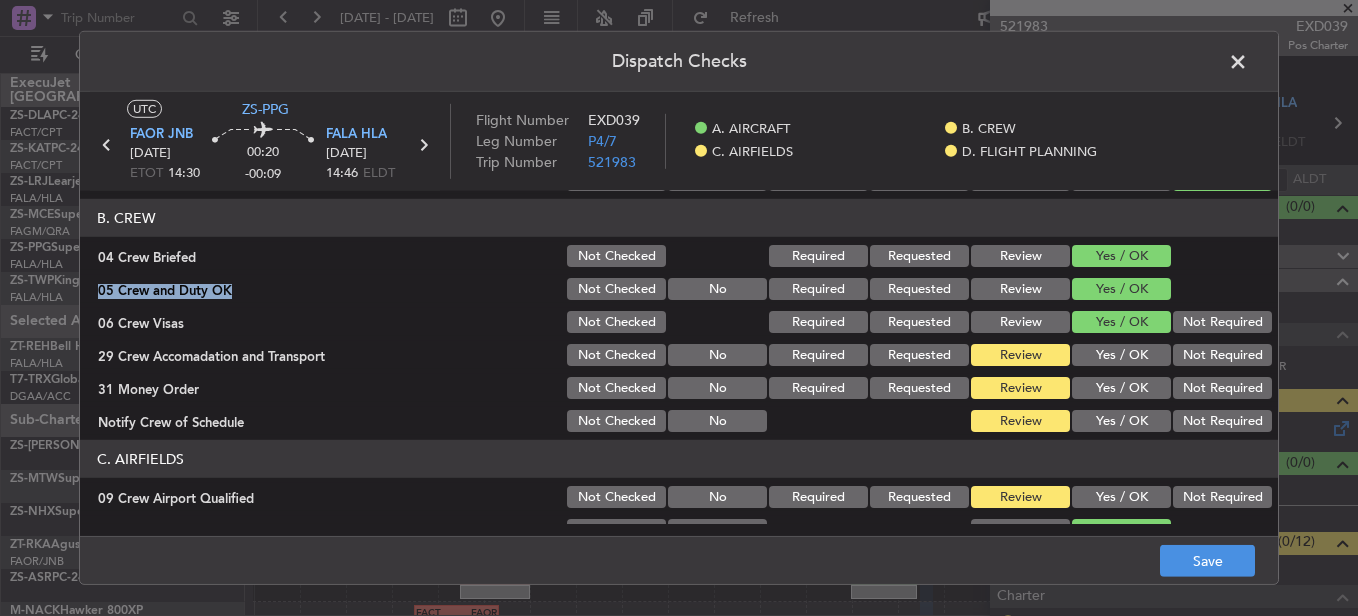 click on "Not Required" 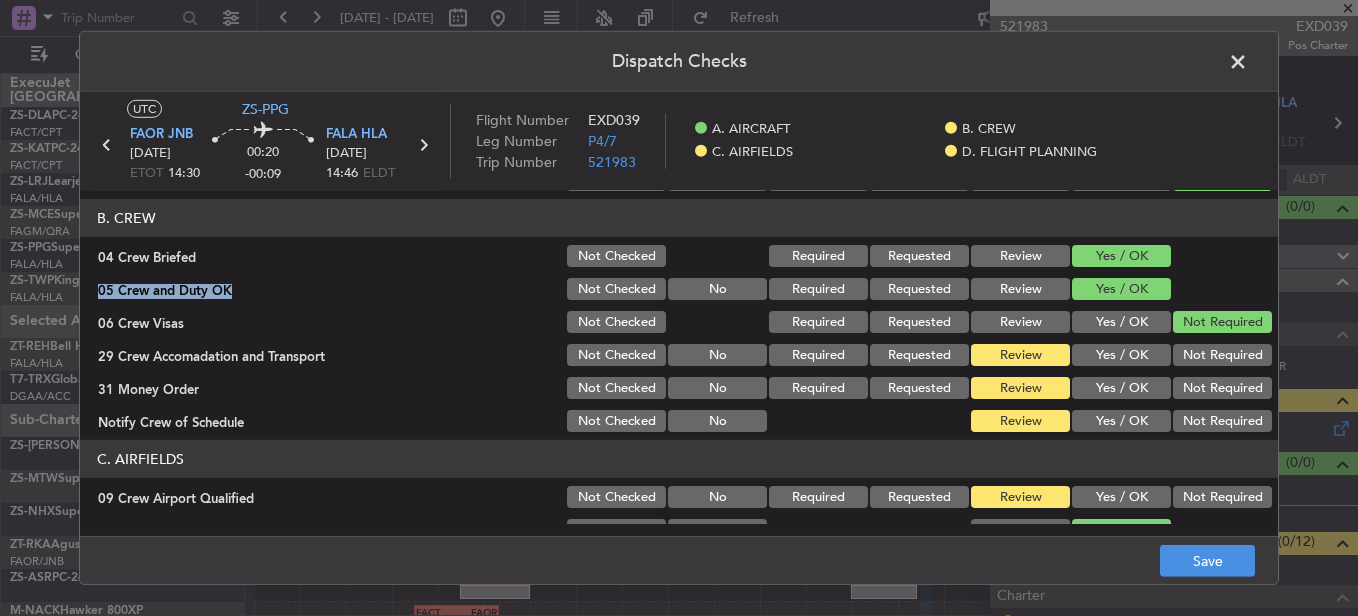 click on "Not Required" 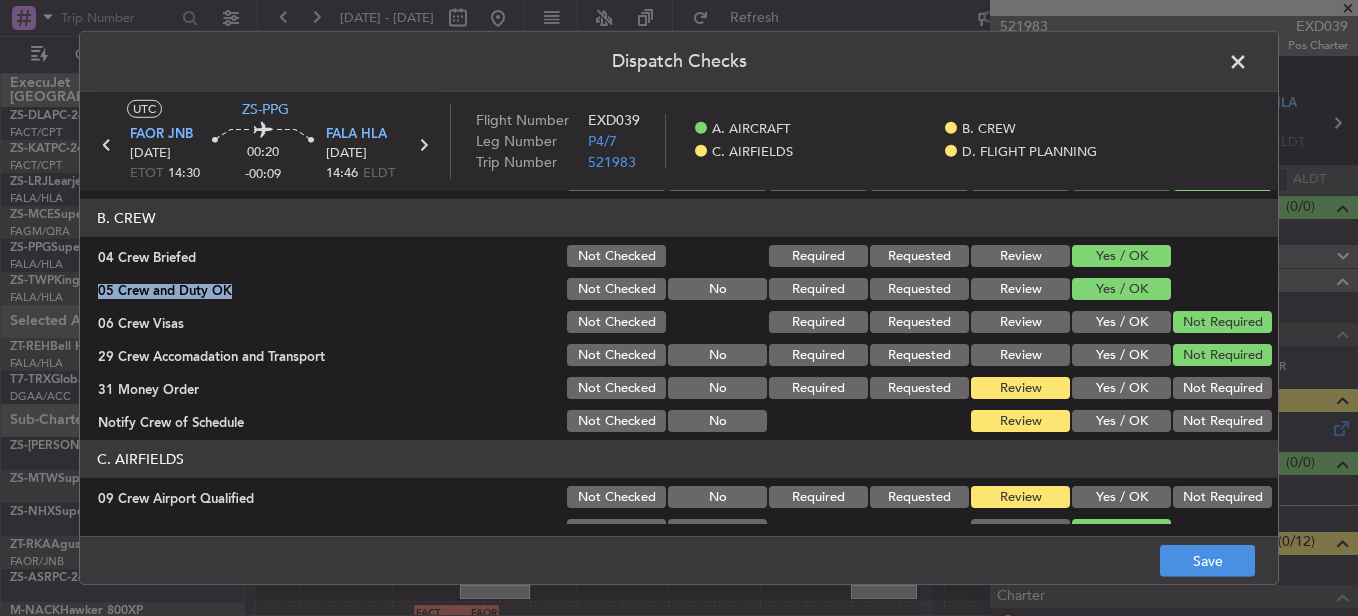 click on "Not Required" 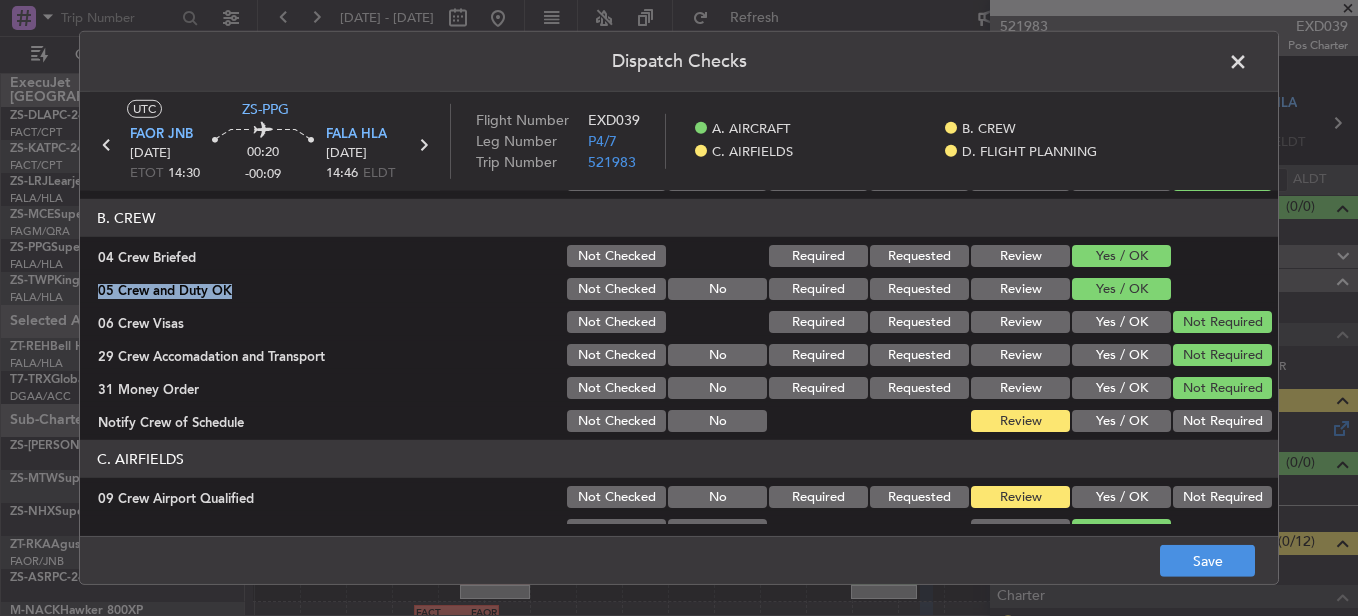 click on "Not Required" 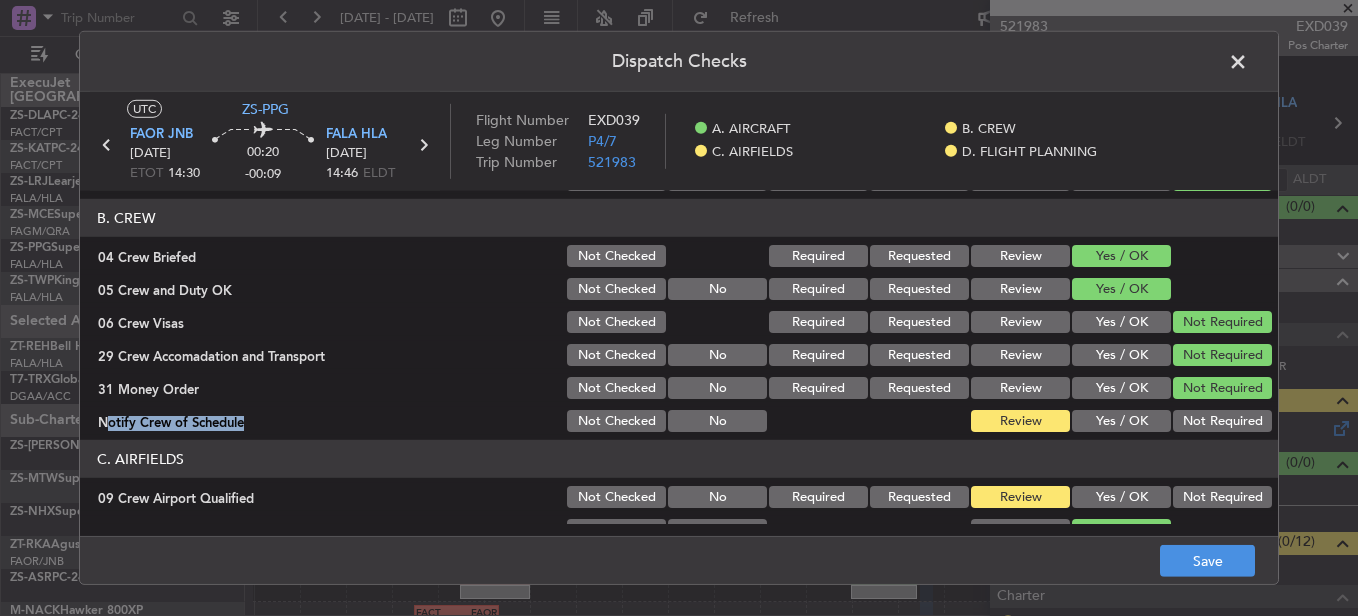 click on "B. CREW   04 Crew Briefed  Not Checked Required Requested Review Yes / OK  05 Crew and Duty OK  Not Checked No Required Requested Review Yes / OK  06 Crew Visas  Not Checked Required Requested Review Yes / OK Not Required  29 Crew Accomadation and Transport  Not Checked No Required Requested Review Yes / OK Not Required  31 Money Order  Not Checked No Required Requested Review Yes / OK Not Required  Notify Crew of Schedule  Not Checked No Review Yes / OK Not Required" 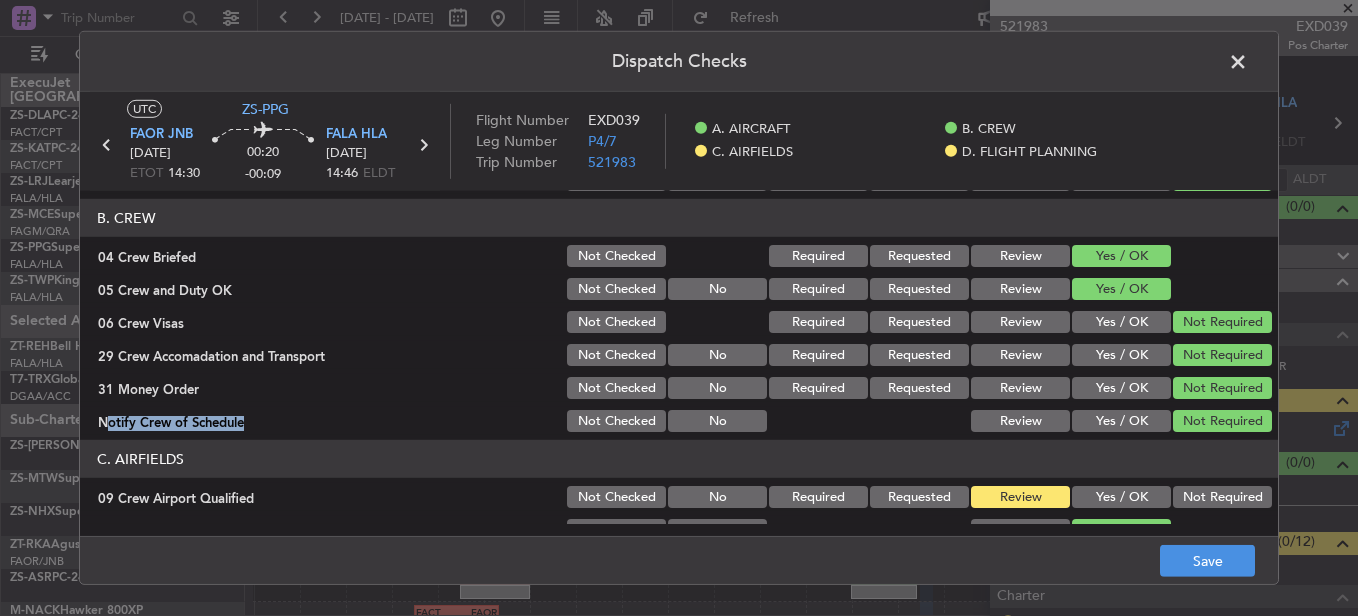 click on "Not Required" 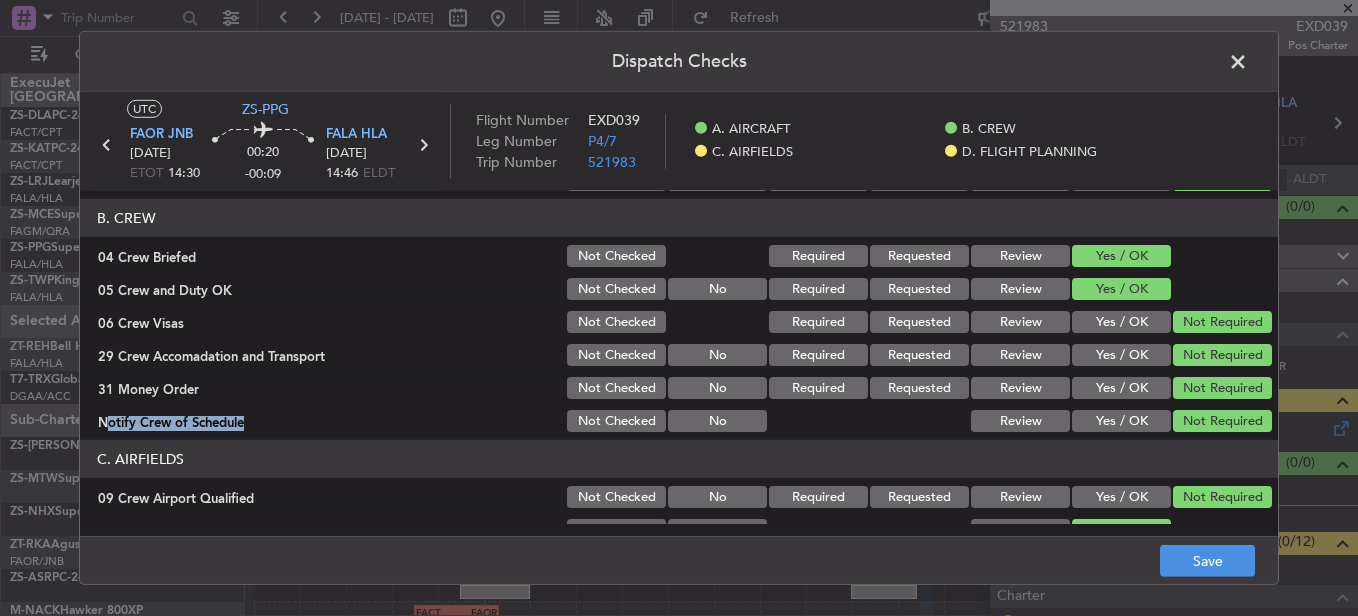 scroll, scrollTop: 565, scrollLeft: 0, axis: vertical 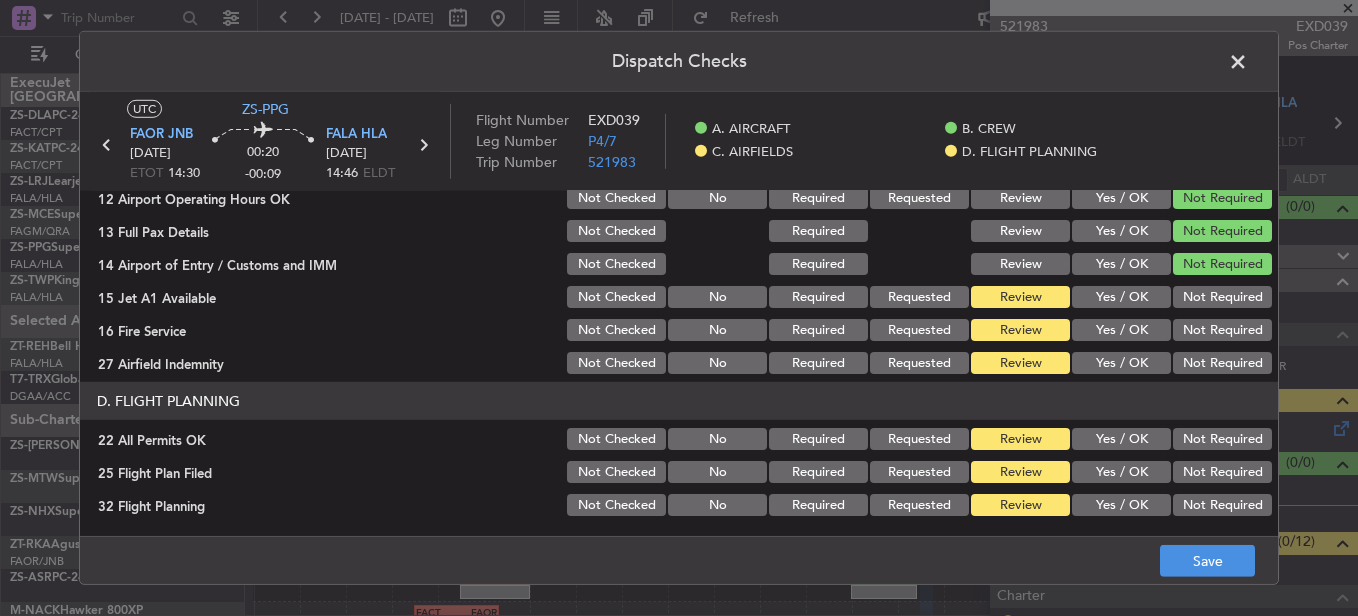 click on "Not Required" 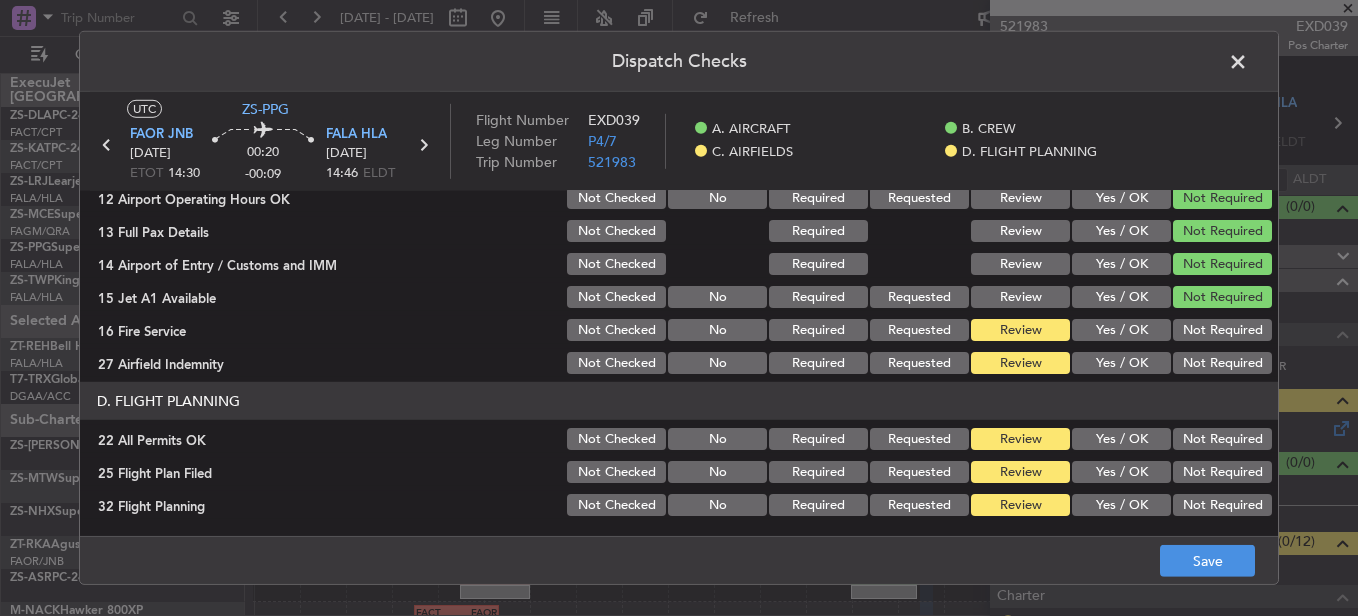 click on "Not Required" 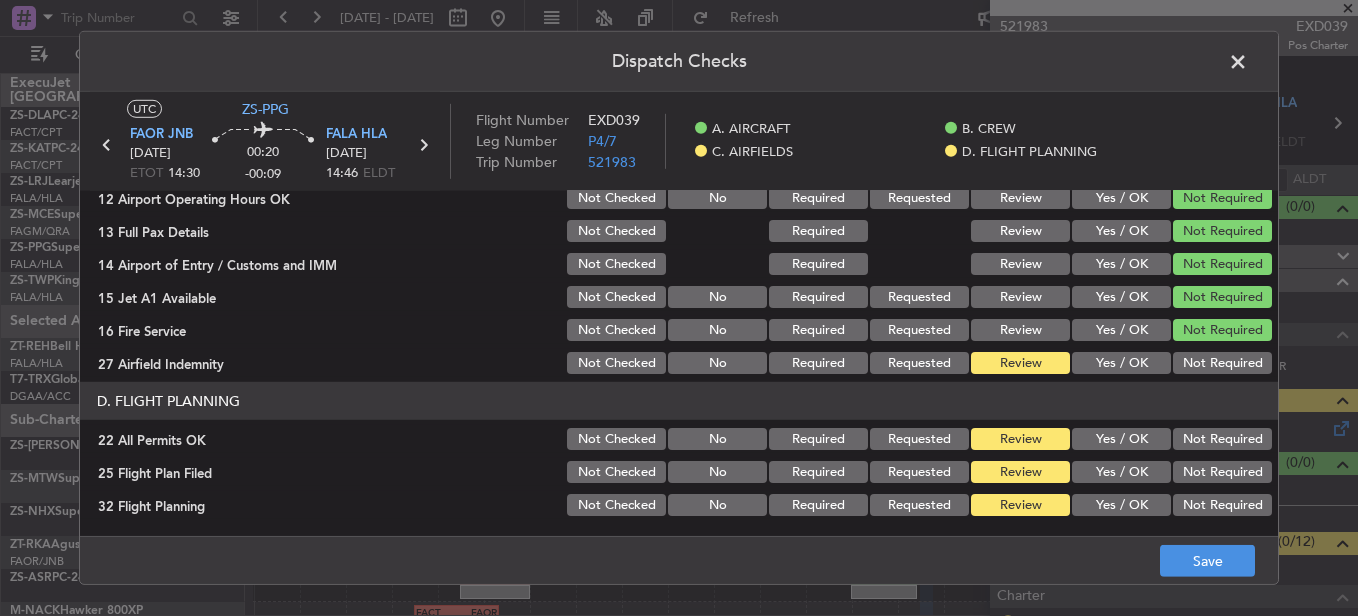 click on "Not Required" 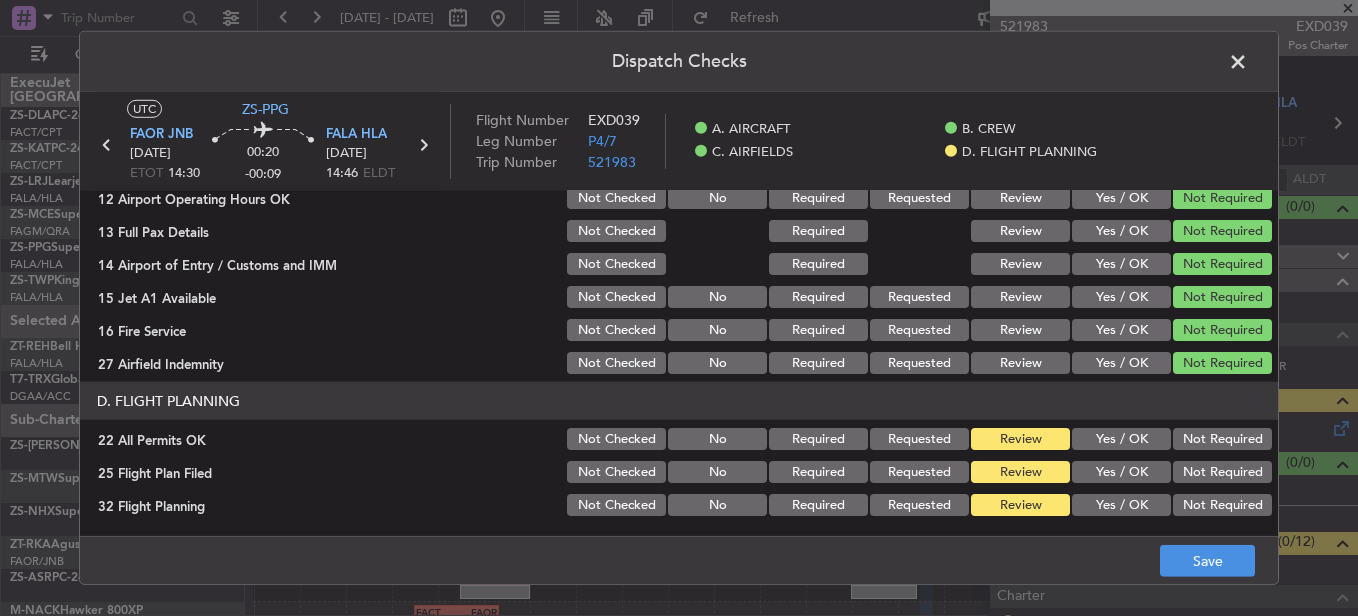 click on "Not Required" 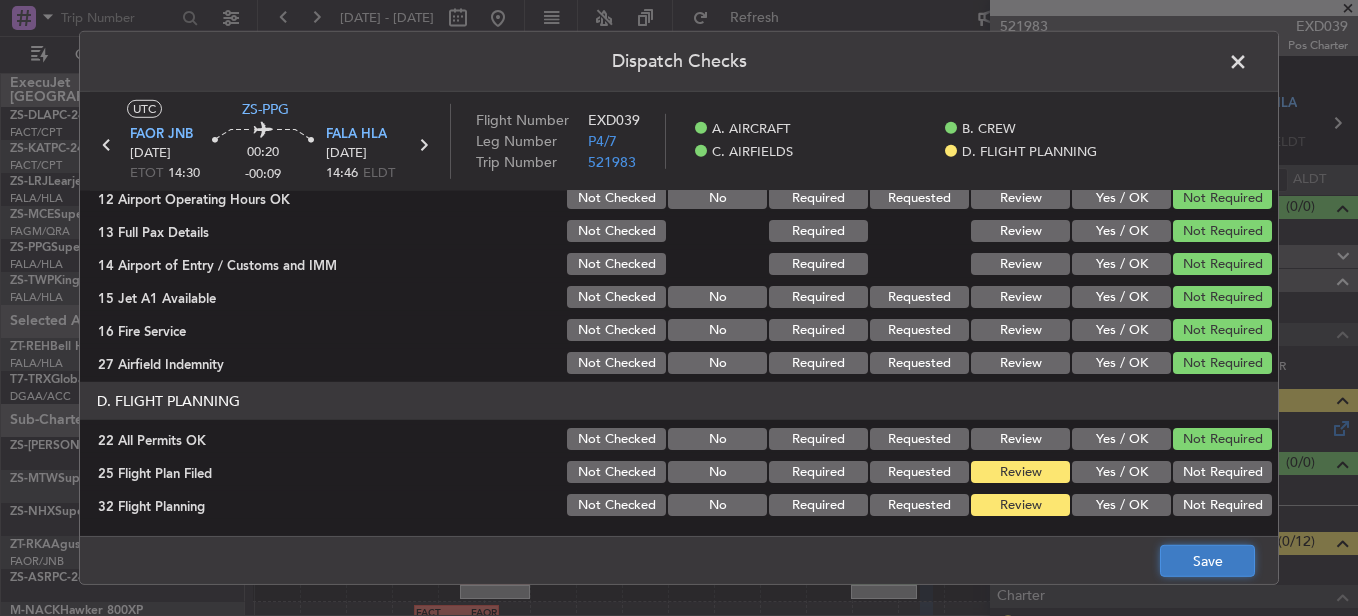click on "Save" 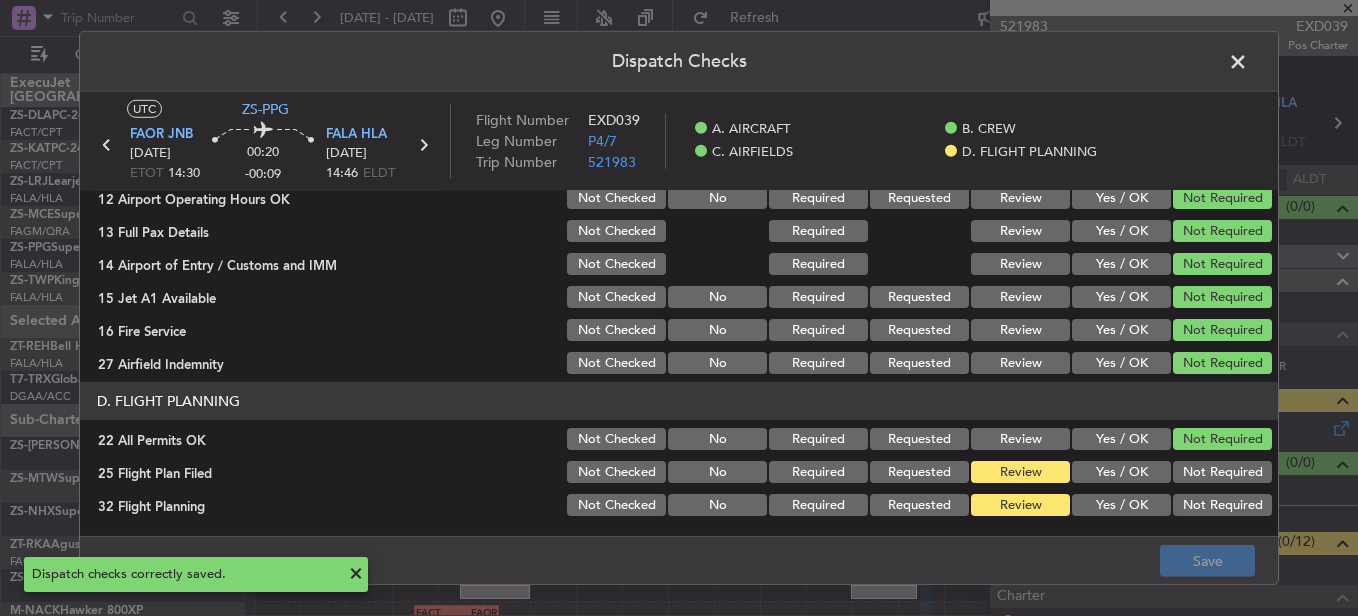 click 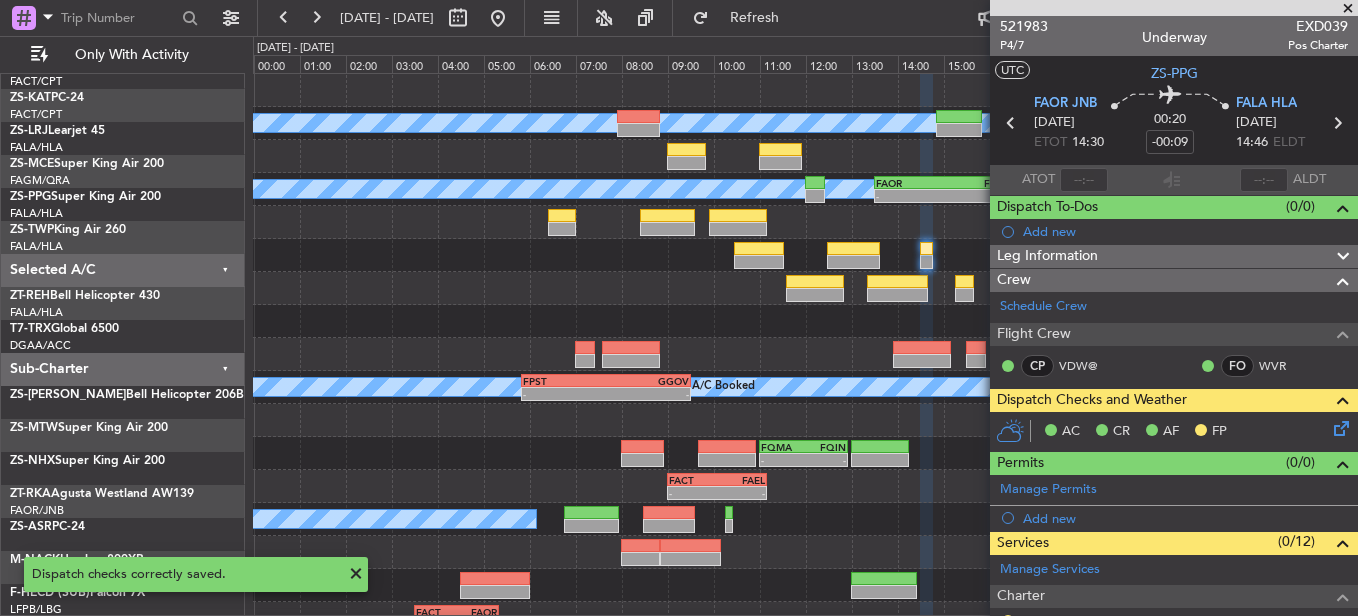 scroll, scrollTop: 0, scrollLeft: 0, axis: both 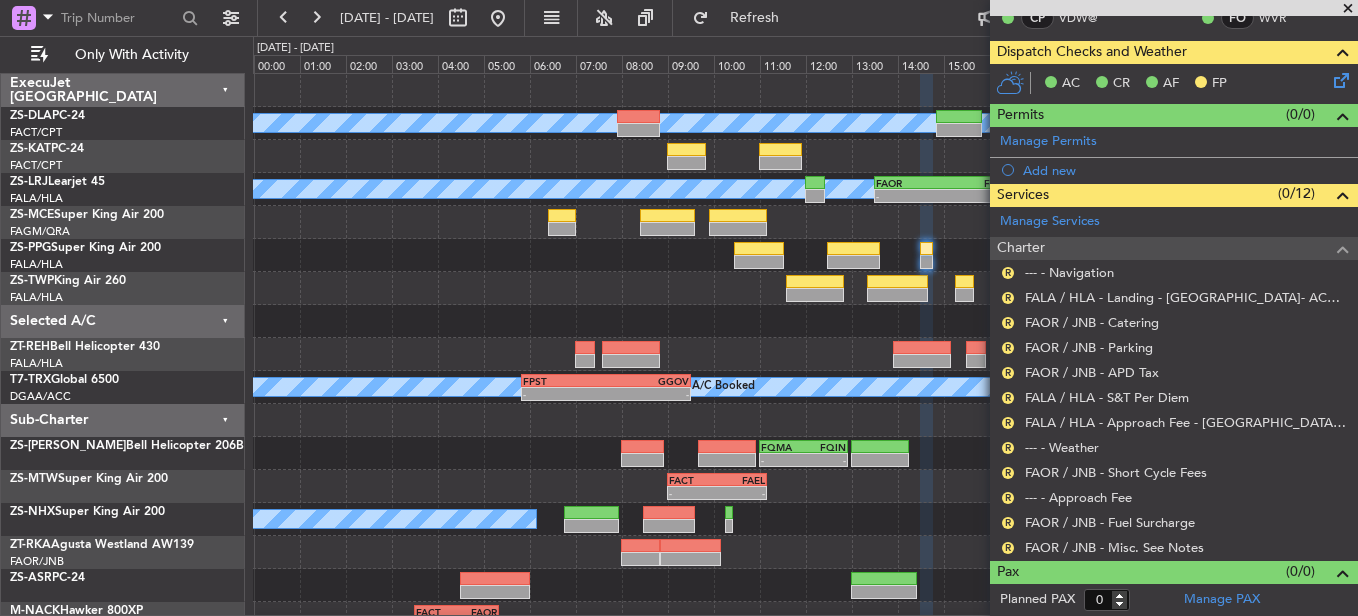 click on "R" at bounding box center [1008, 548] 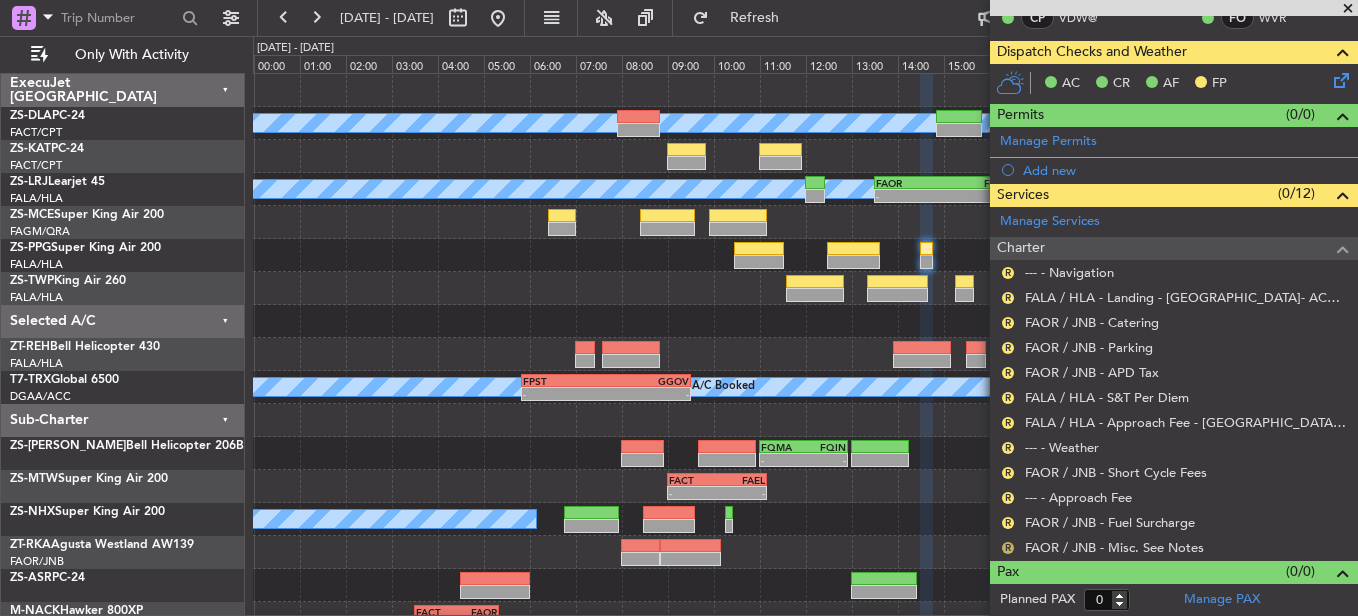 click on "R" at bounding box center (1008, 548) 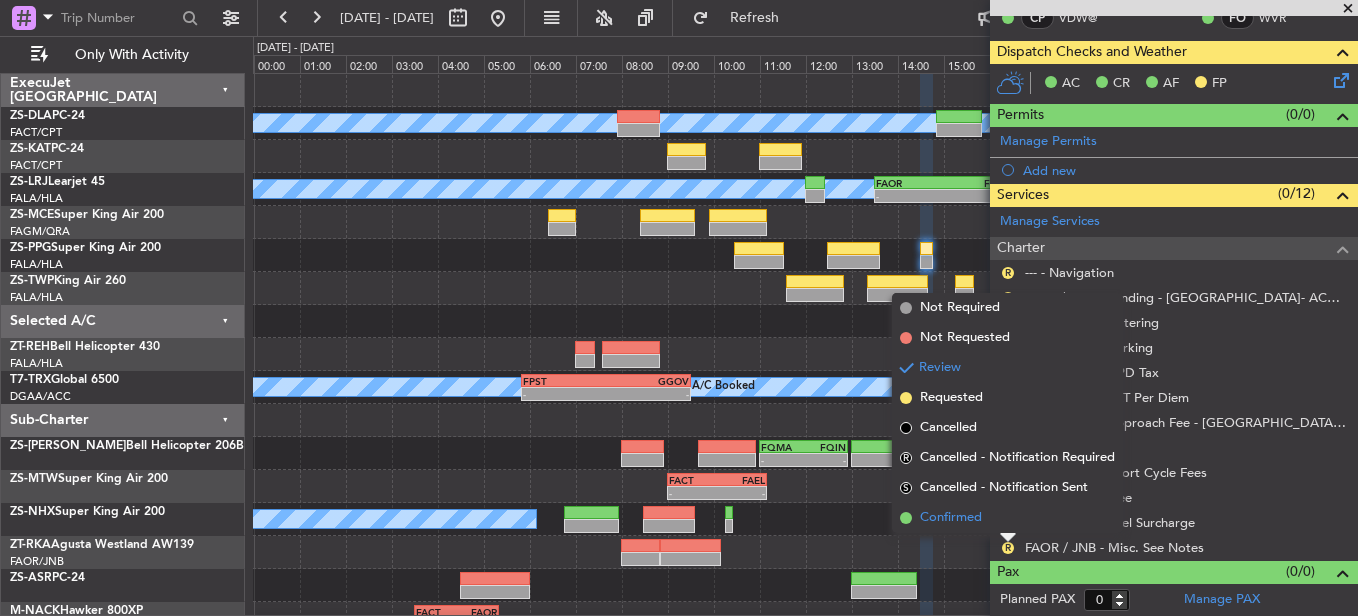 click on "Confirmed" at bounding box center (1007, 518) 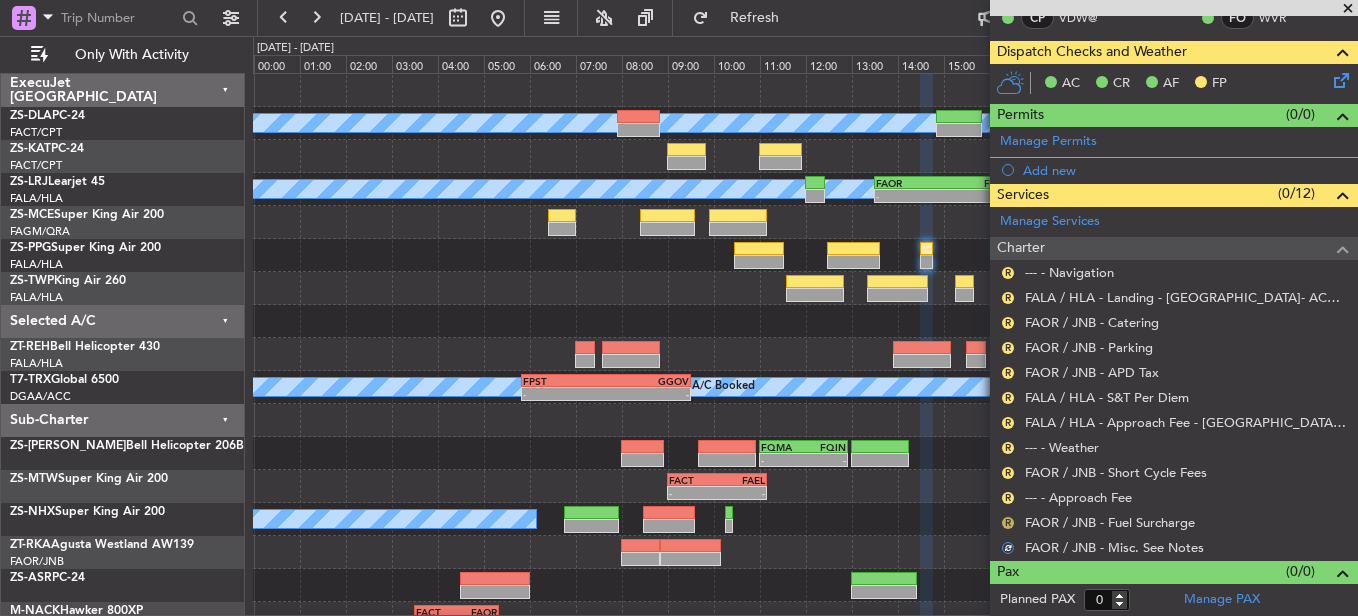 click on "R" at bounding box center (1008, 523) 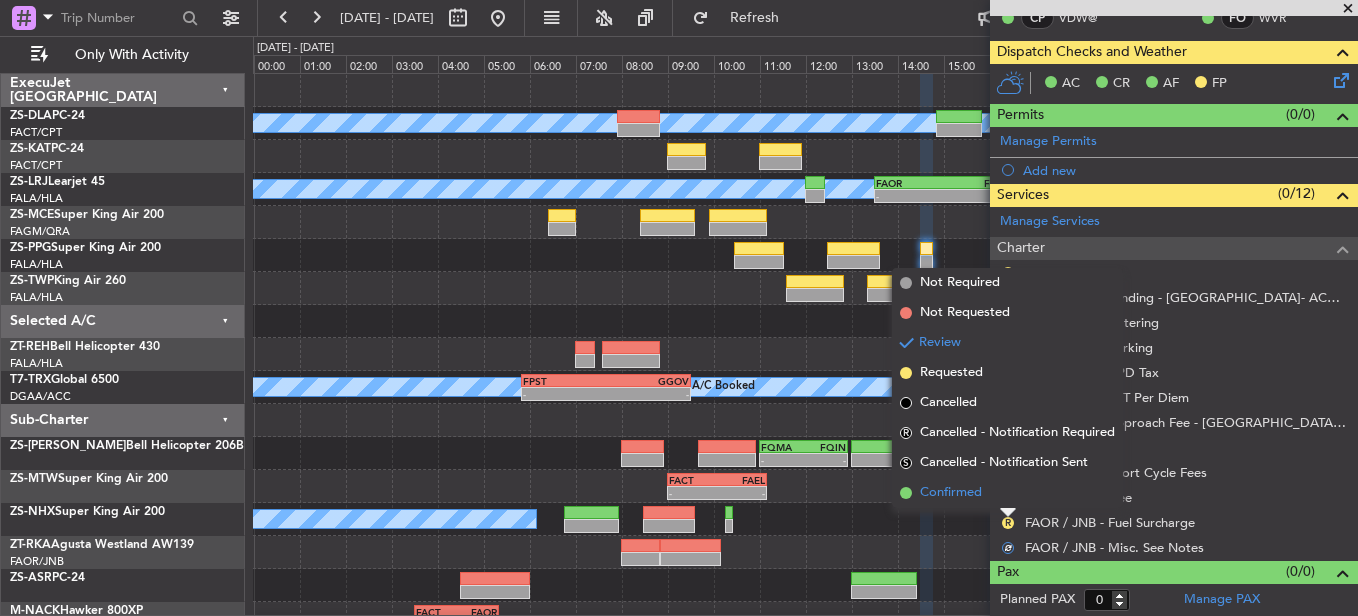 click on "Confirmed" at bounding box center [1007, 493] 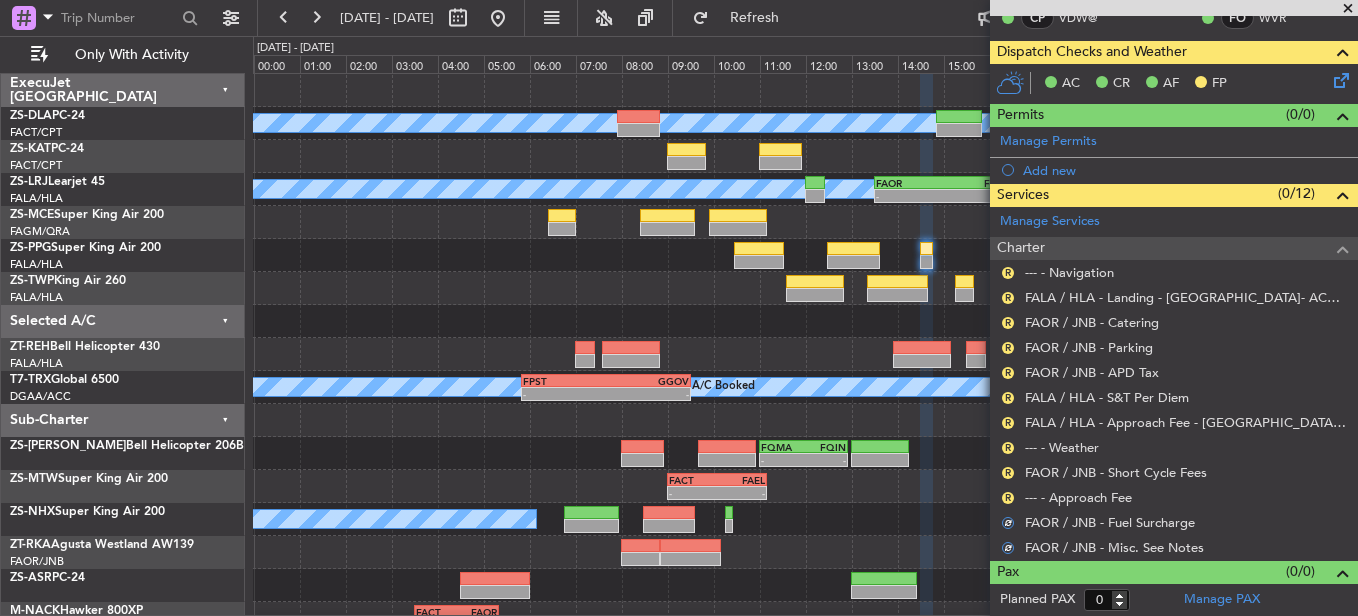 click on "R" at bounding box center [1008, 498] 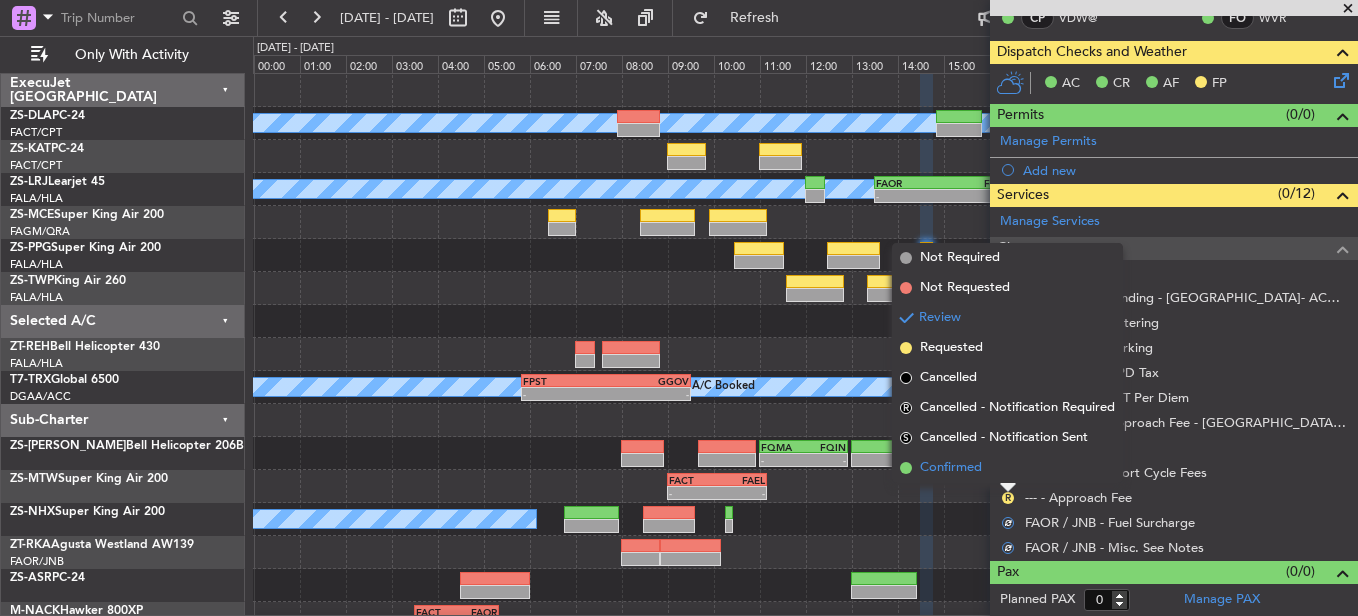 click on "Confirmed" at bounding box center (1007, 468) 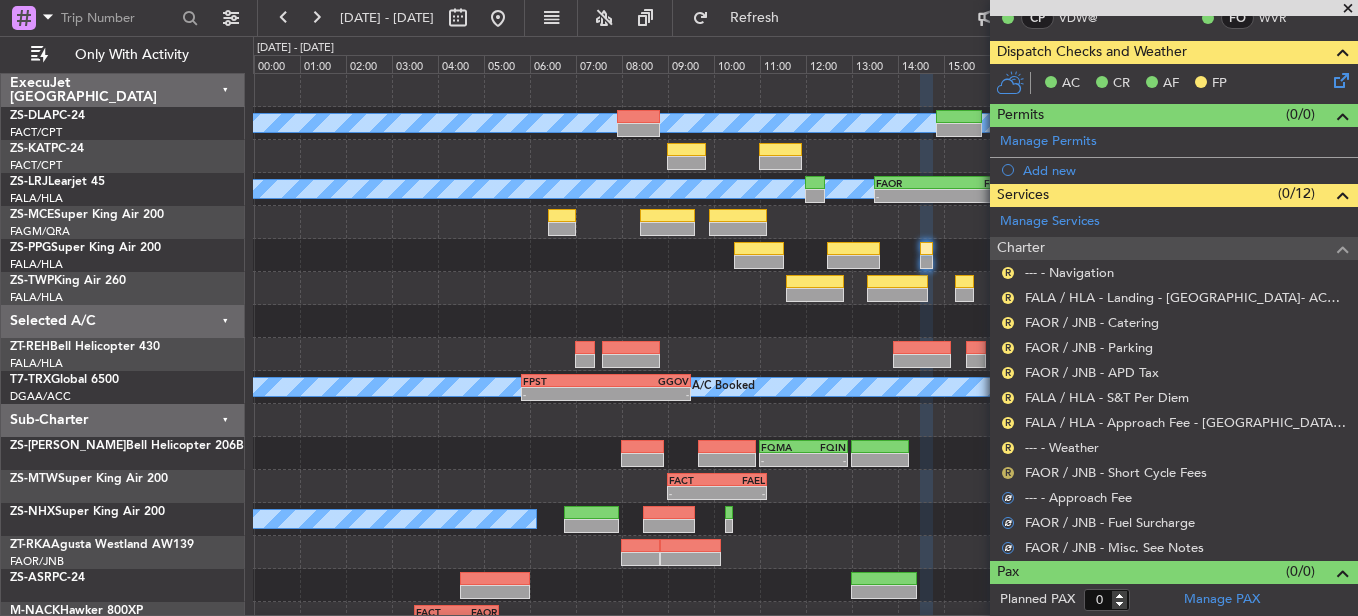 click on "R" at bounding box center [1008, 473] 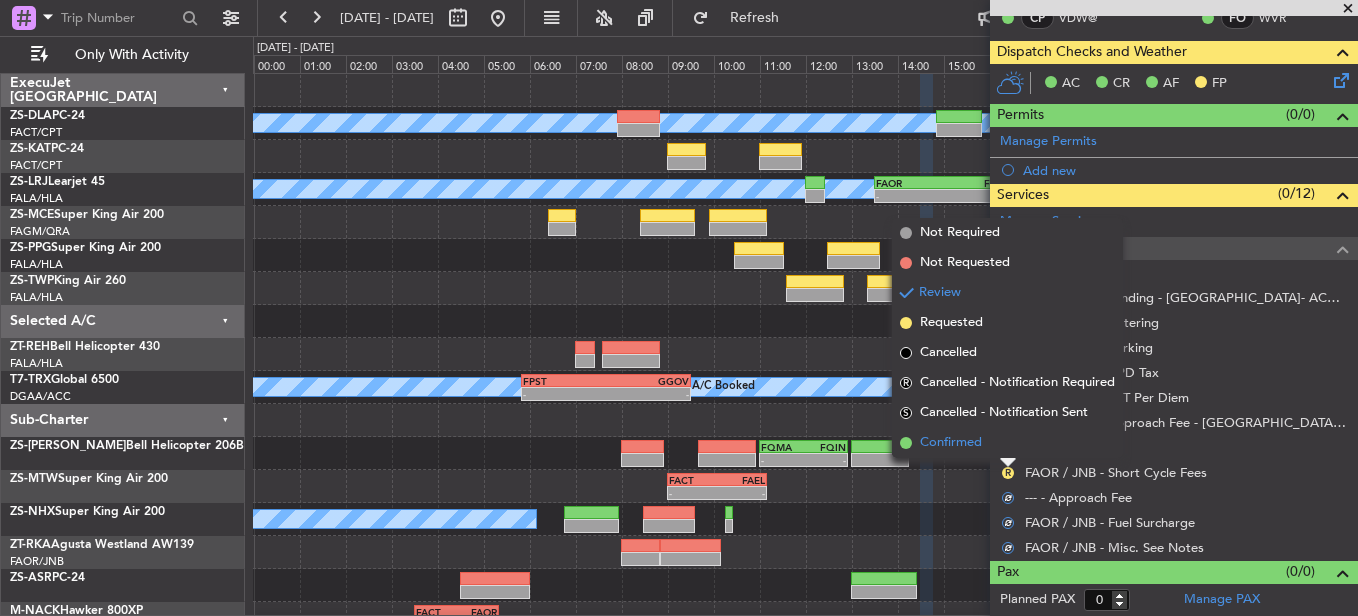 click on "Confirmed" at bounding box center [1007, 443] 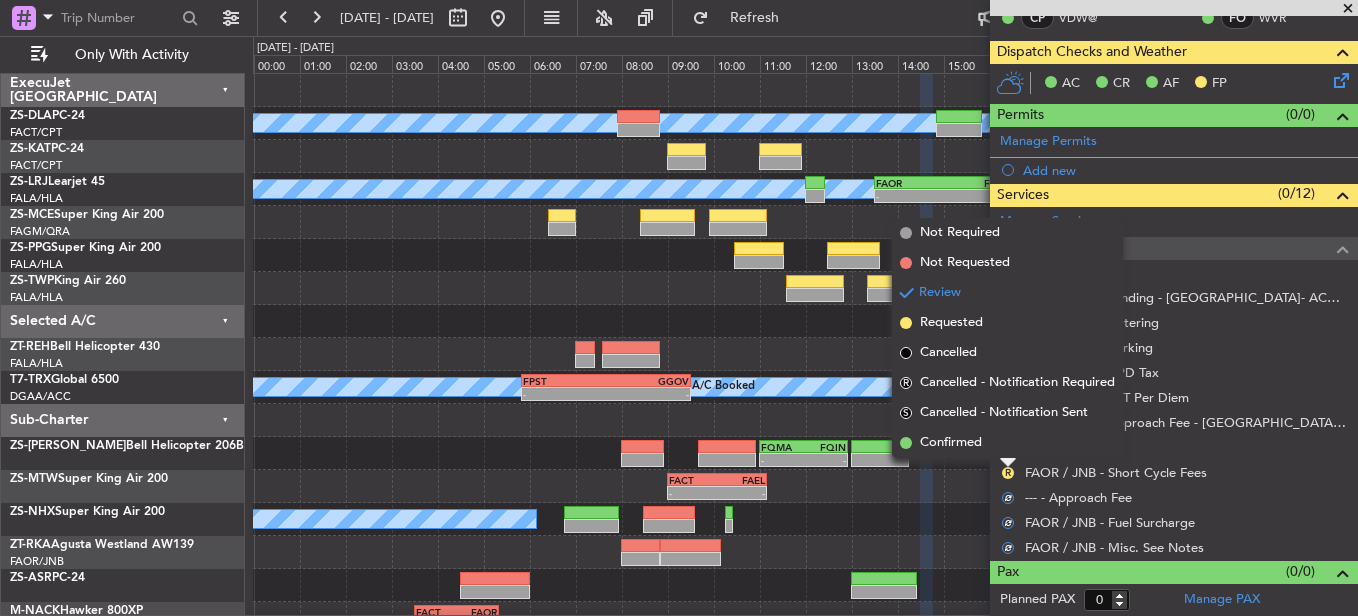 click on "R" at bounding box center (1008, 448) 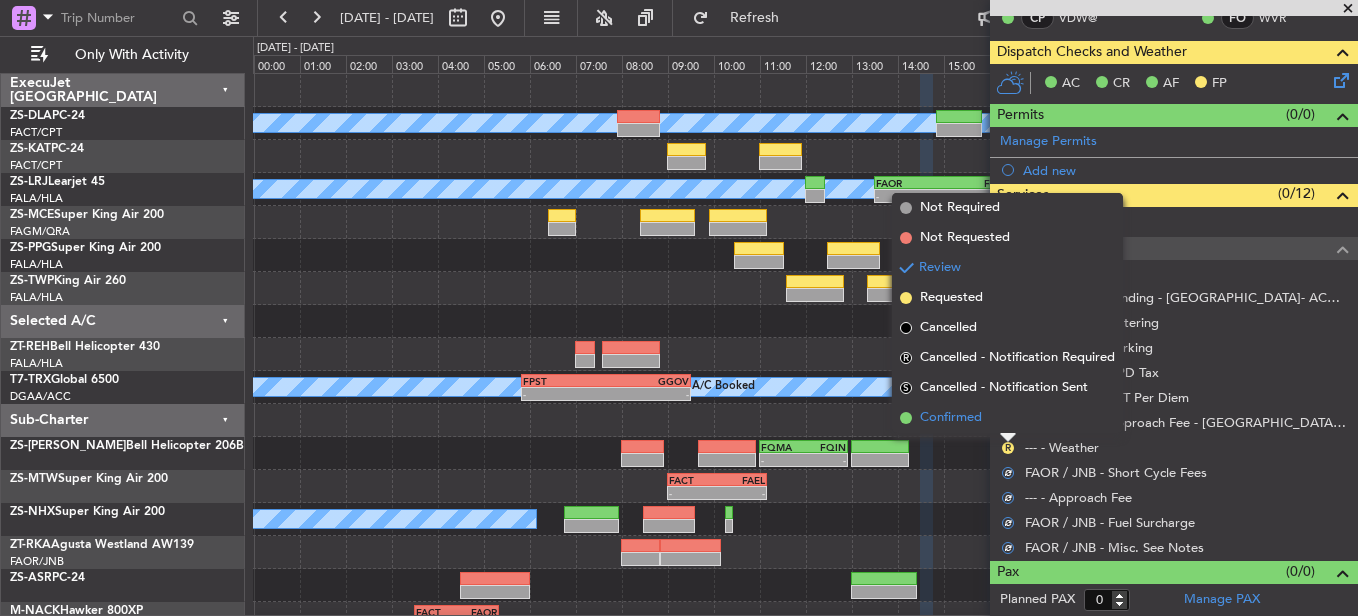 click on "Confirmed" at bounding box center [1007, 418] 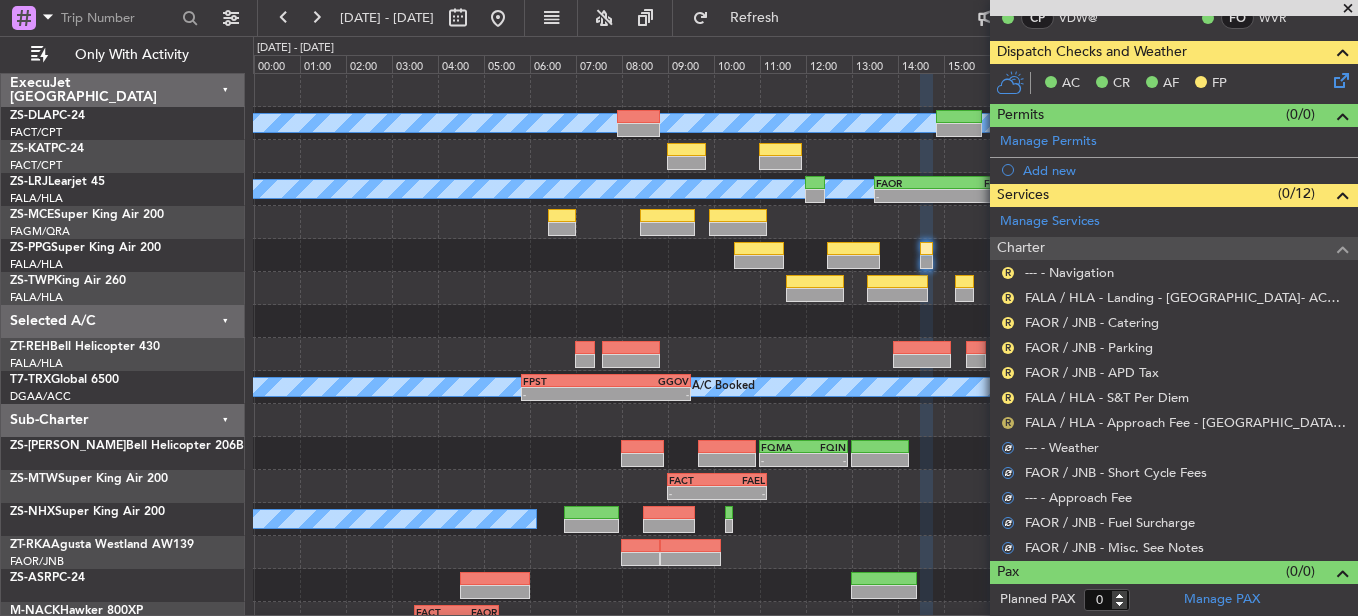 click on "R" at bounding box center [1008, 423] 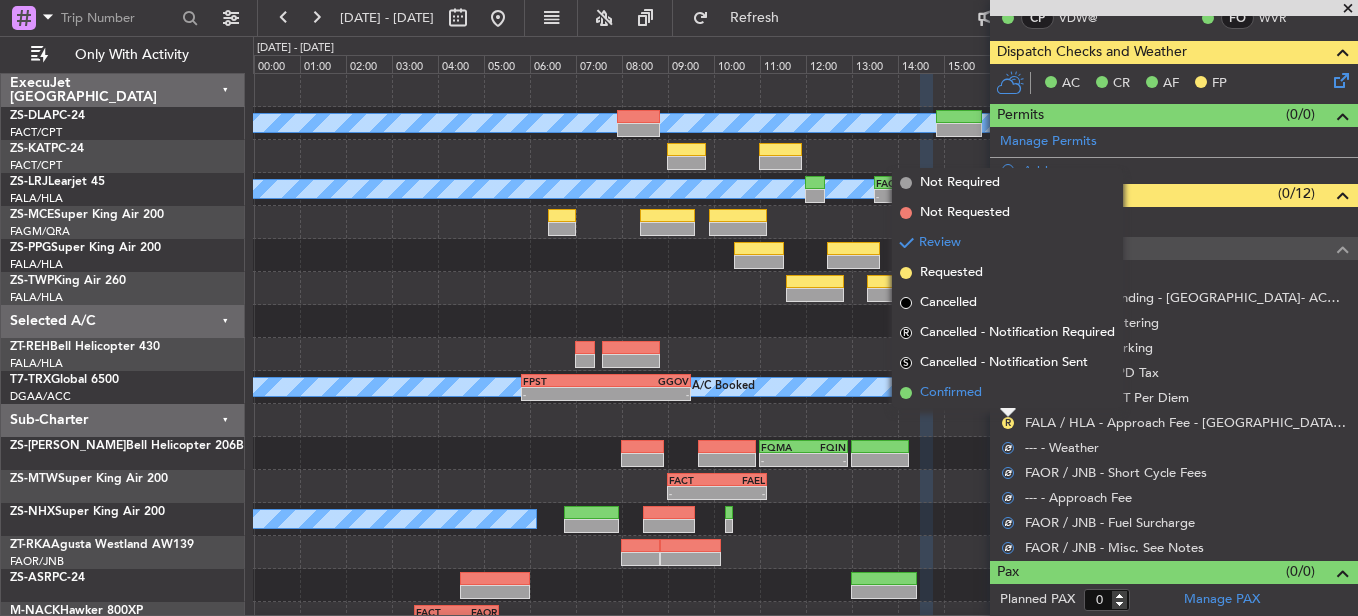click on "Confirmed" at bounding box center (1007, 393) 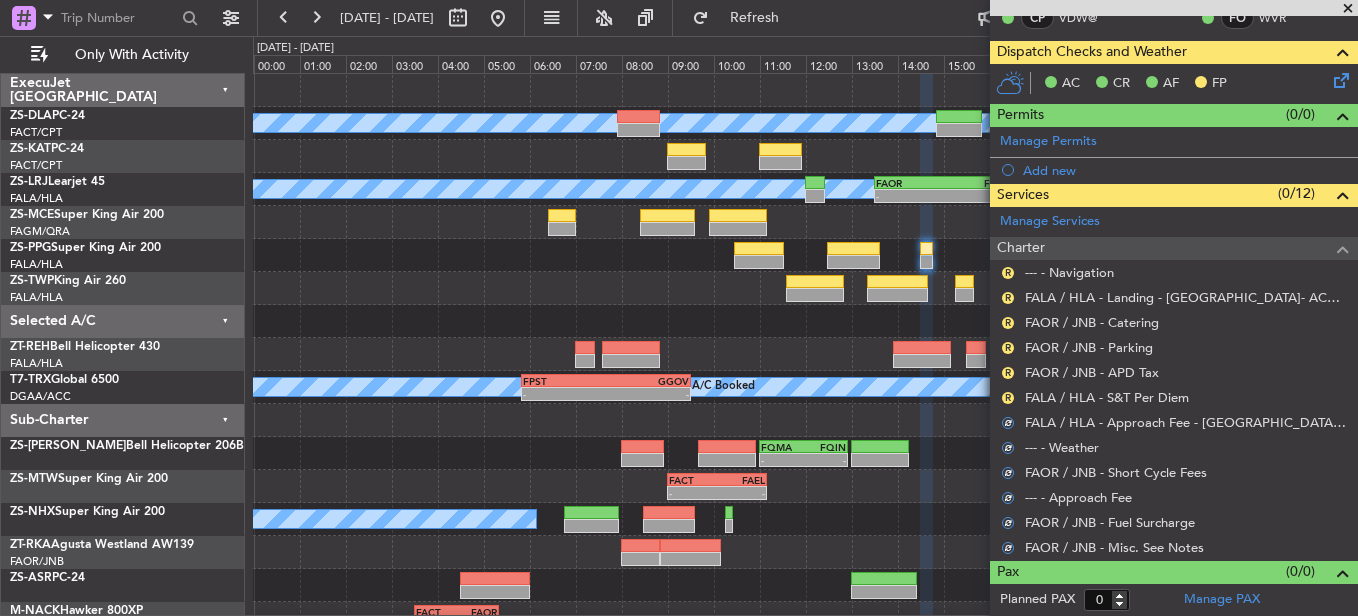 click on "R" at bounding box center (1008, 398) 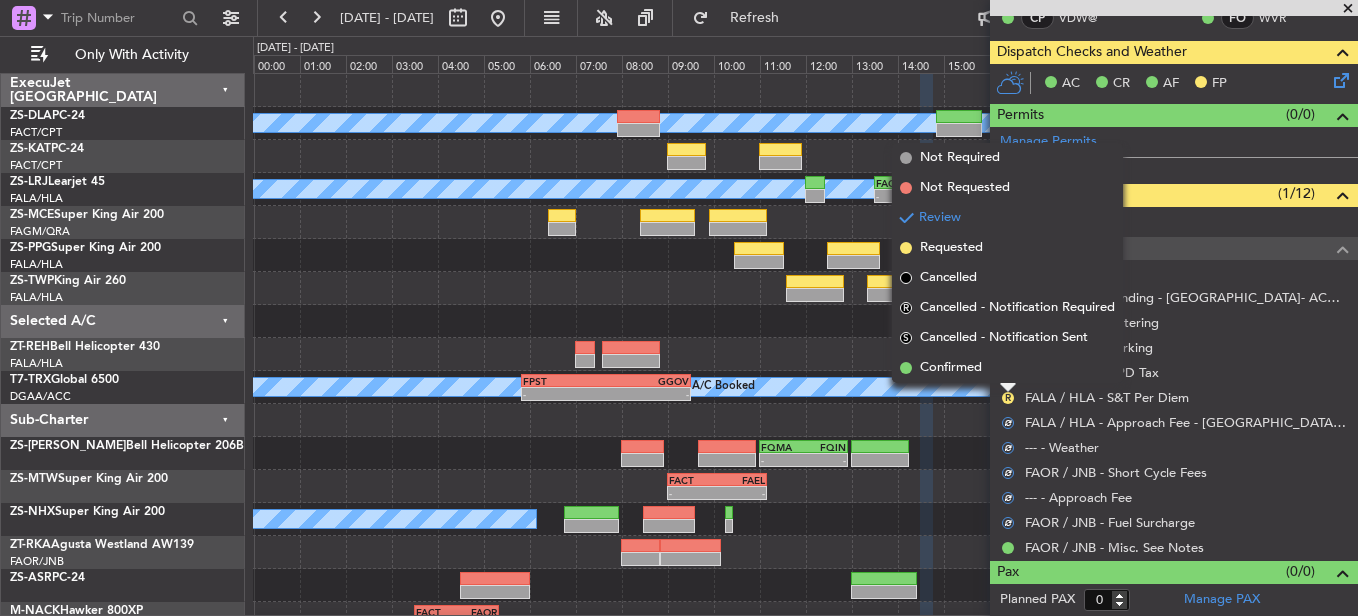 click on "Confirmed" at bounding box center [1007, 368] 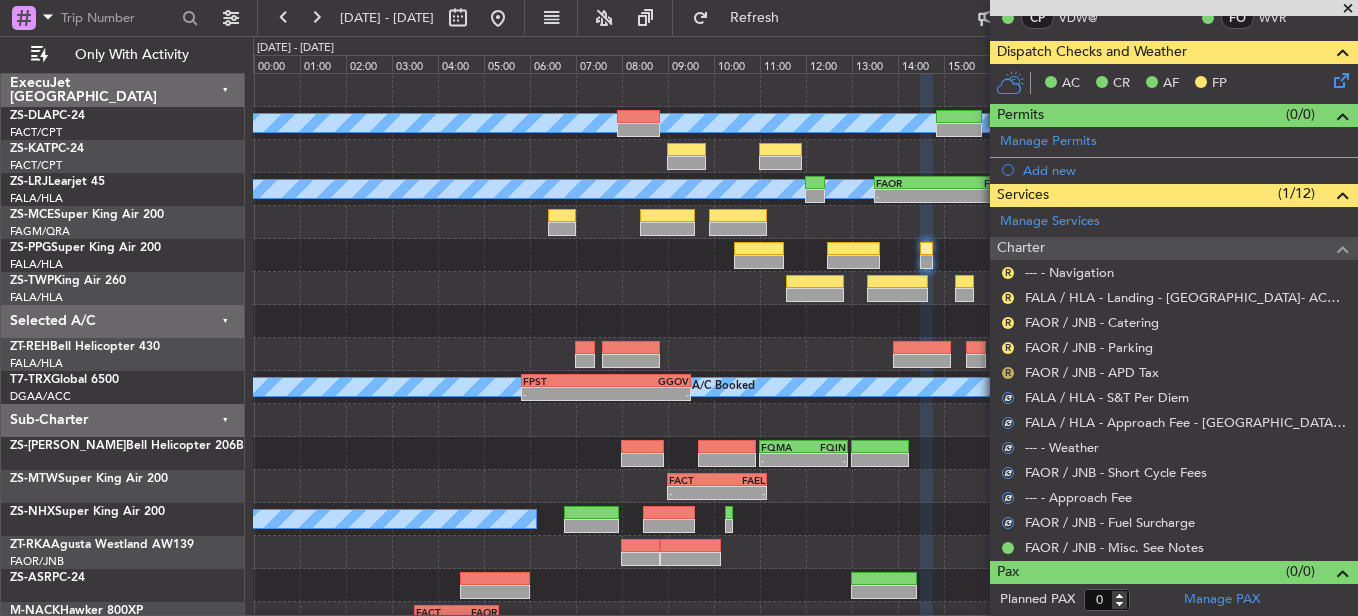 click on "R" at bounding box center (1008, 373) 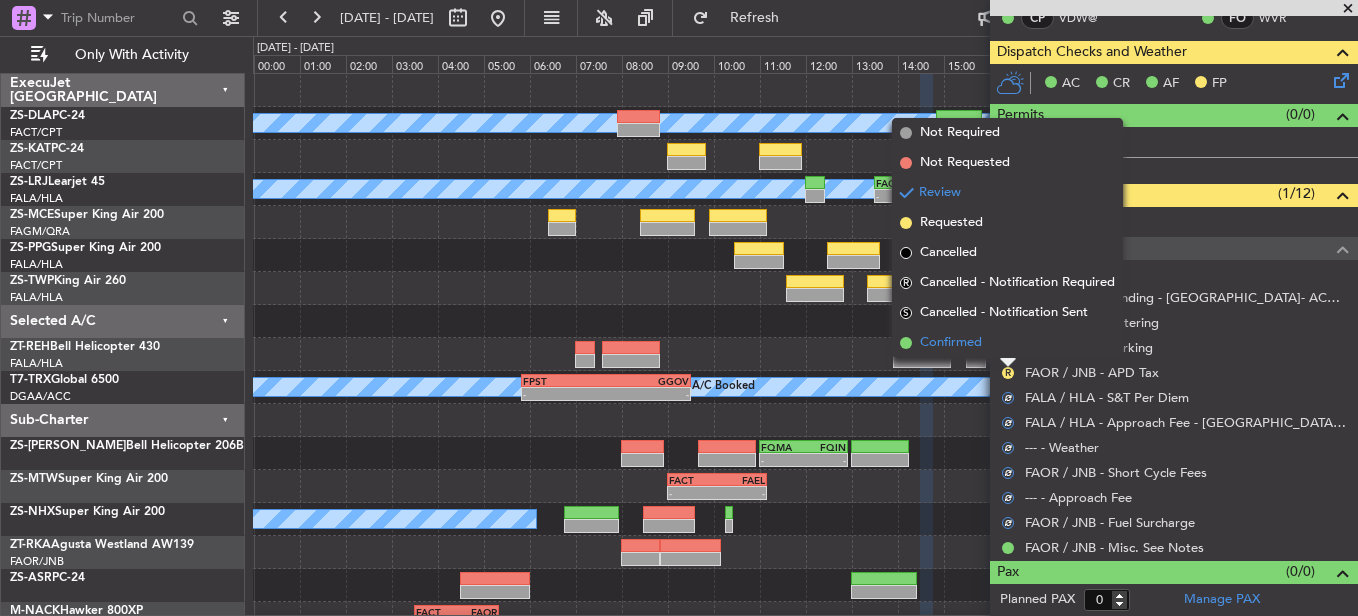 click on "Confirmed" at bounding box center (1007, 343) 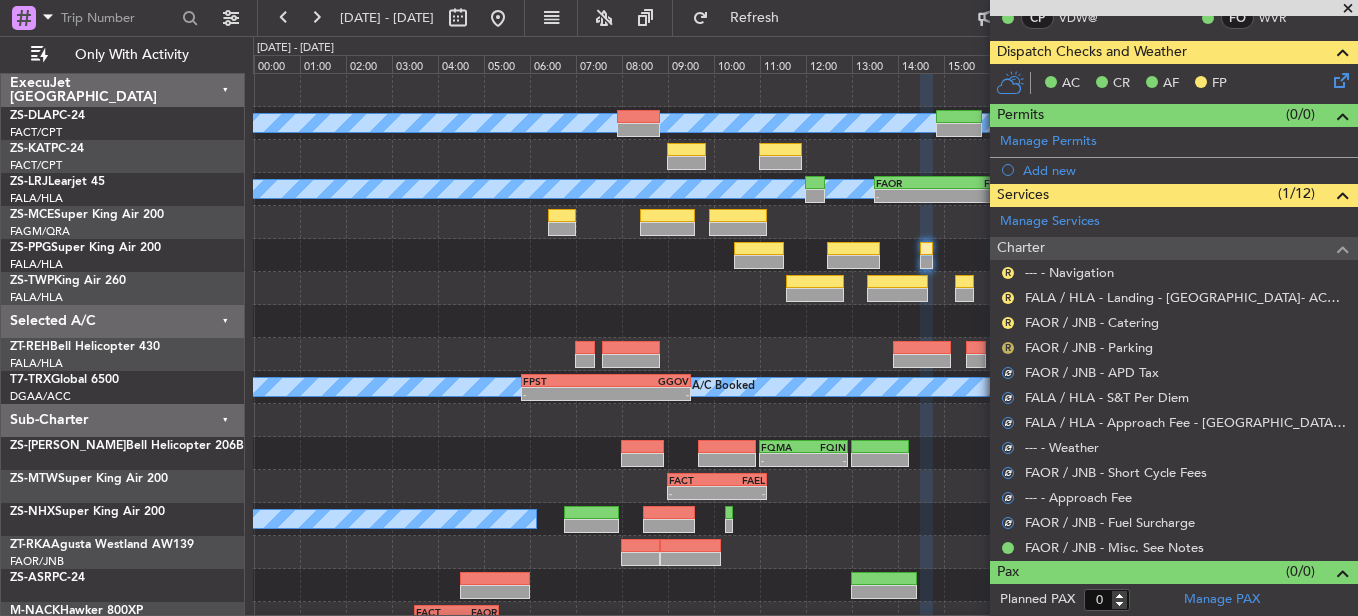 click on "R" at bounding box center (1008, 348) 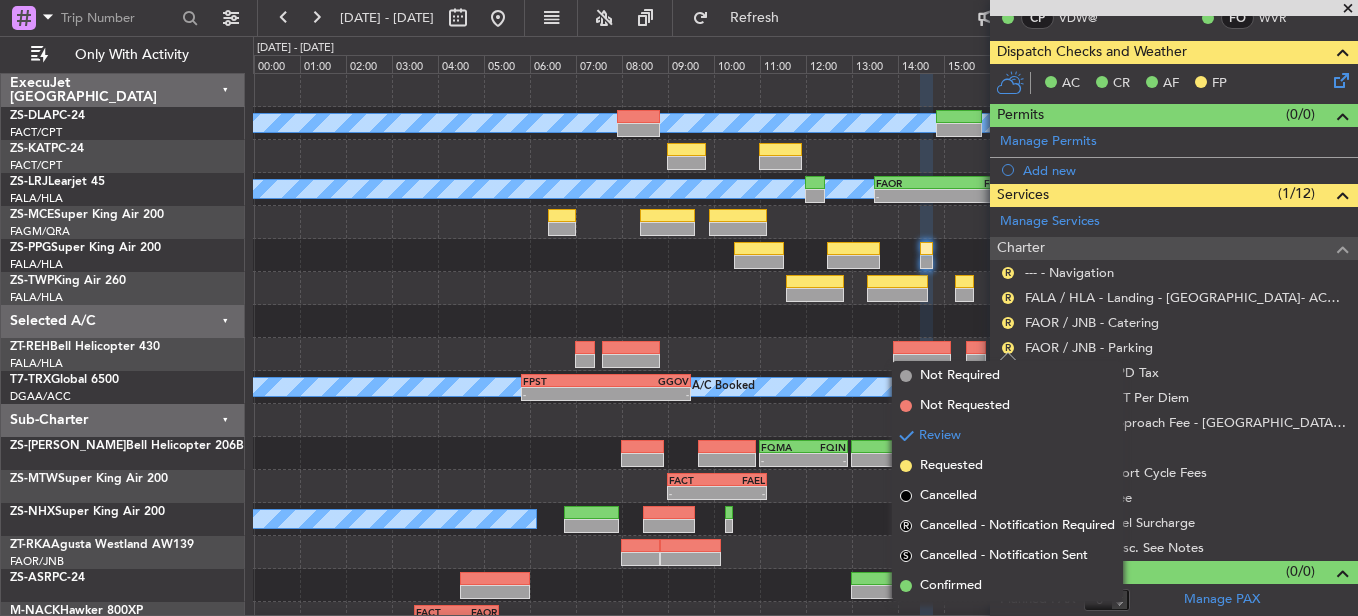 drag, startPoint x: 982, startPoint y: 587, endPoint x: 1038, endPoint y: 441, distance: 156.37135 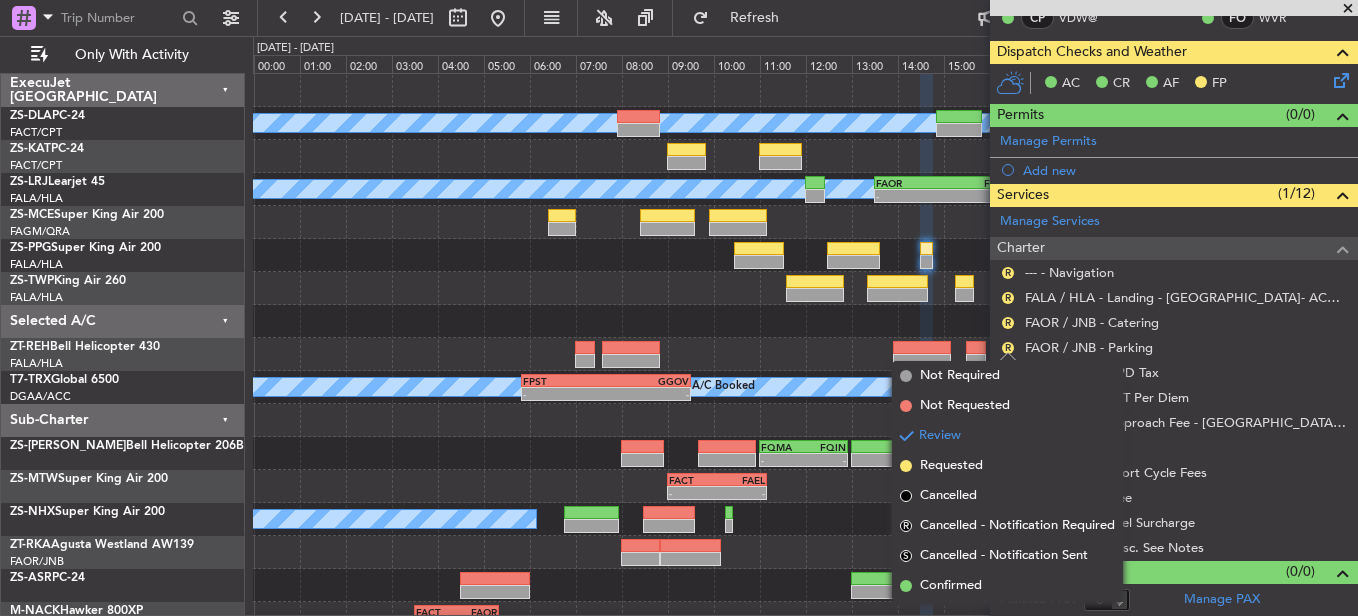 click on "Confirmed" at bounding box center (951, 586) 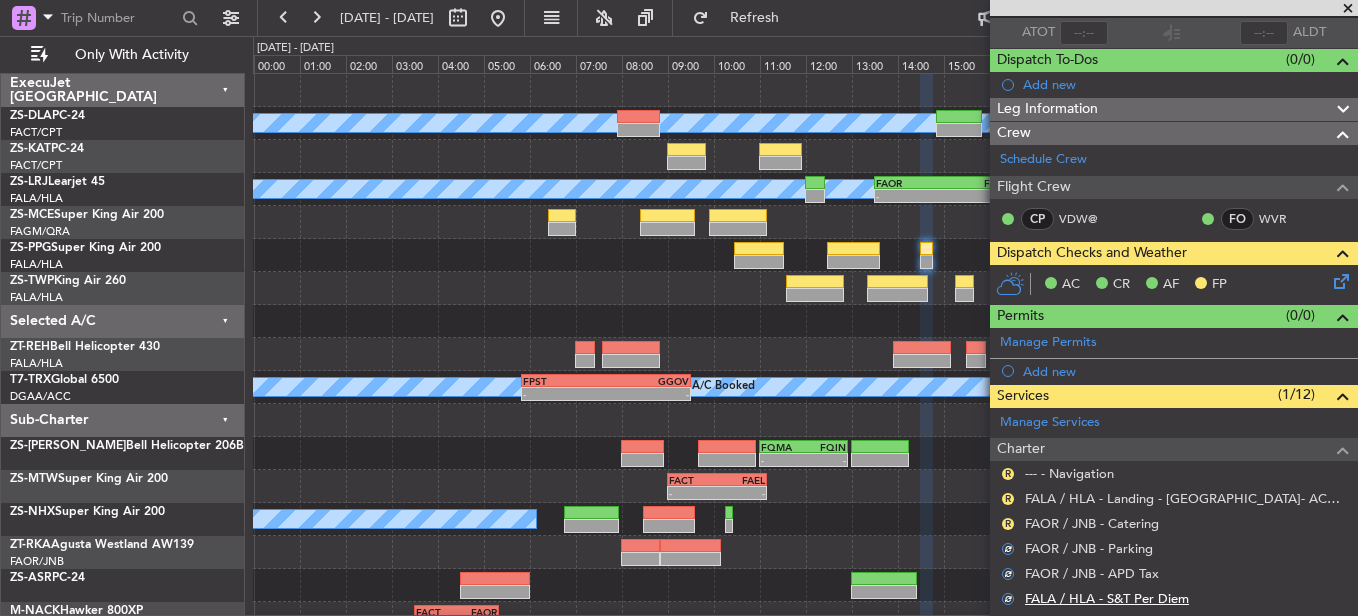 scroll, scrollTop: 248, scrollLeft: 0, axis: vertical 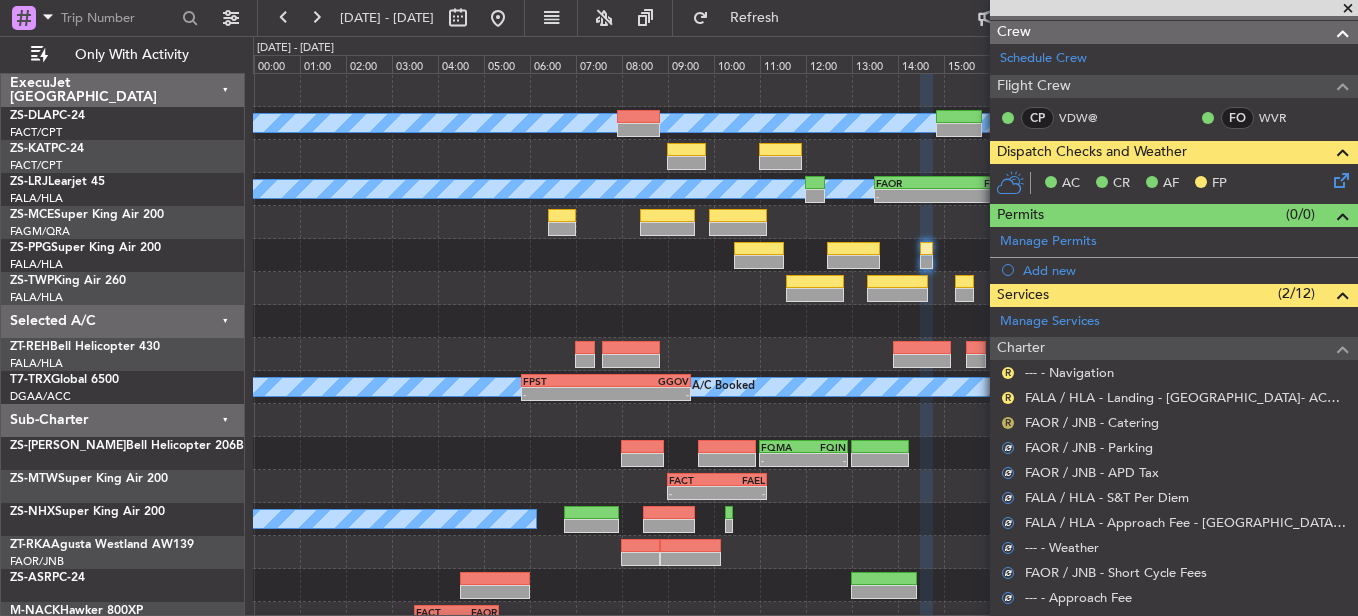 click on "R" at bounding box center (1008, 423) 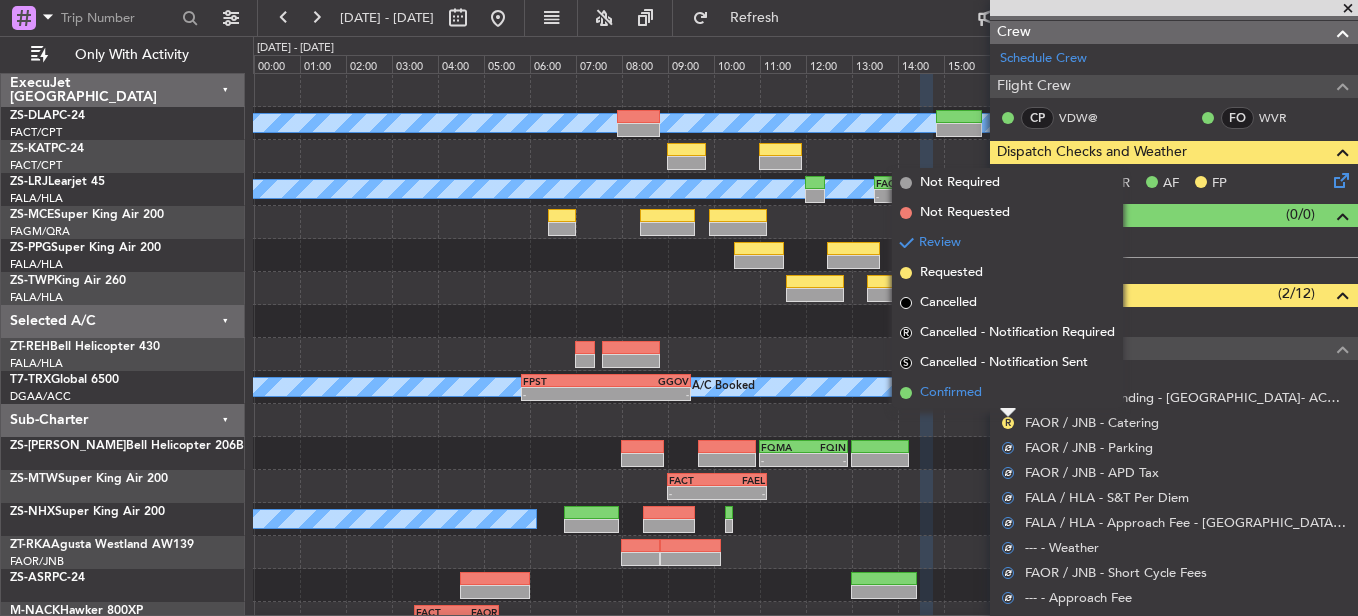 click on "Confirmed" at bounding box center (1007, 393) 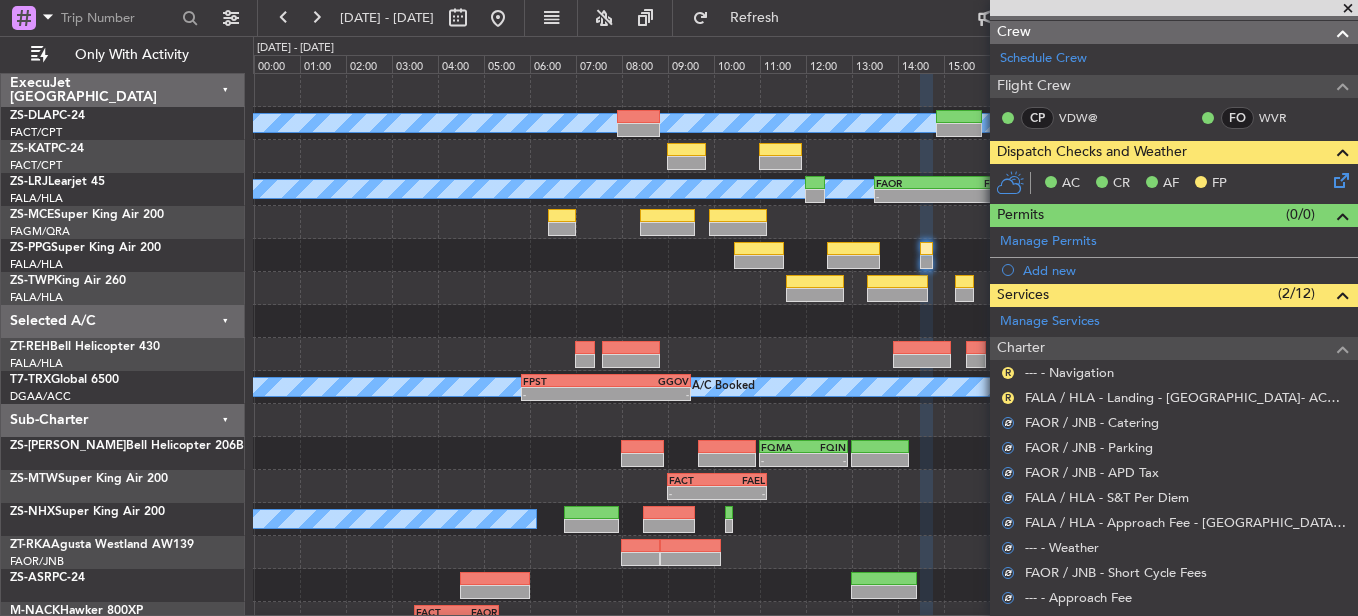 click on "Review" at bounding box center (1008, 429) 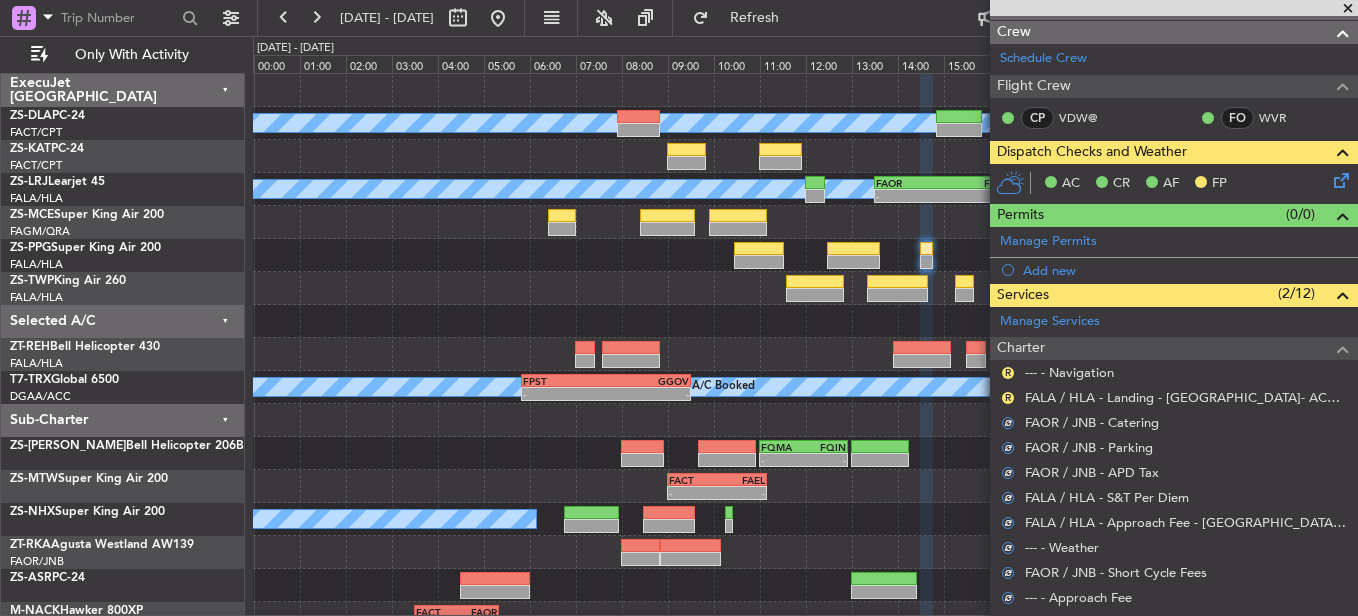 click on "R   FALA / HLA - Landing - Lanseria Airport- ACC # 1800" at bounding box center [1174, 397] 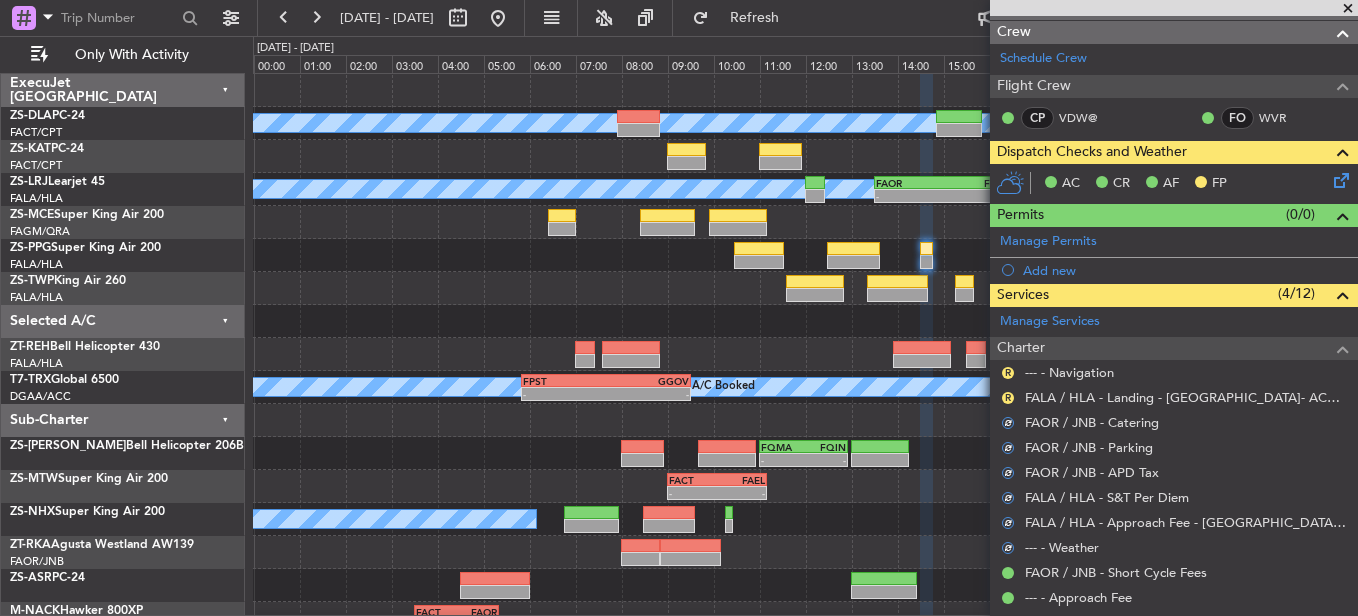 drag, startPoint x: 1008, startPoint y: 389, endPoint x: 1007, endPoint y: 404, distance: 15.033297 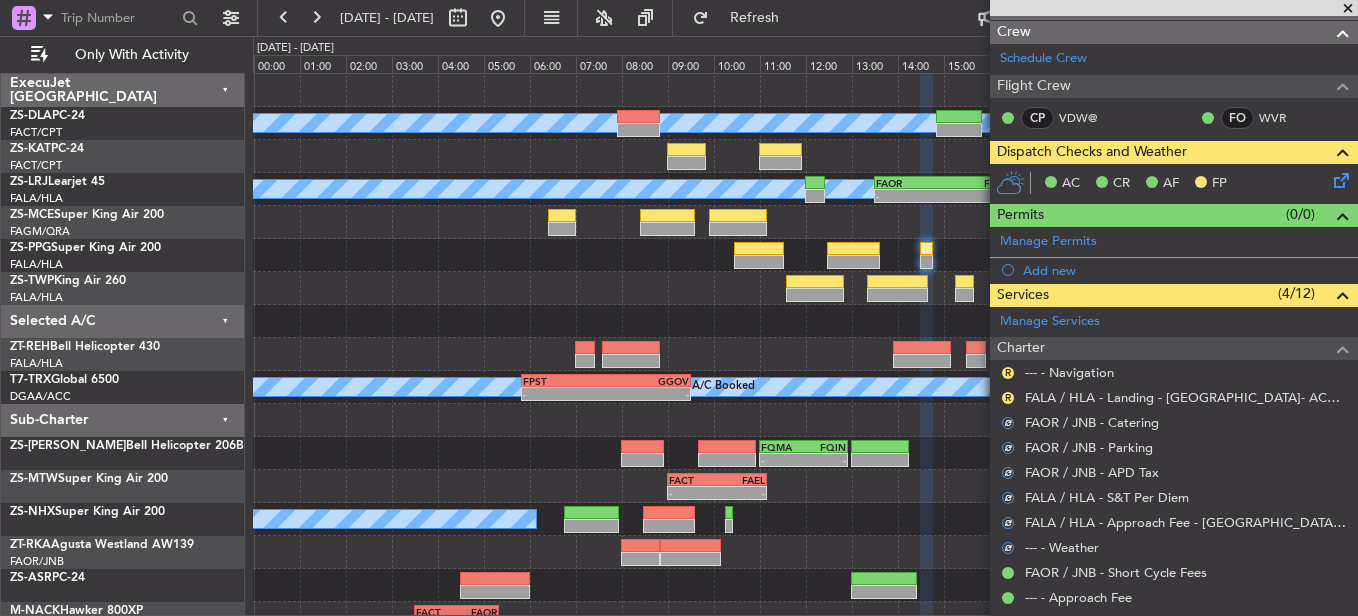 click on "R" at bounding box center (1008, 398) 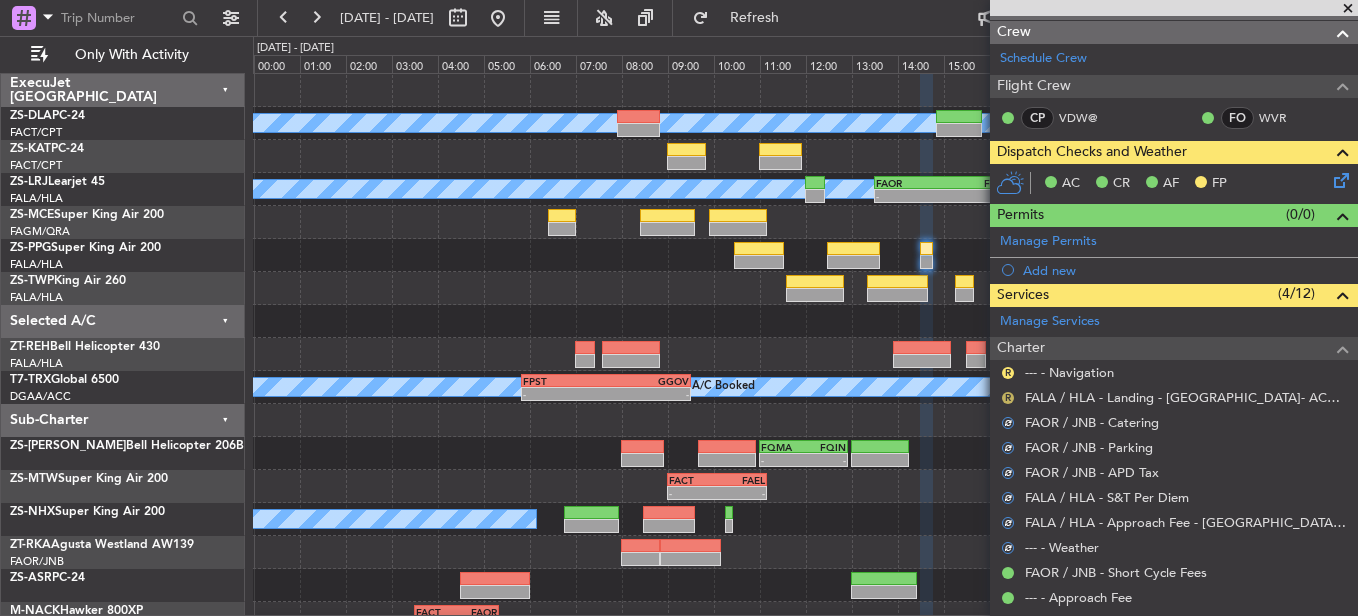 click on "R" at bounding box center [1008, 398] 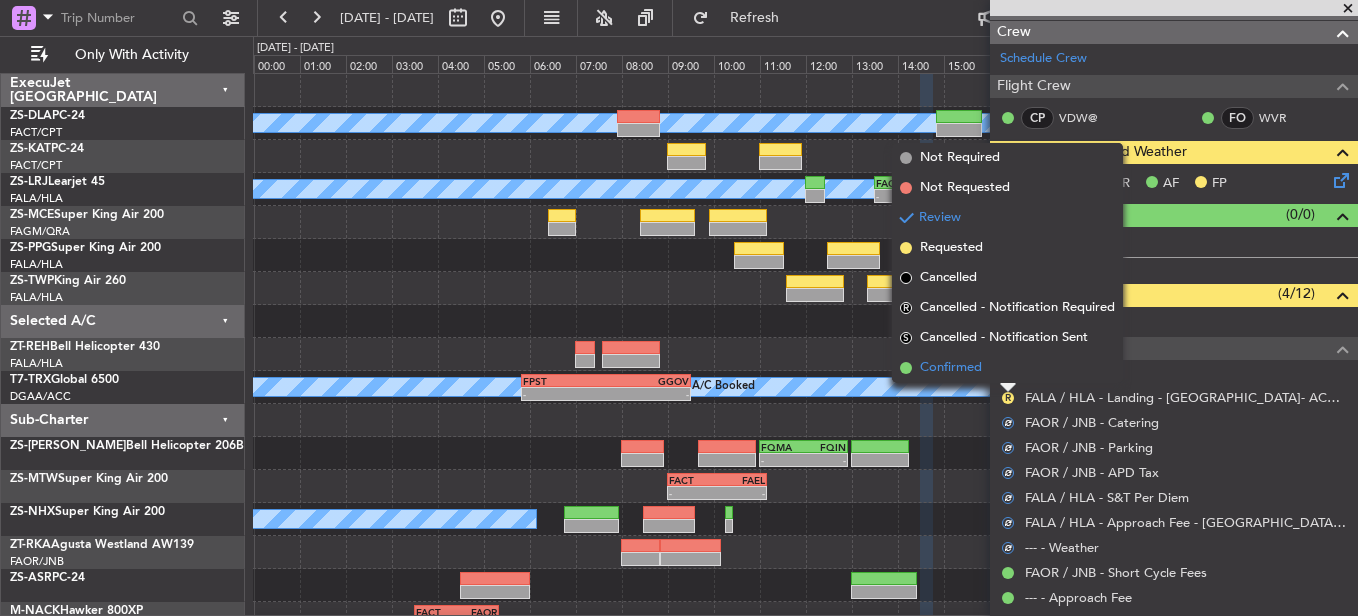 click on "Confirmed" at bounding box center [1007, 368] 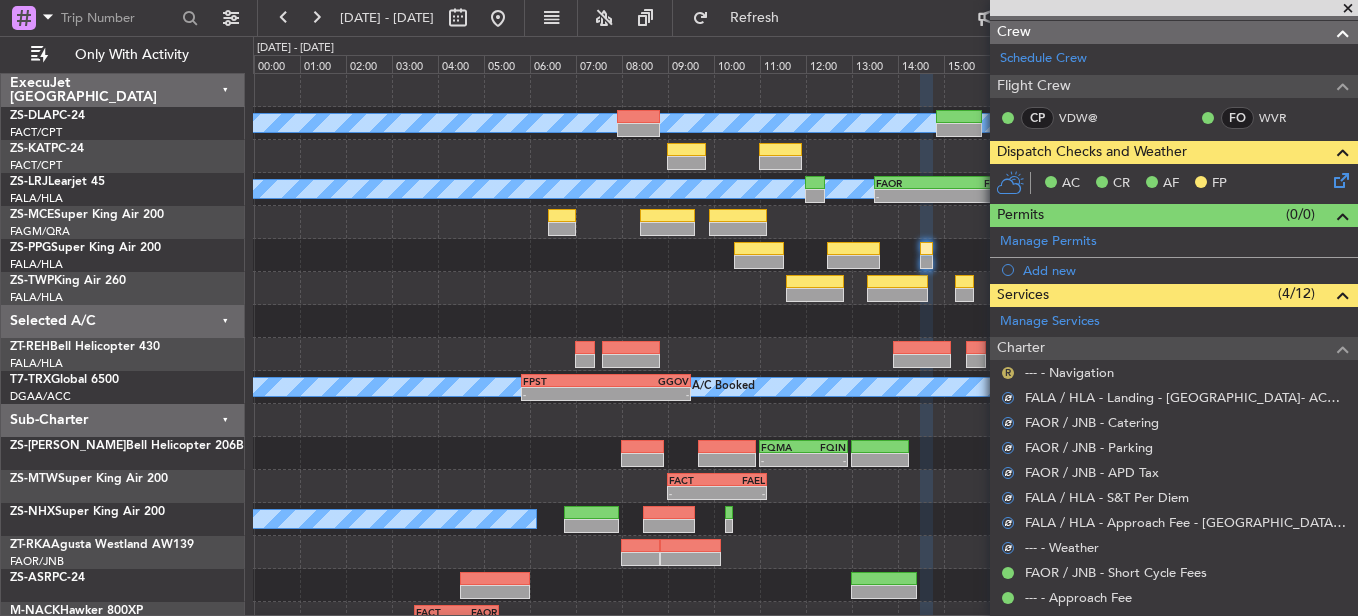 click on "R" at bounding box center [1008, 373] 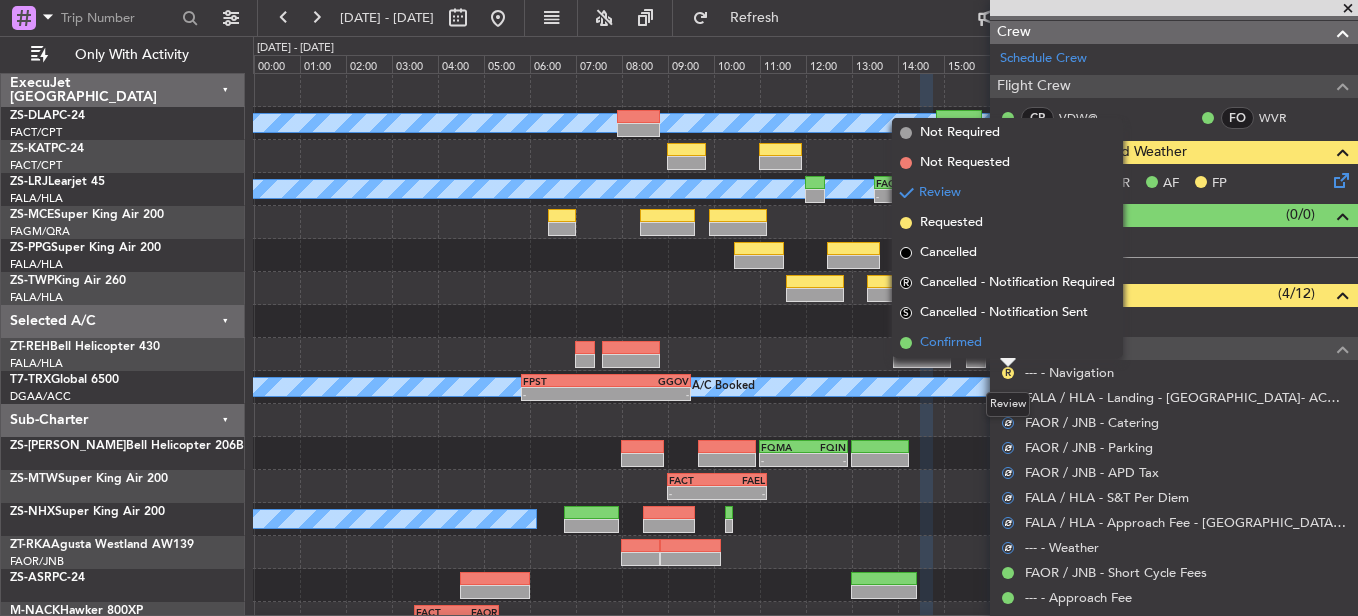 click on "Confirmed" at bounding box center [1007, 343] 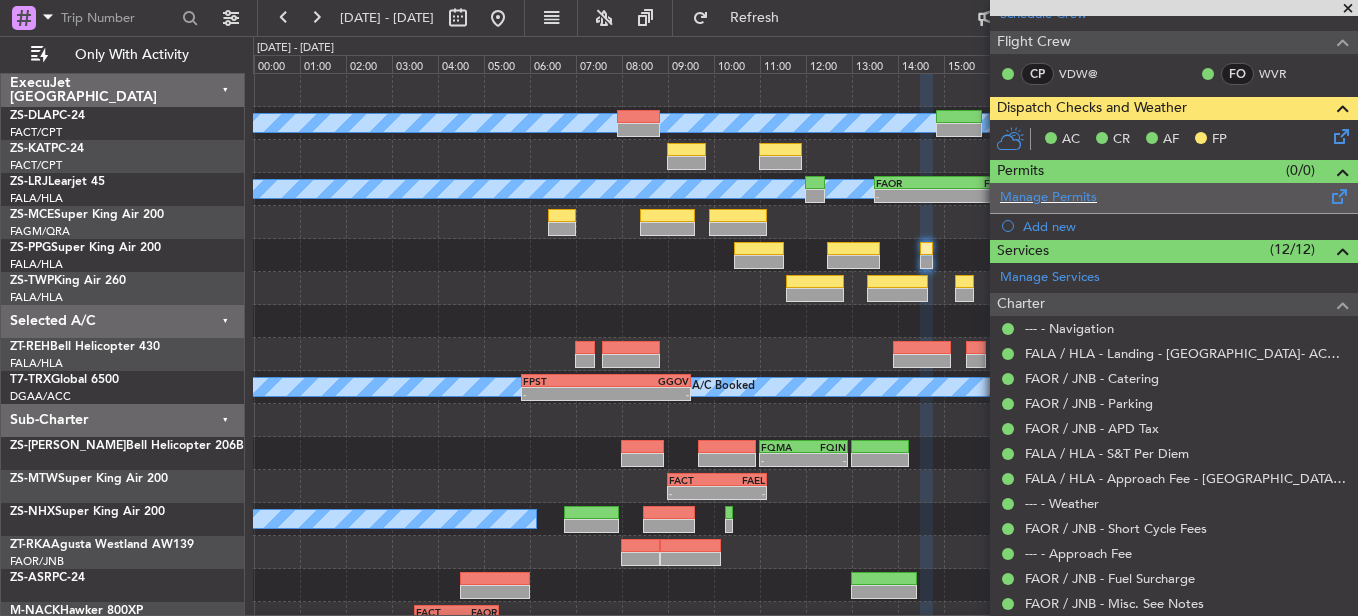 scroll, scrollTop: 348, scrollLeft: 0, axis: vertical 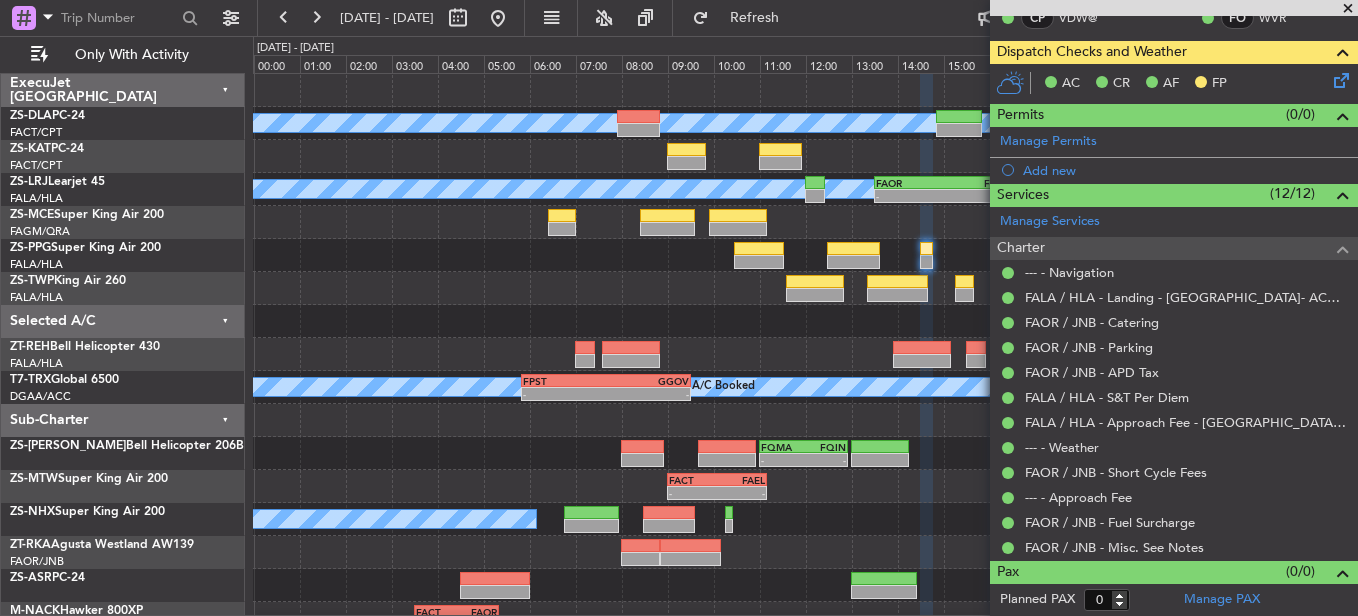 click at bounding box center [1348, 9] 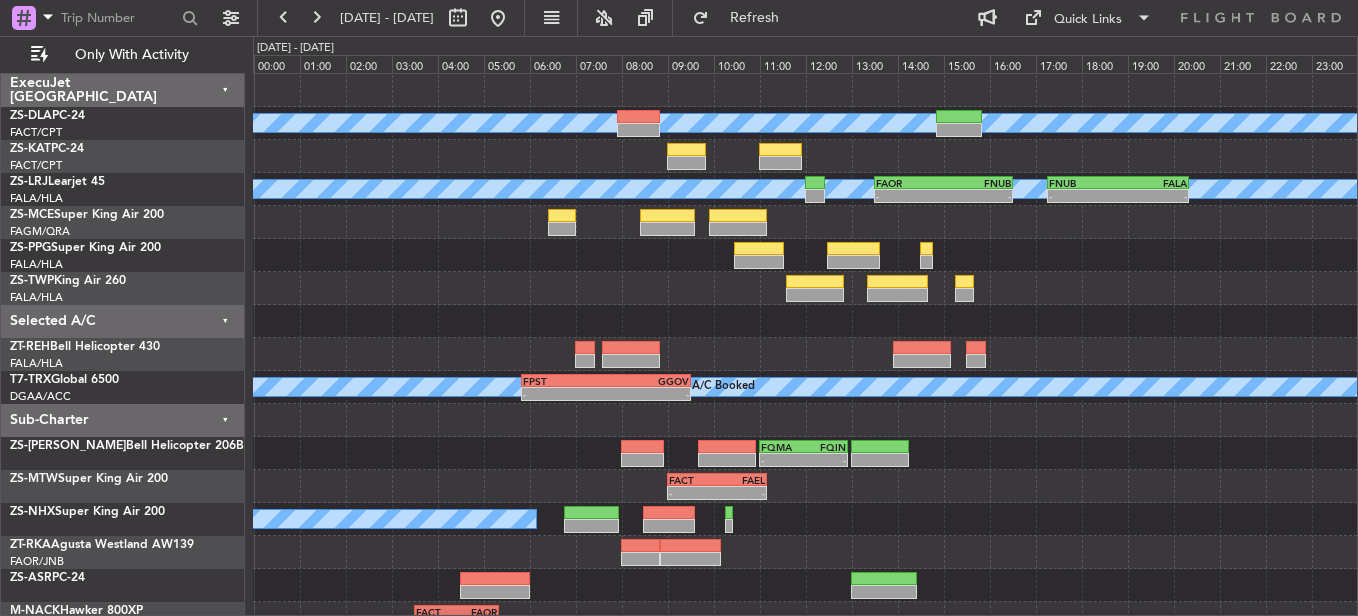 scroll, scrollTop: 0, scrollLeft: 0, axis: both 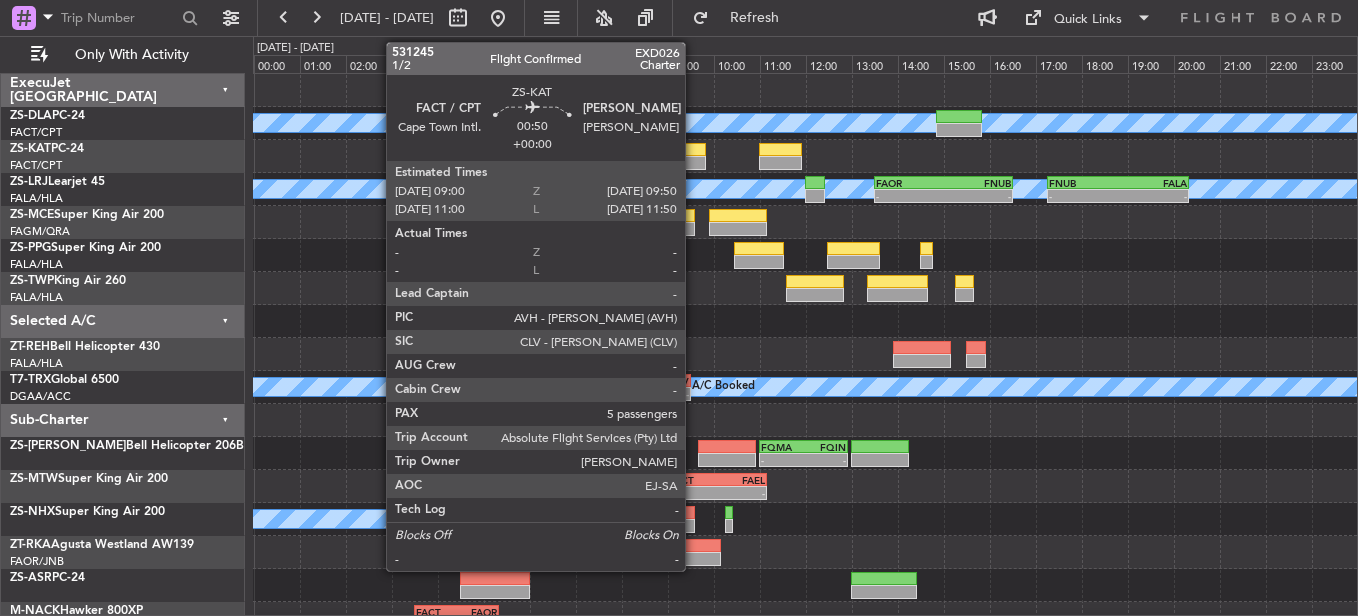 click 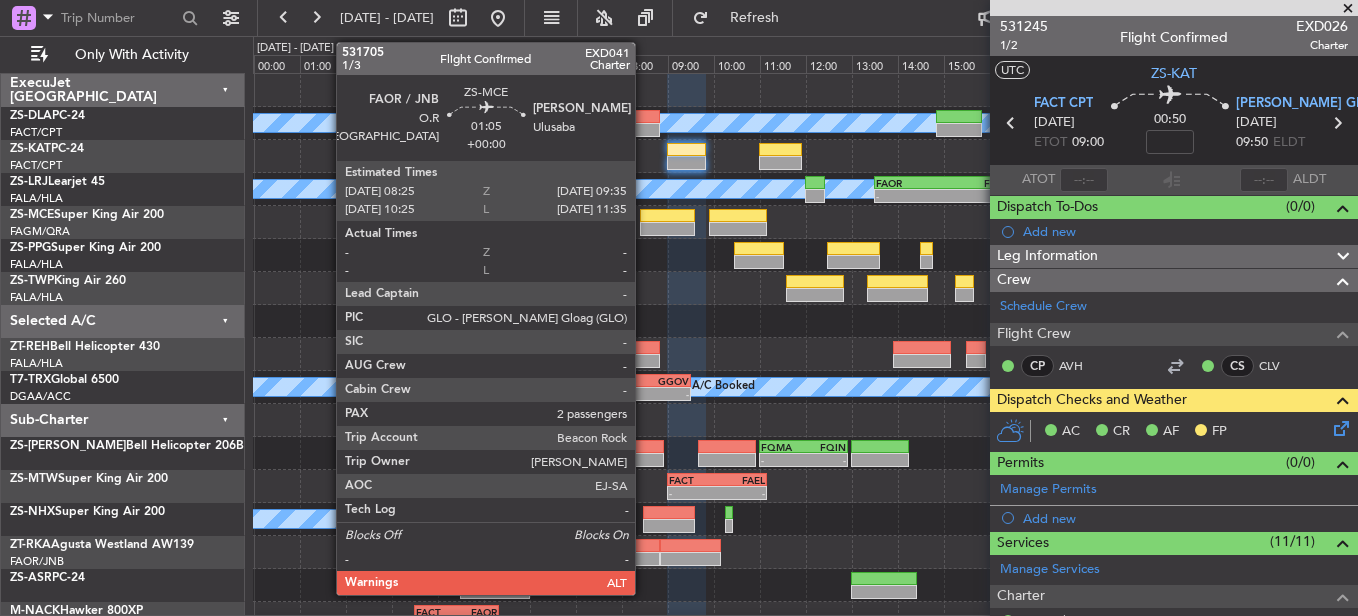 click 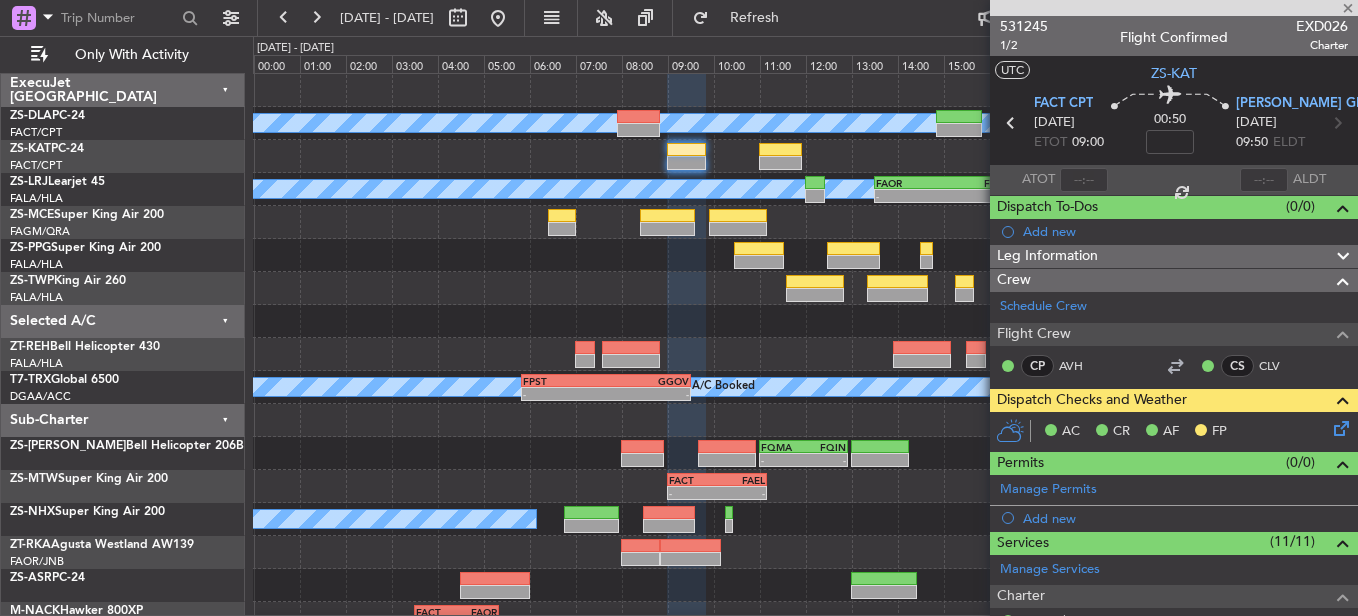 type on "2" 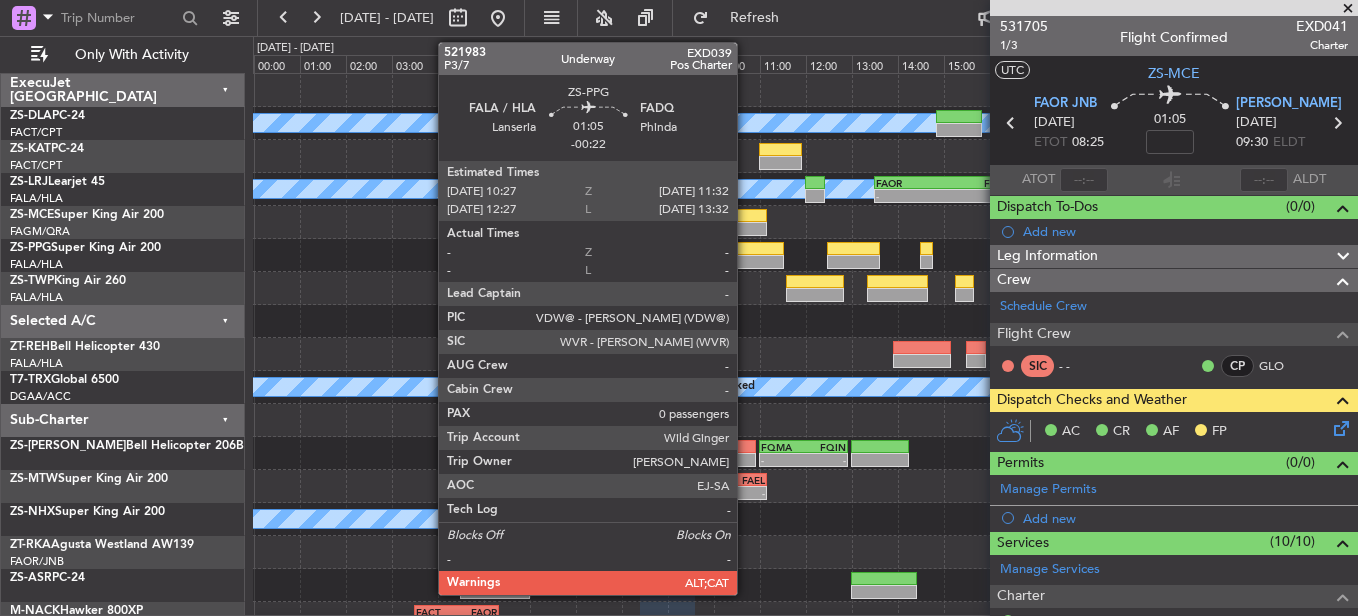click 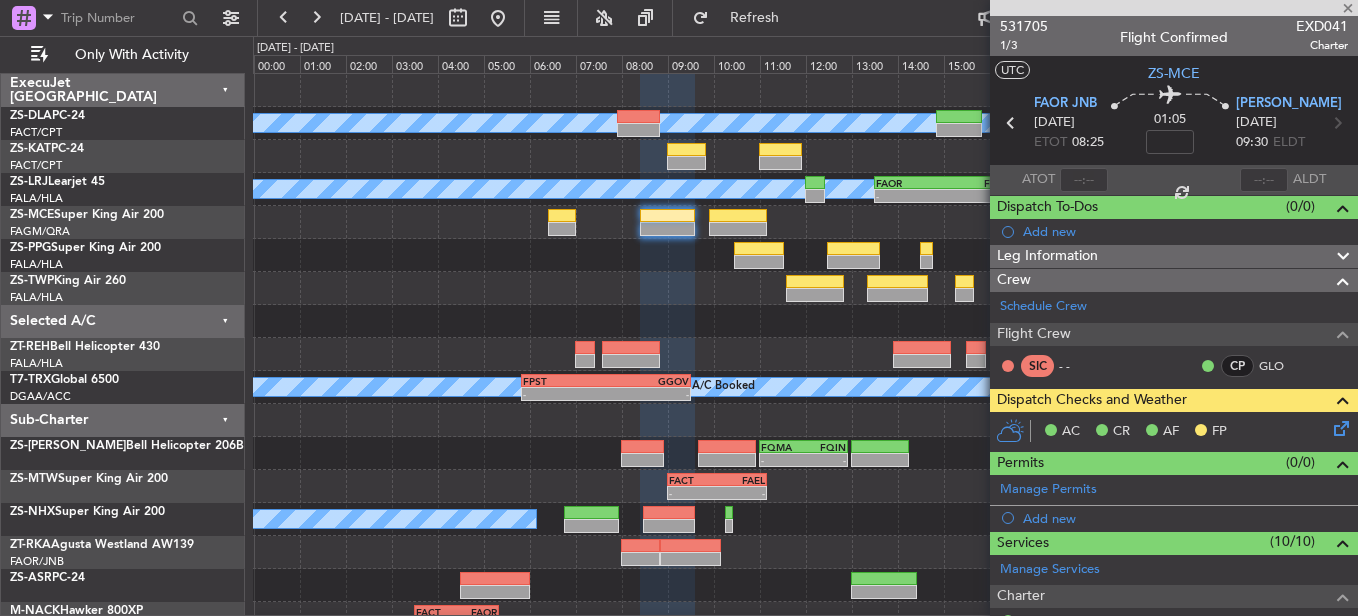 type on "0" 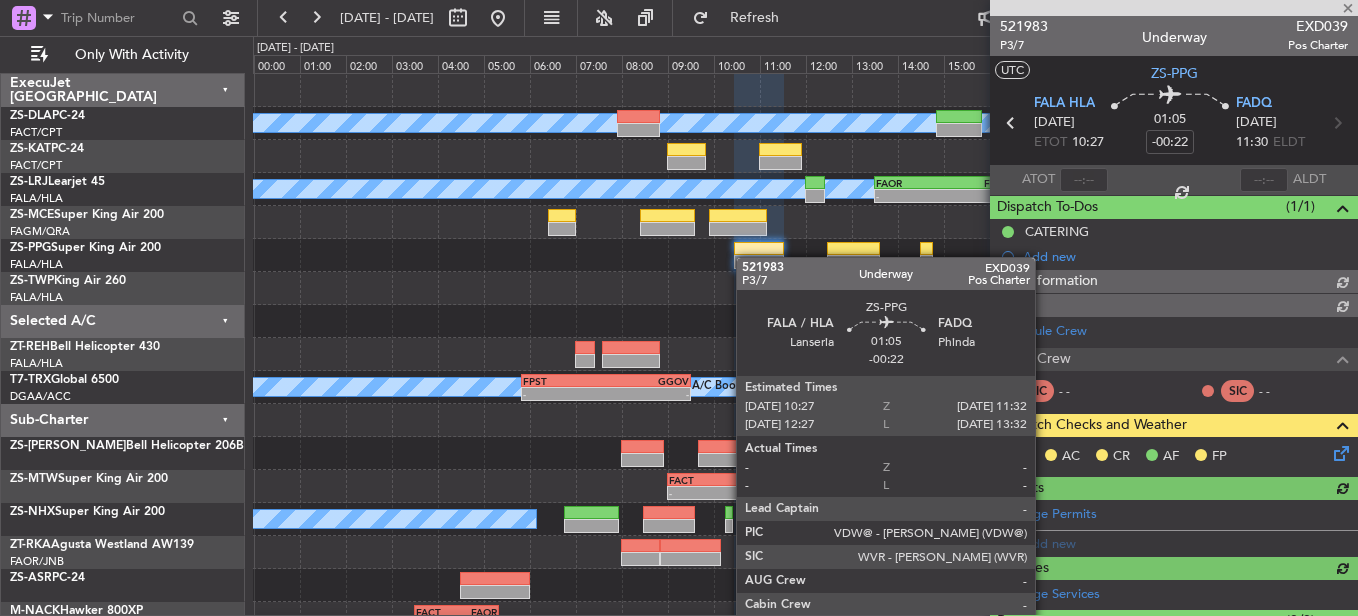 click 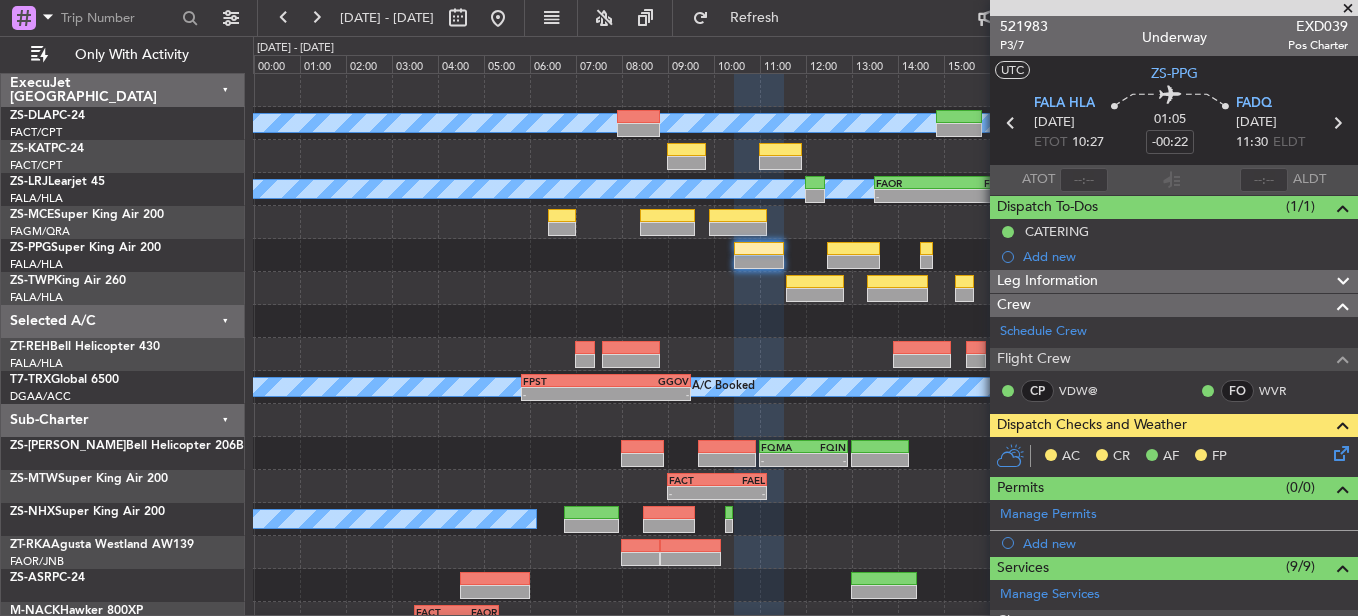 click 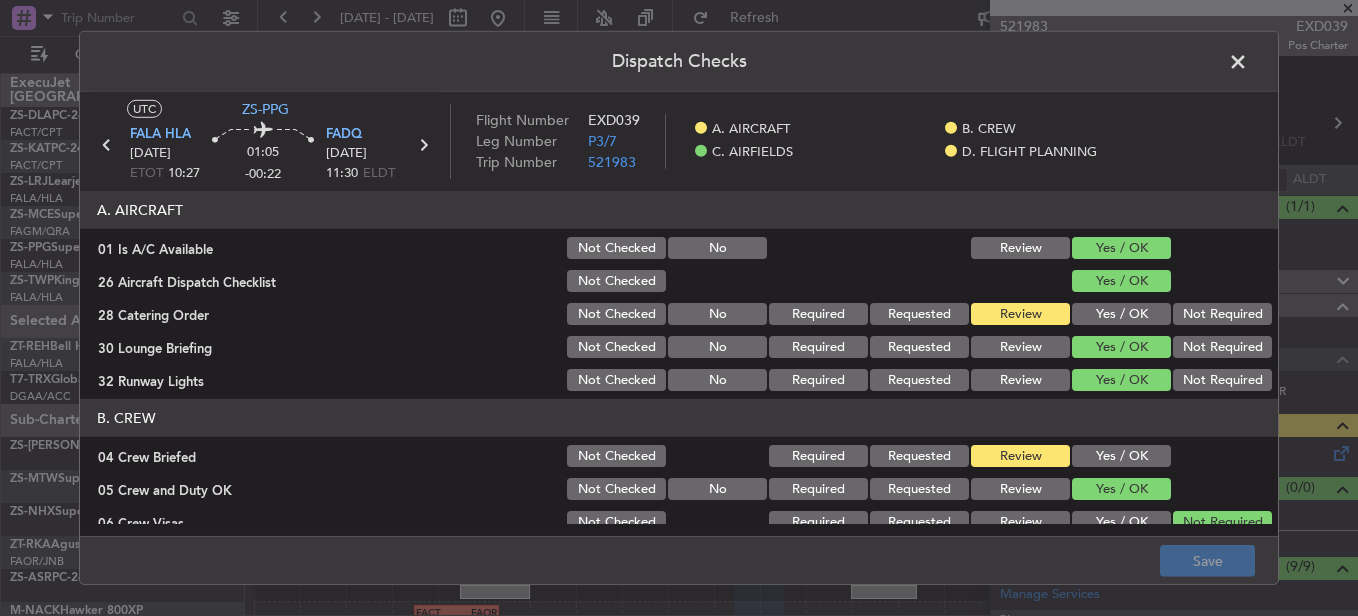 click on "Yes / OK" 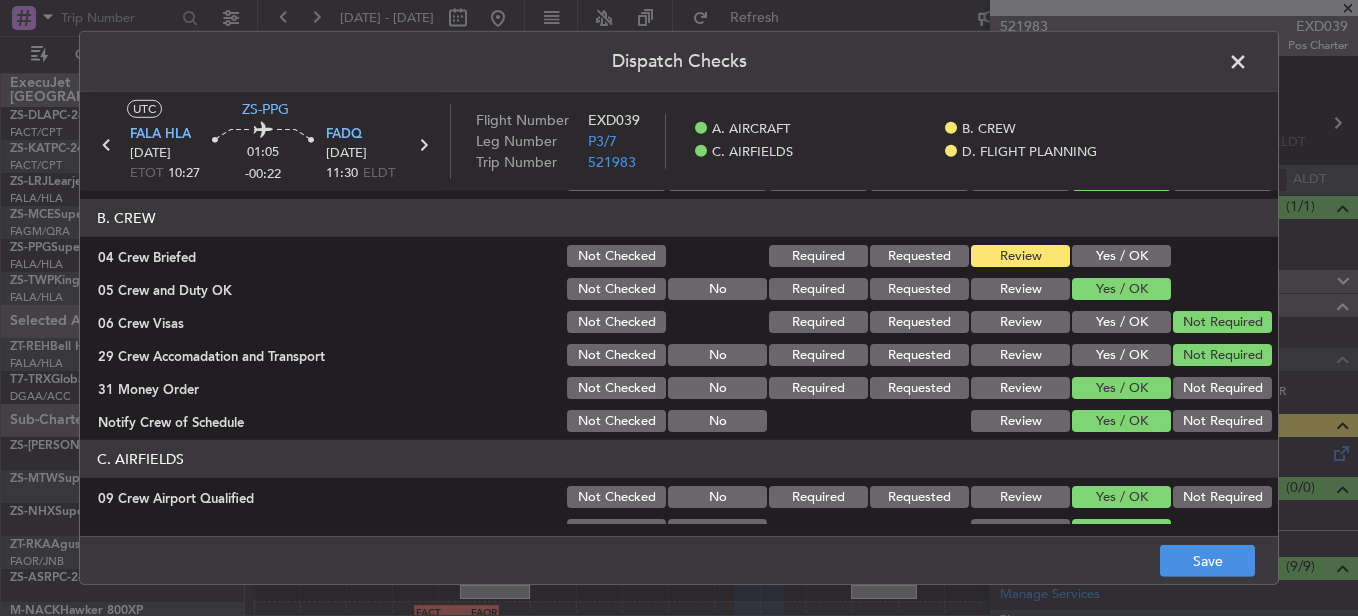click on "Yes / OK" 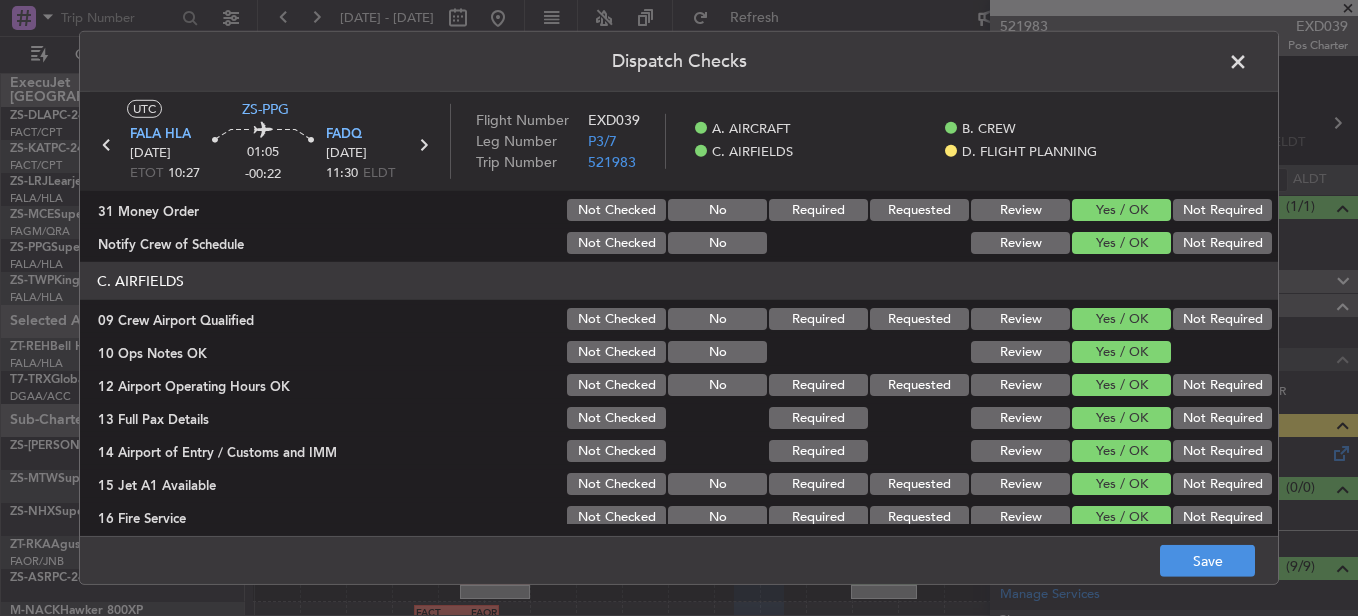 scroll, scrollTop: 565, scrollLeft: 0, axis: vertical 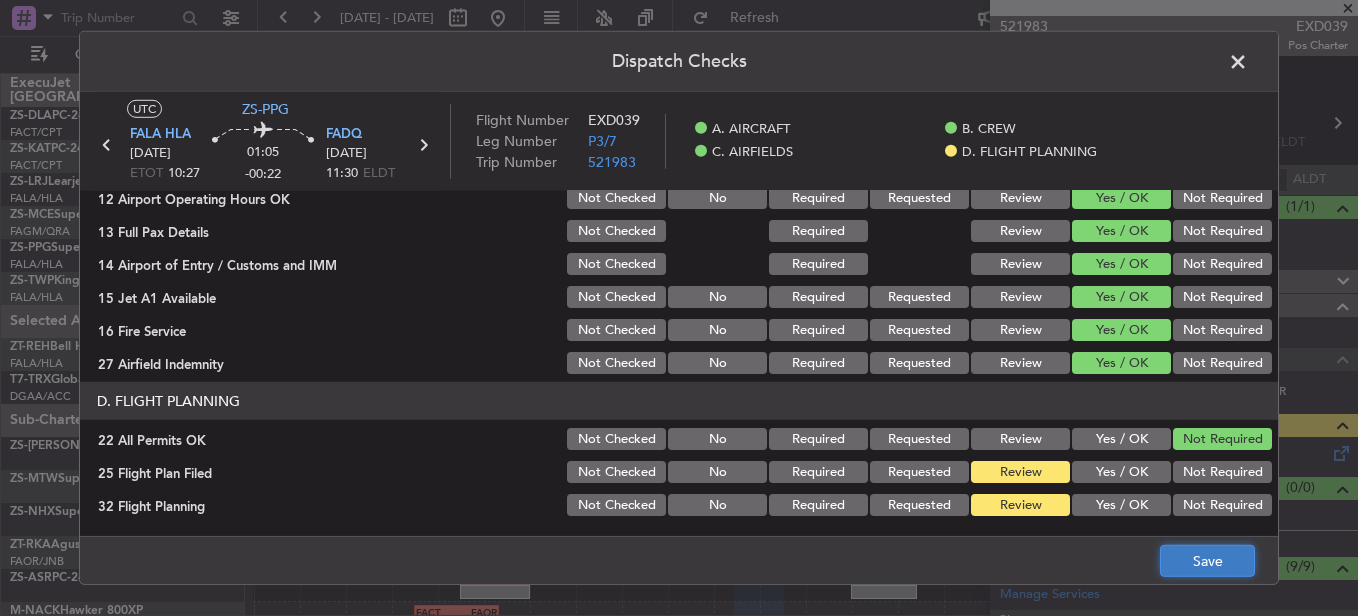 click on "Save" 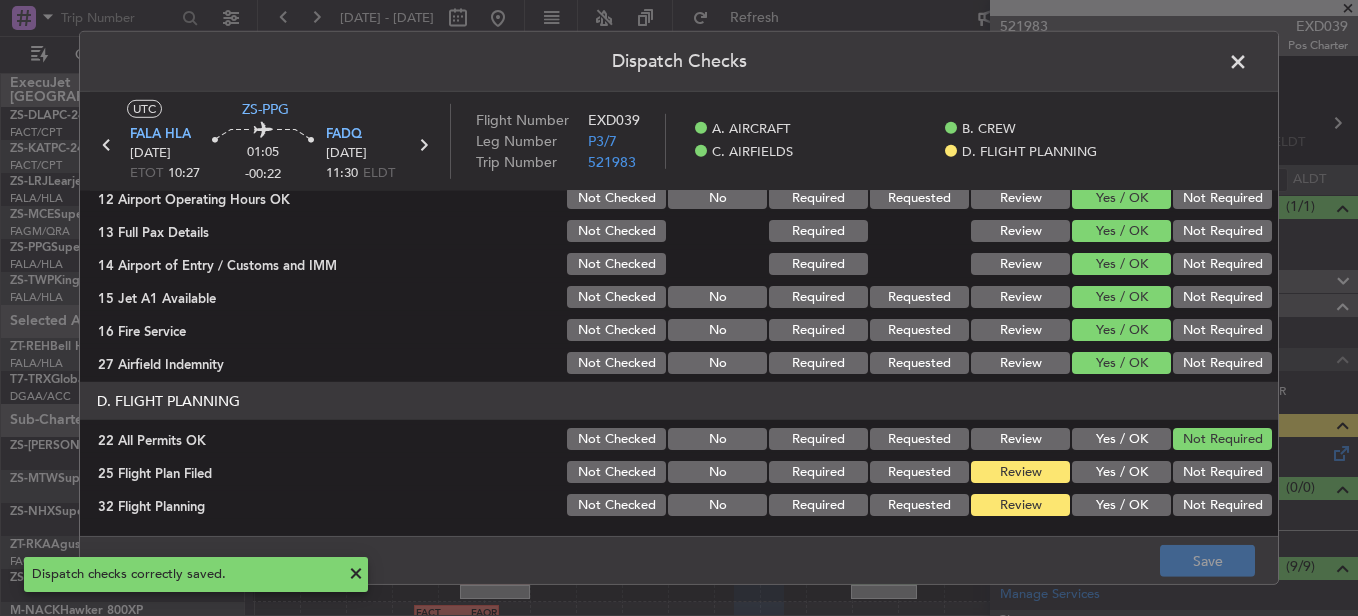 click 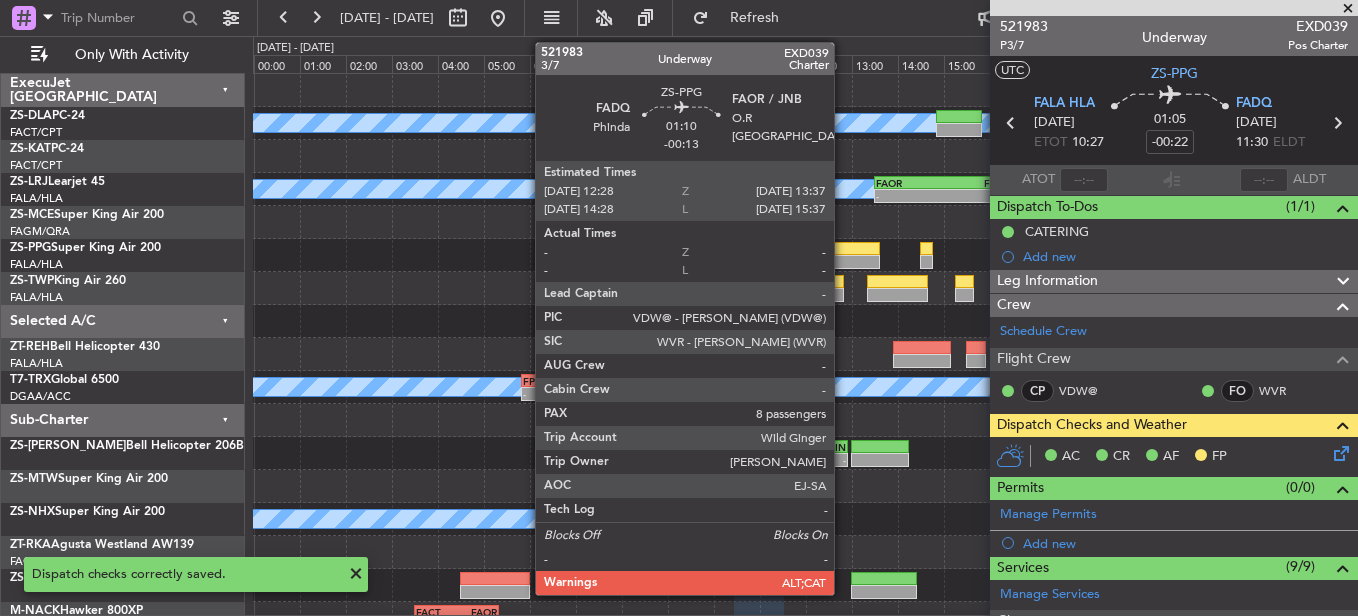 click 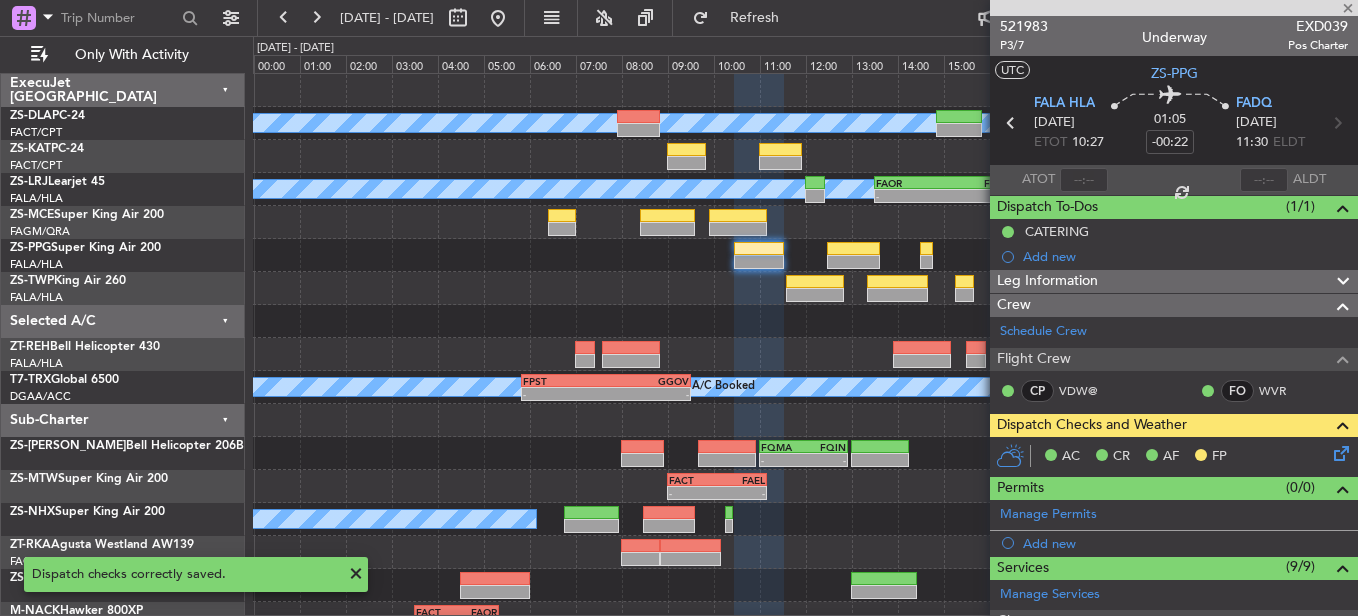 type on "-00:13" 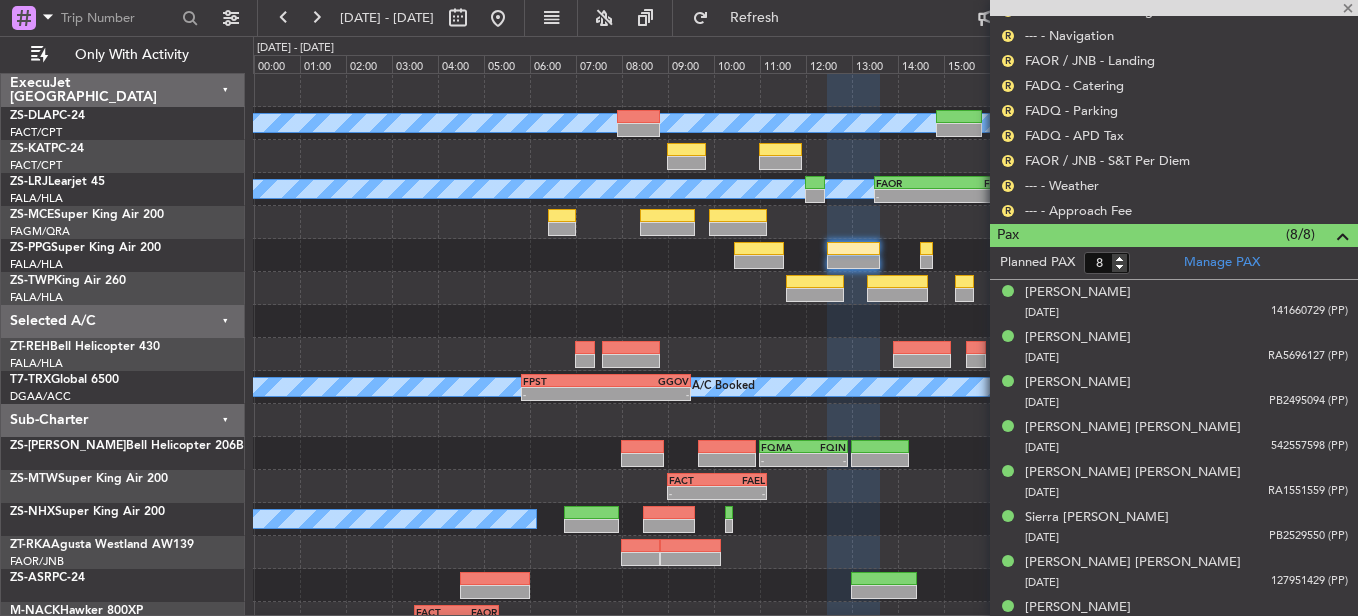 scroll, scrollTop: 384, scrollLeft: 0, axis: vertical 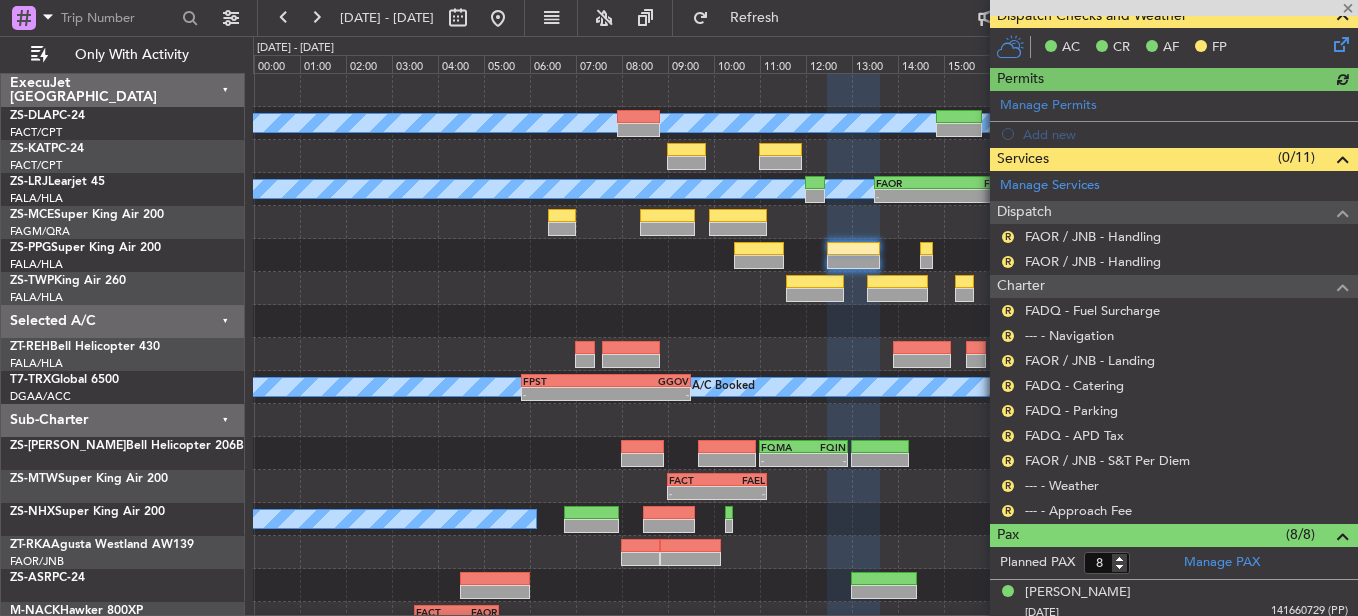 click on "R   --- - Approach Fee" at bounding box center [1174, 510] 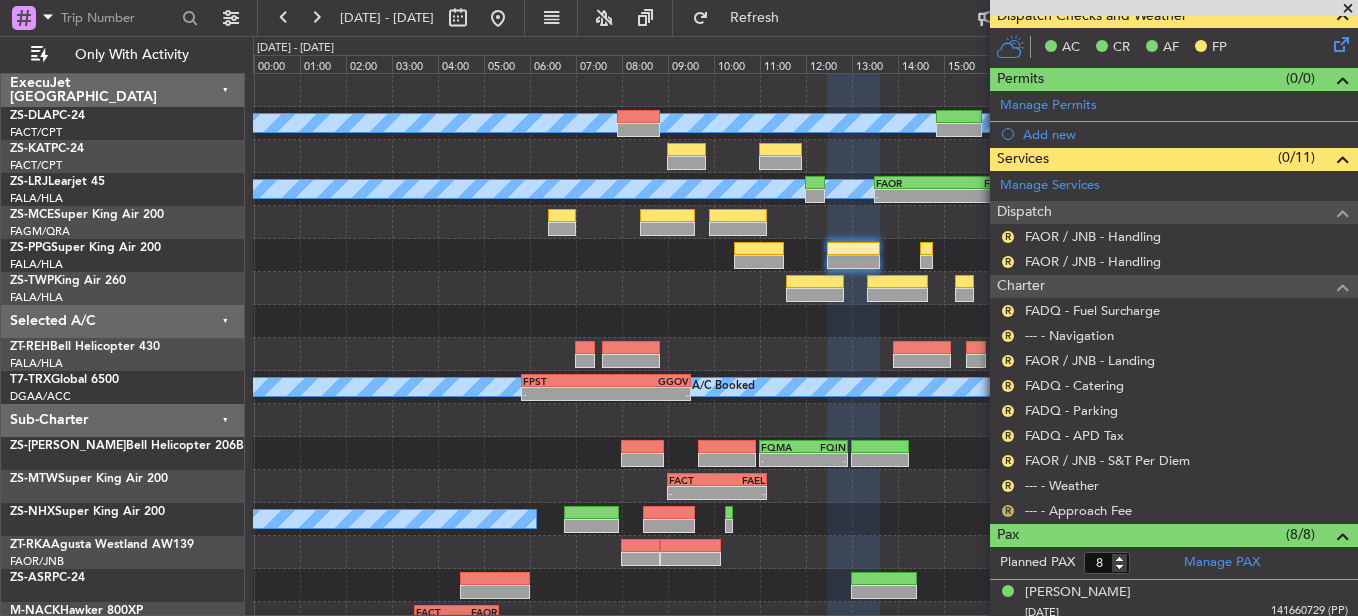 click on "R" at bounding box center (1008, 511) 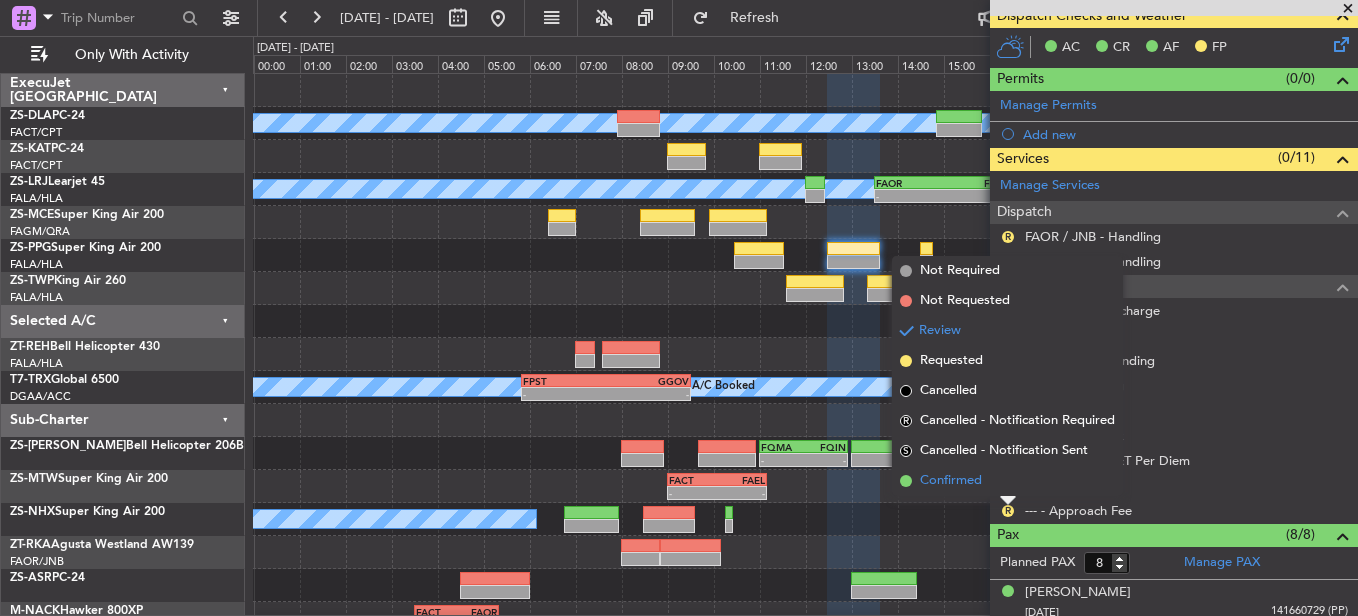 click on "Confirmed" at bounding box center [1007, 481] 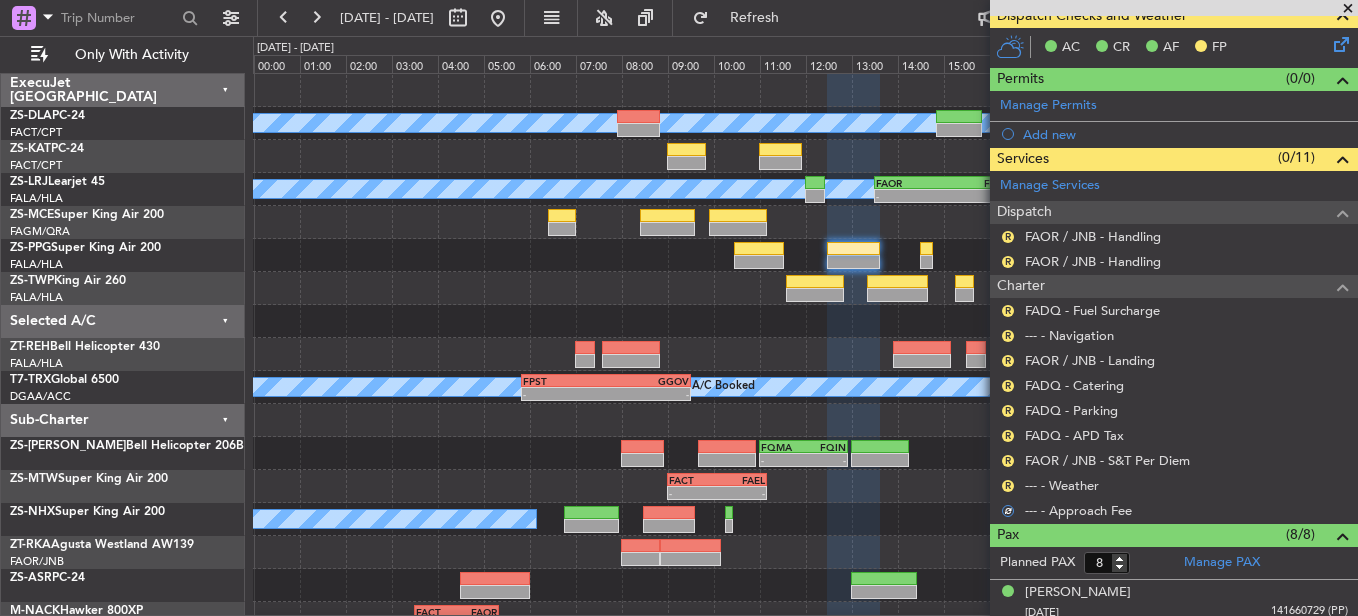 click on "R" at bounding box center (1008, 486) 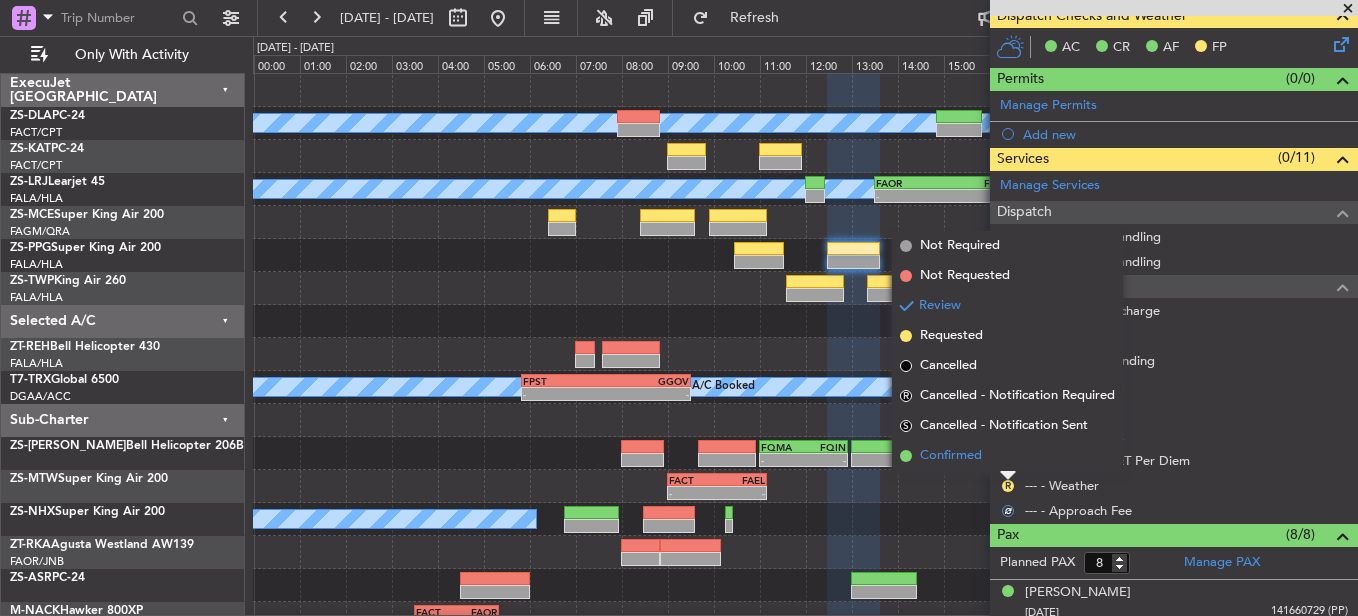 click on "Confirmed" at bounding box center (1007, 456) 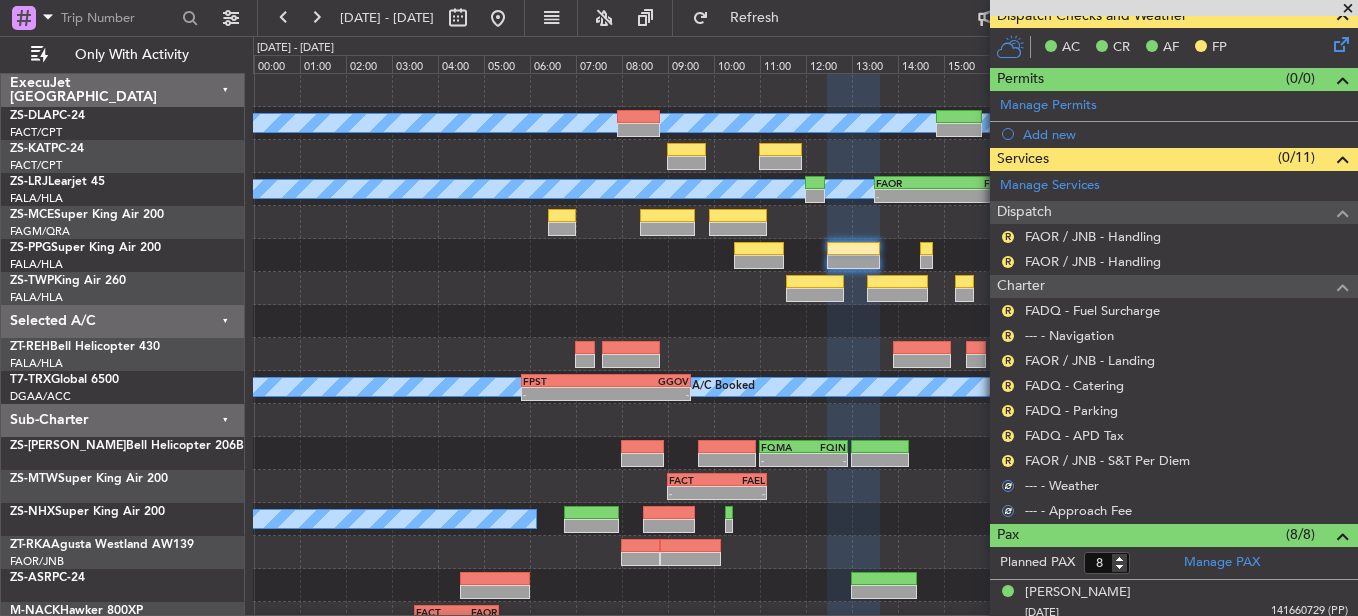 click on "R" at bounding box center (1008, 461) 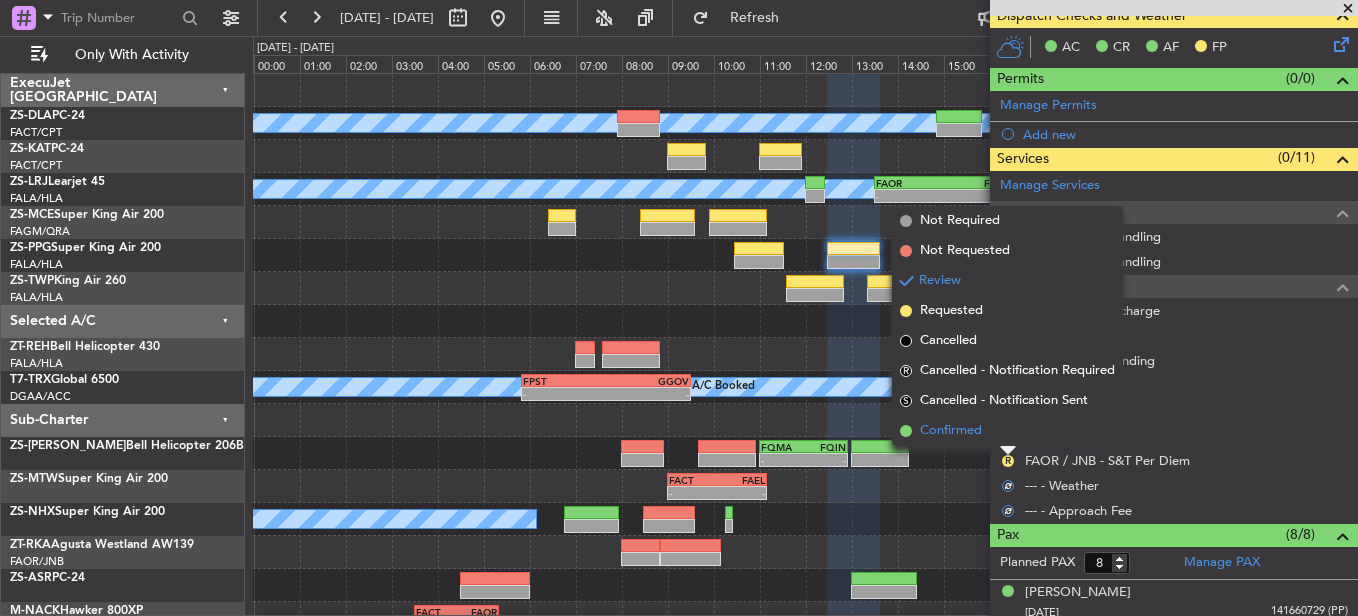 click on "Confirmed" at bounding box center (1007, 431) 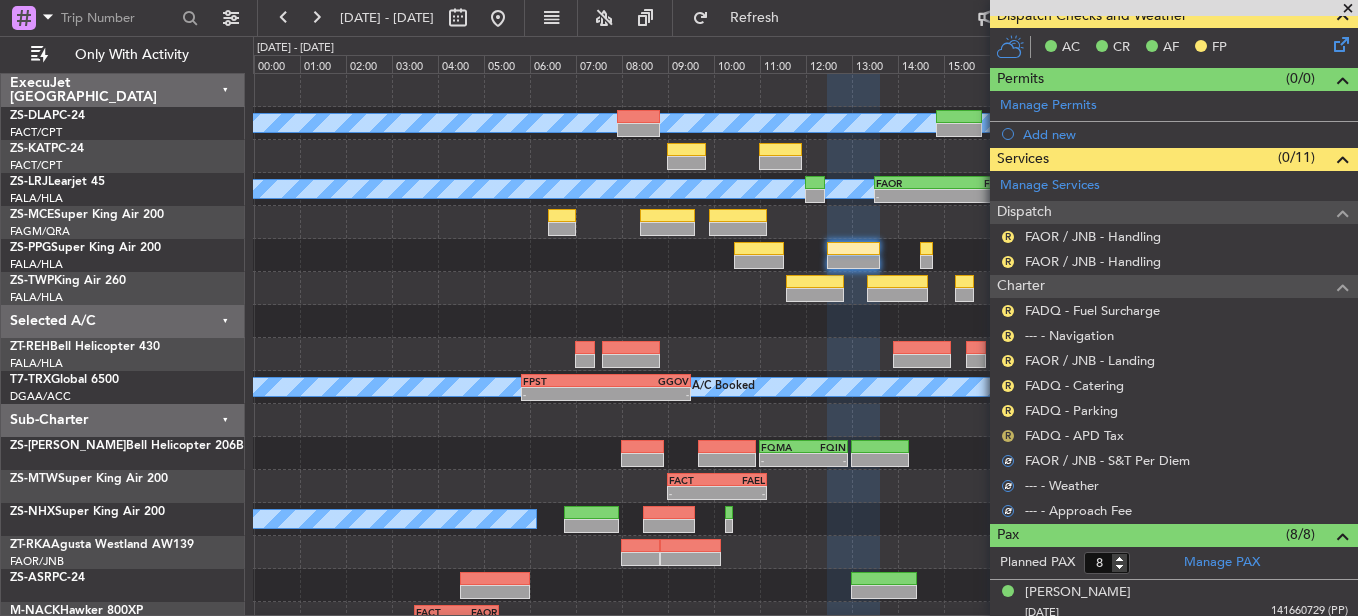 click on "R" at bounding box center [1008, 436] 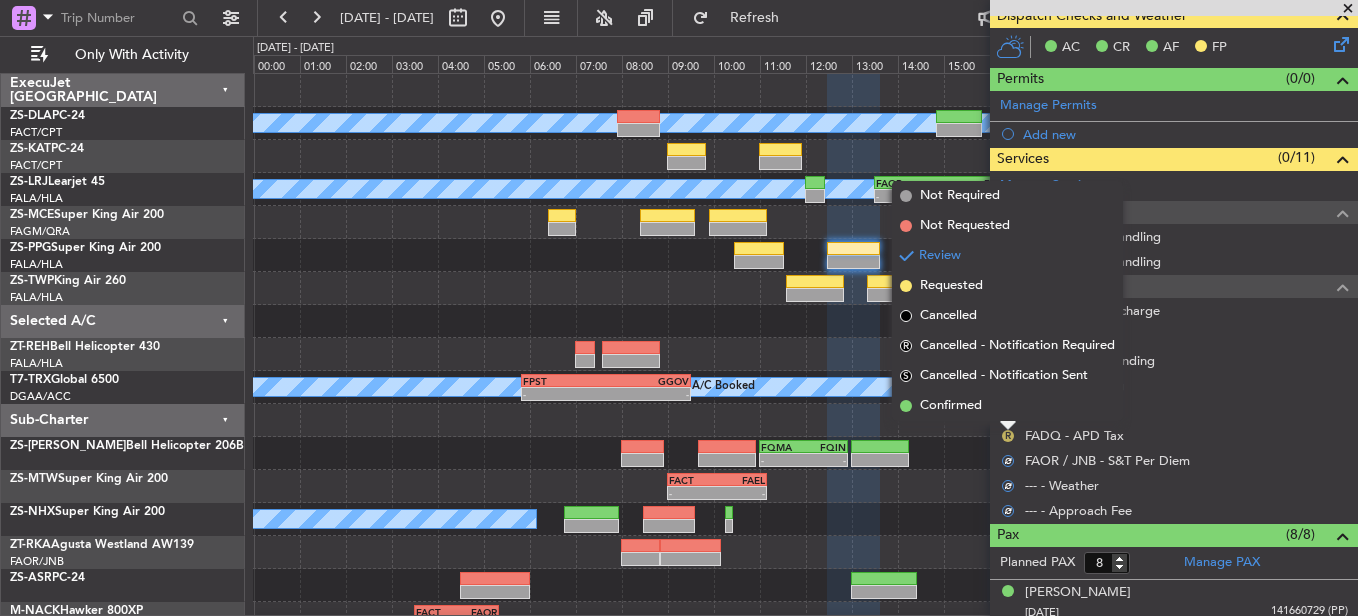 click on "Confirmed" at bounding box center (1007, 406) 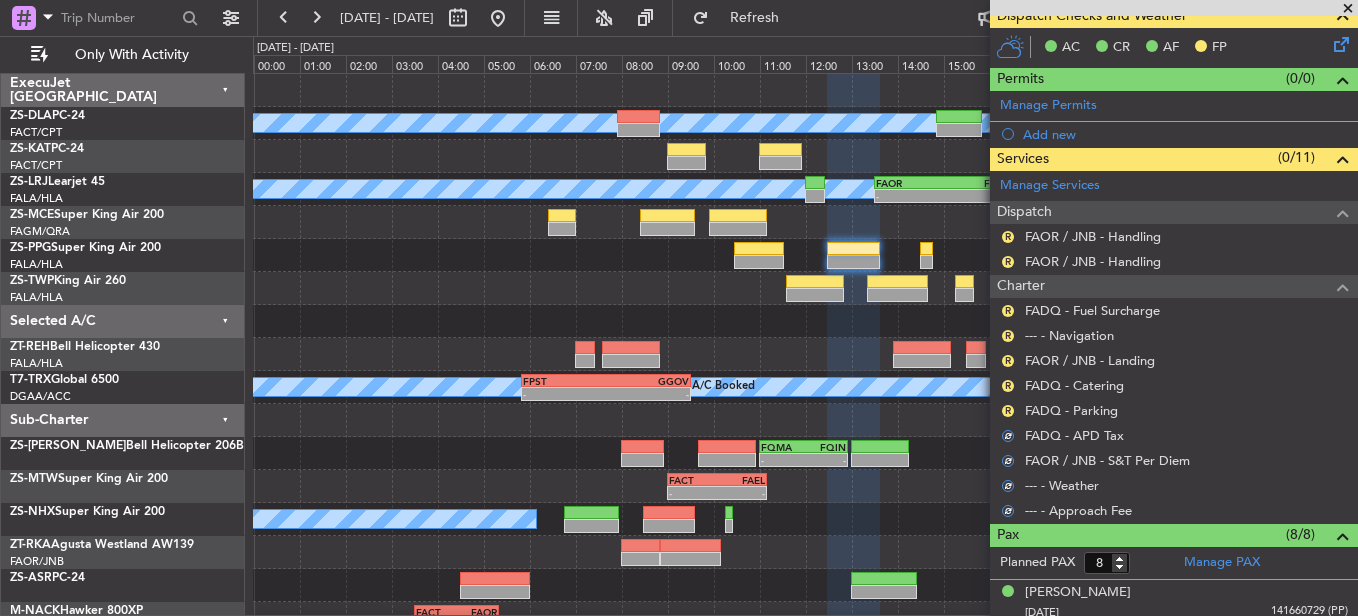 click on "R" at bounding box center [1008, 411] 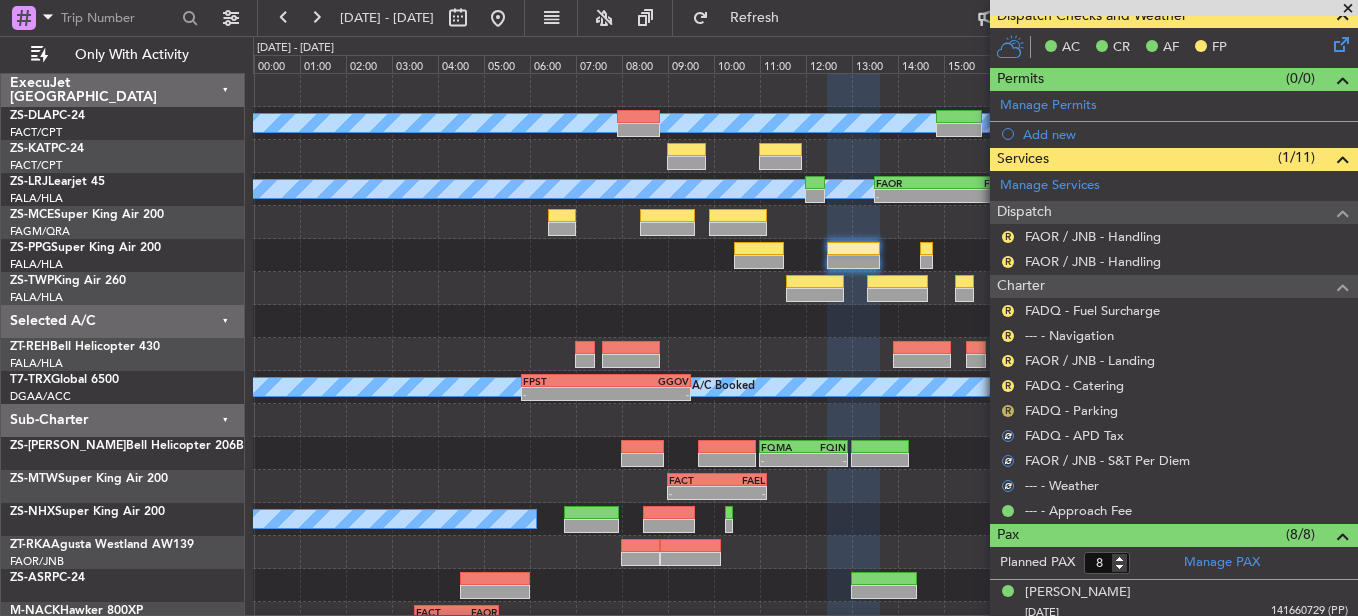 click on "R" at bounding box center (1008, 411) 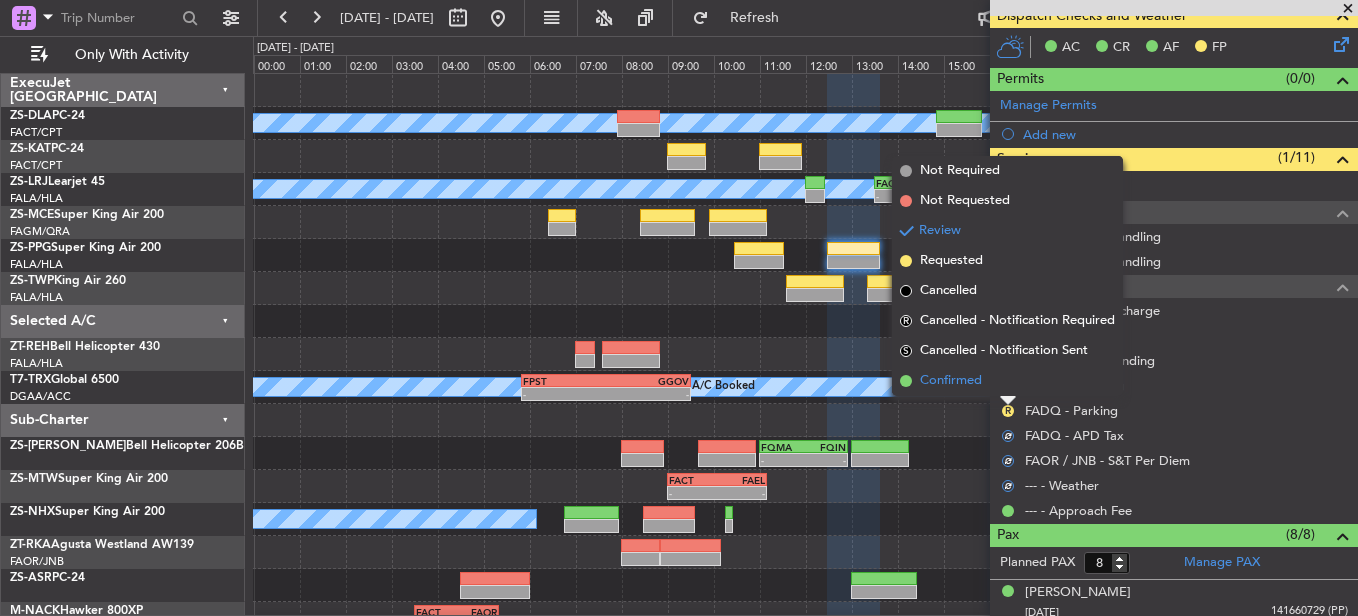 click on "Confirmed" at bounding box center (1007, 381) 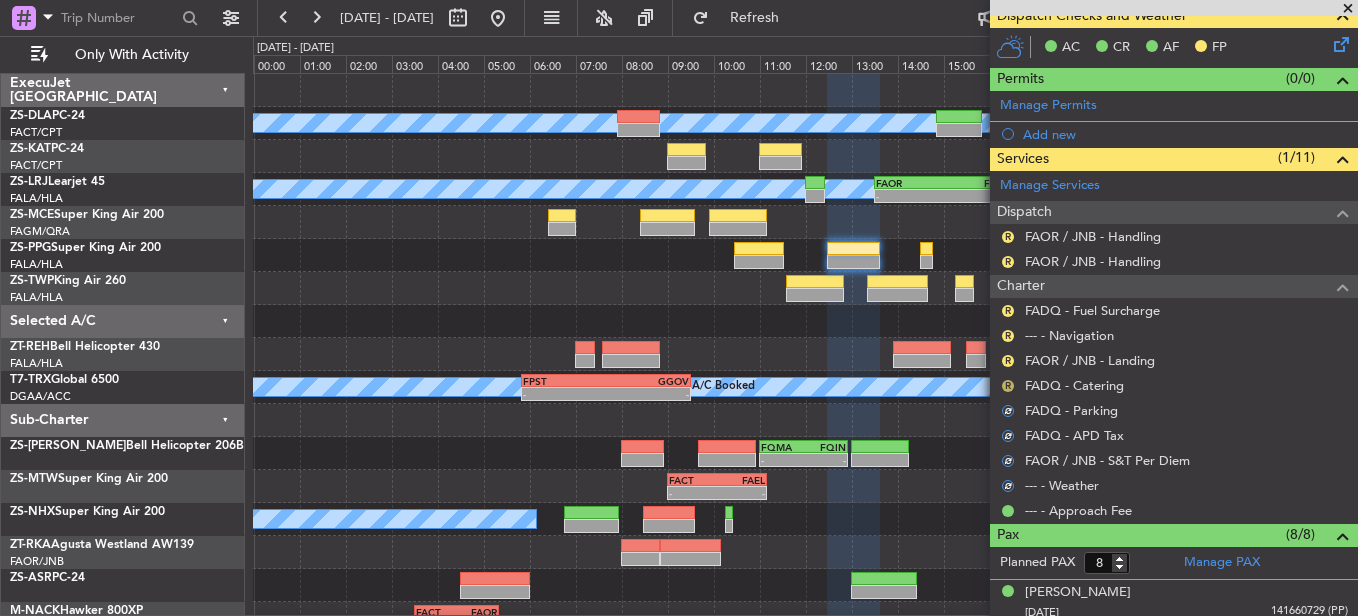 click on "R" at bounding box center (1008, 386) 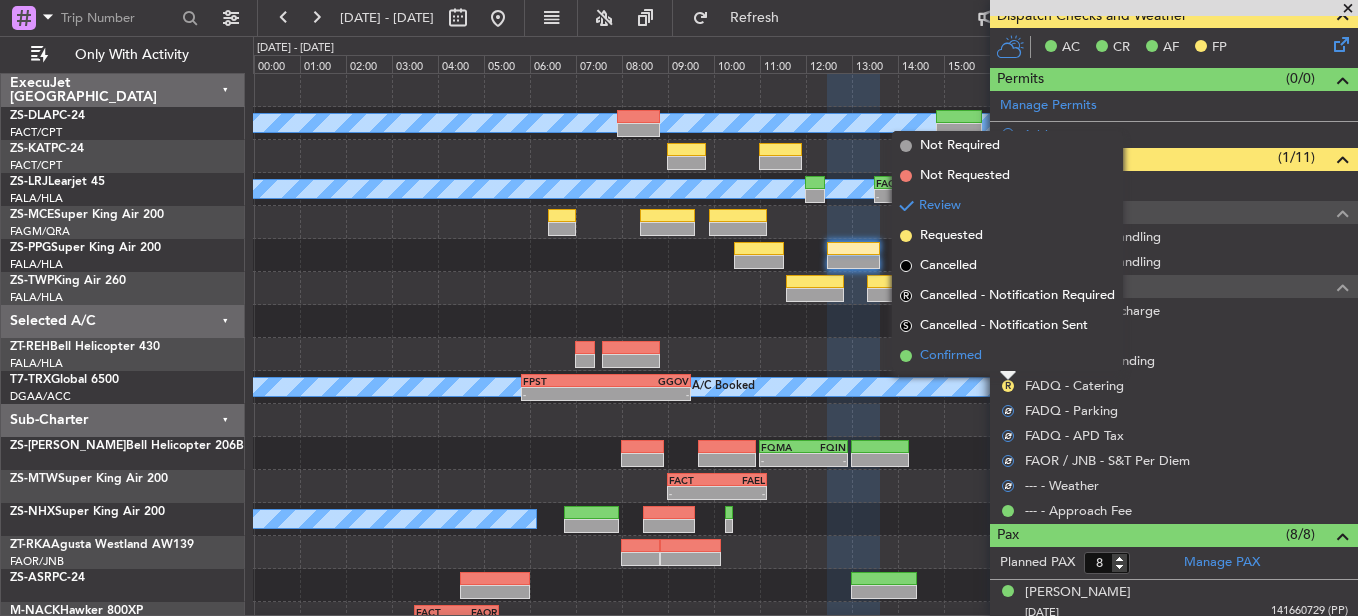 click on "Confirmed" at bounding box center [1007, 356] 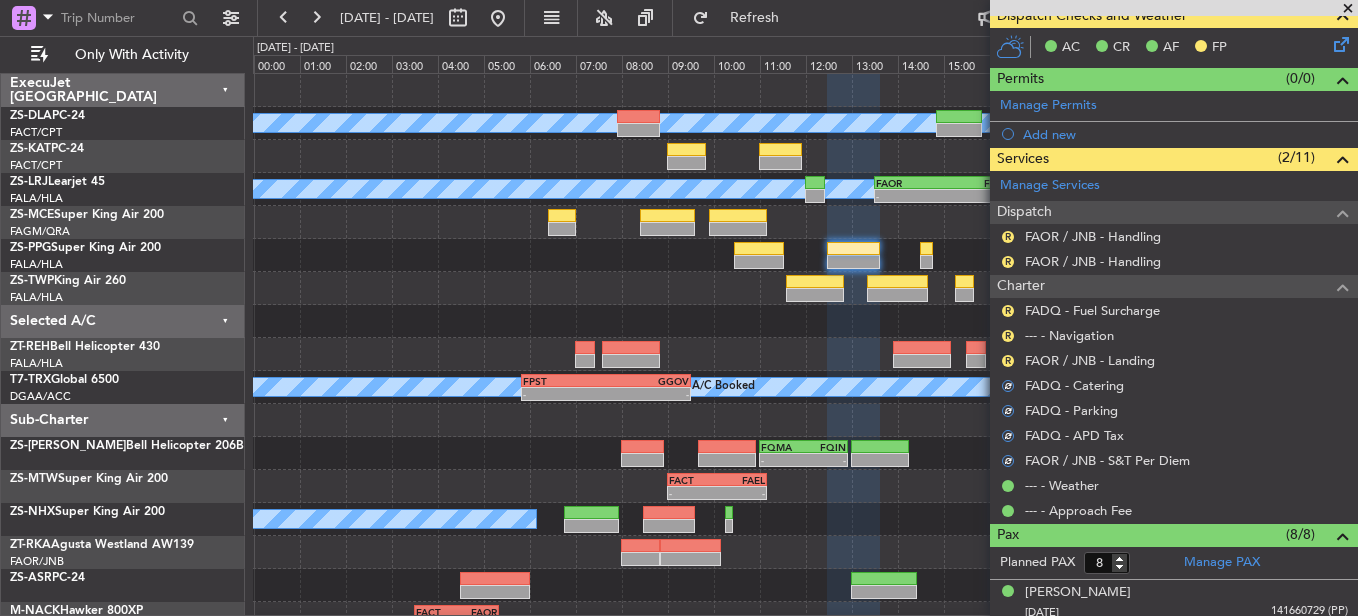 click on "R" at bounding box center [1008, 361] 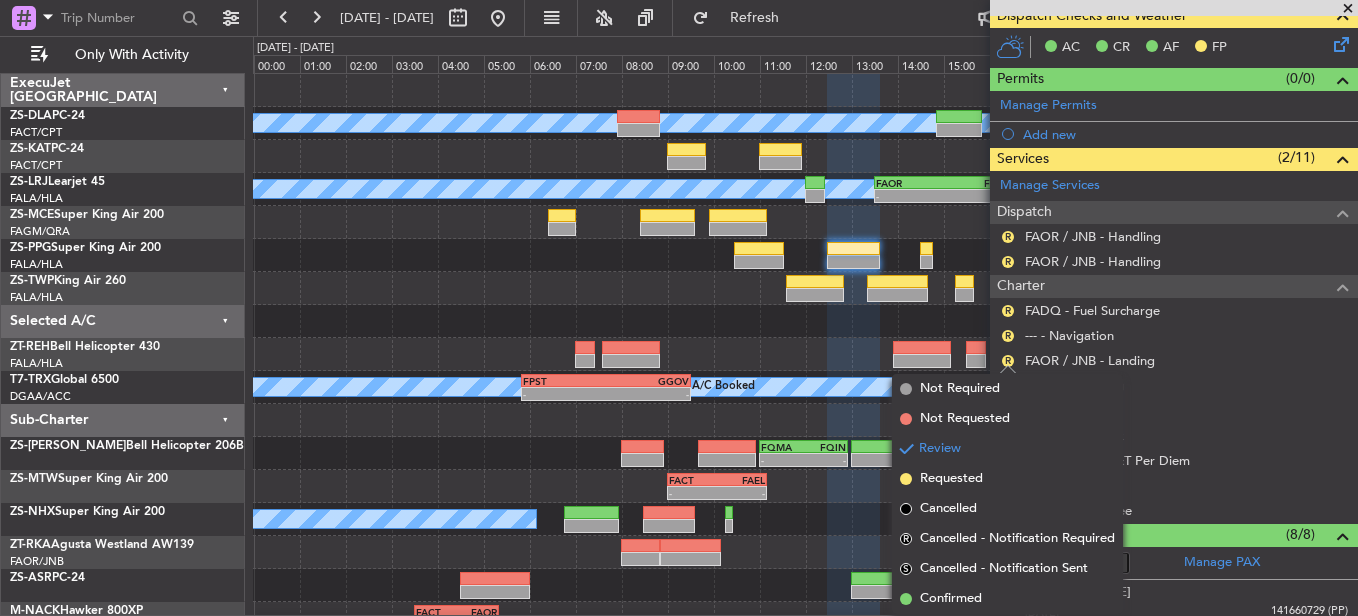 click on "Confirmed" at bounding box center [1007, 599] 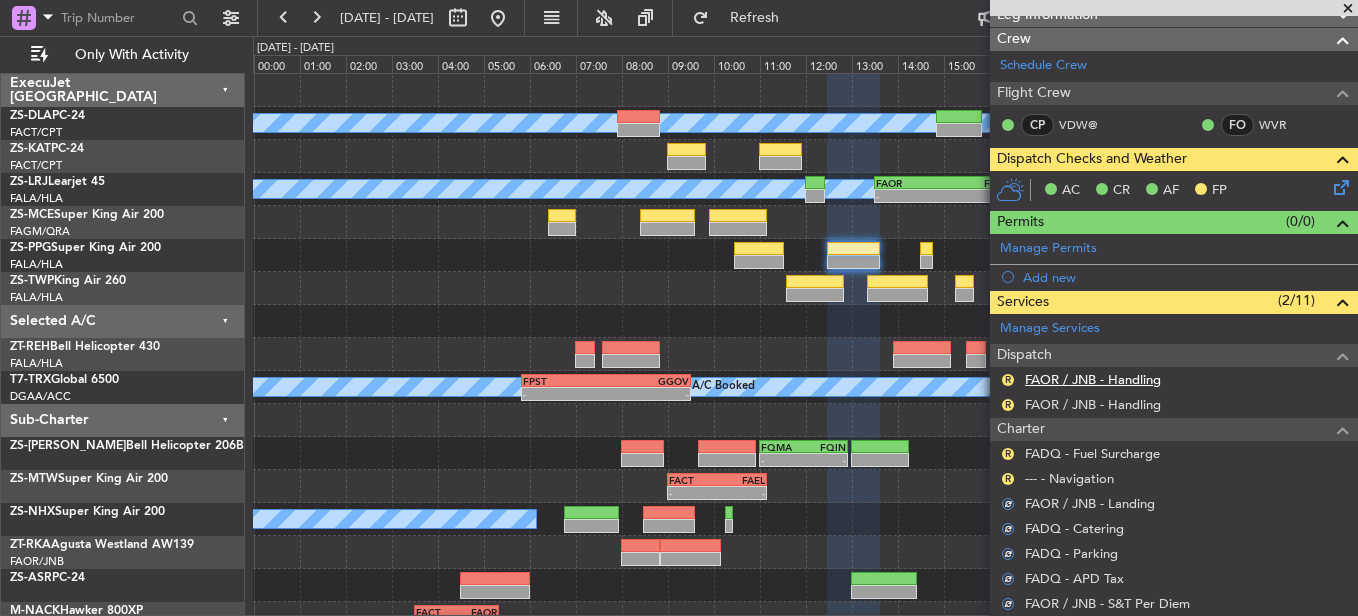 scroll, scrollTop: 184, scrollLeft: 0, axis: vertical 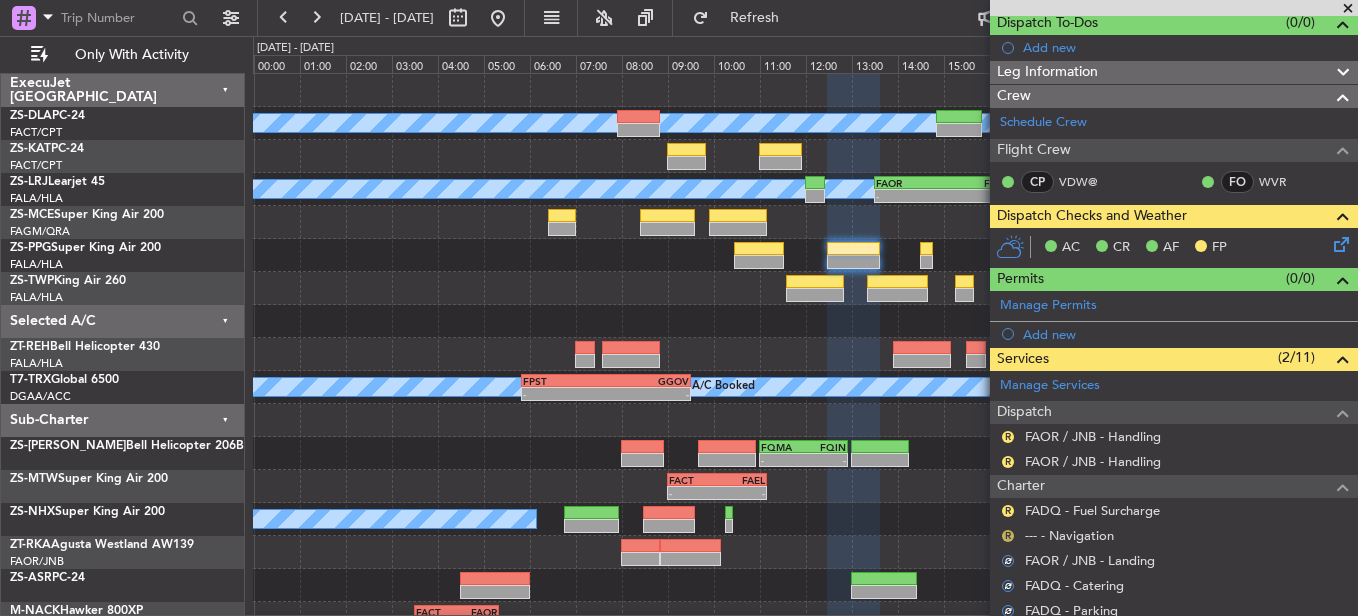 click on "R" at bounding box center (1008, 536) 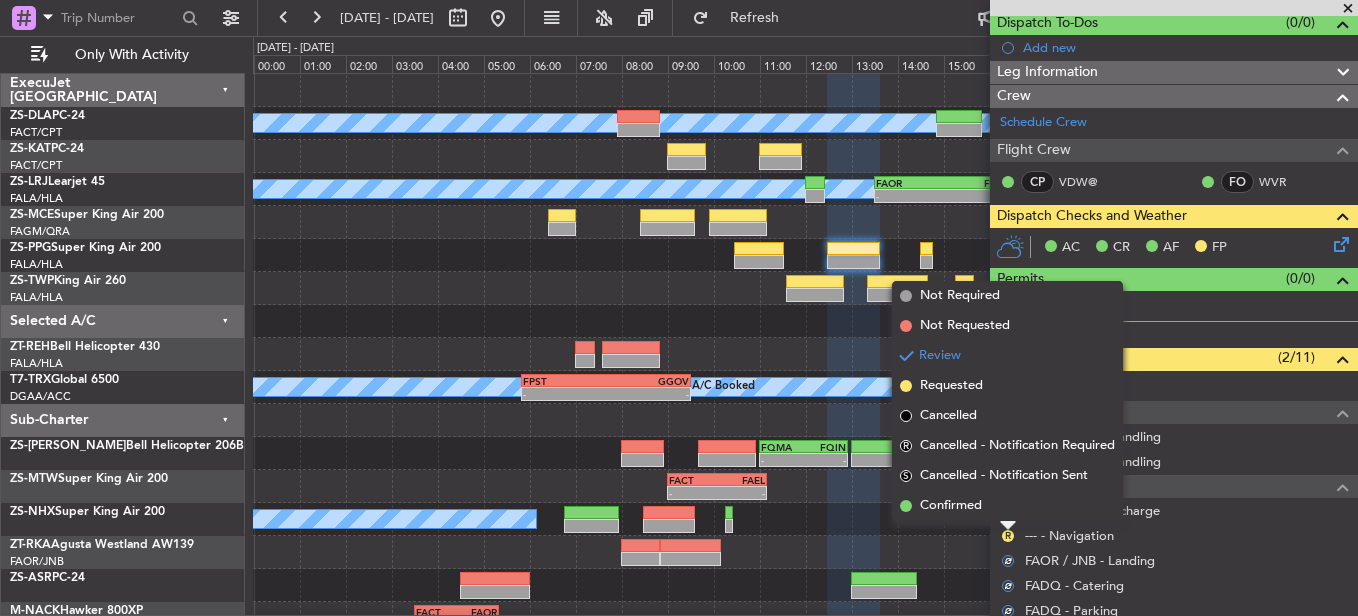 click on "Confirmed" at bounding box center (1007, 506) 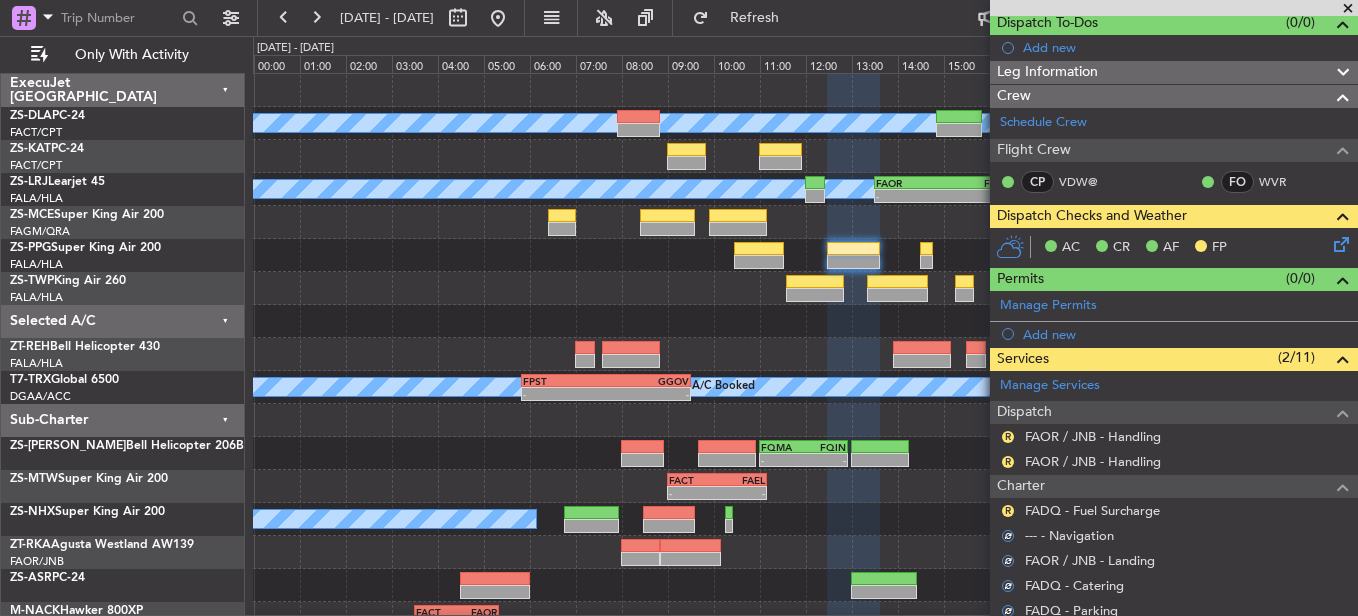 click on "R" at bounding box center (1008, 511) 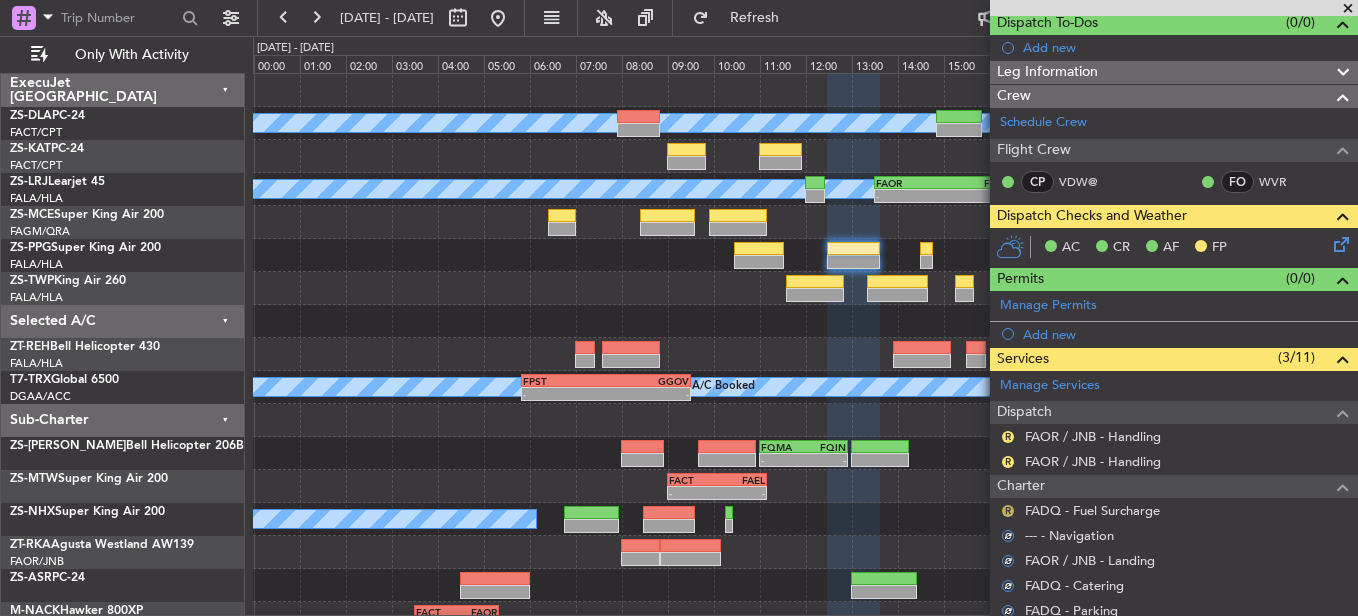 click on "R" at bounding box center (1008, 511) 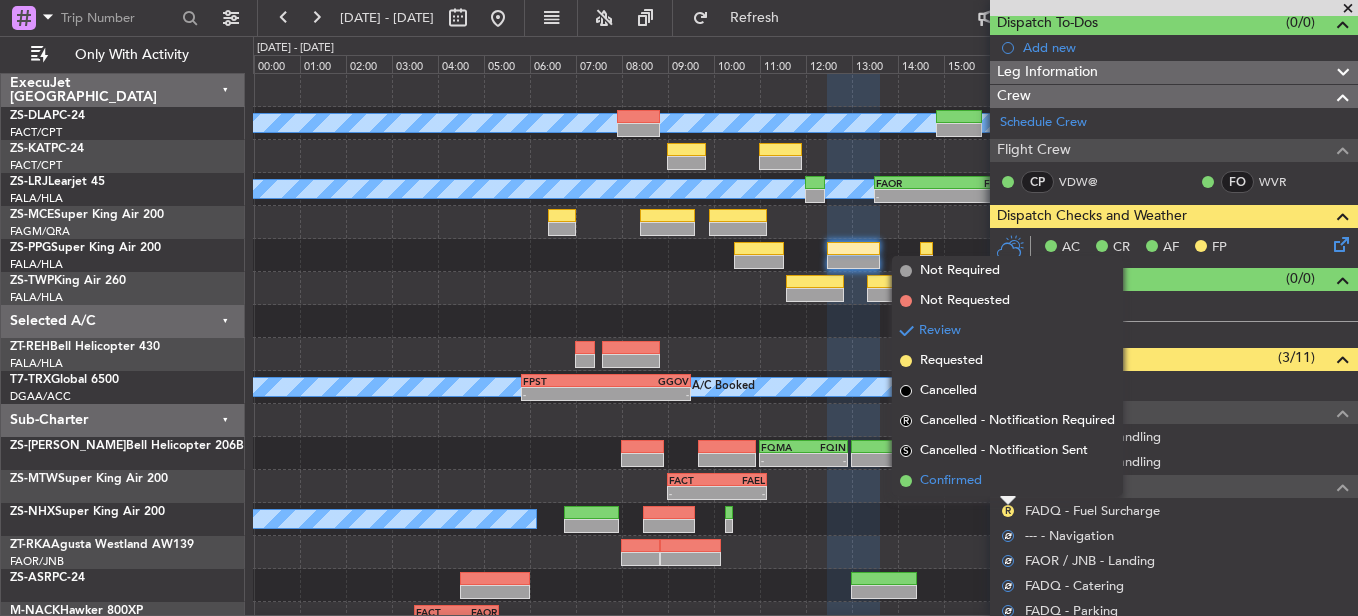 click on "Confirmed" at bounding box center (1007, 481) 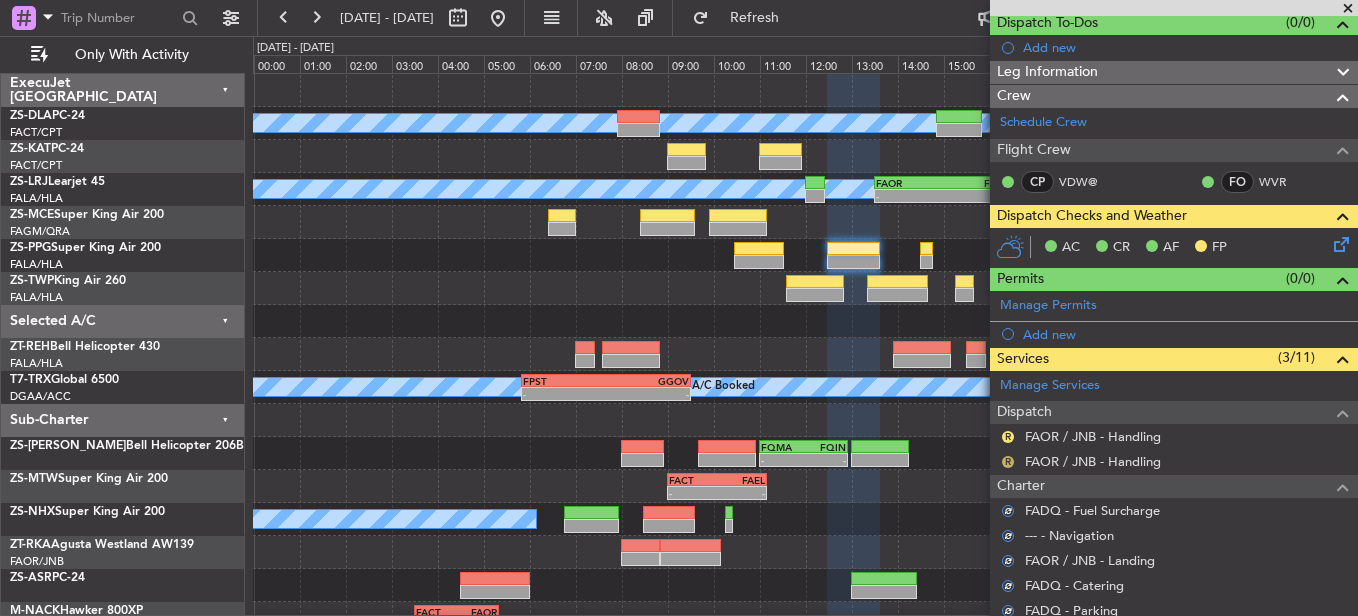 click on "R" at bounding box center (1008, 462) 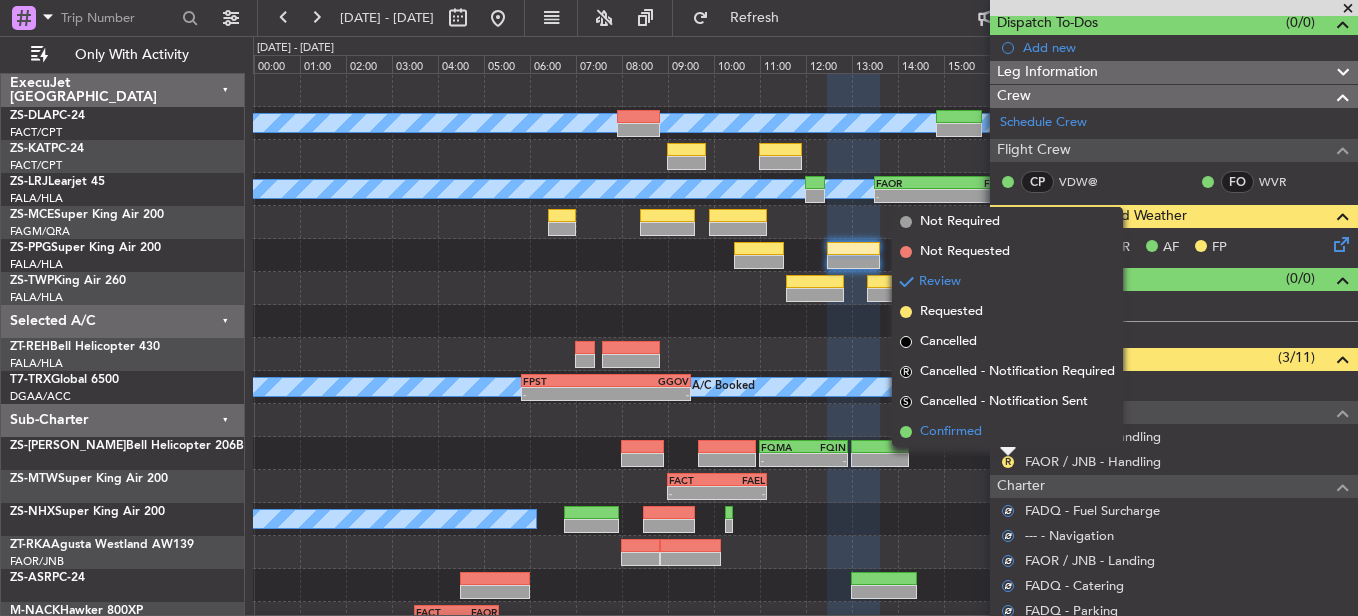 click on "Confirmed" at bounding box center [1007, 432] 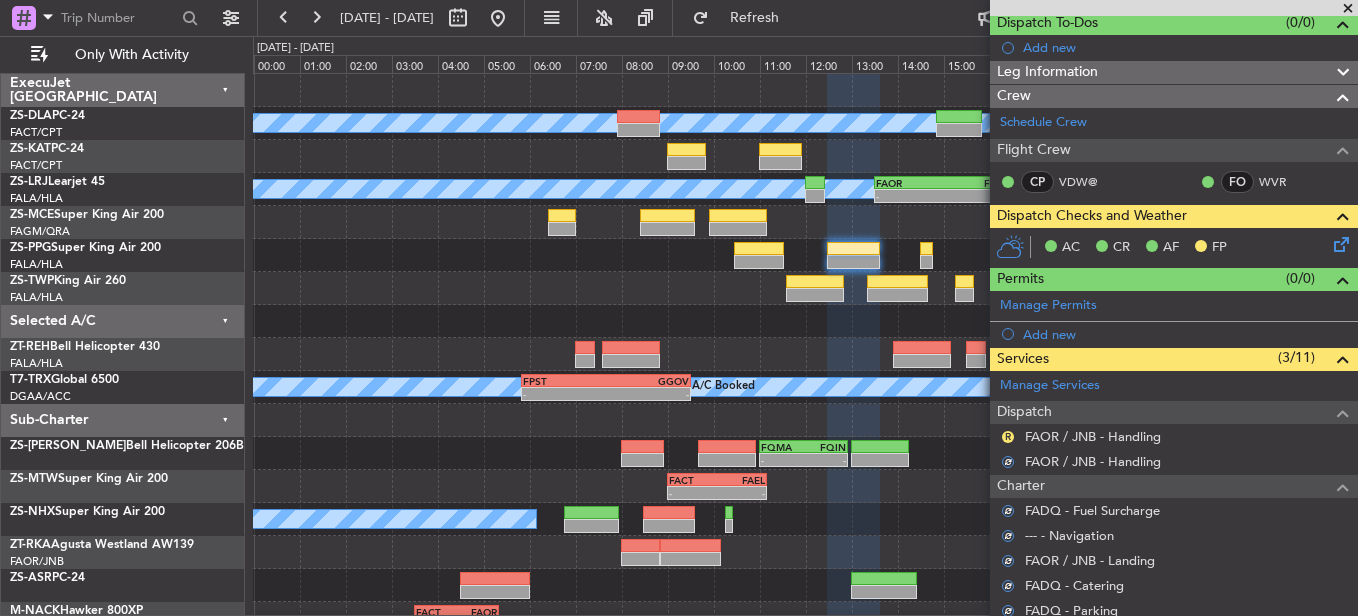 click on "R" at bounding box center [1008, 437] 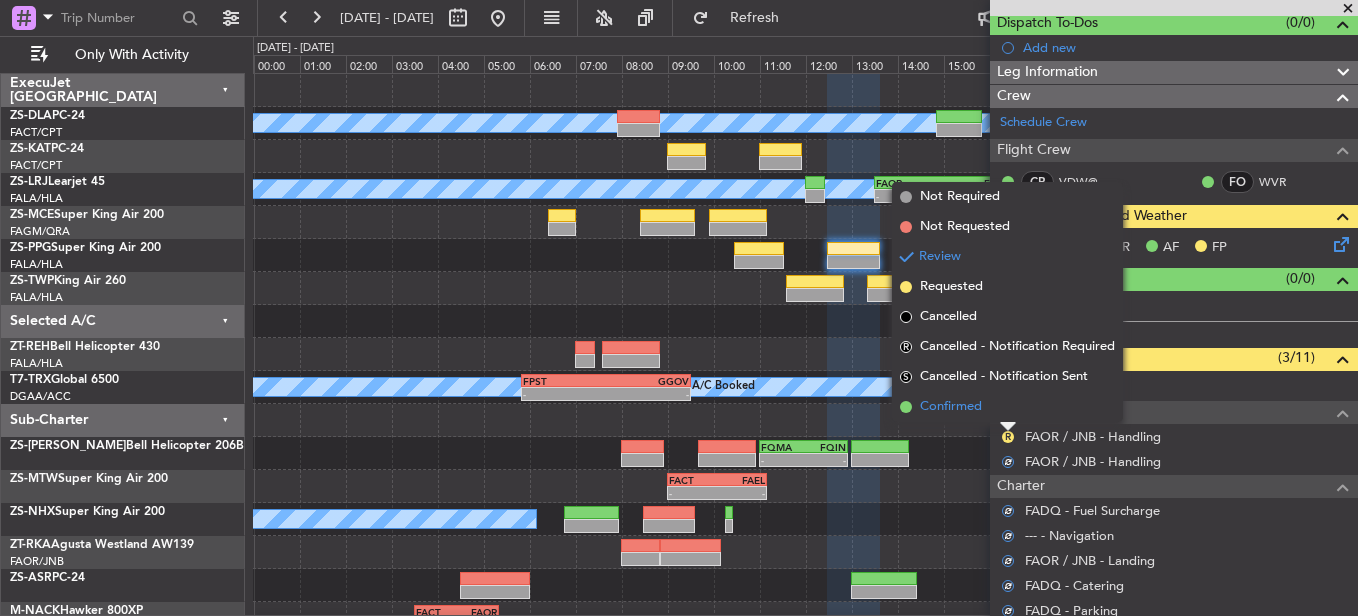 click on "Confirmed" at bounding box center [1007, 407] 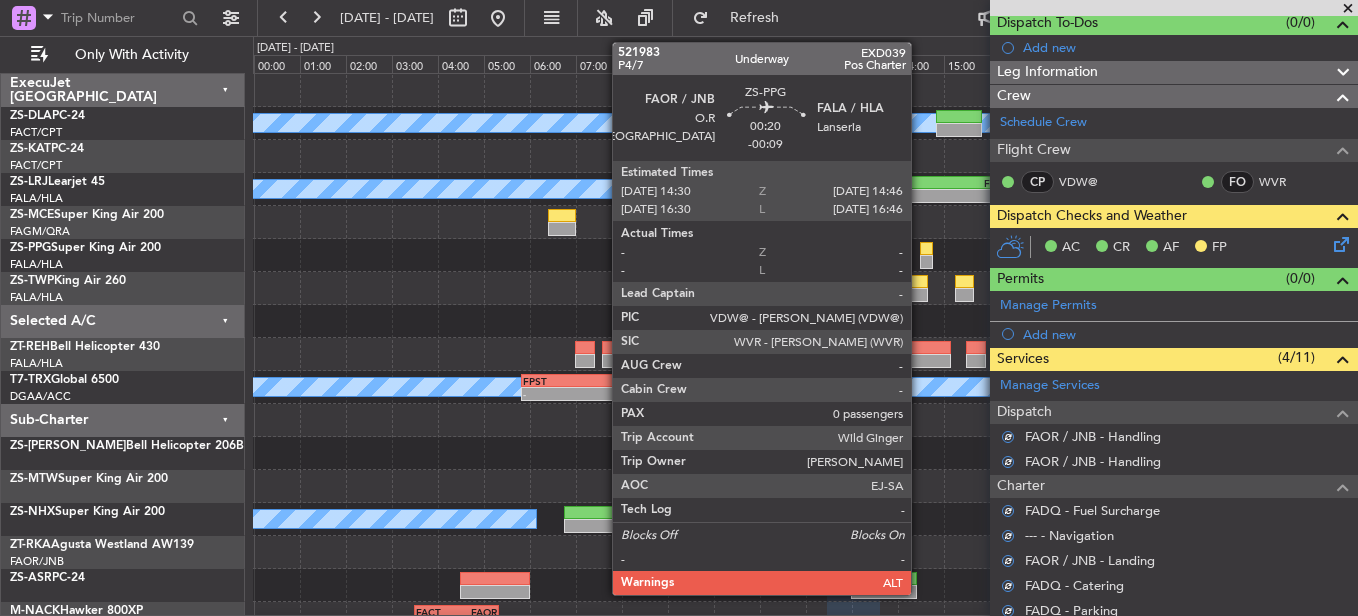 click 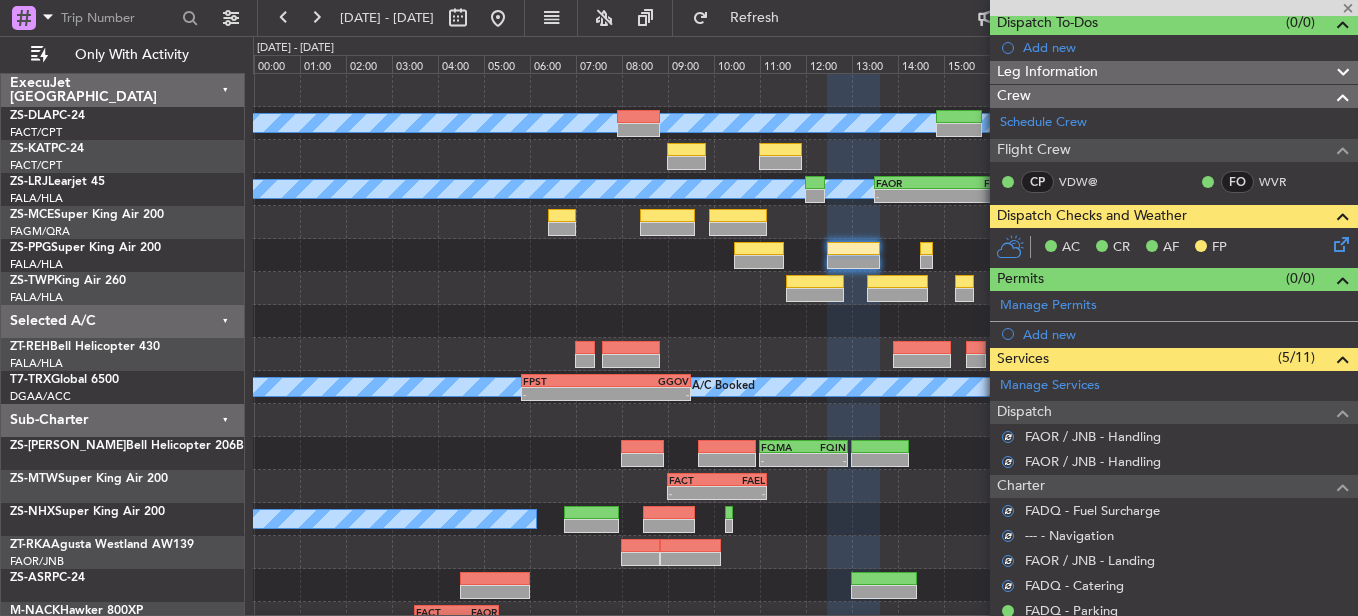type on "-00:09" 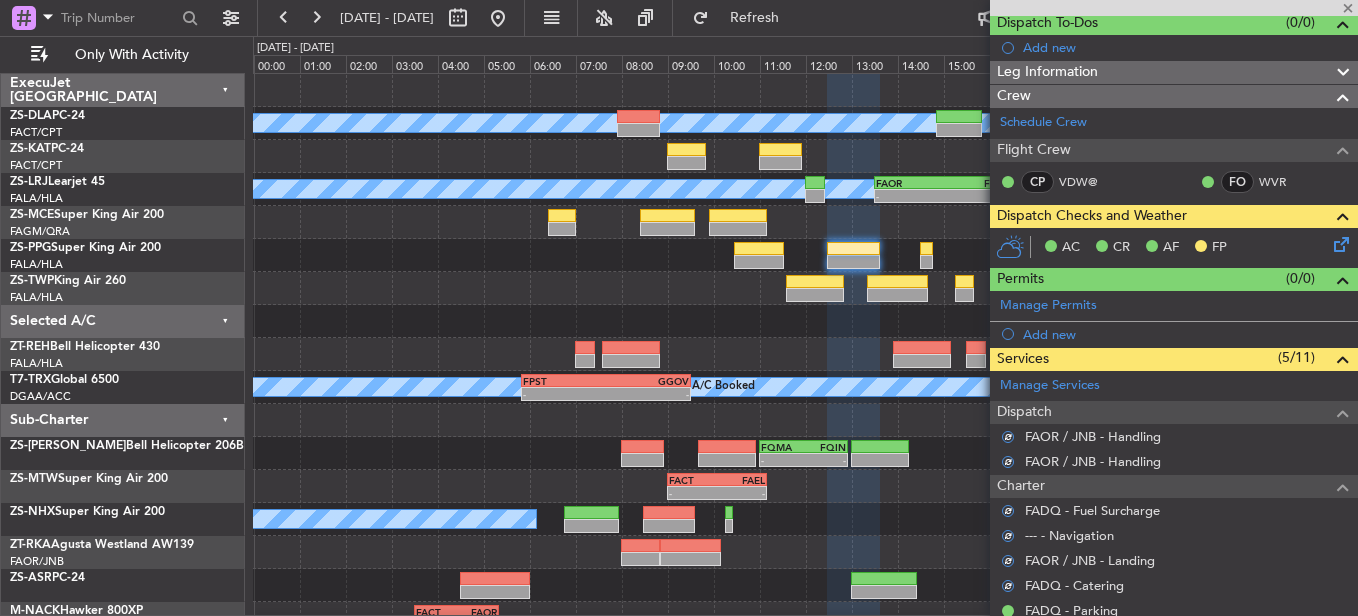type on "0" 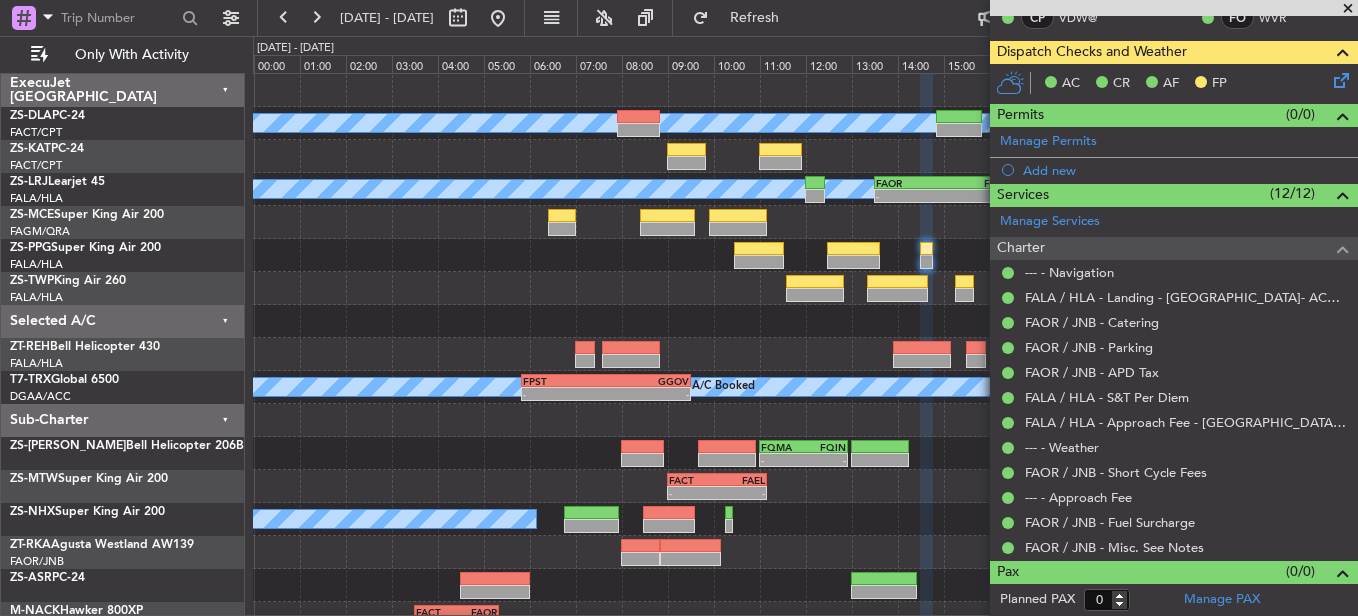 scroll, scrollTop: 0, scrollLeft: 0, axis: both 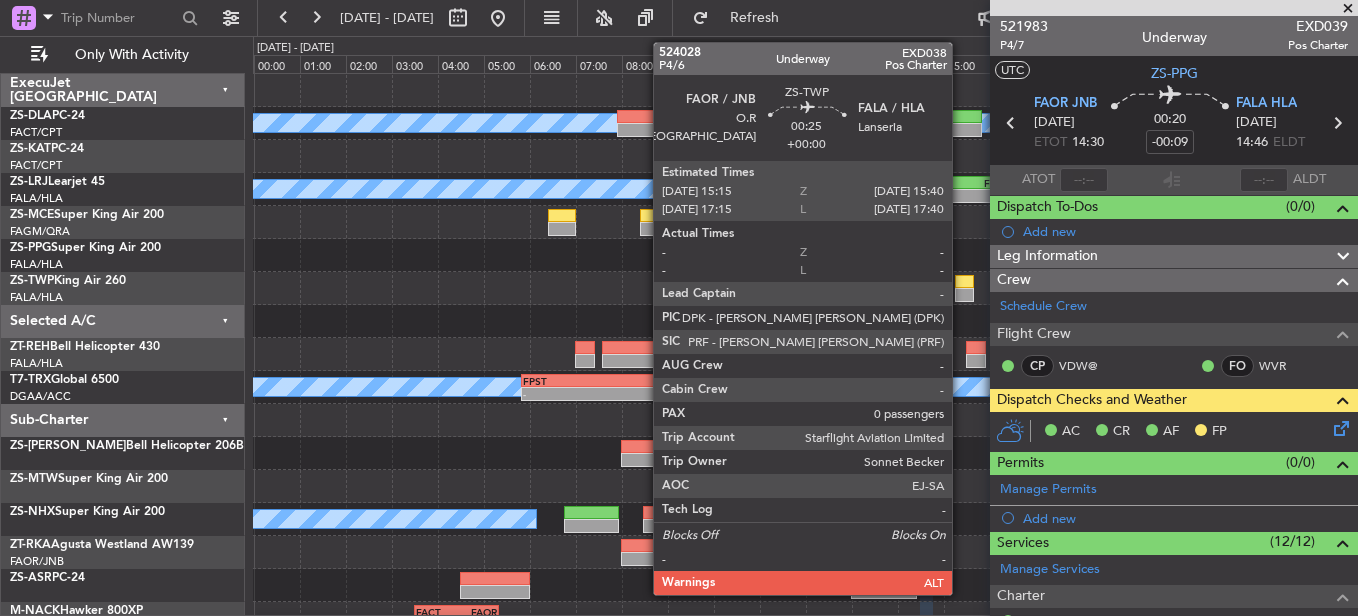 click 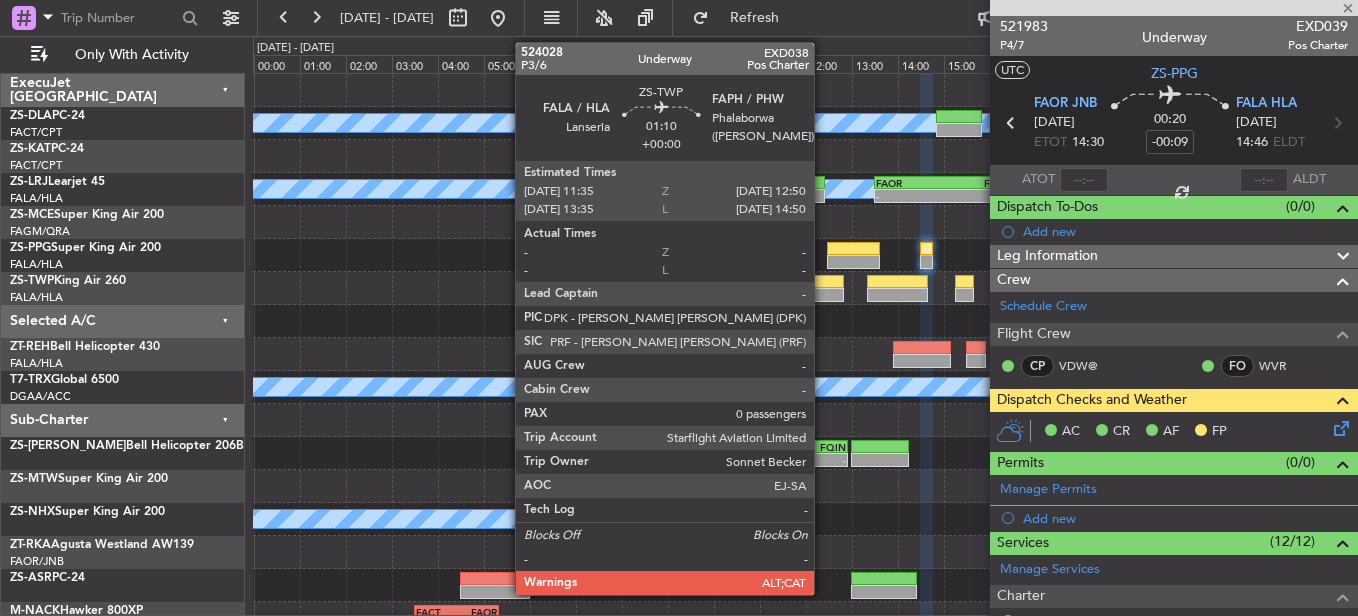 type 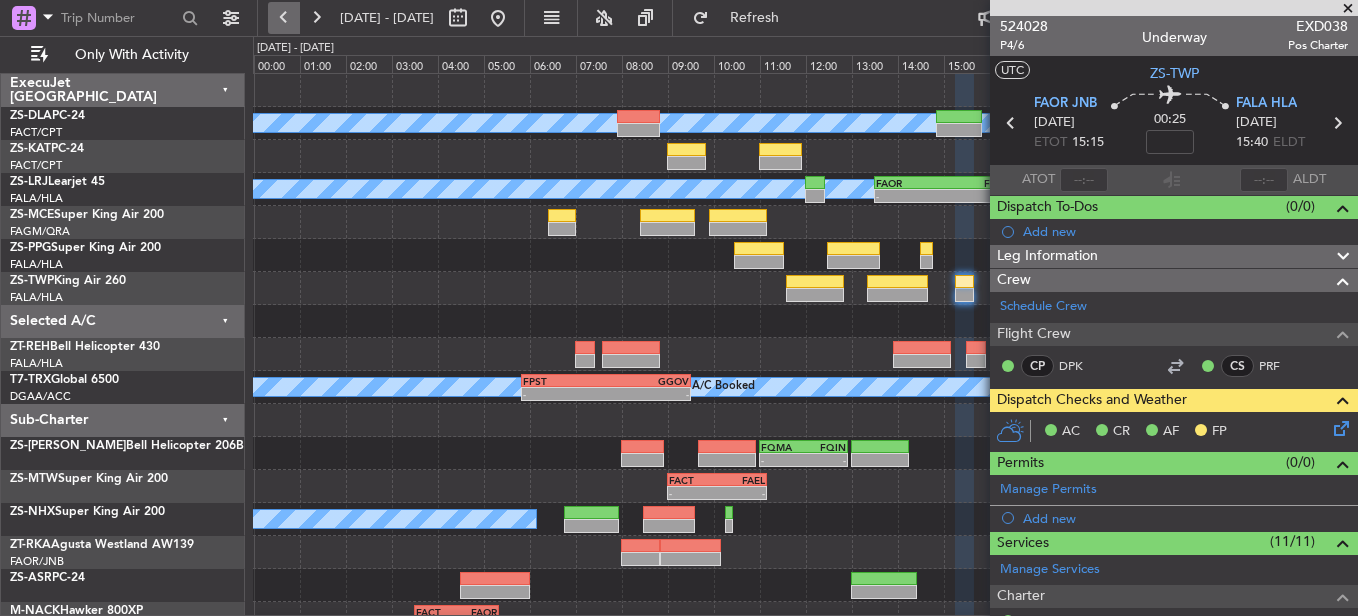click at bounding box center (284, 18) 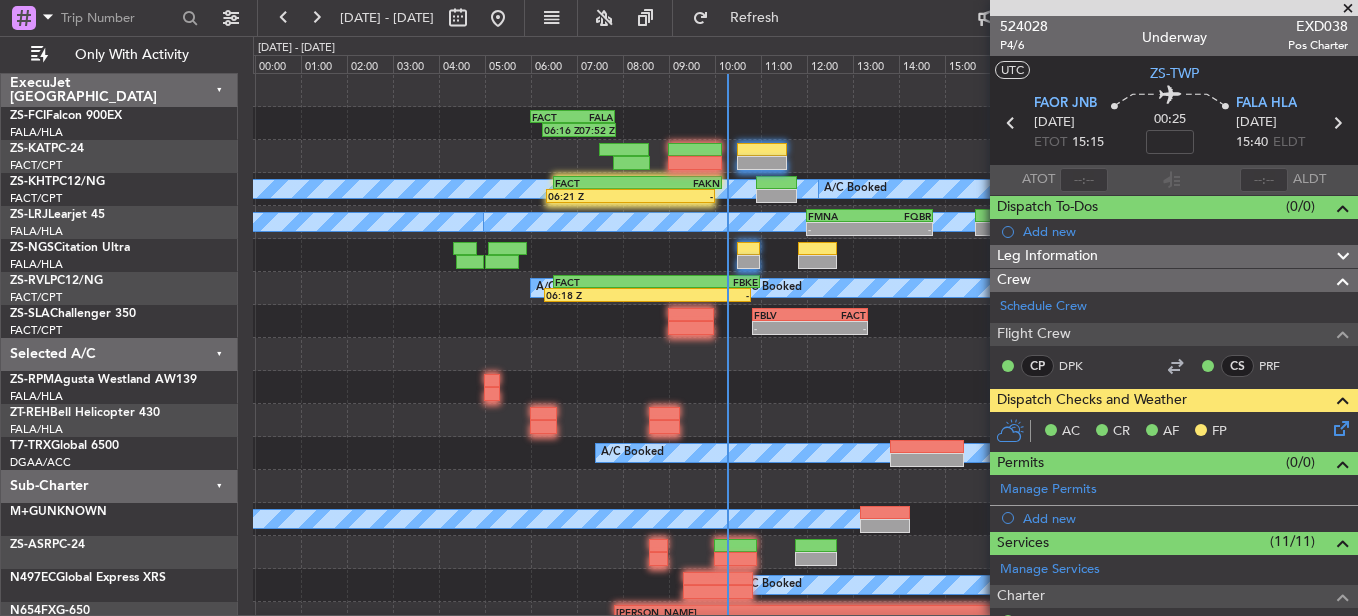 click at bounding box center (1348, 9) 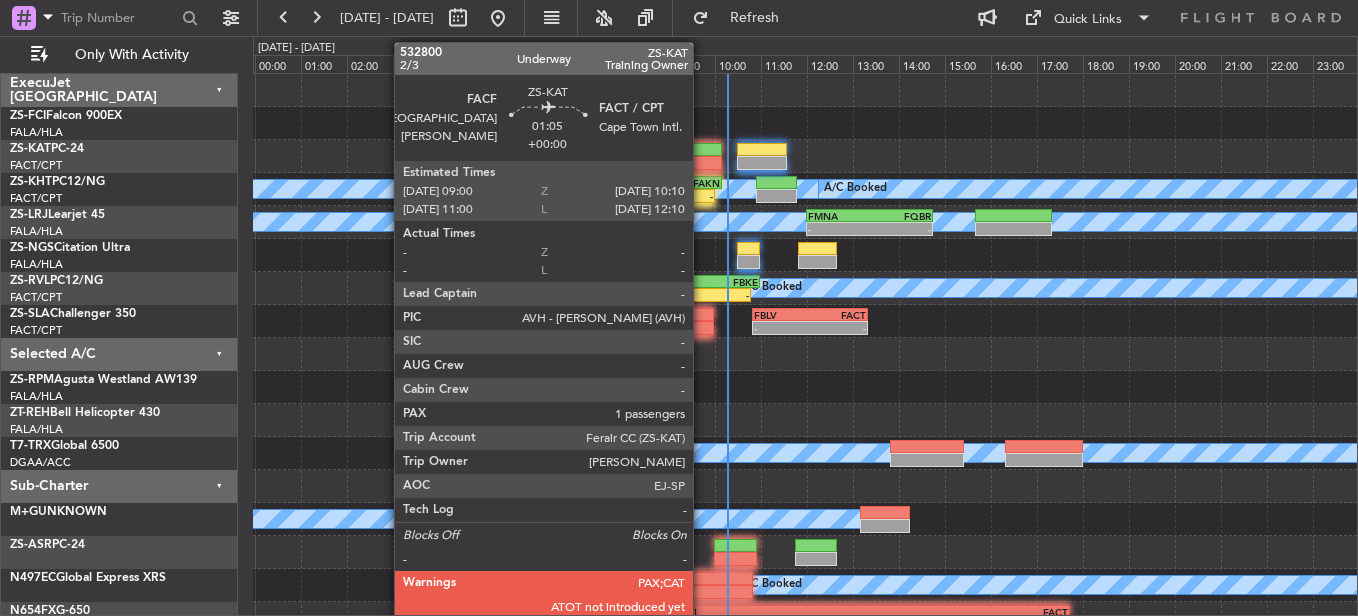 click 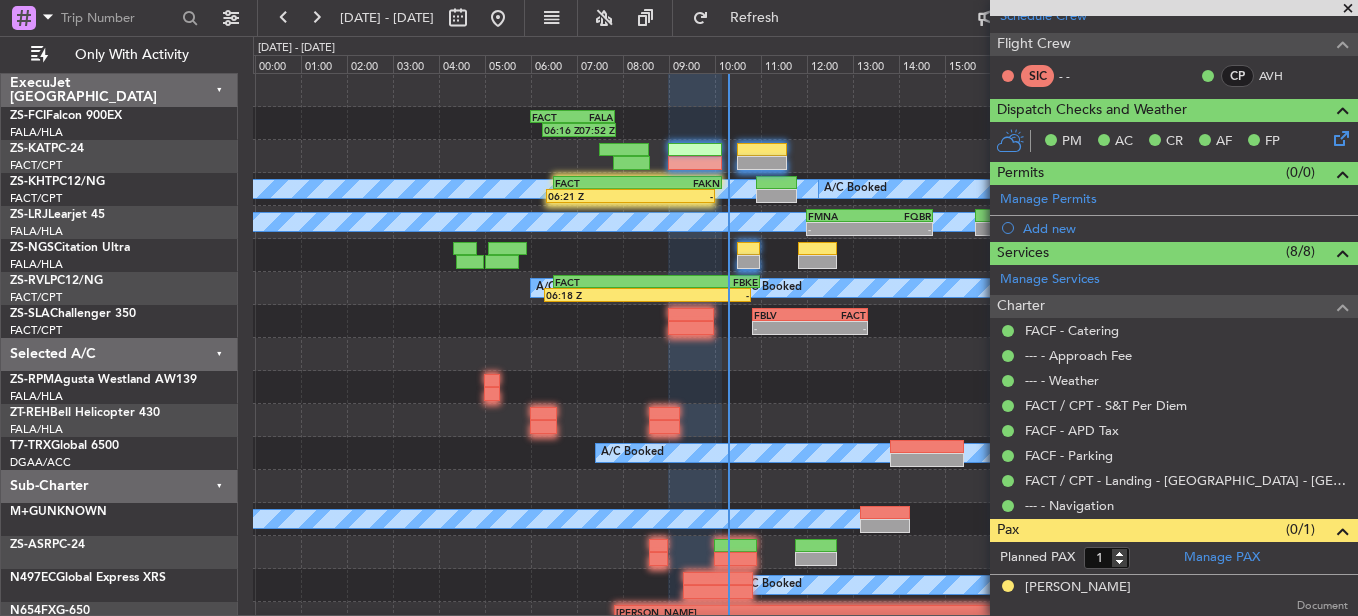 scroll, scrollTop: 0, scrollLeft: 0, axis: both 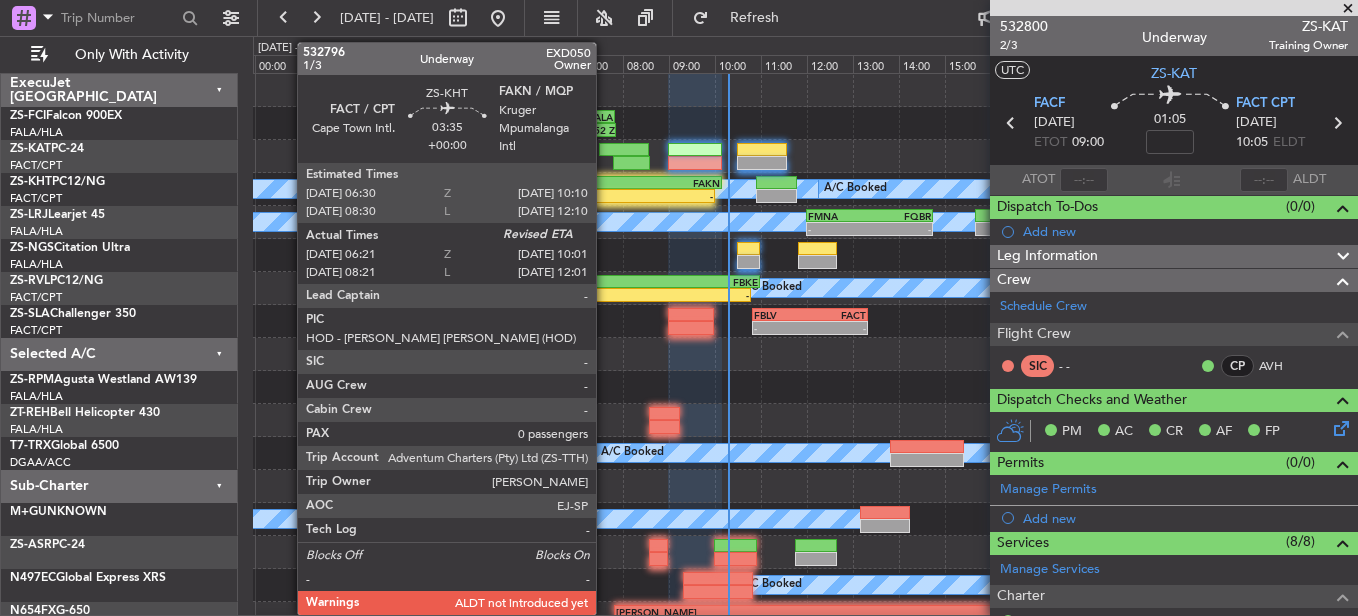 click on "06:21 Z" 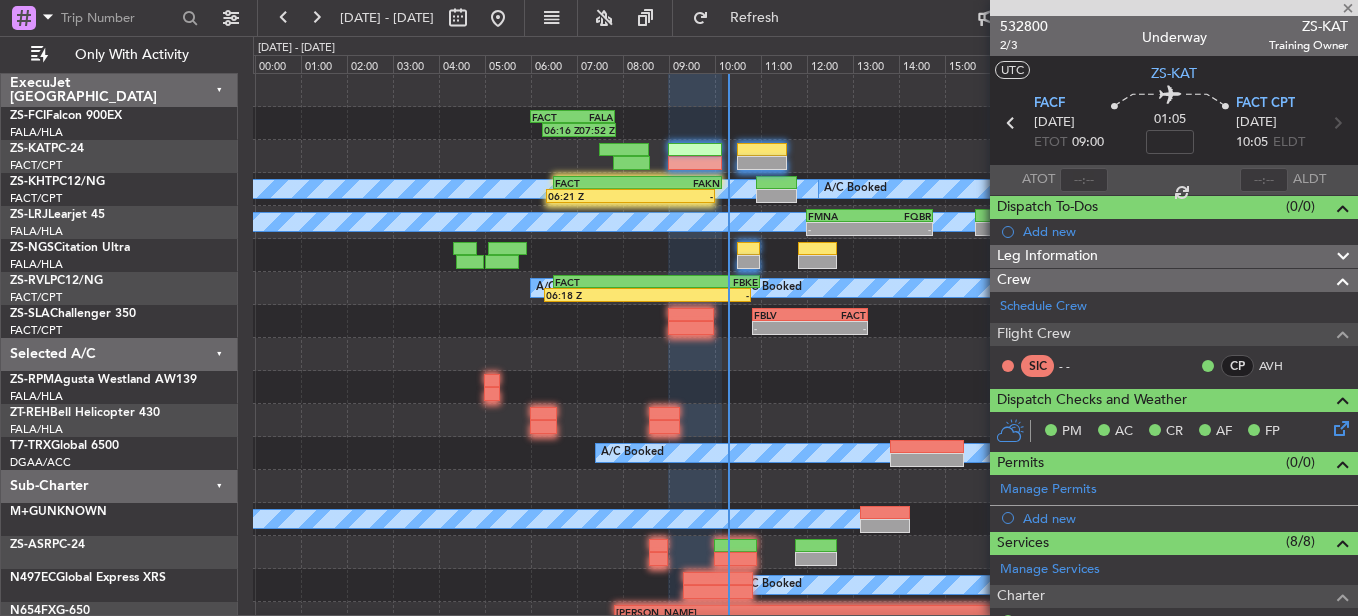 type on "06:21" 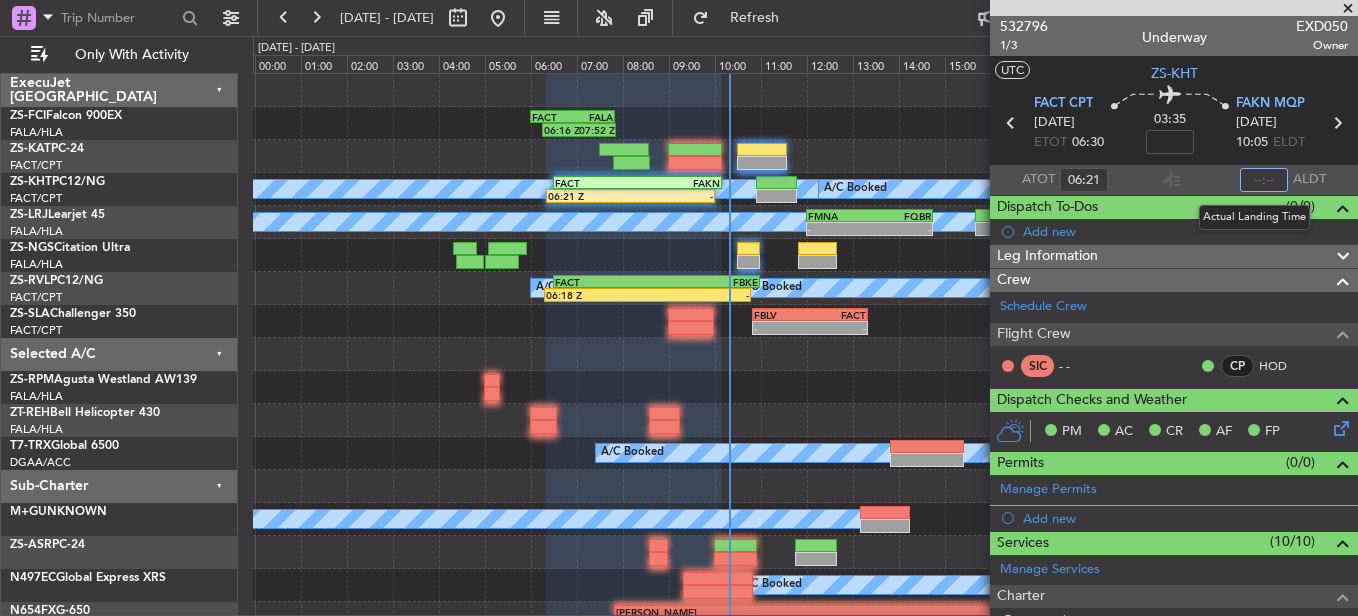 click at bounding box center (1264, 180) 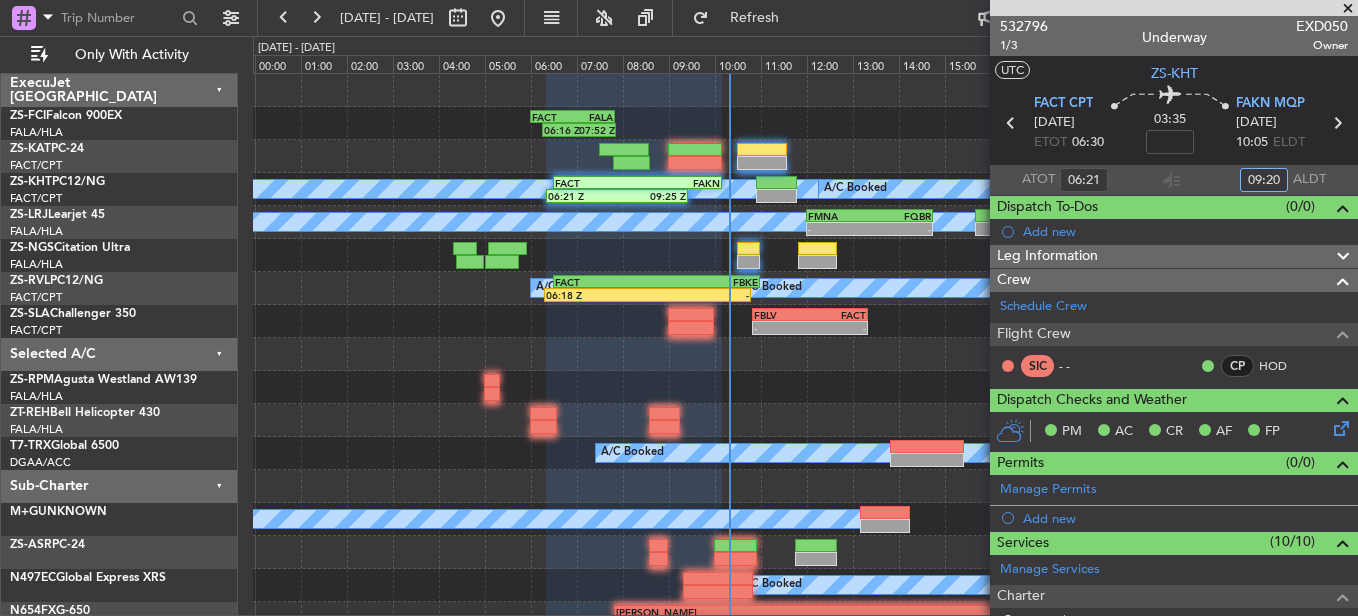 type on "09:20" 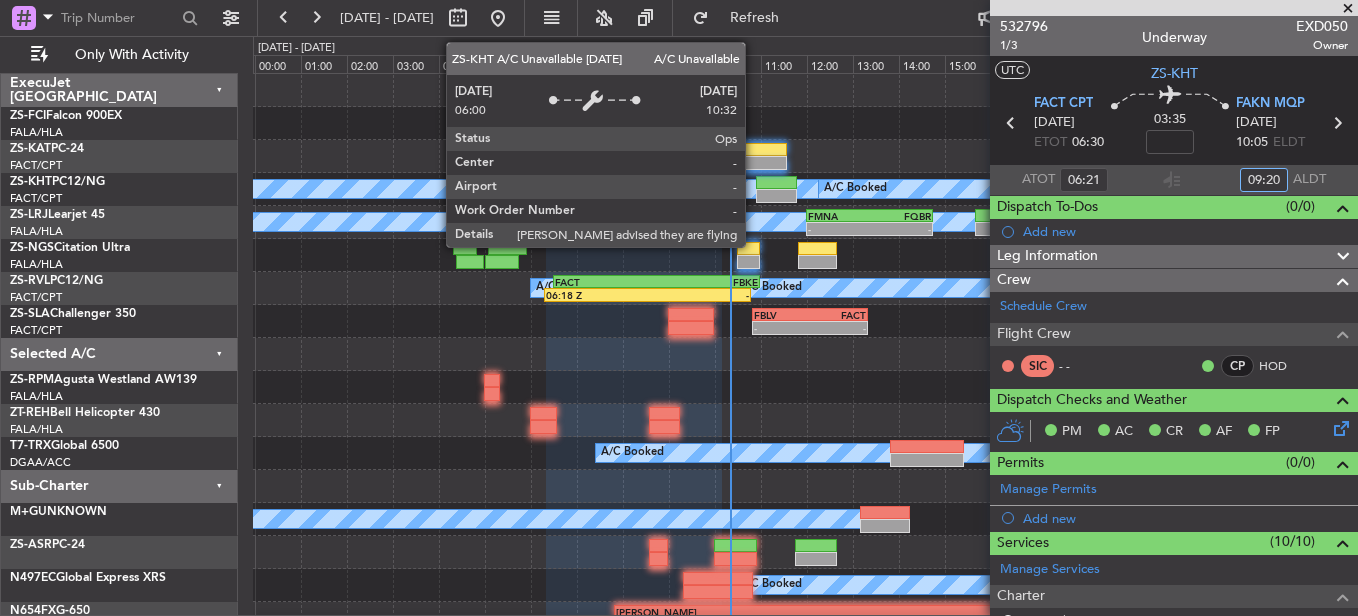 click on "A/C Unavailable" at bounding box center [943, 189] 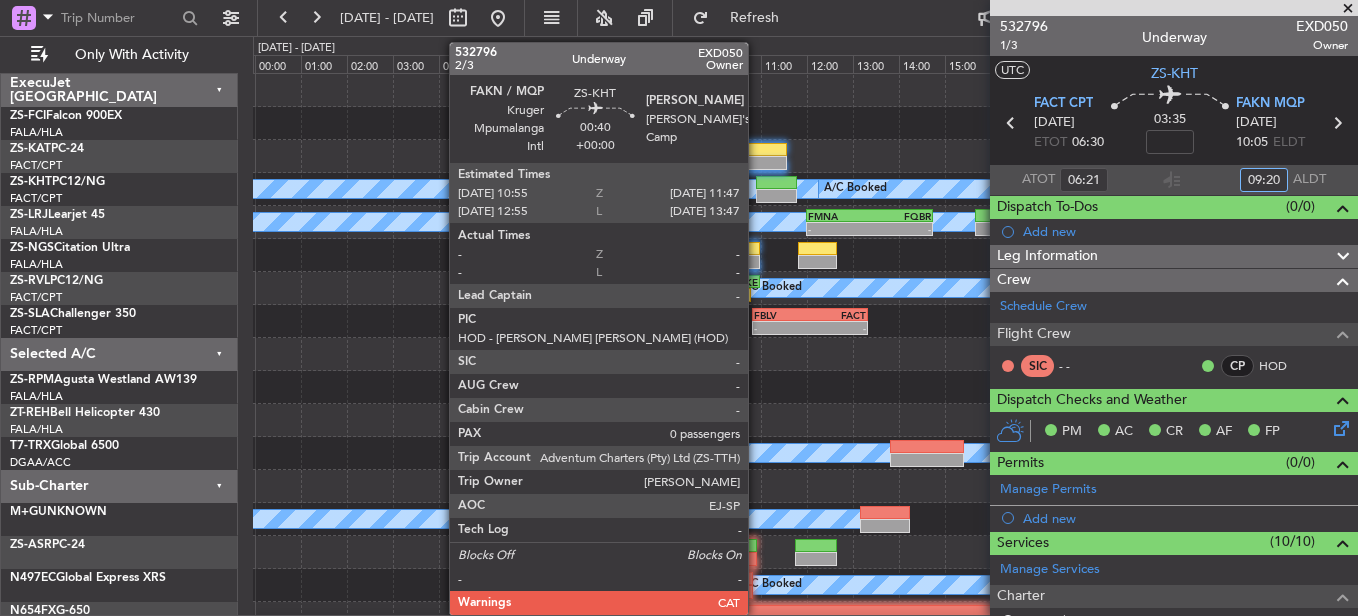 click 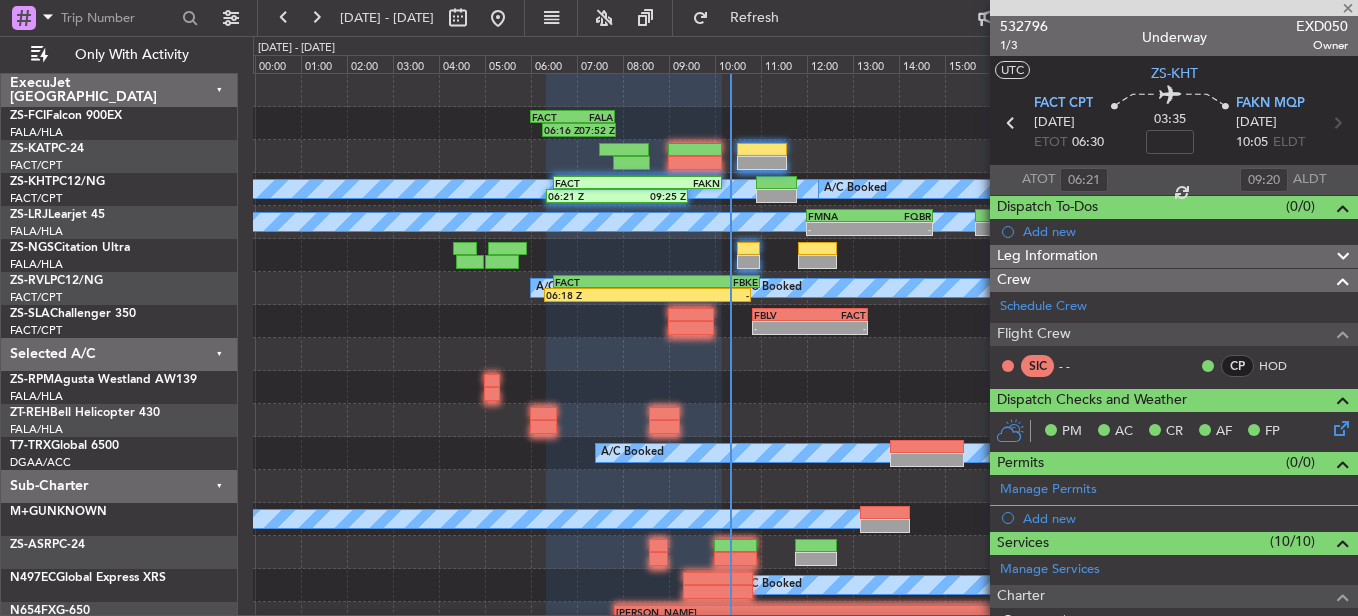 type 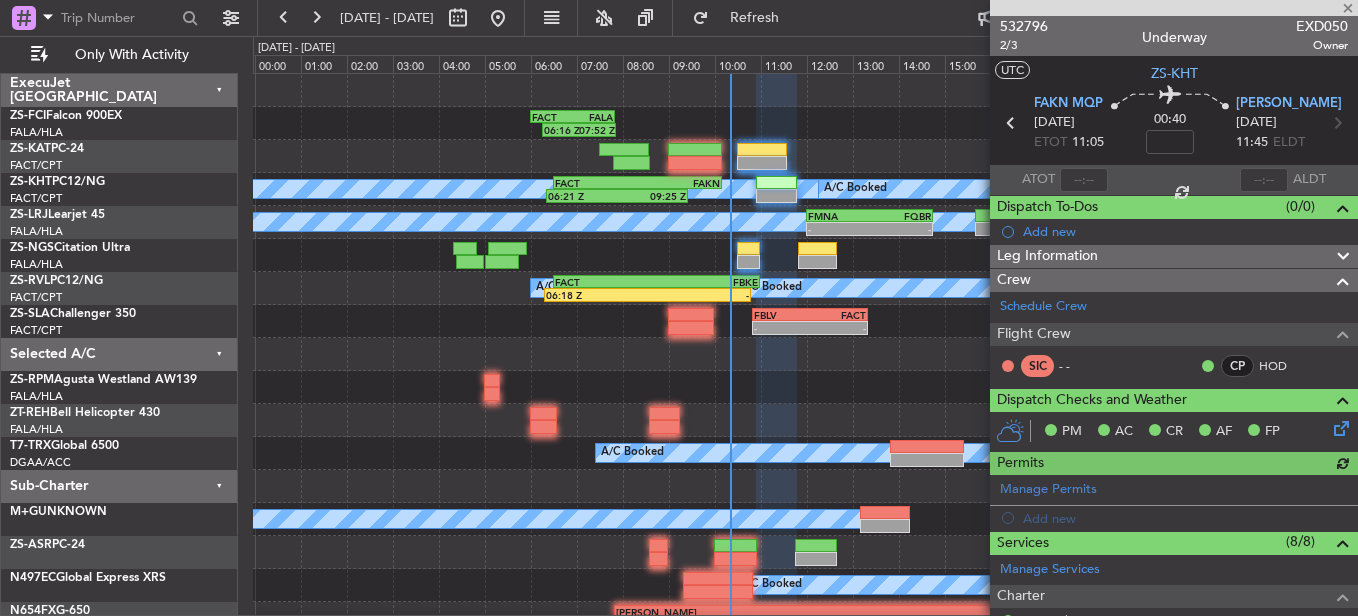 click at bounding box center (1084, 180) 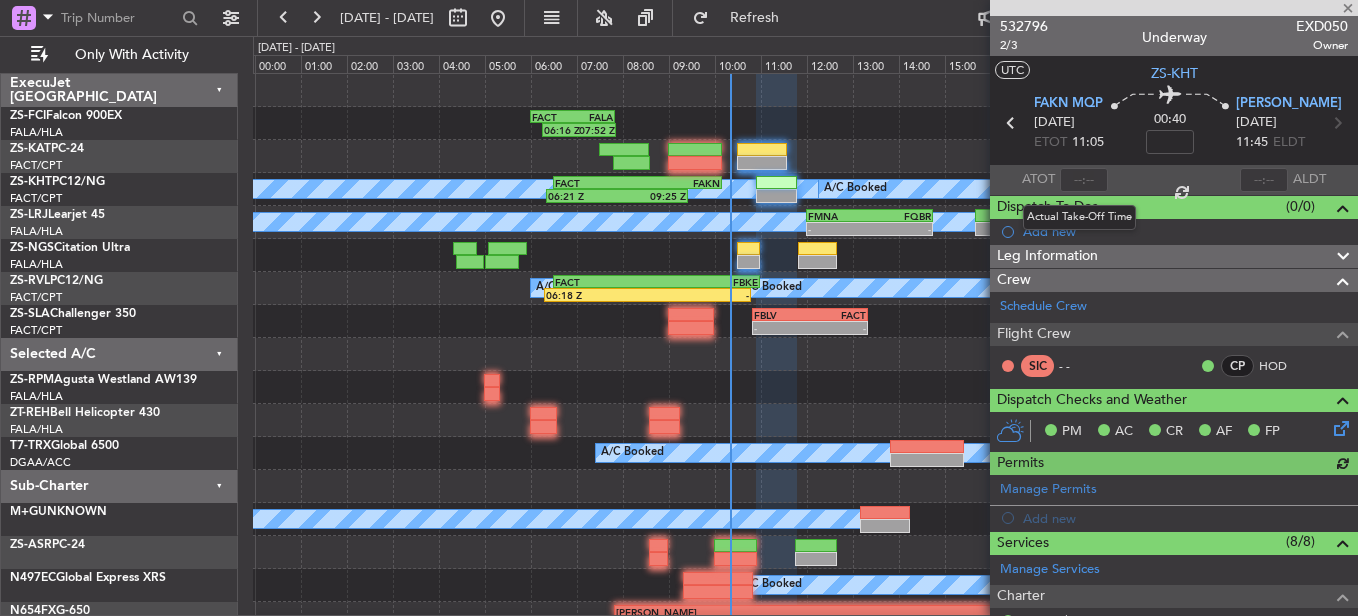 click at bounding box center [1084, 180] 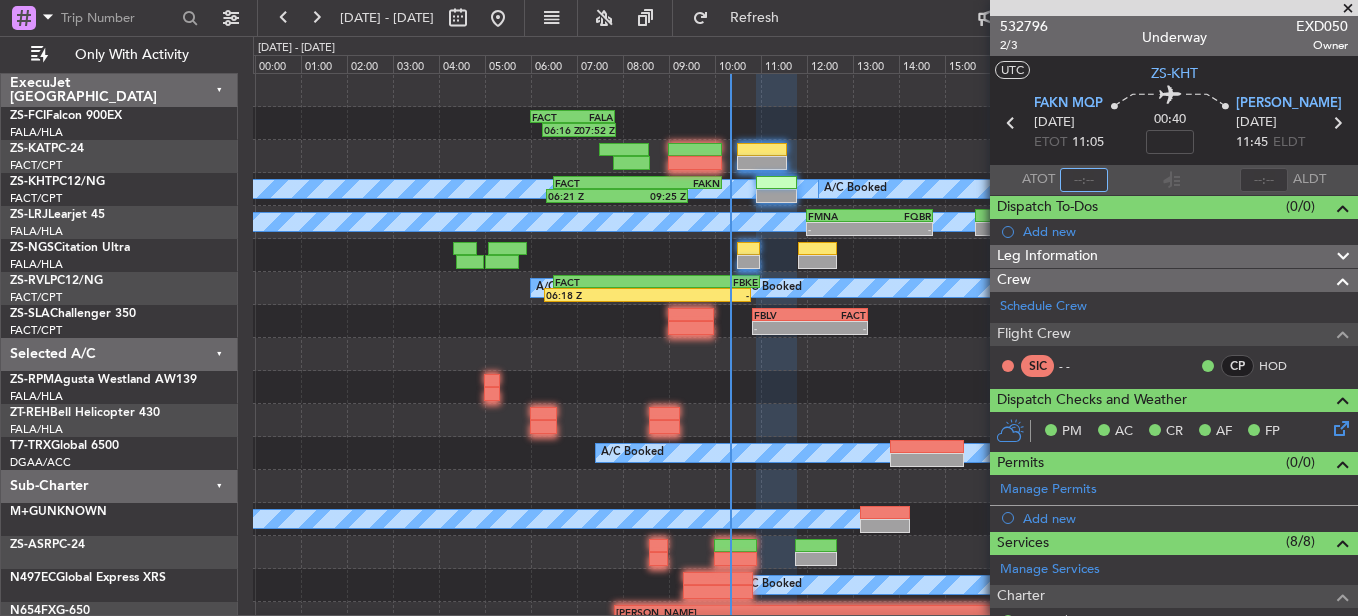 click at bounding box center (1084, 180) 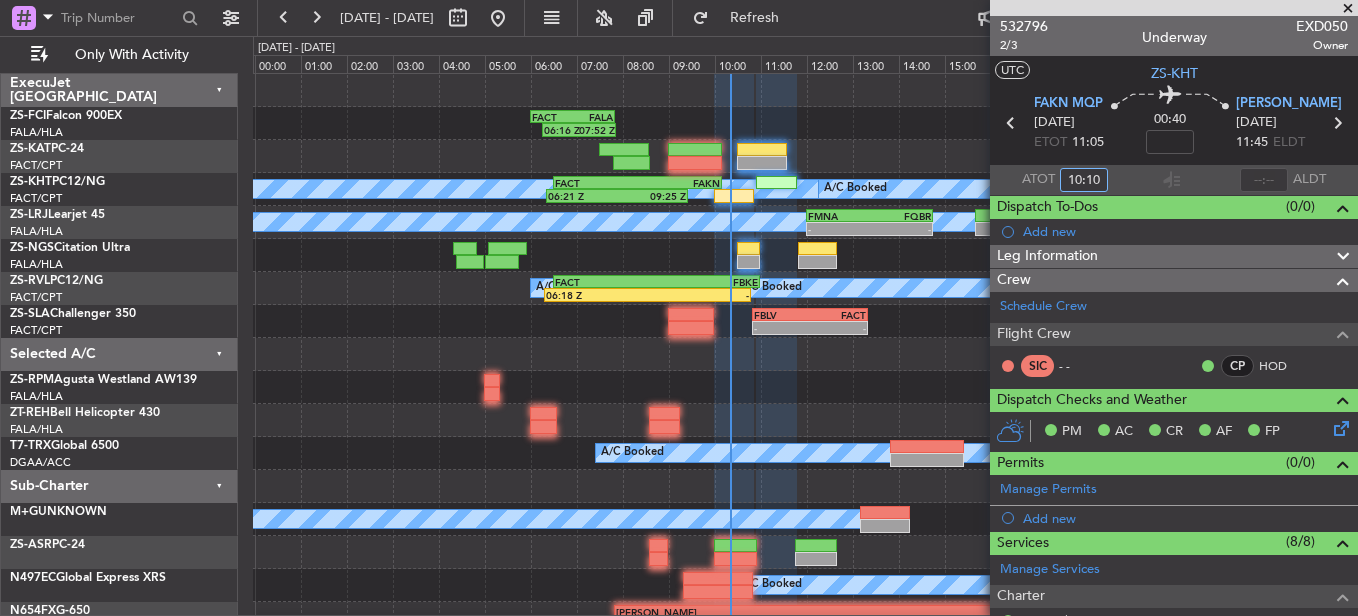 type on "10:10" 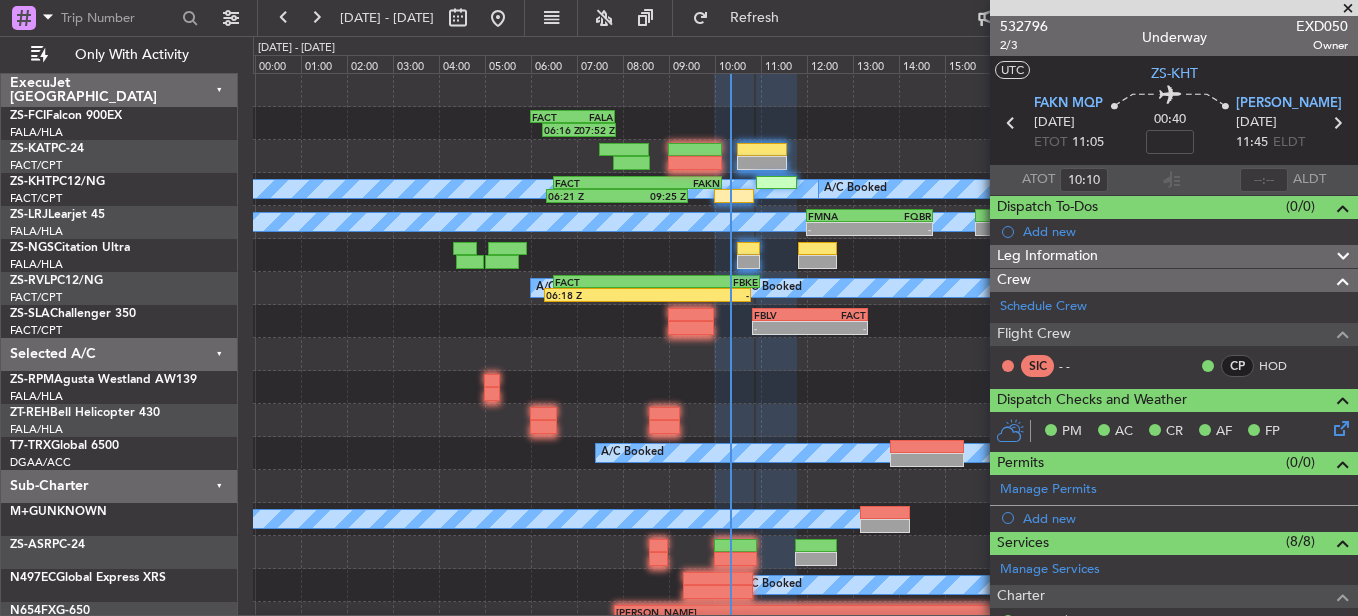 click at bounding box center (1348, 9) 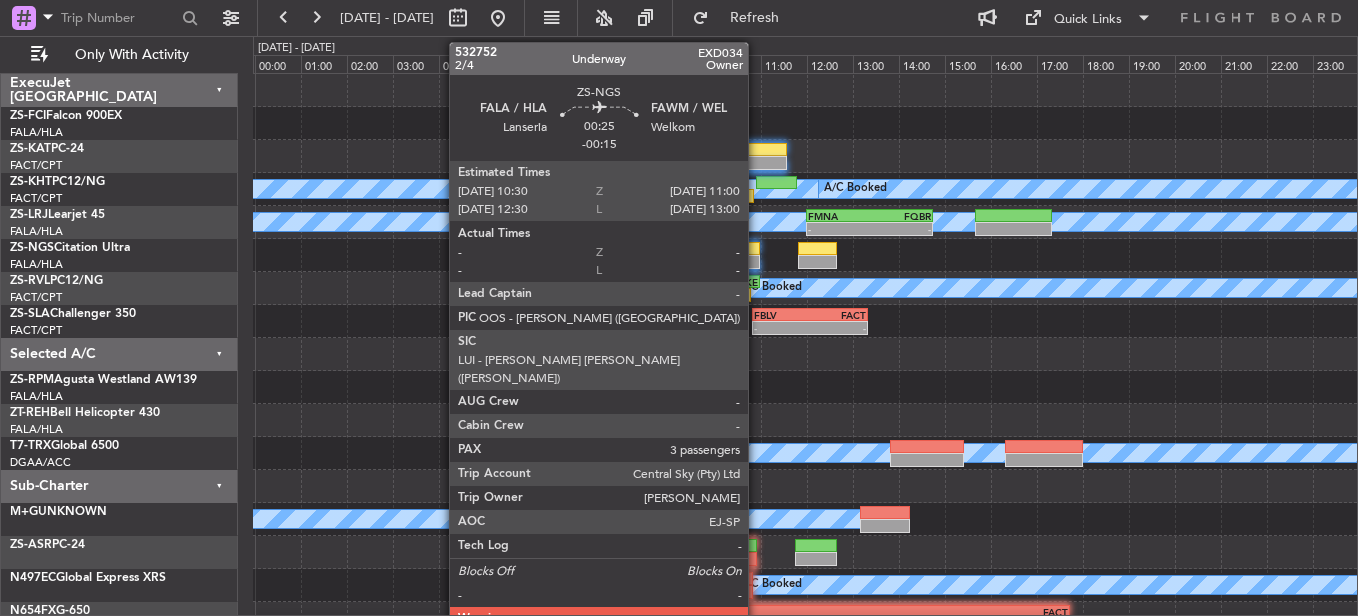 click 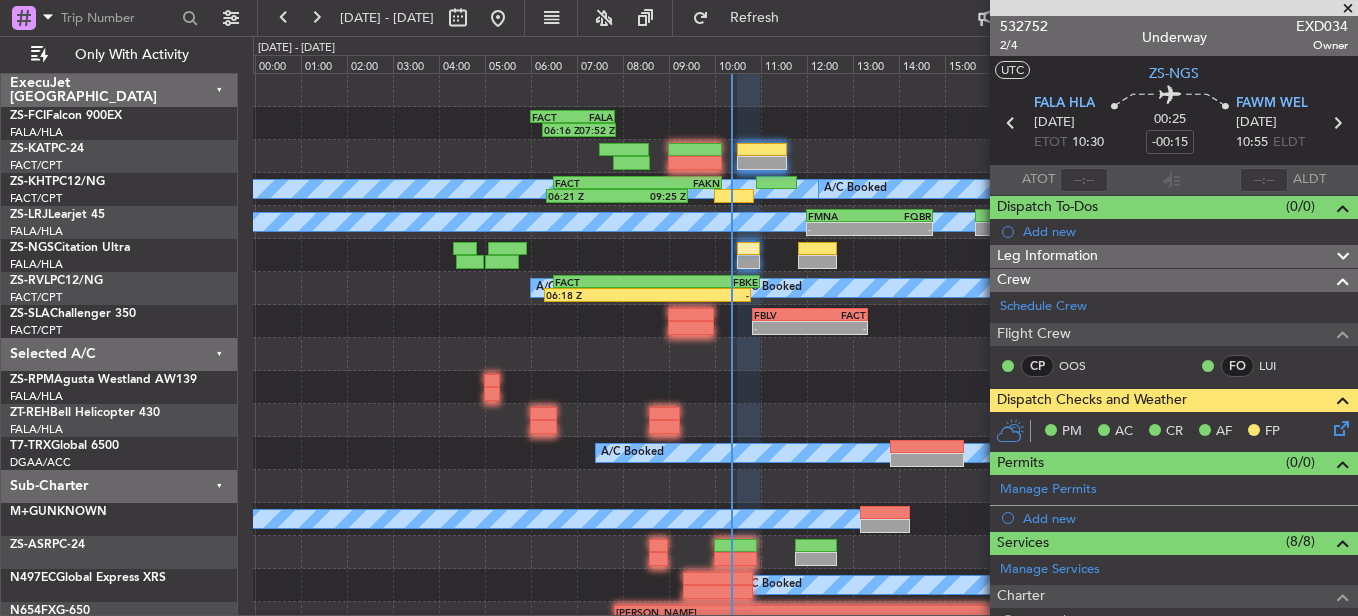click 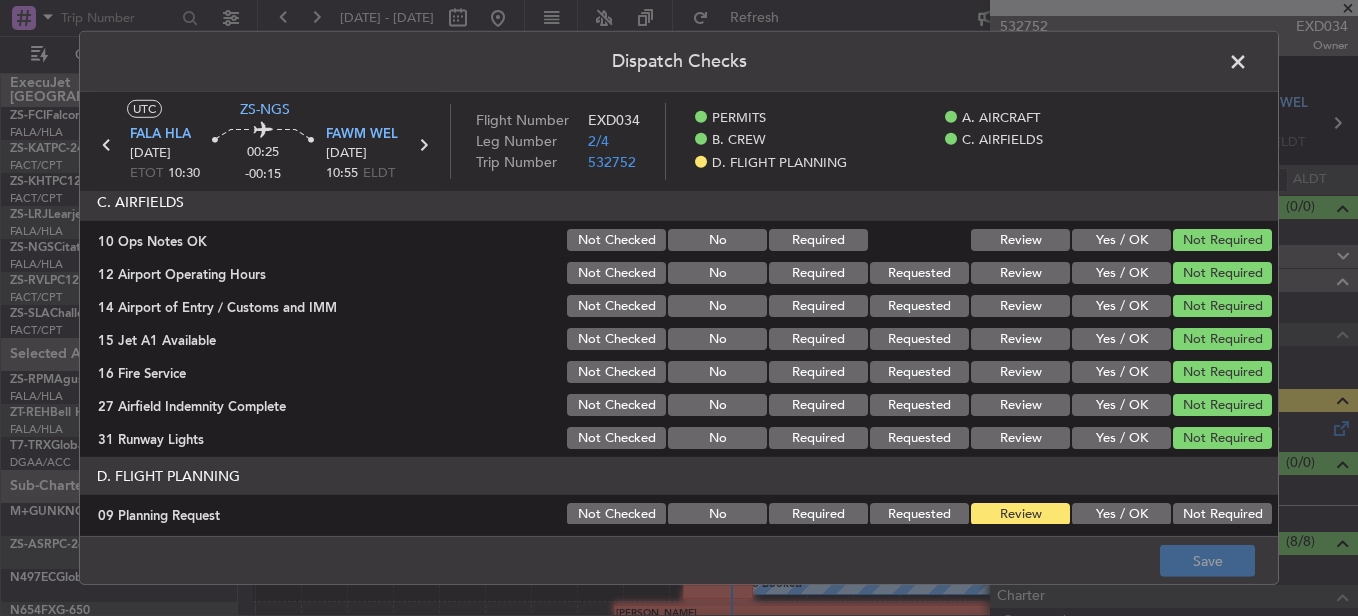scroll, scrollTop: 542, scrollLeft: 0, axis: vertical 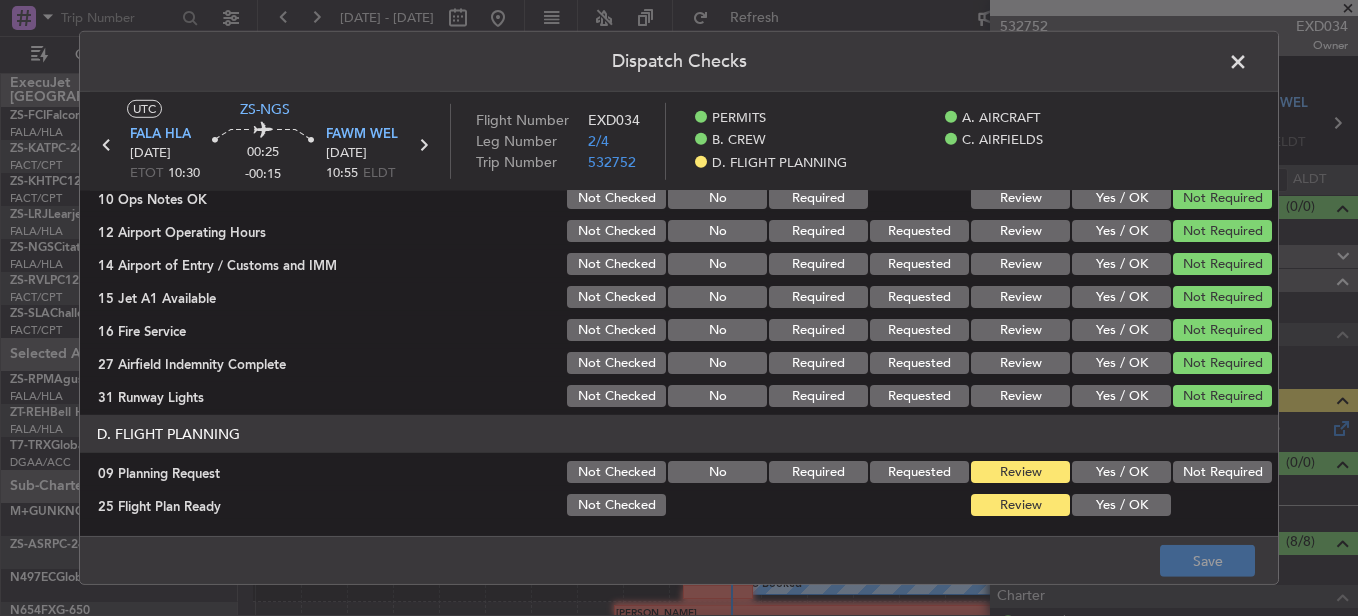 click on "Yes / OK" 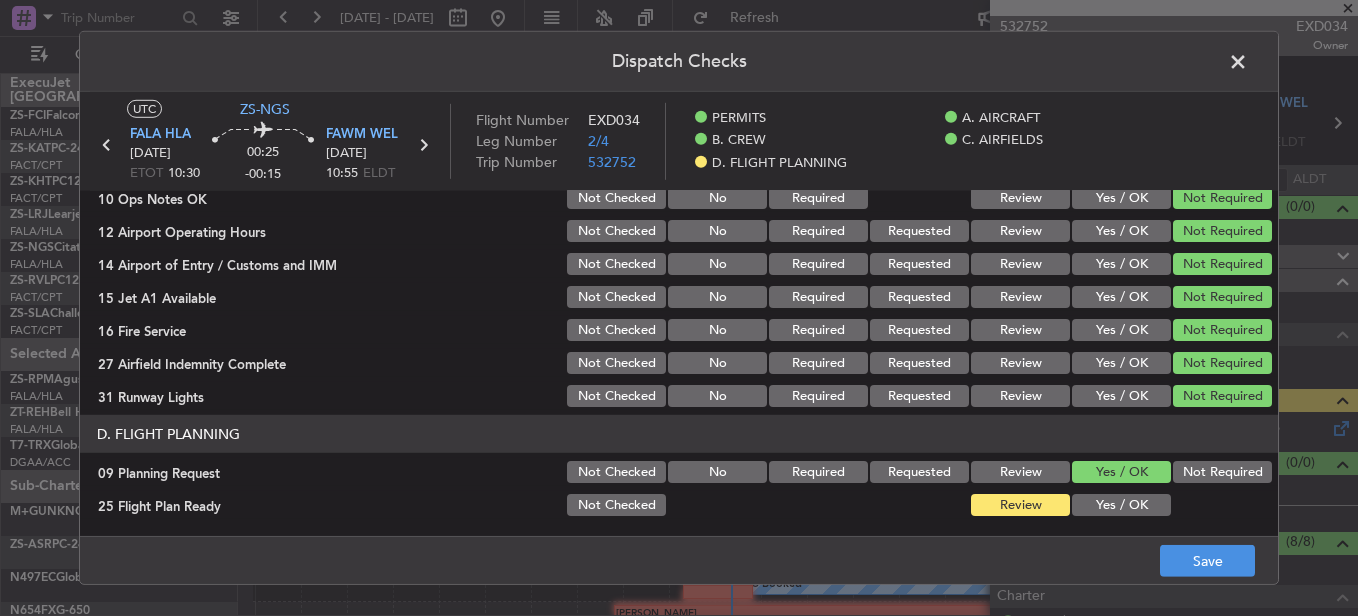 click on "Yes / OK" 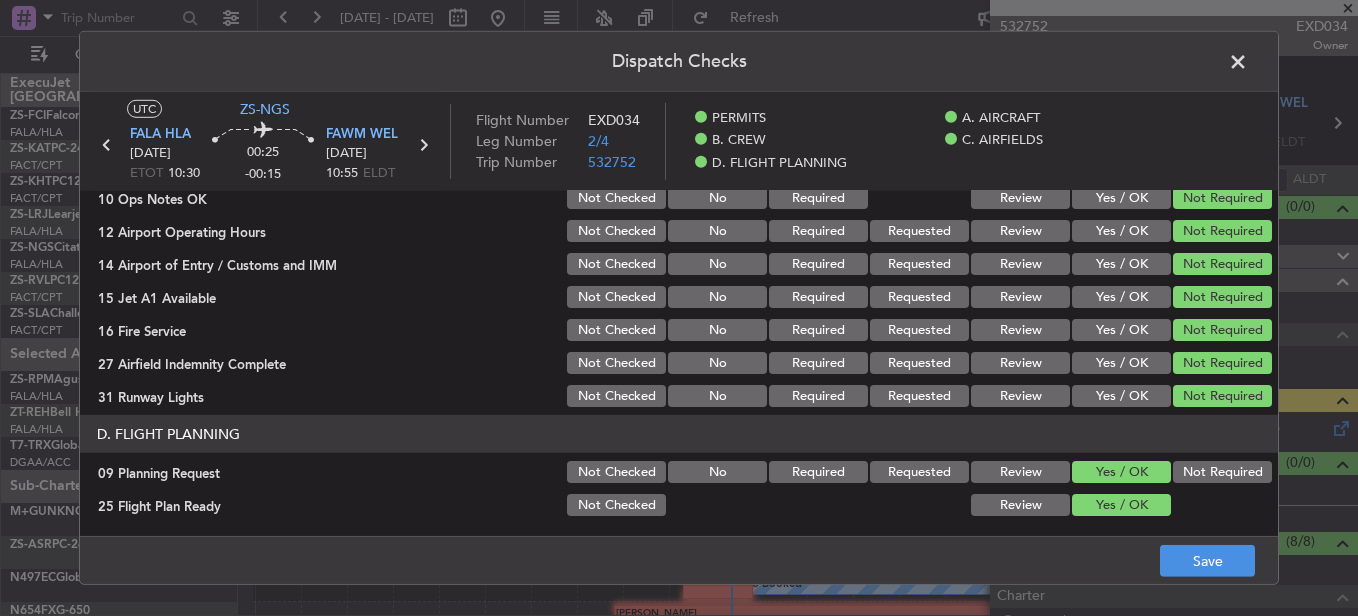 click on "Save" 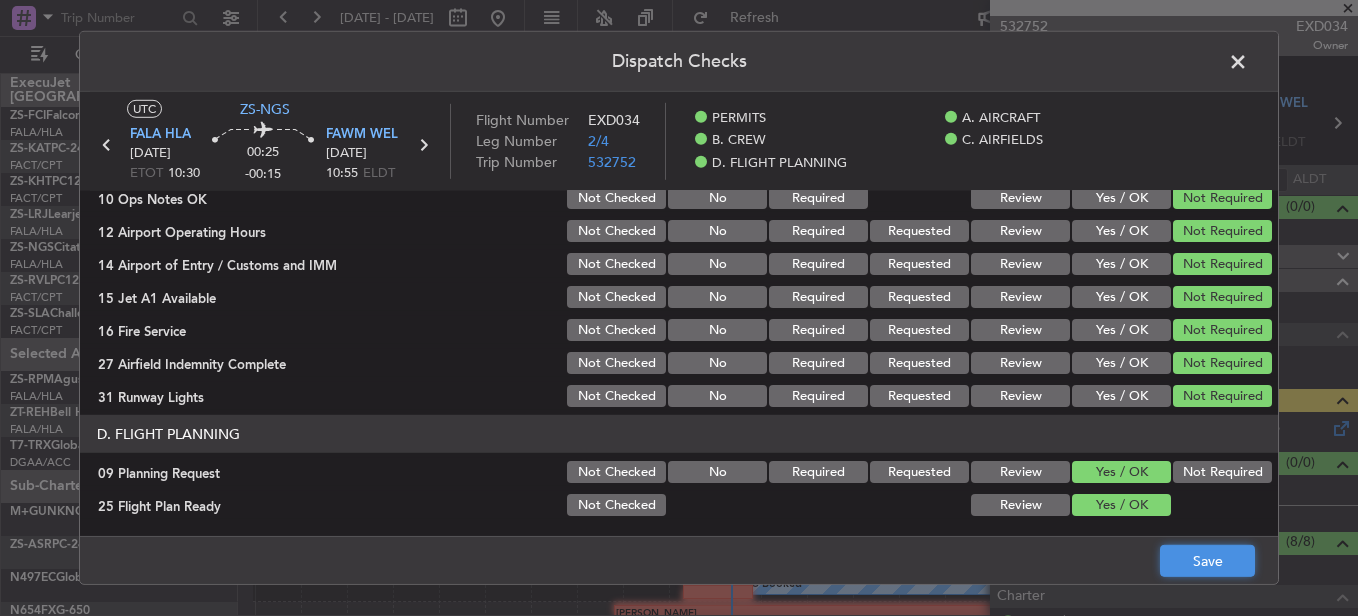 click on "Save" 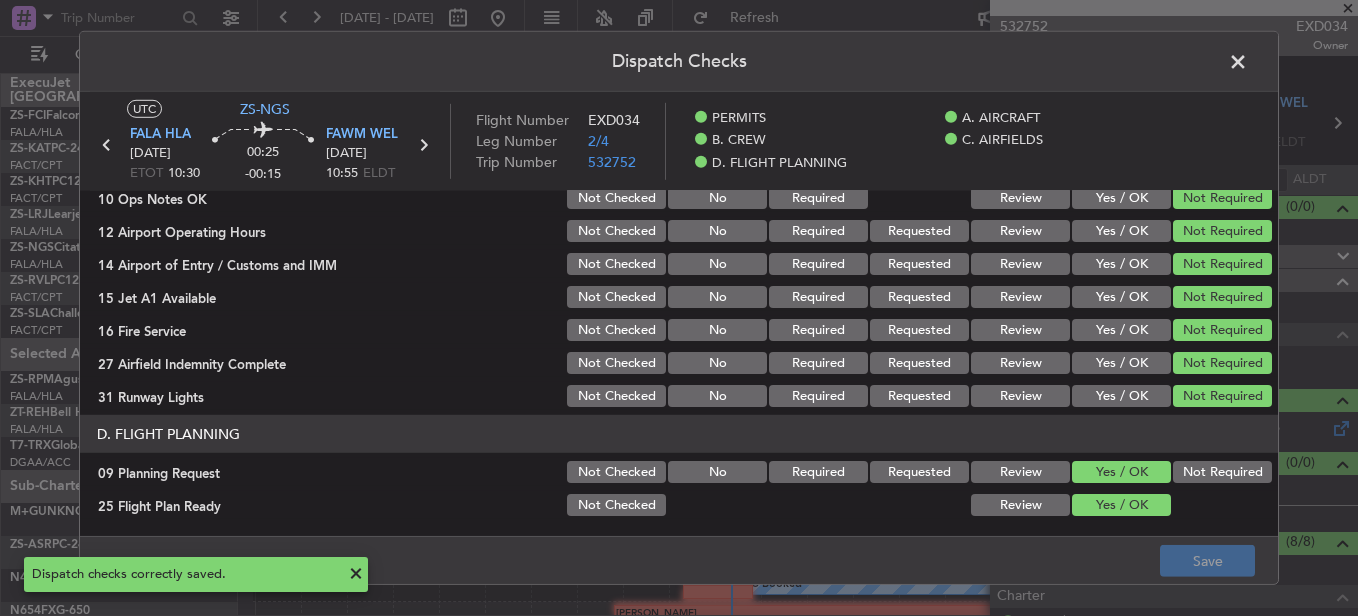 click 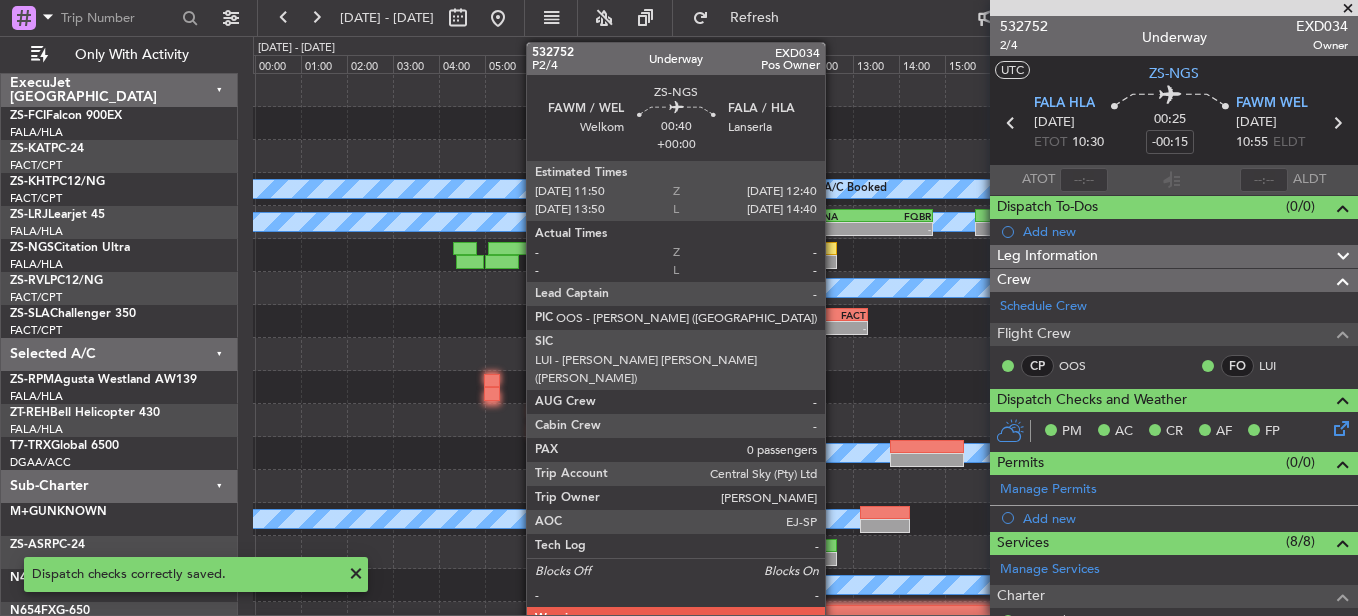 click 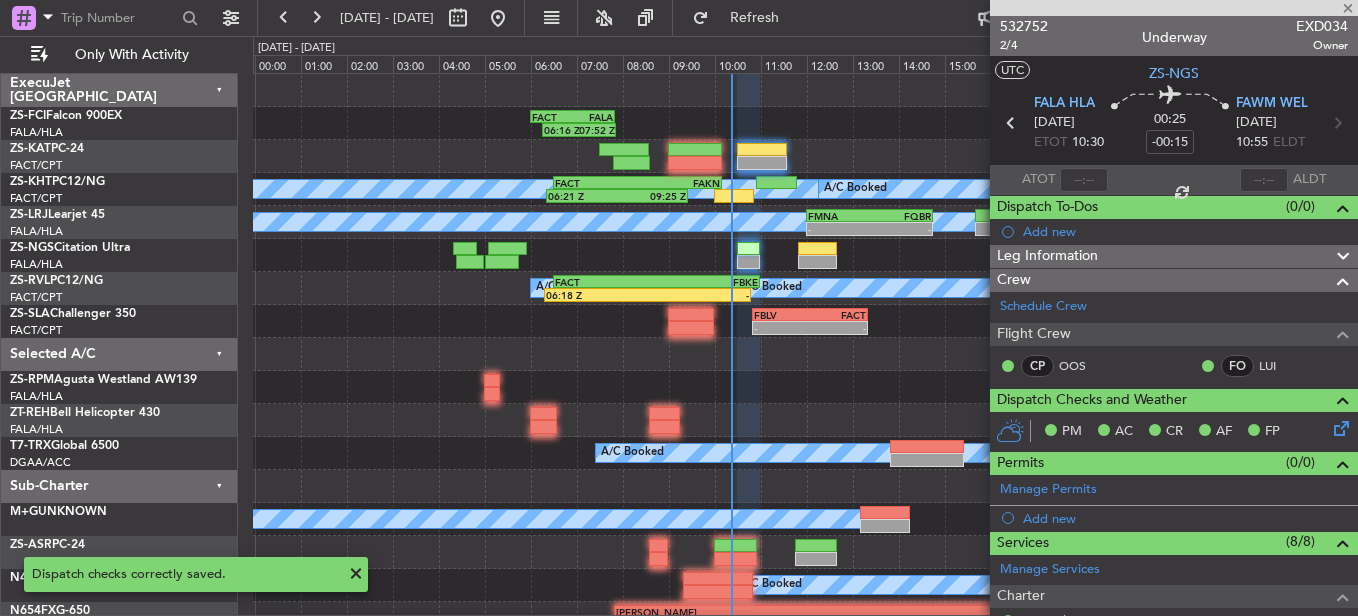 type 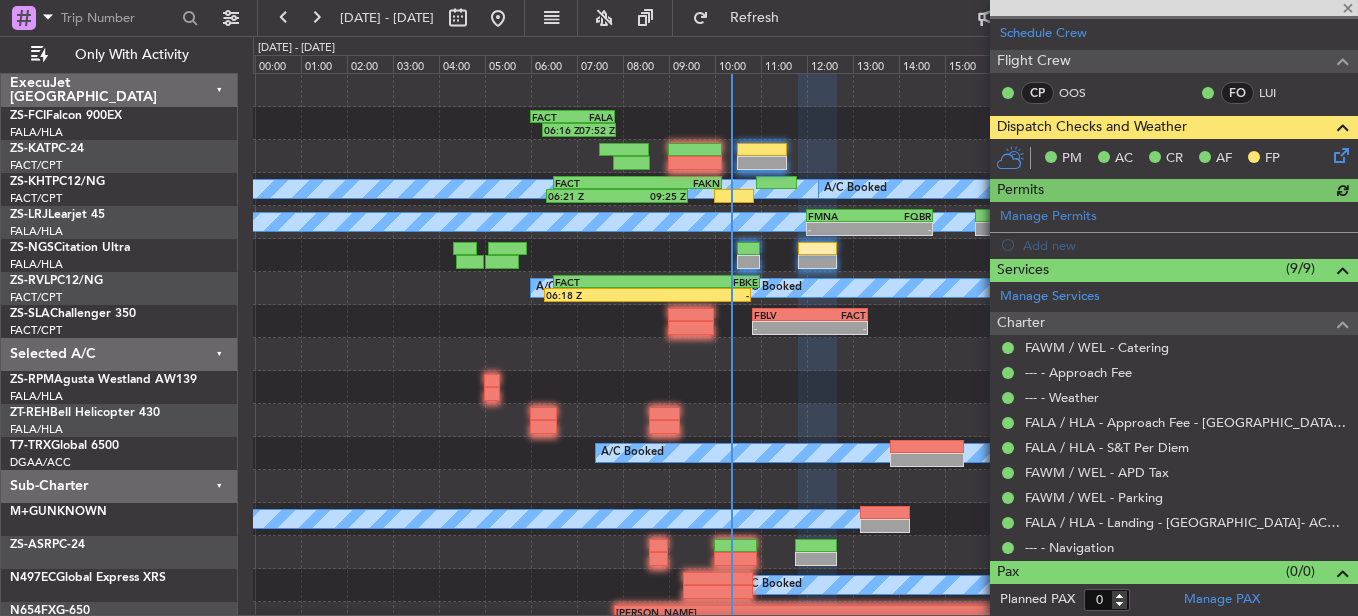scroll, scrollTop: 0, scrollLeft: 0, axis: both 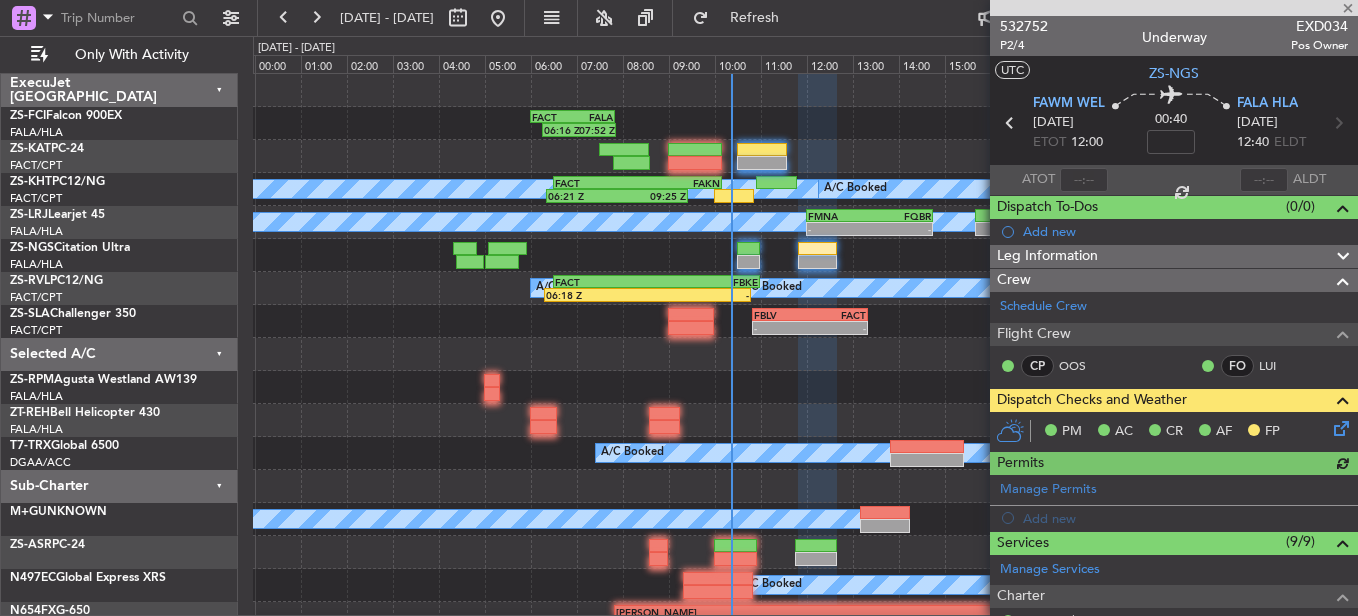 click 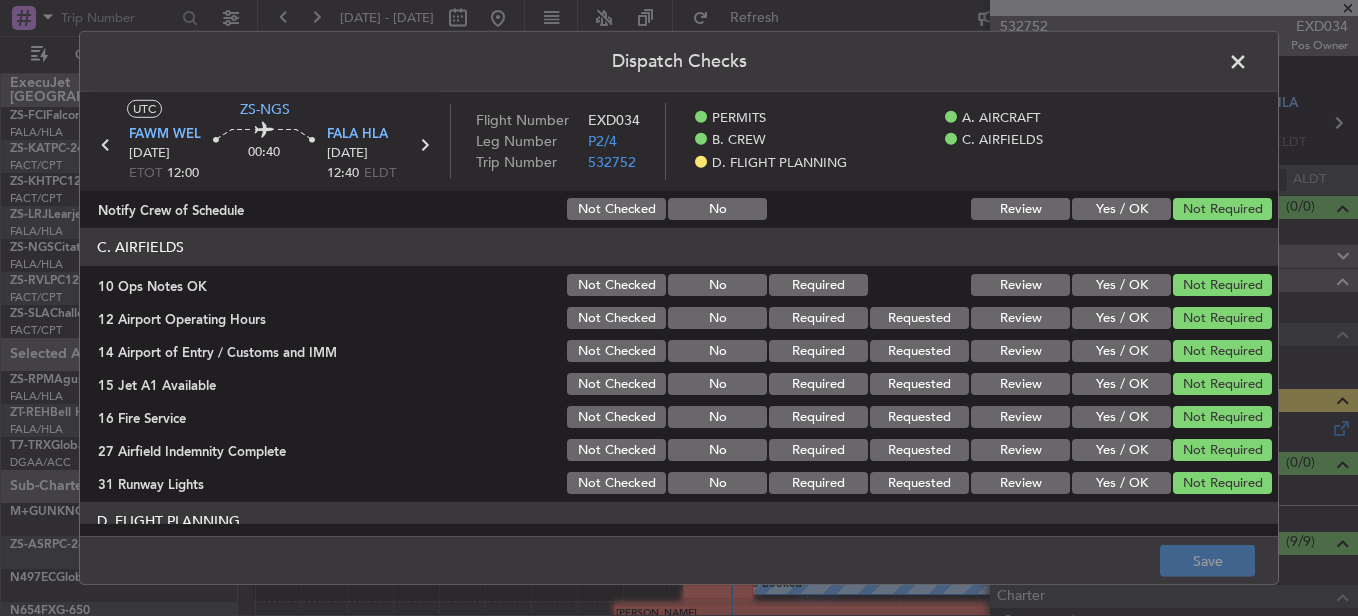 scroll, scrollTop: 542, scrollLeft: 0, axis: vertical 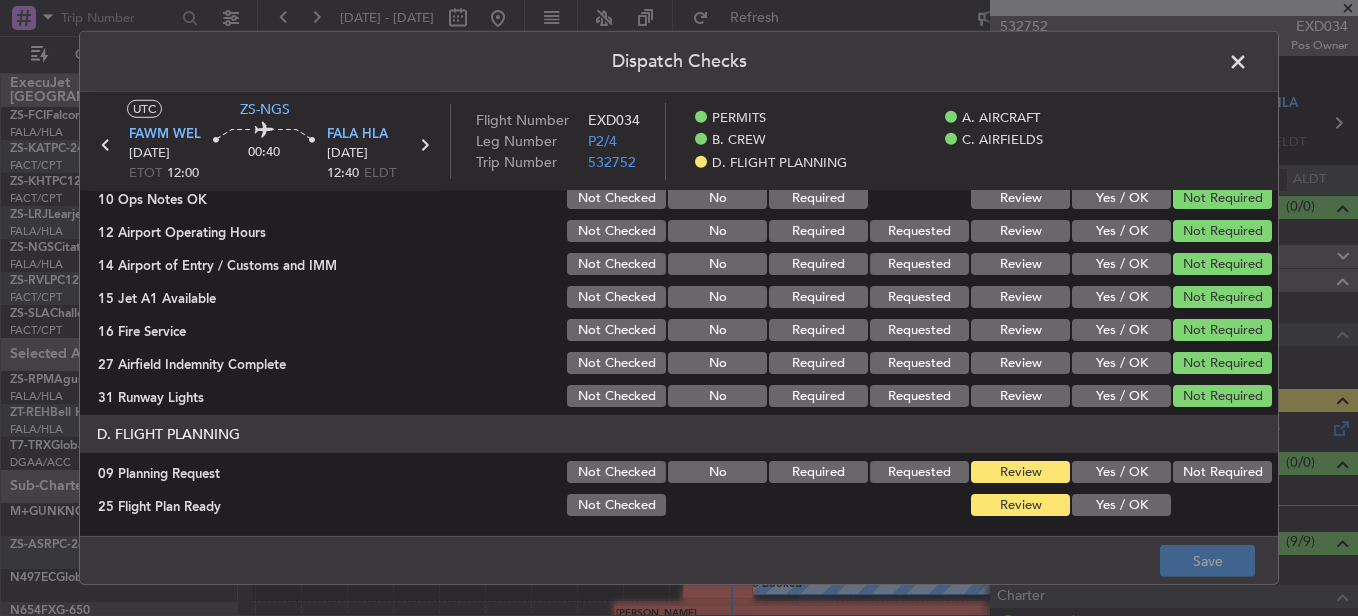 click on "Yes / OK" 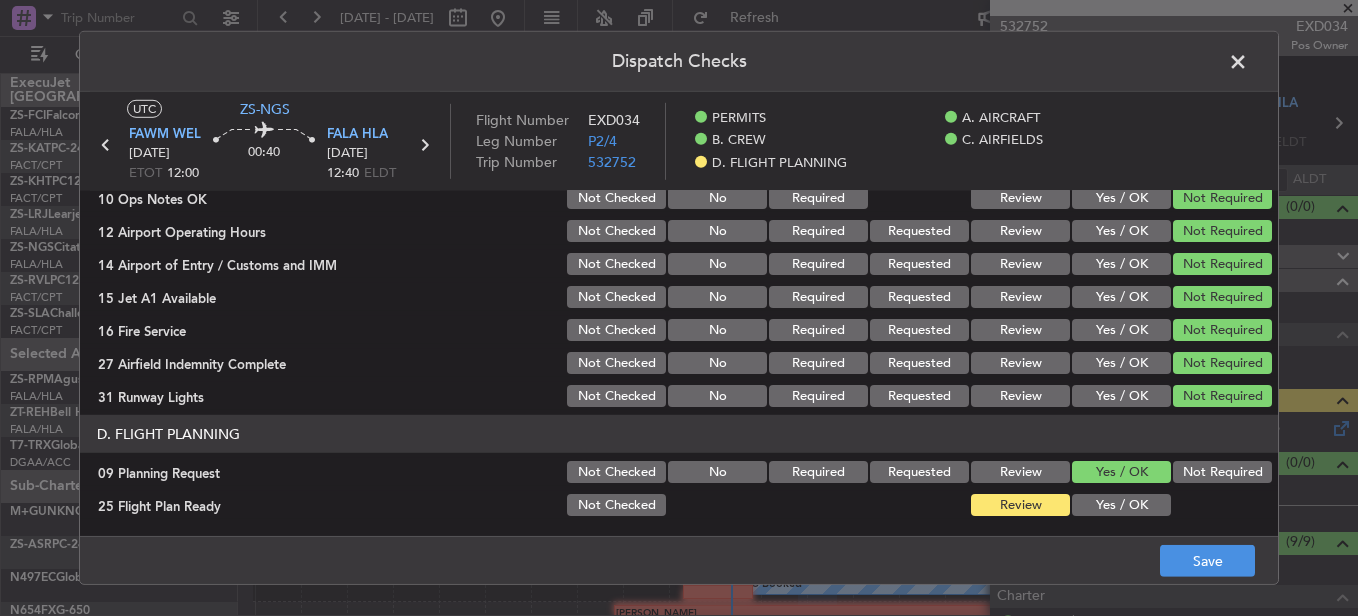 drag, startPoint x: 1097, startPoint y: 497, endPoint x: 1109, endPoint y: 514, distance: 20.808653 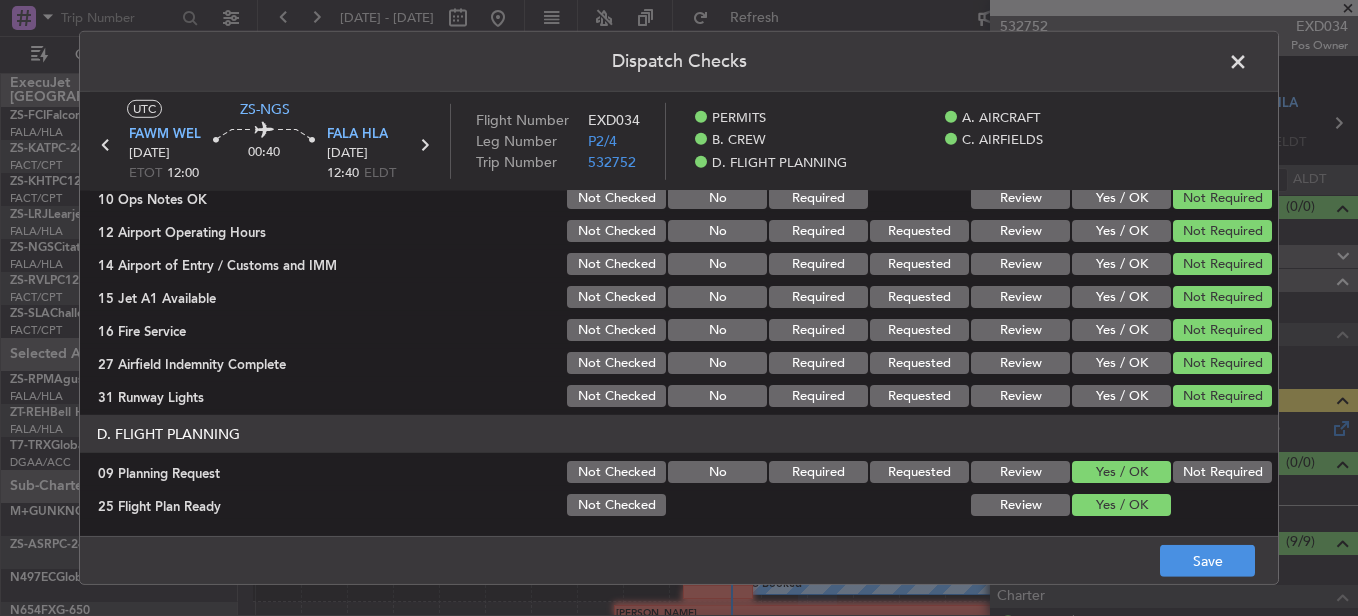 drag, startPoint x: 1214, startPoint y: 528, endPoint x: 1208, endPoint y: 540, distance: 13.416408 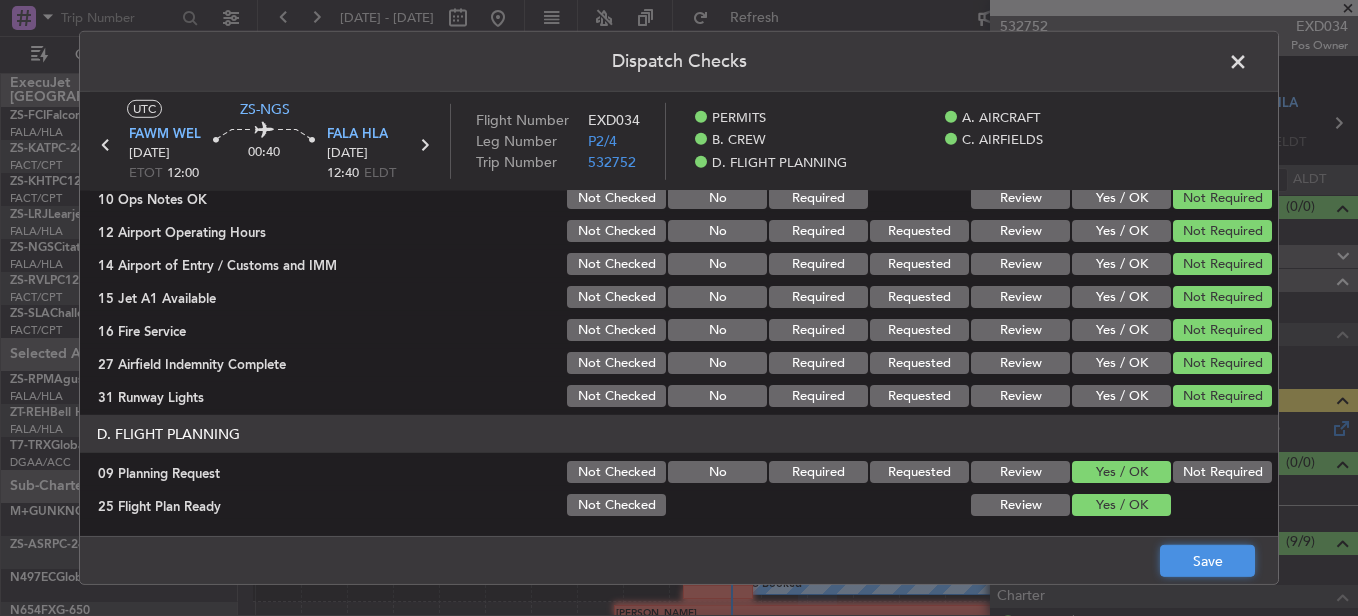click on "Save" 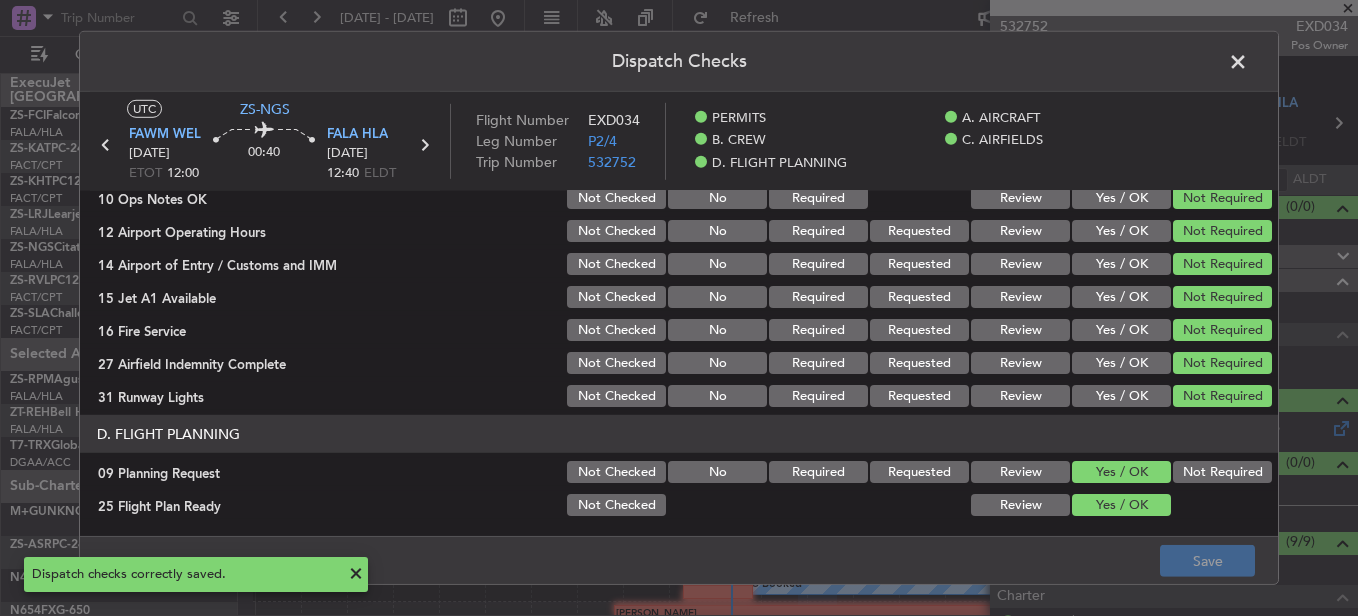 click 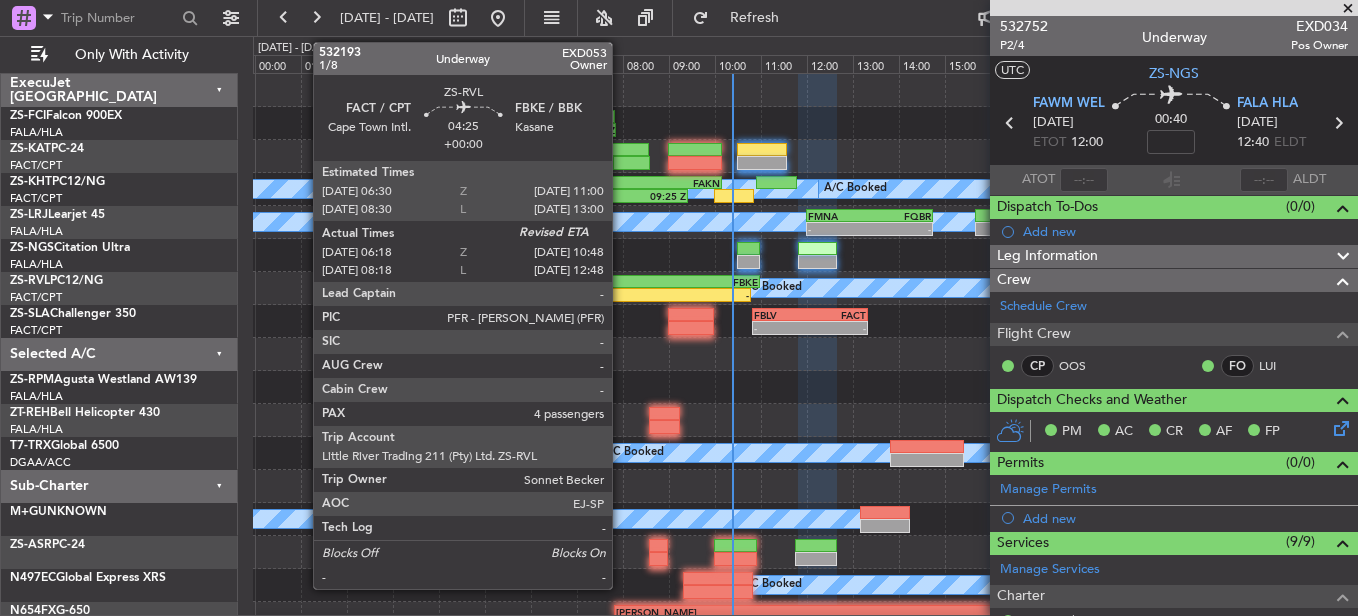 click on "FACT" 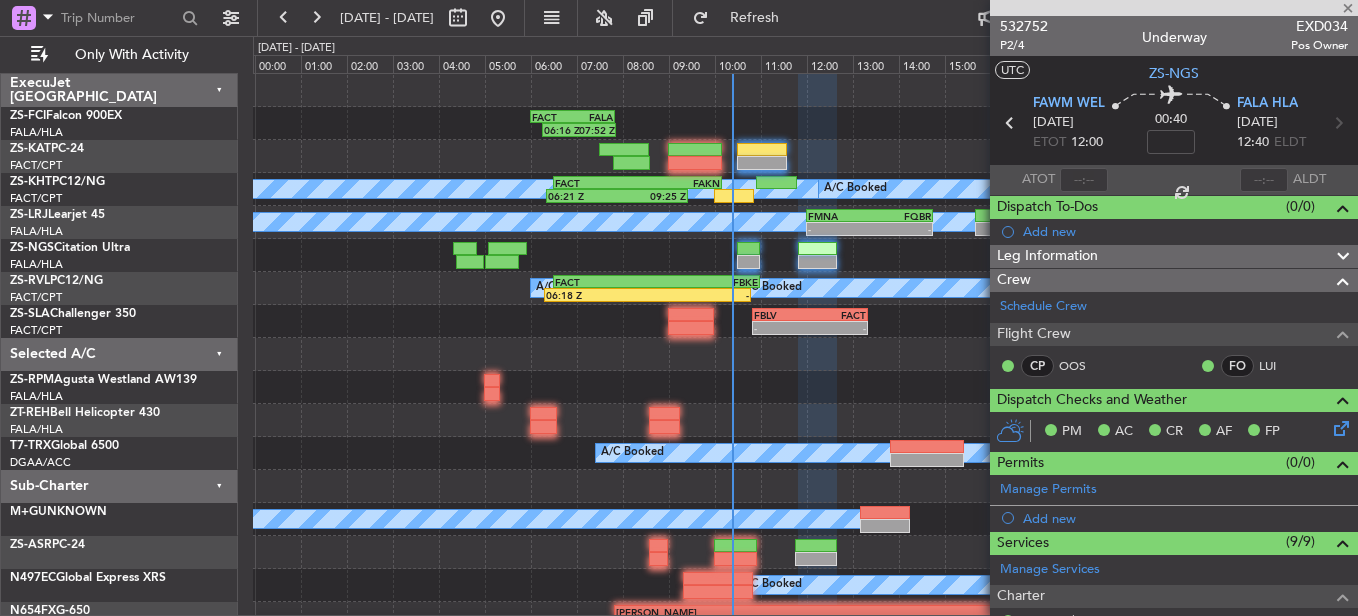 type on "06:18" 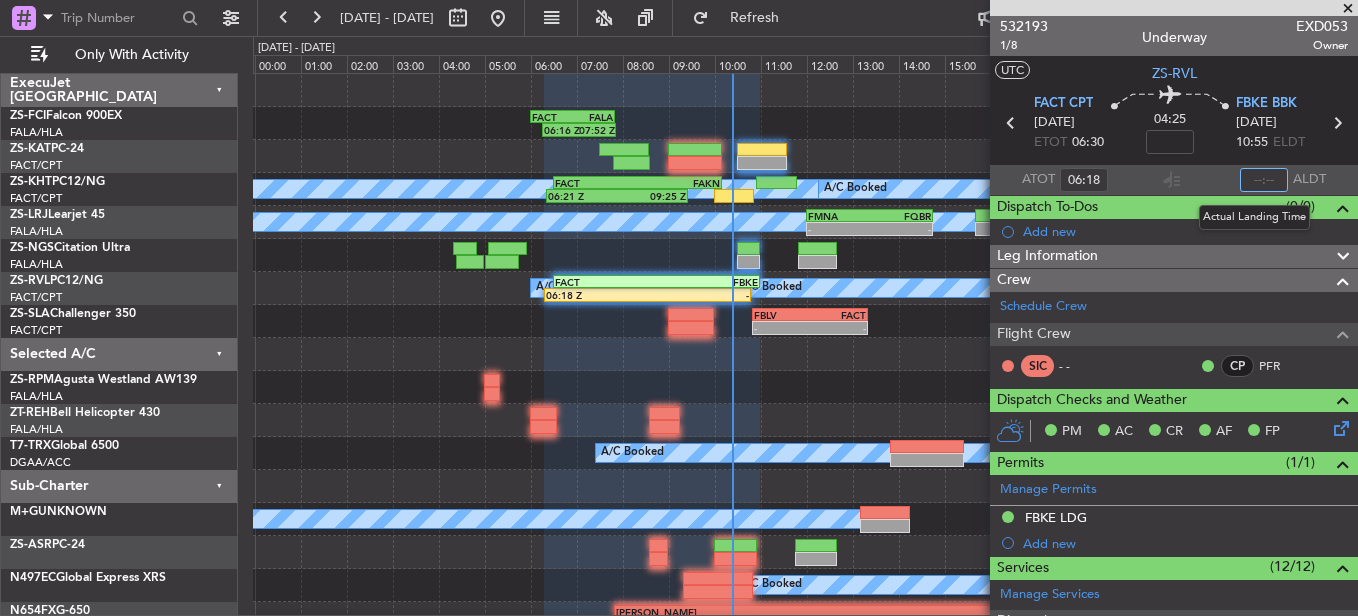 click at bounding box center [1264, 180] 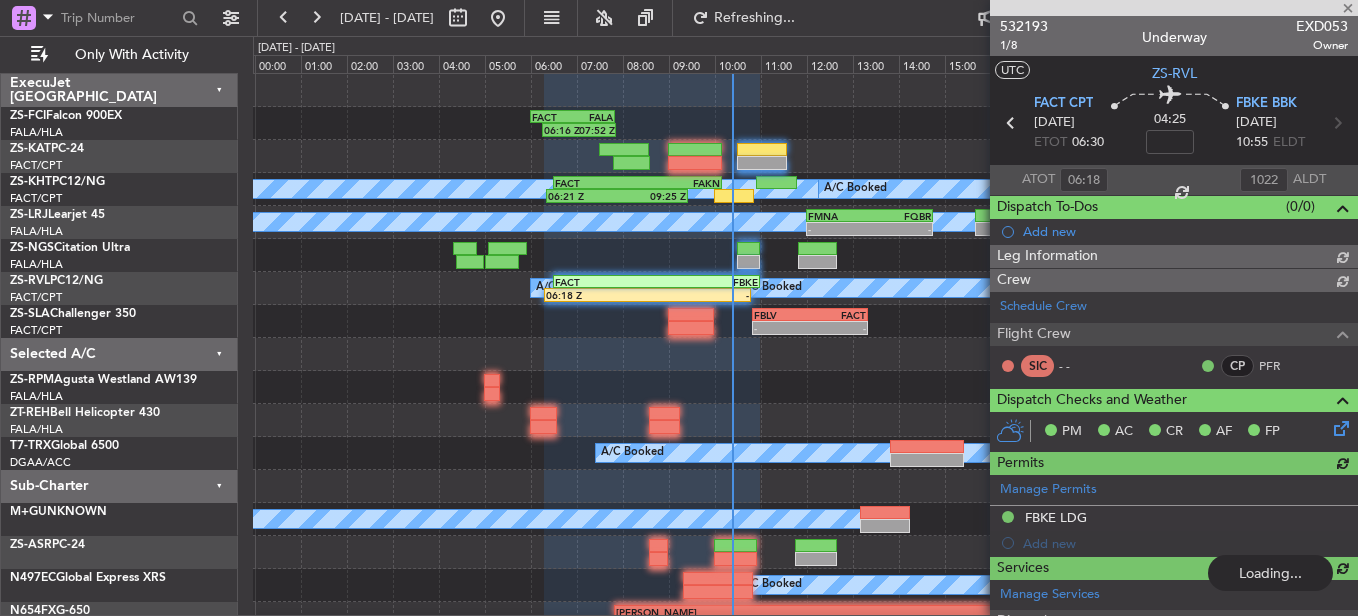click on "ATOT 06:18 1022 ALDT" at bounding box center [1174, 180] 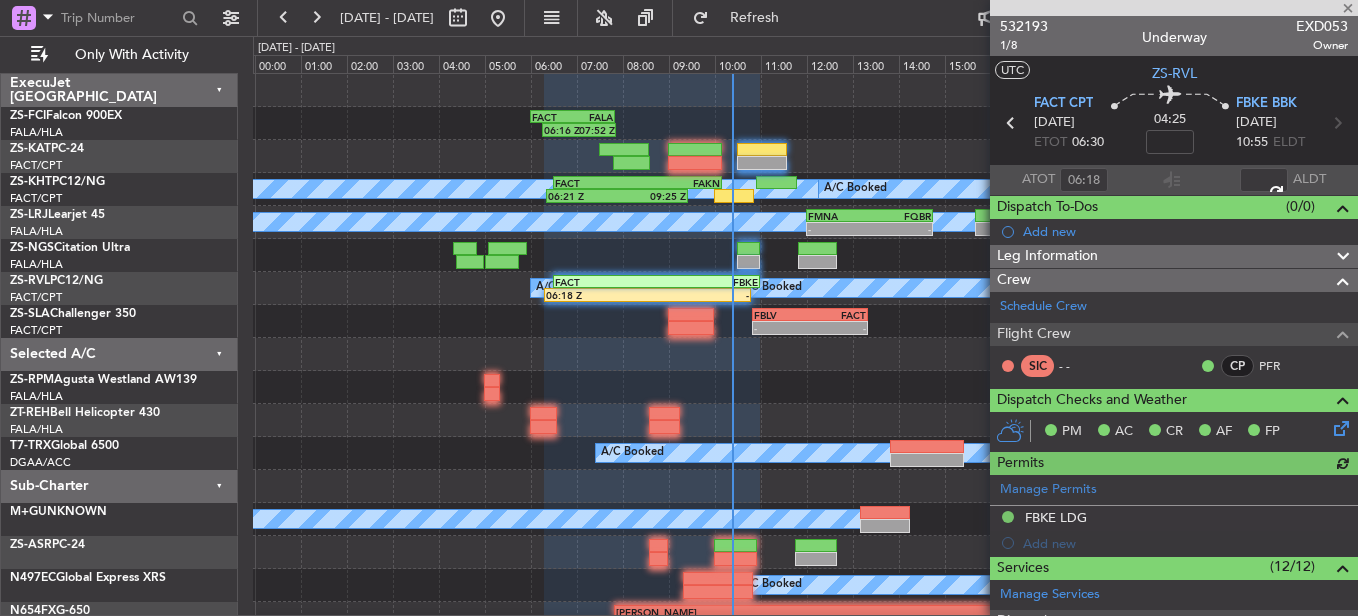 type on "10:22" 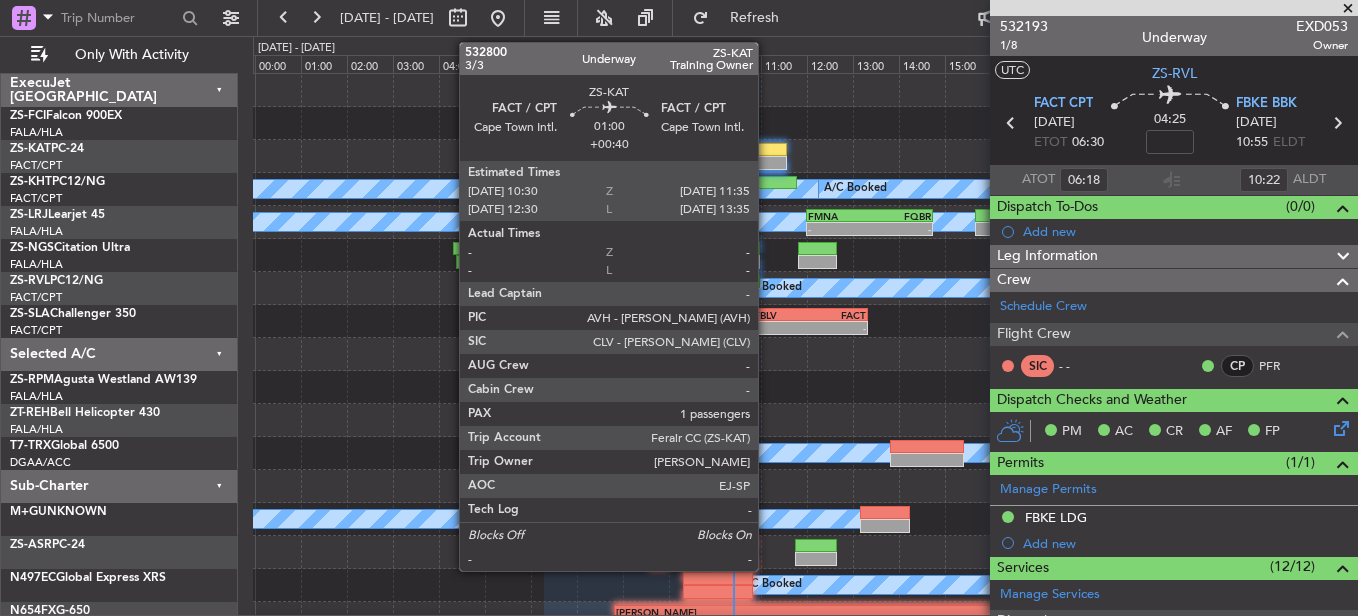 click 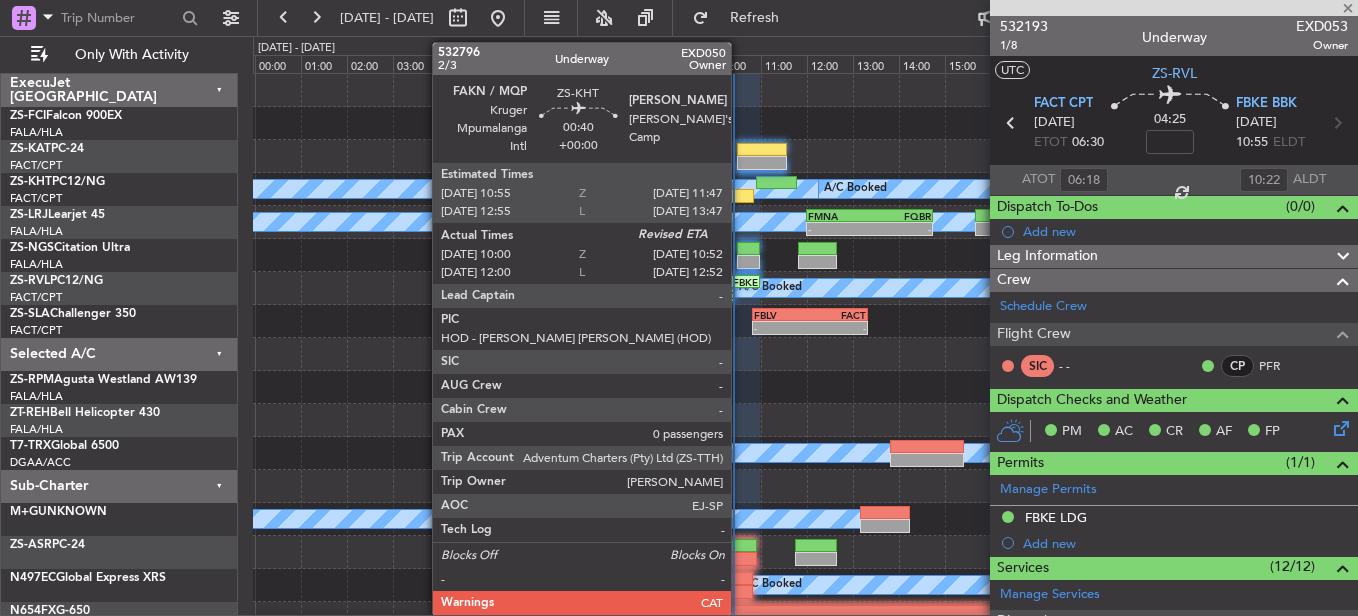 click 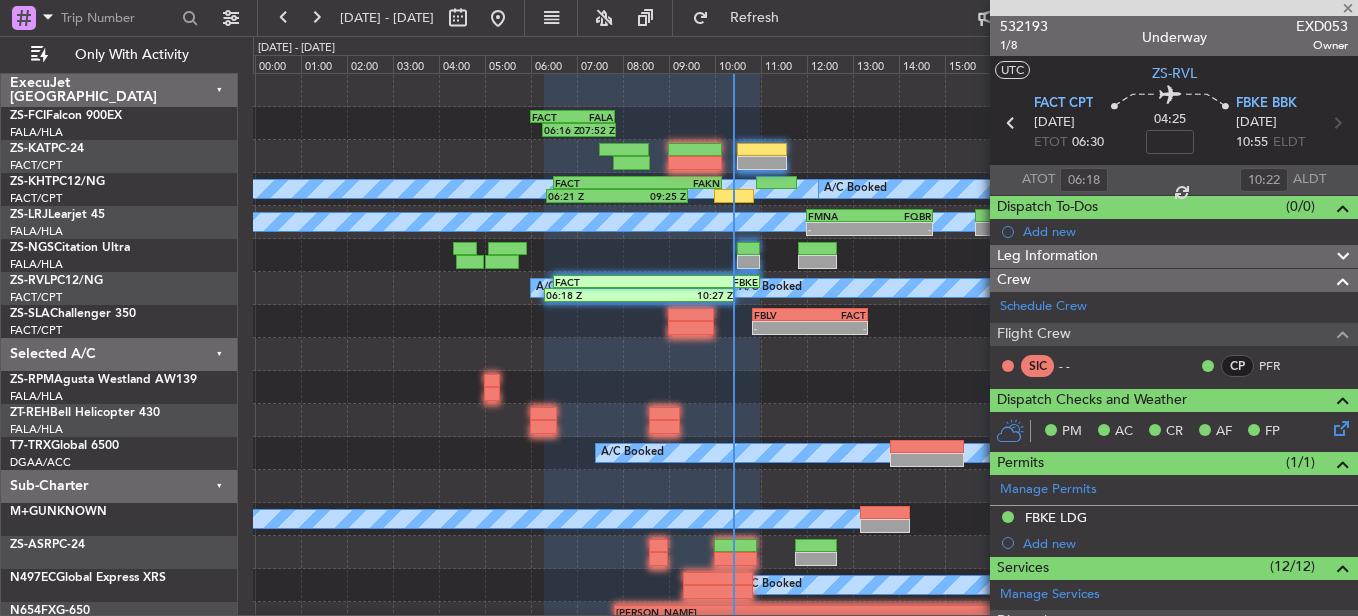 type on "10:10" 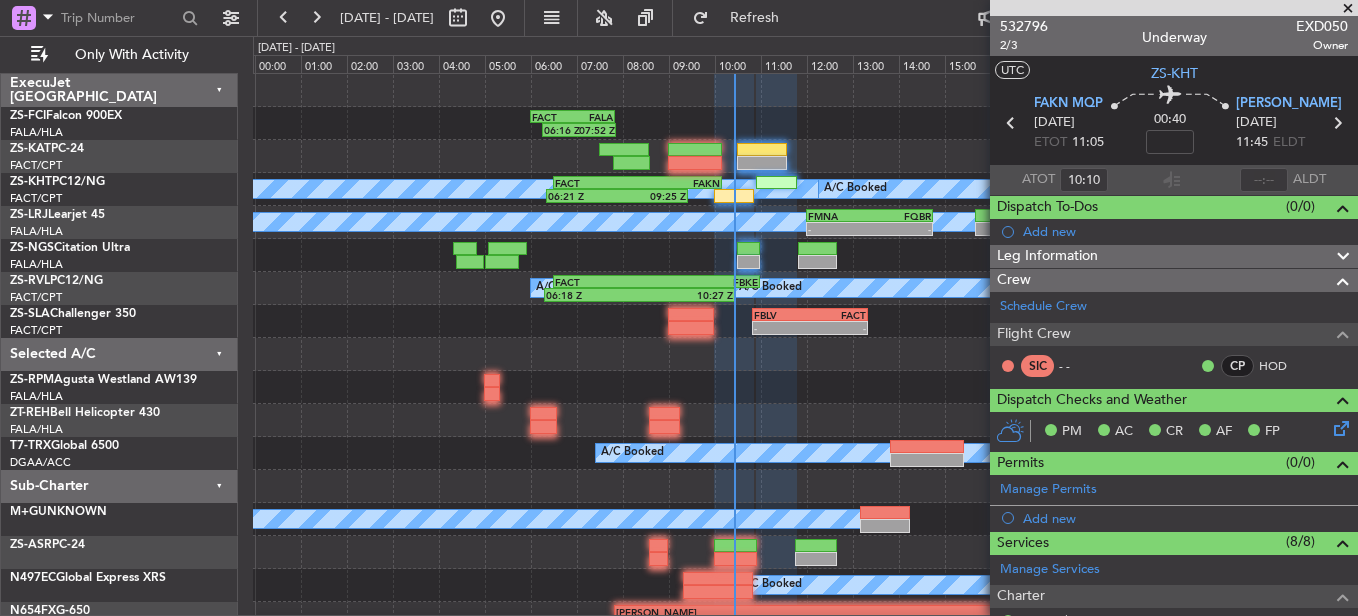 click at bounding box center [1348, 9] 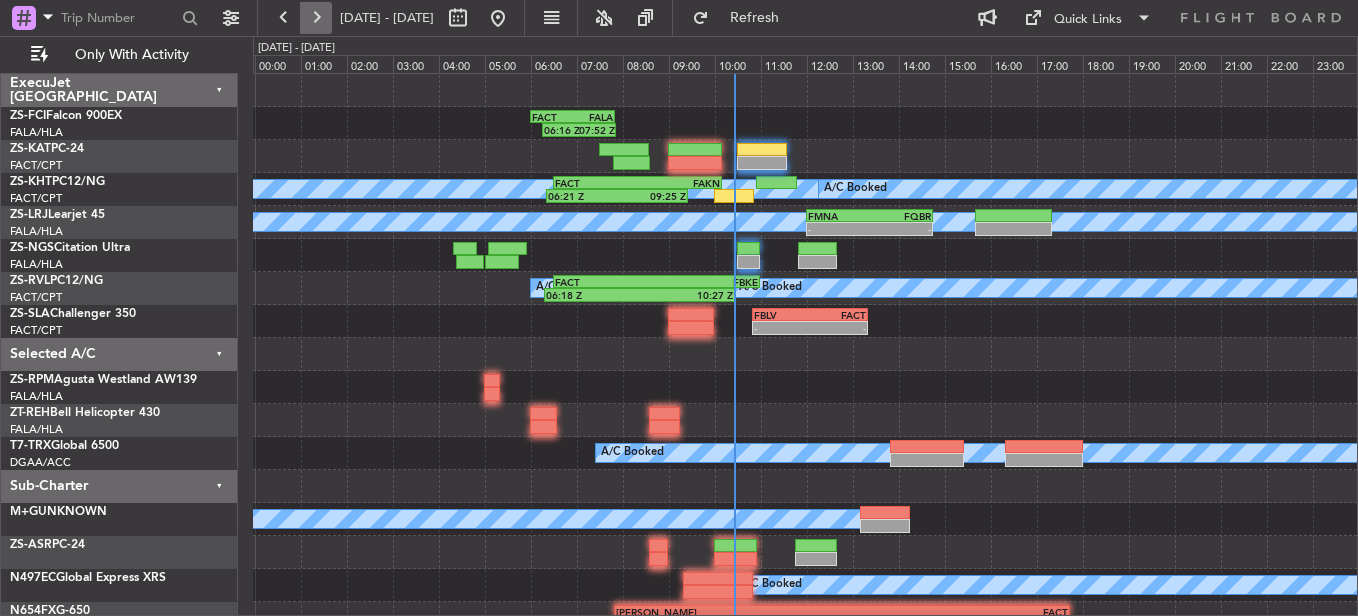 click at bounding box center (316, 18) 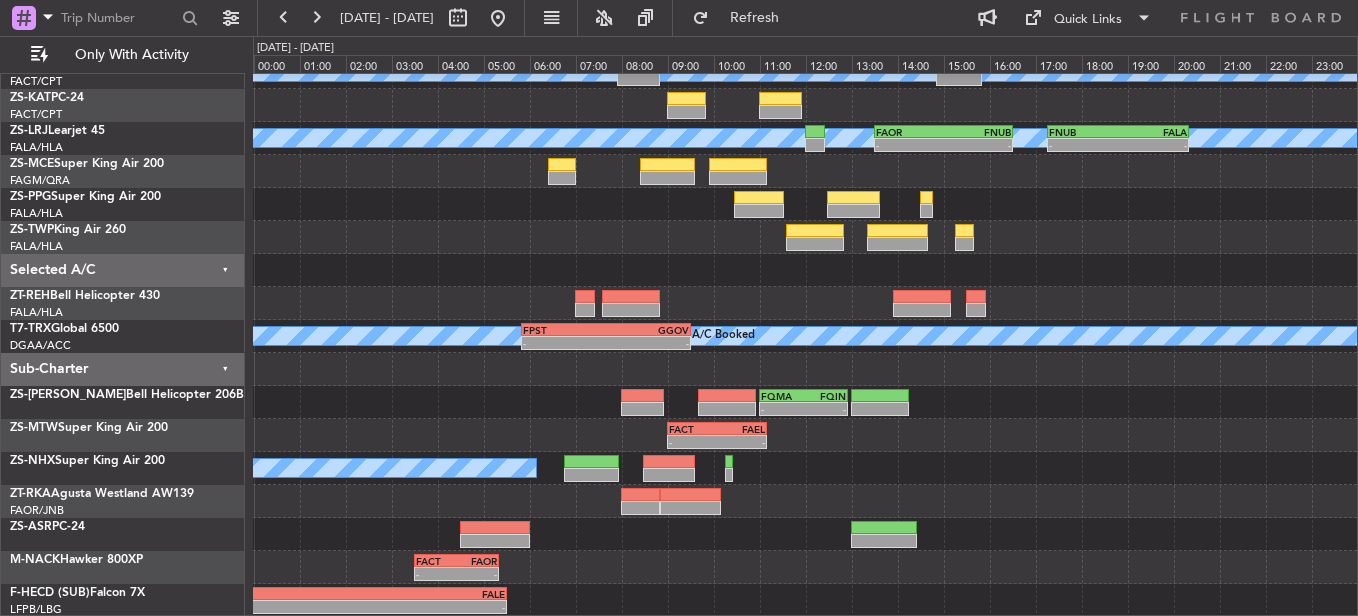 scroll, scrollTop: 0, scrollLeft: 0, axis: both 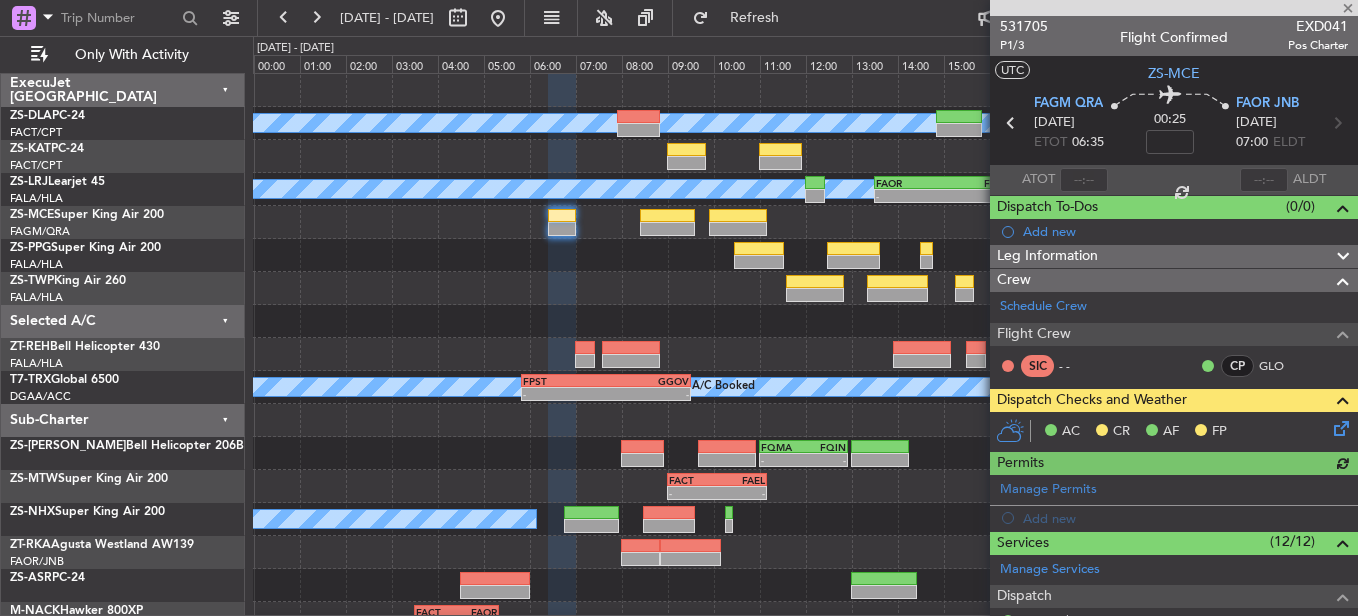 click 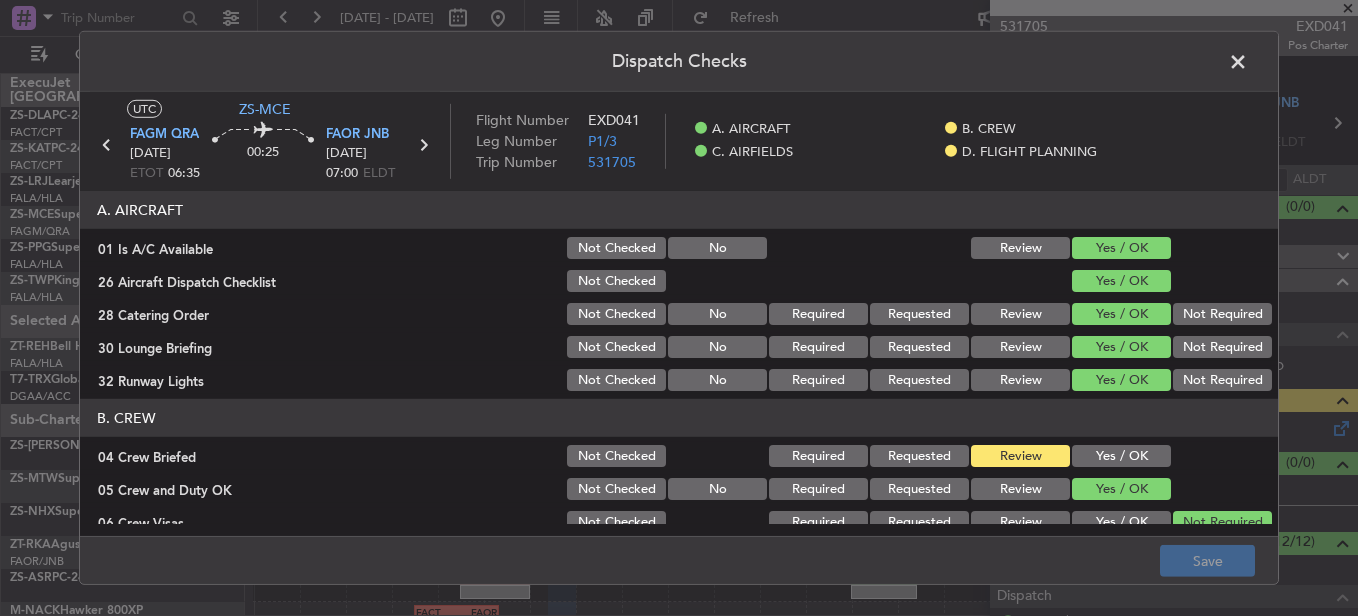 scroll, scrollTop: 565, scrollLeft: 0, axis: vertical 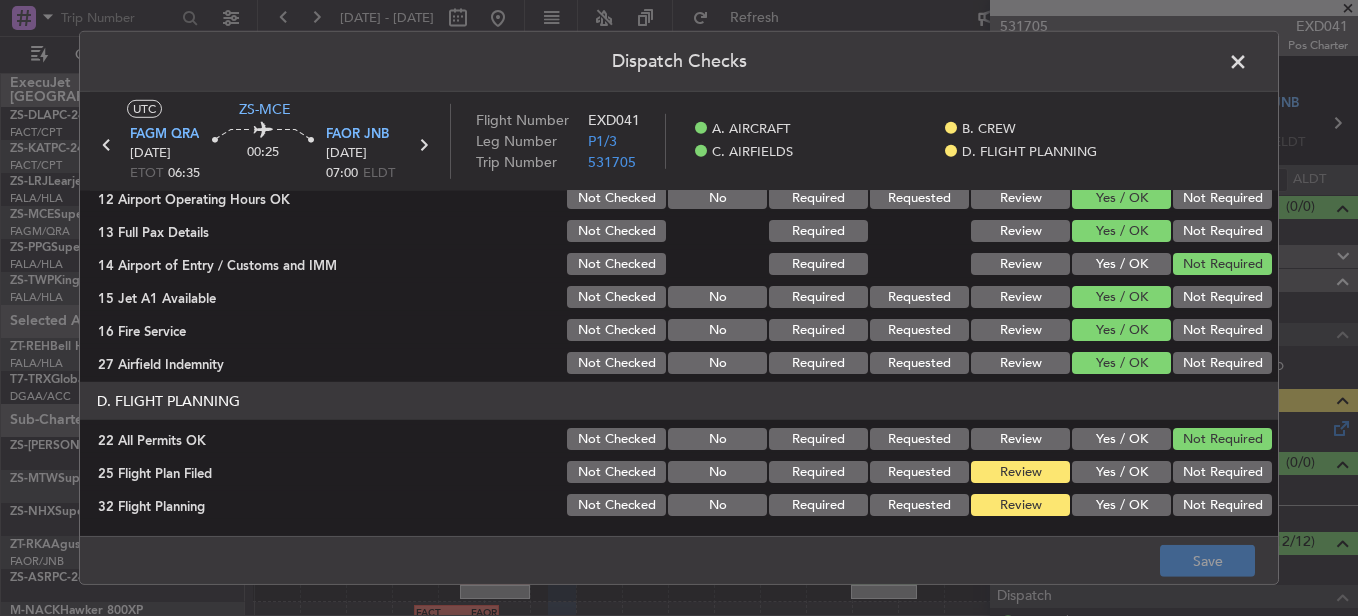 click 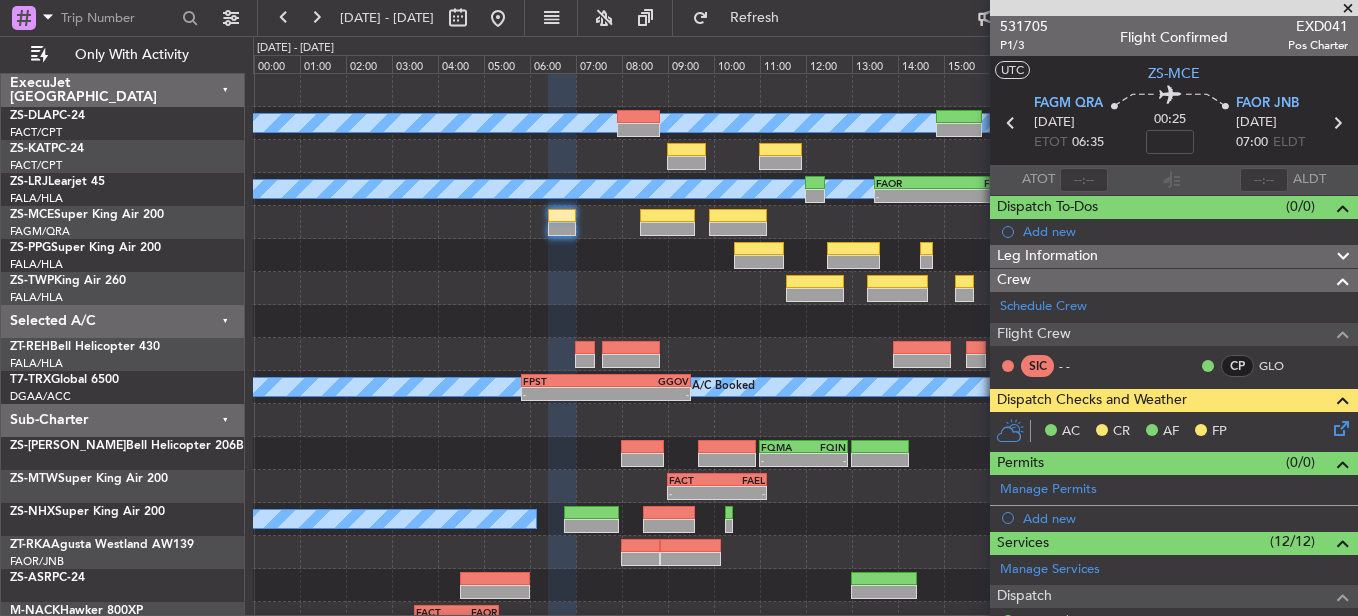 scroll, scrollTop: 0, scrollLeft: 0, axis: both 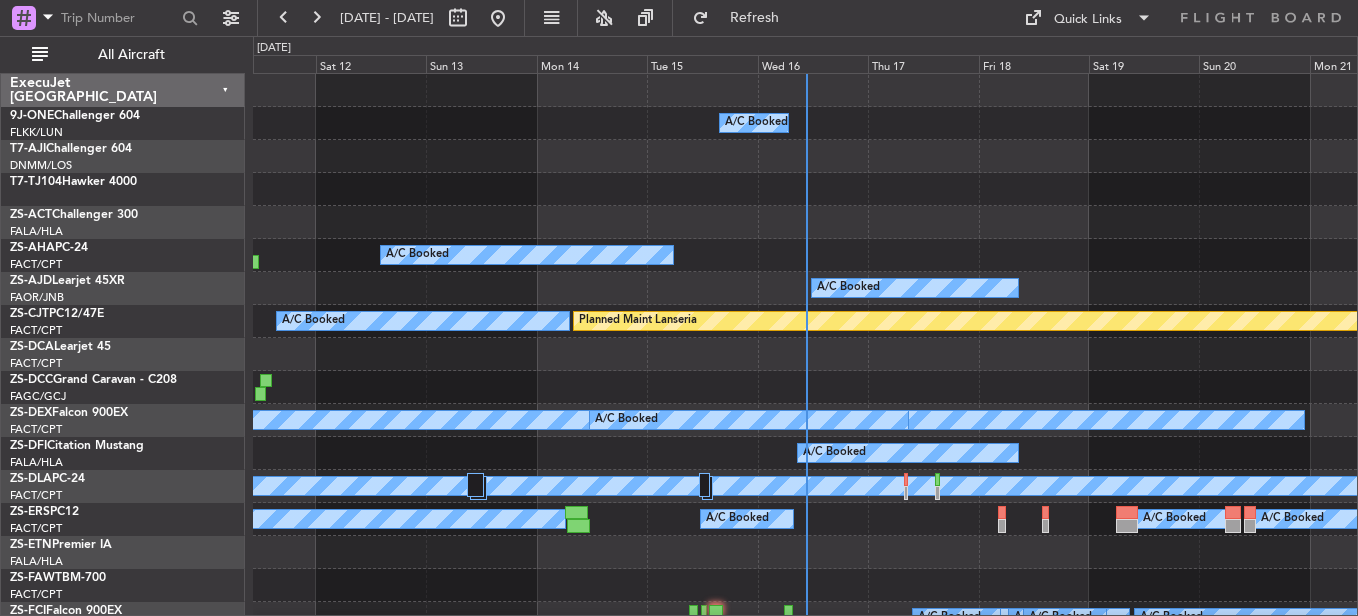 click 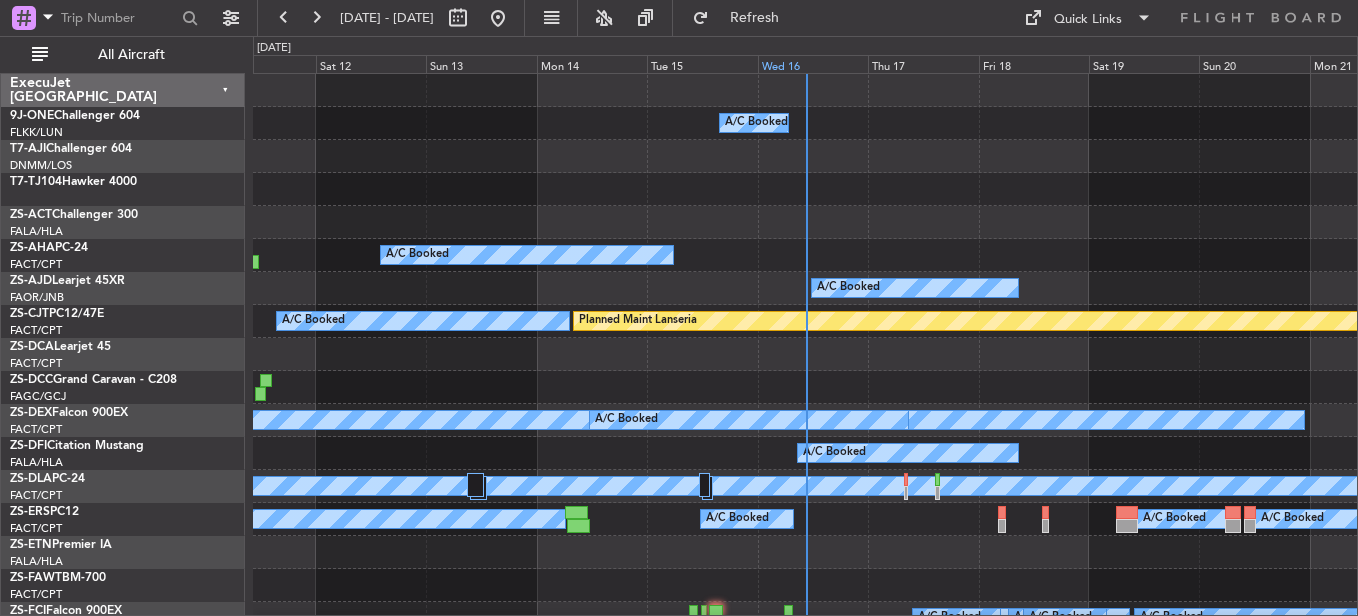 click on "Wed 16" 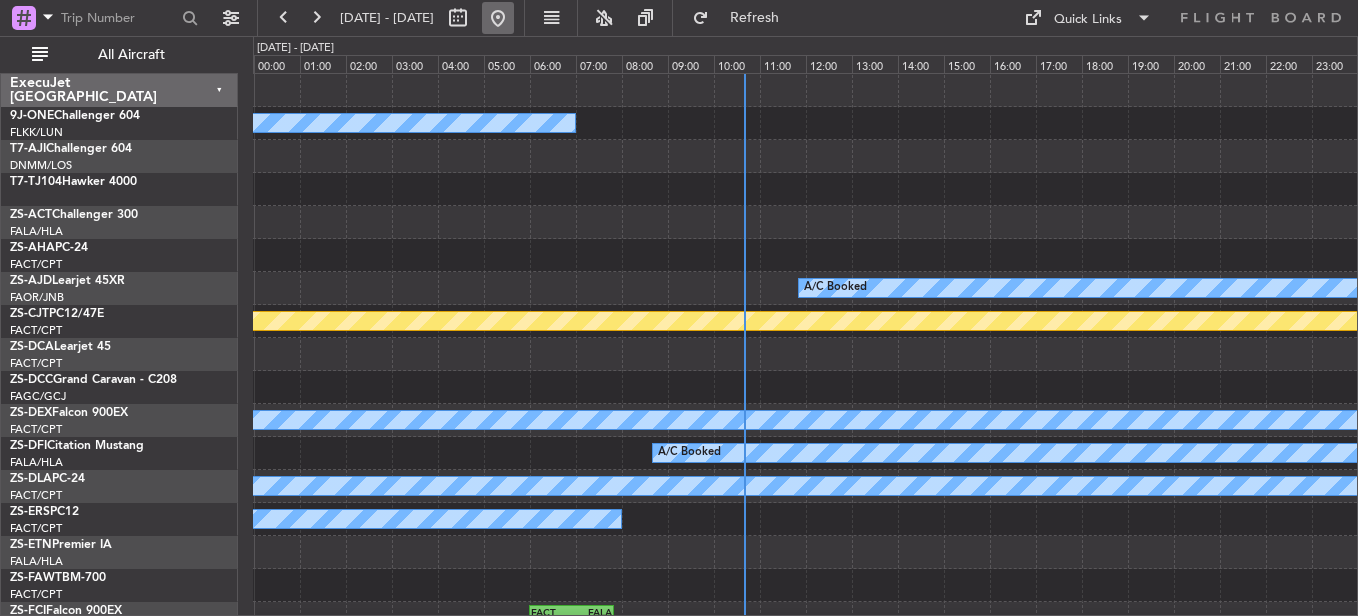 click at bounding box center [498, 18] 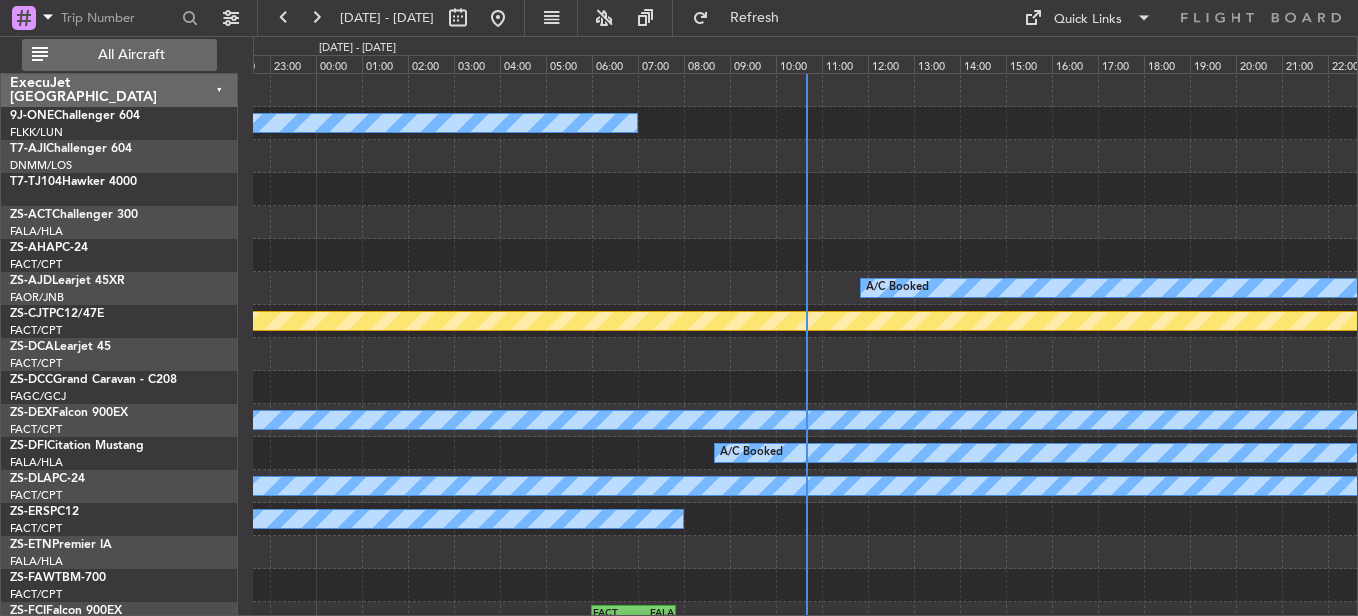 click on "All Aircraft" at bounding box center (131, 55) 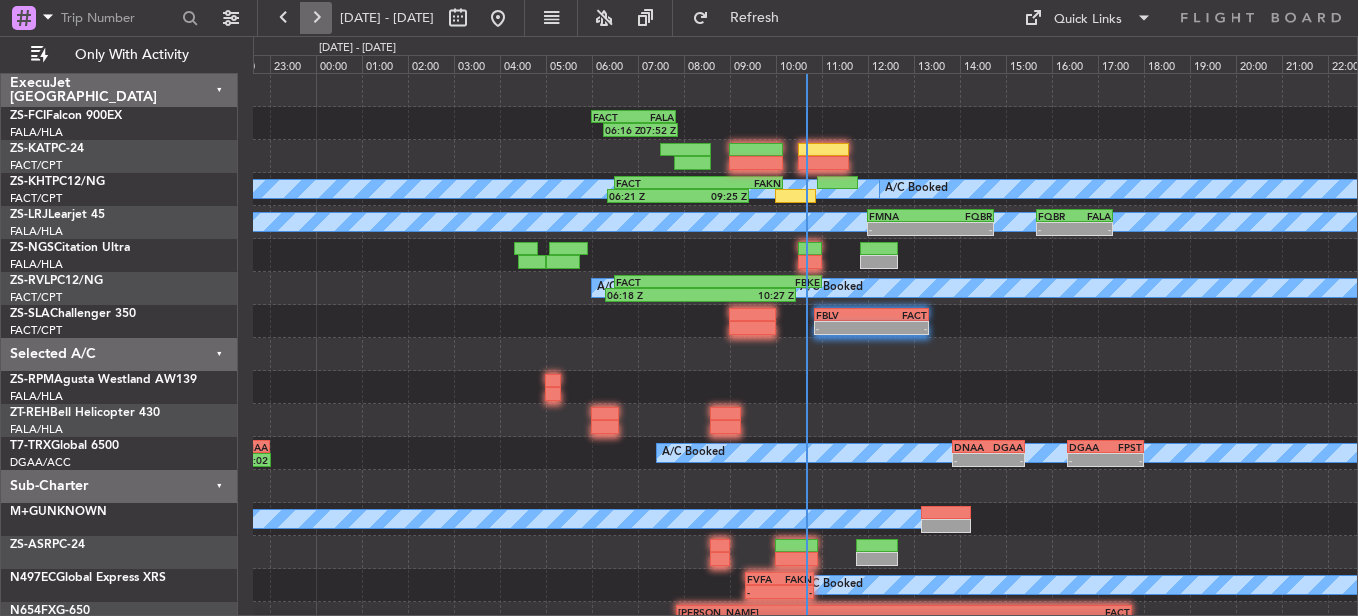 click at bounding box center [316, 18] 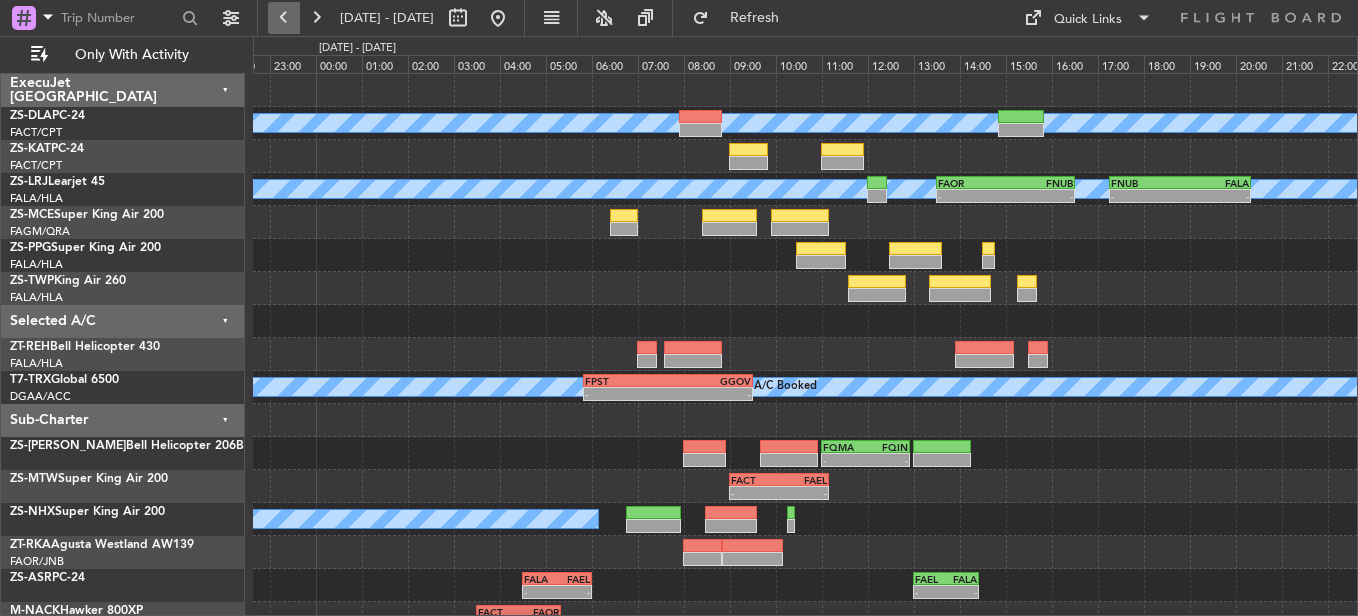 click at bounding box center [284, 18] 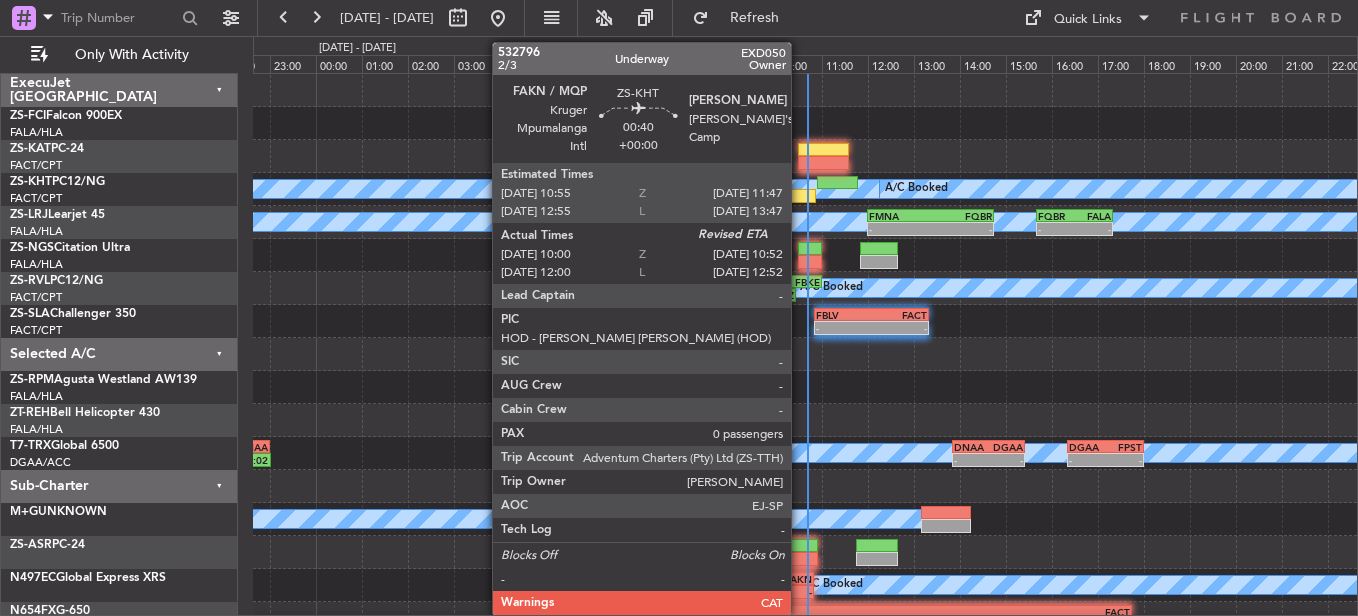 click 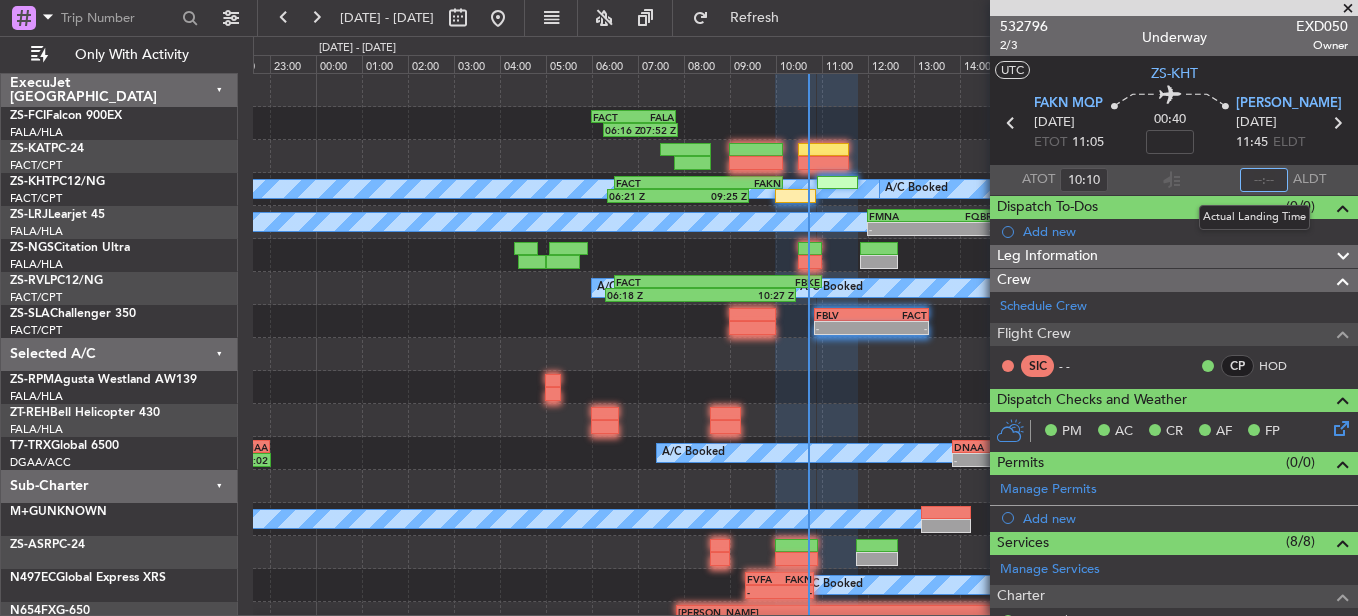 click at bounding box center (1264, 180) 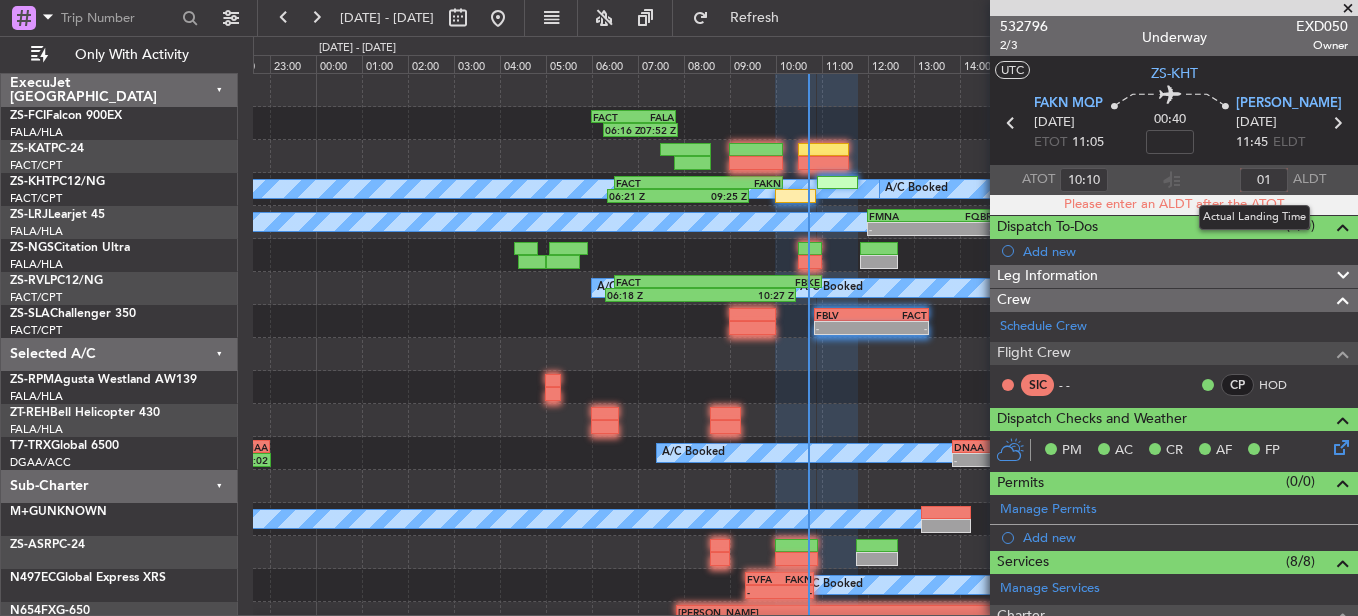 type on "0" 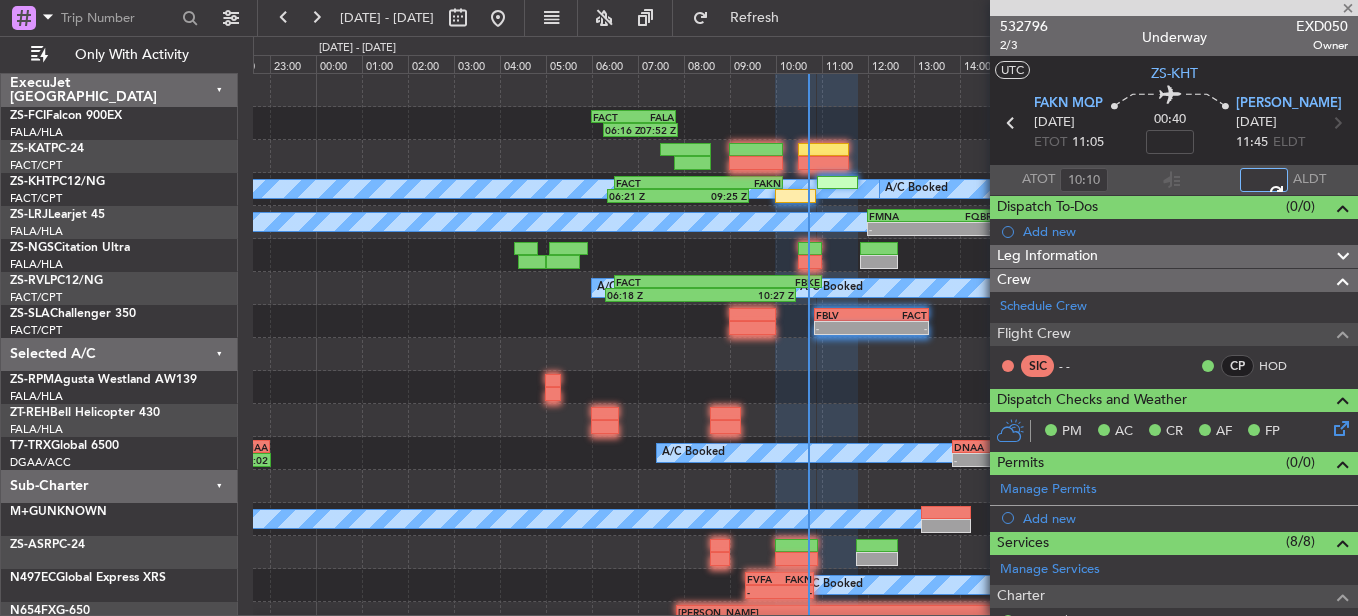 type on "10:27" 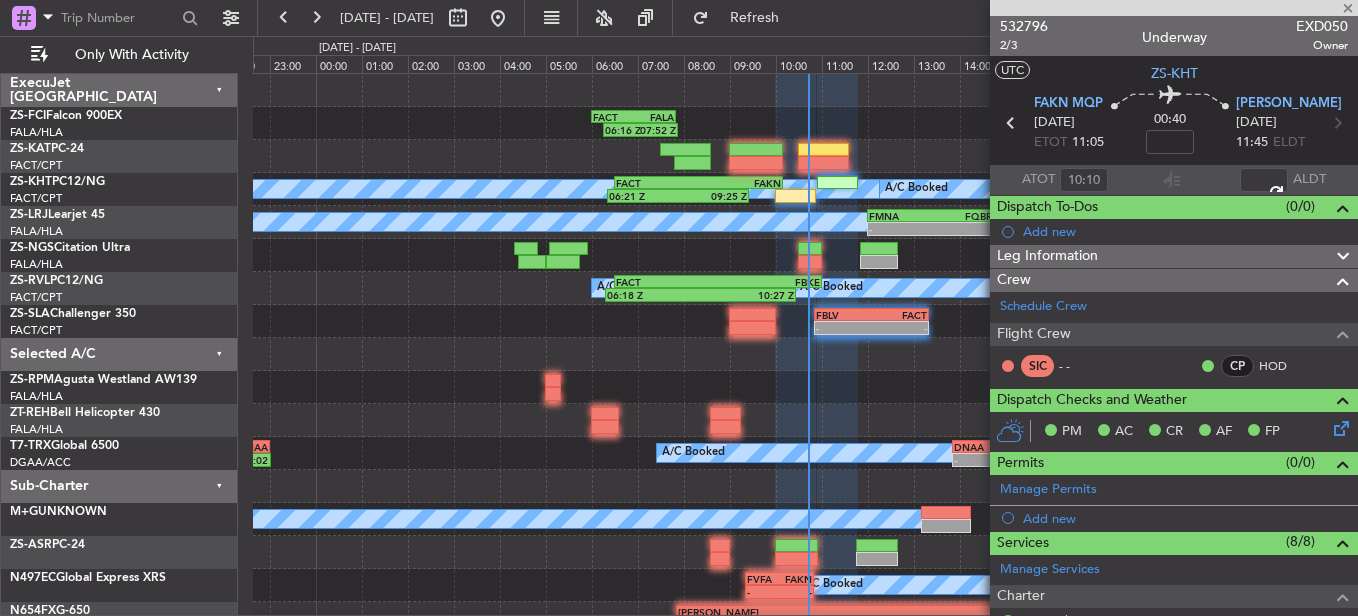 click on "10:27 ALDT" at bounding box center [1299, 180] 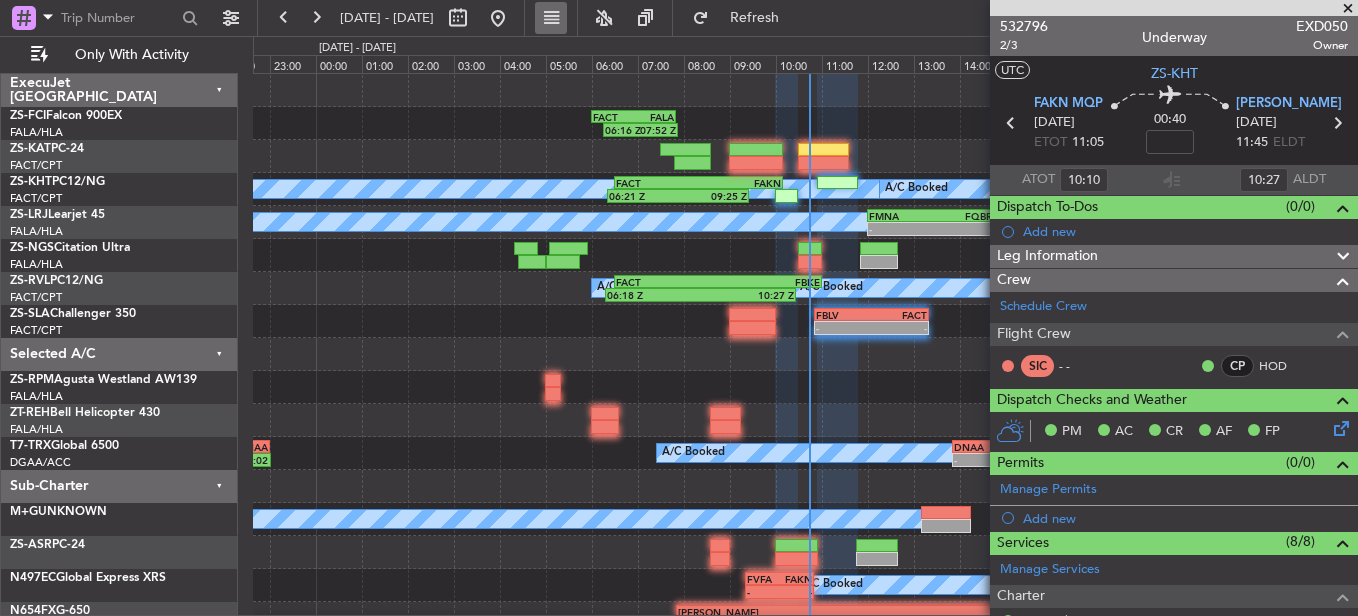 drag, startPoint x: 1352, startPoint y: 7, endPoint x: 595, endPoint y: 7, distance: 757 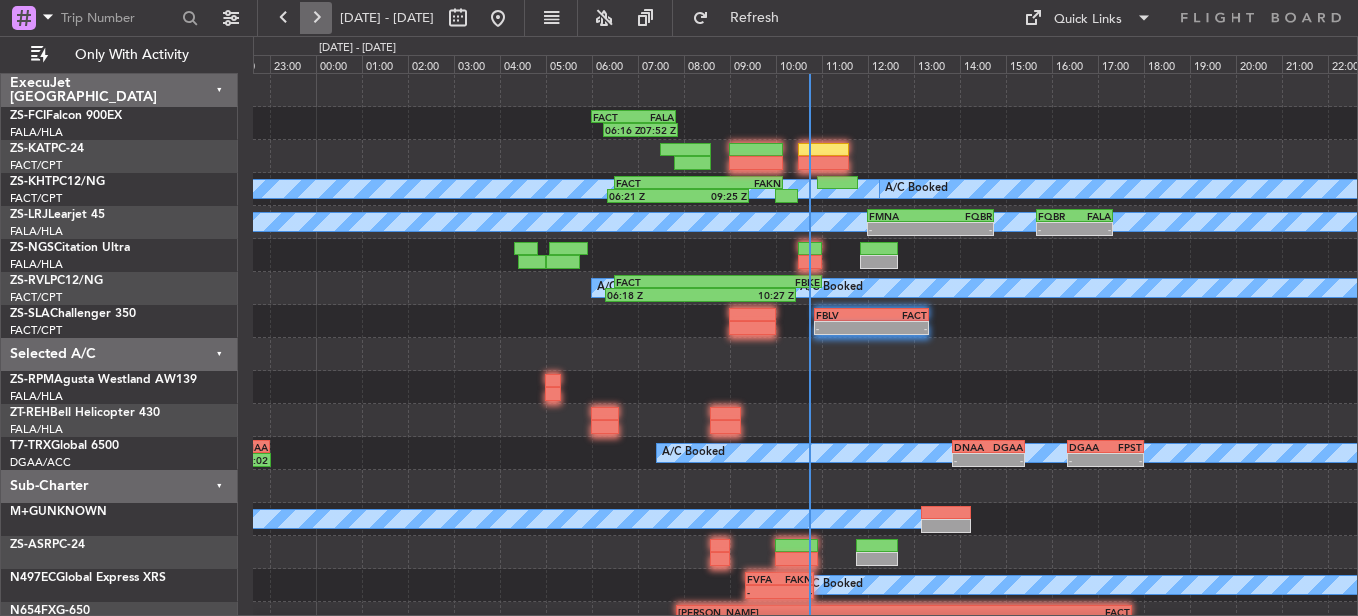 click at bounding box center (316, 18) 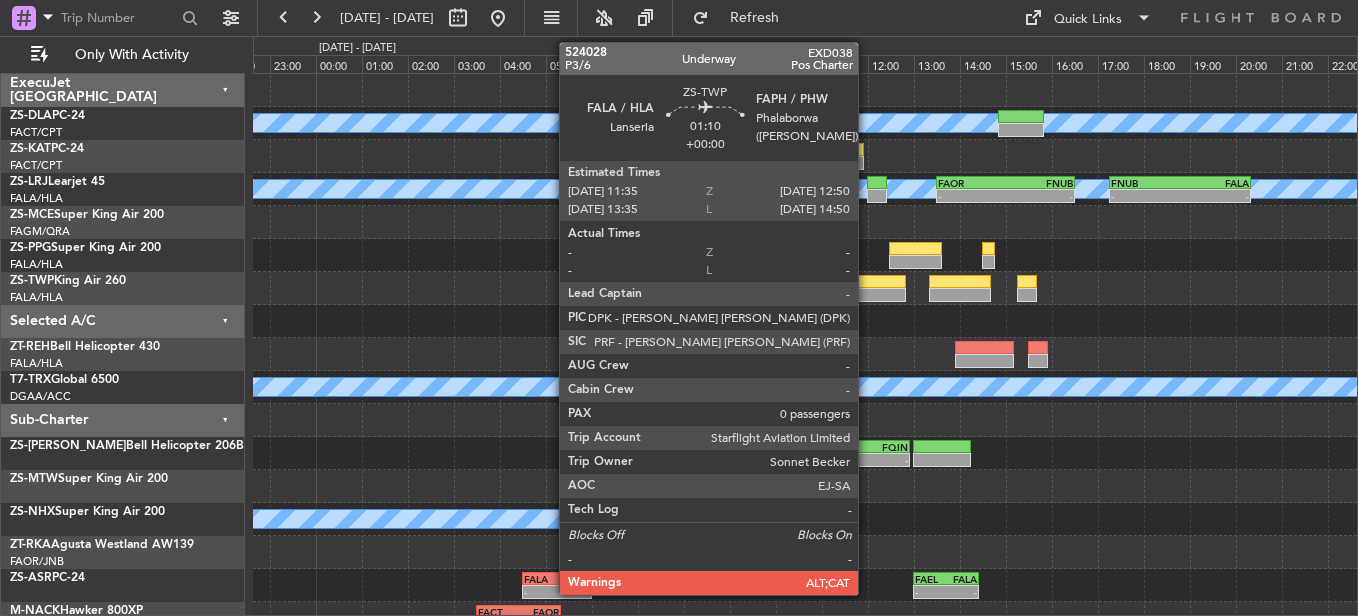 type 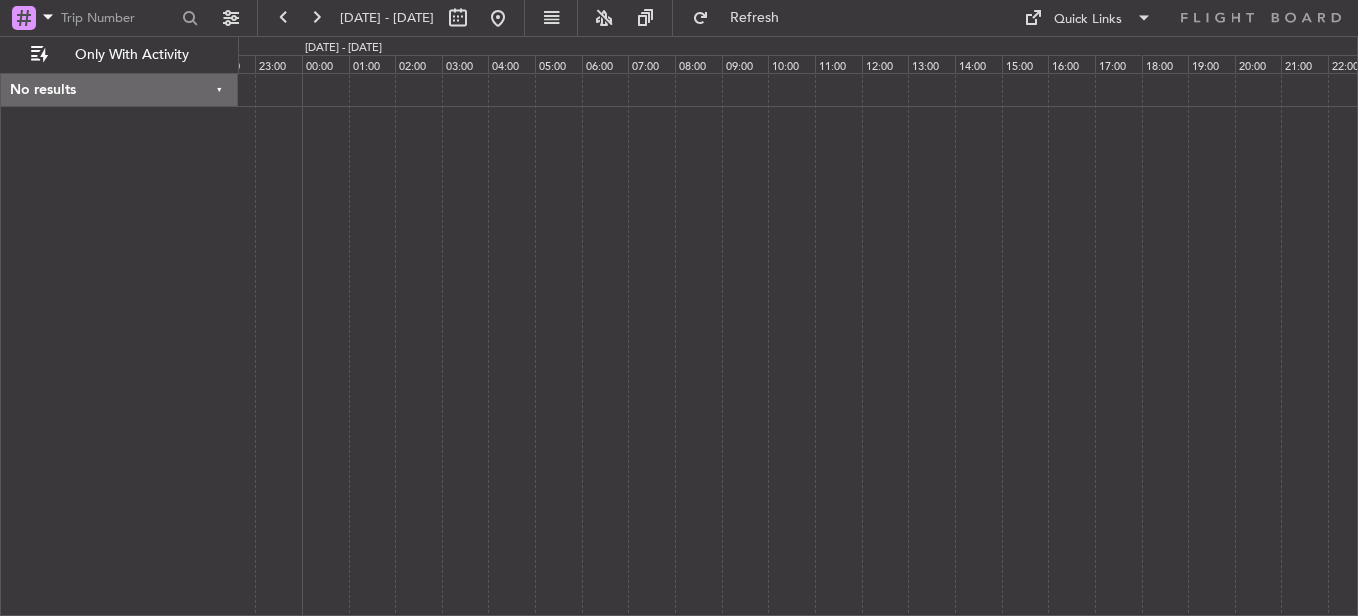 click on "16 Jul 2025 - 17 Jul 2025" at bounding box center [391, 18] 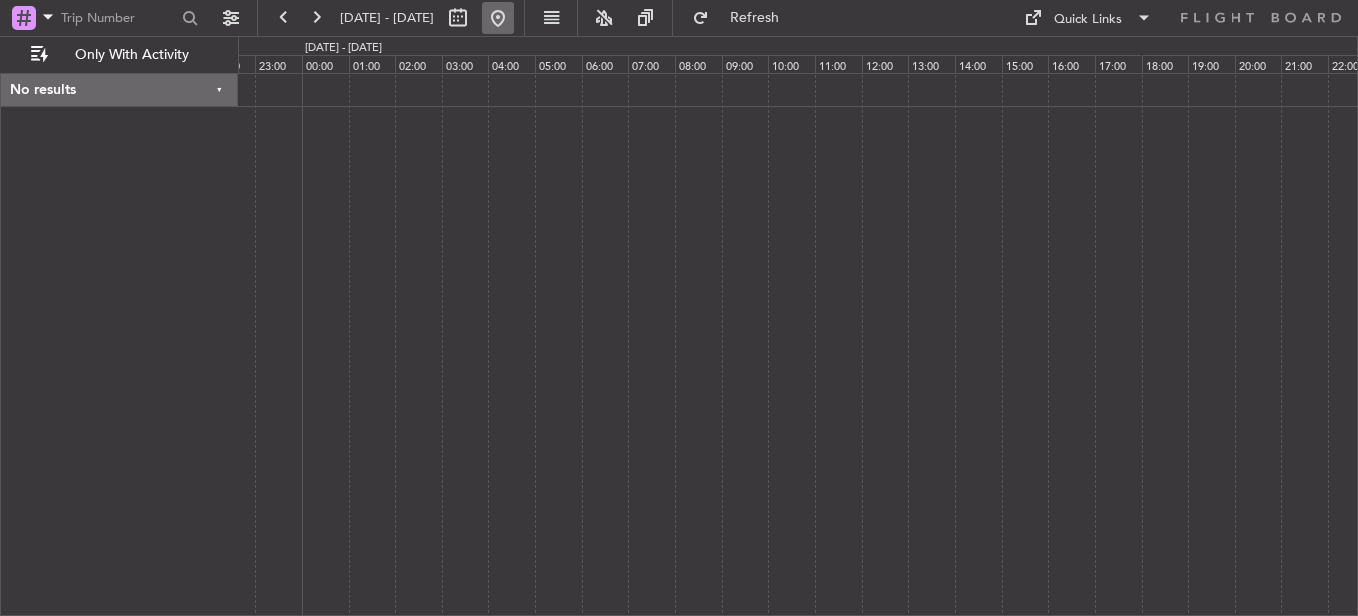click at bounding box center [498, 18] 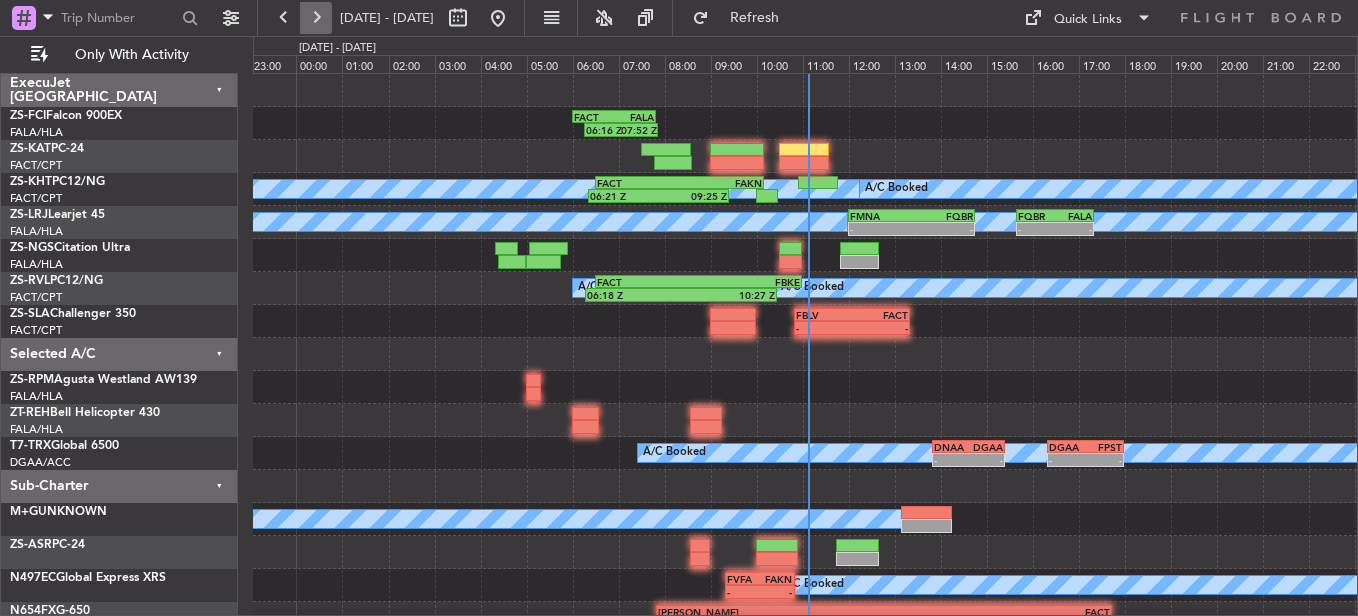 click at bounding box center [316, 18] 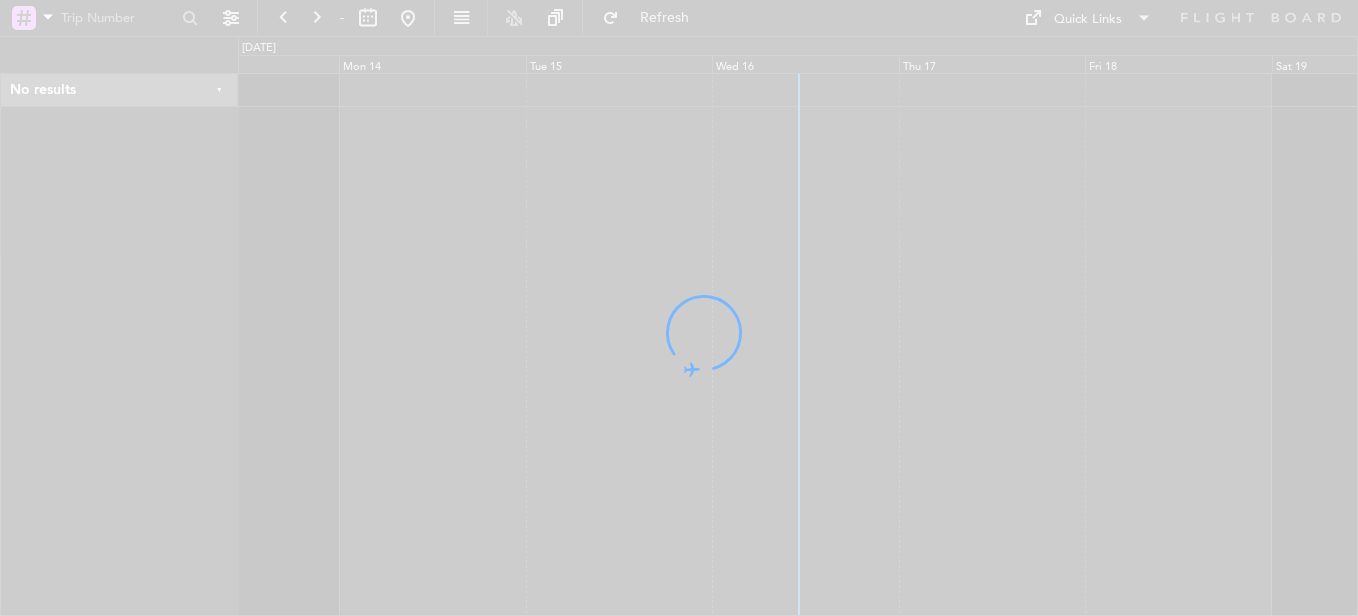 scroll, scrollTop: 0, scrollLeft: 0, axis: both 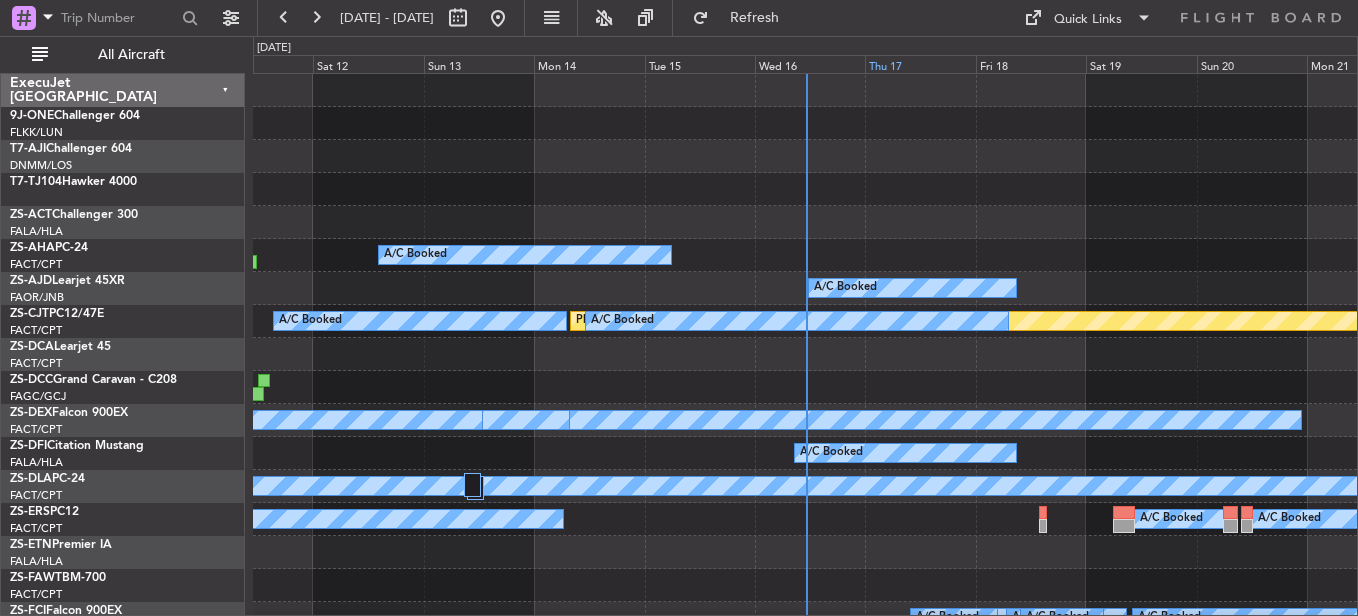 click on "Thu 17" 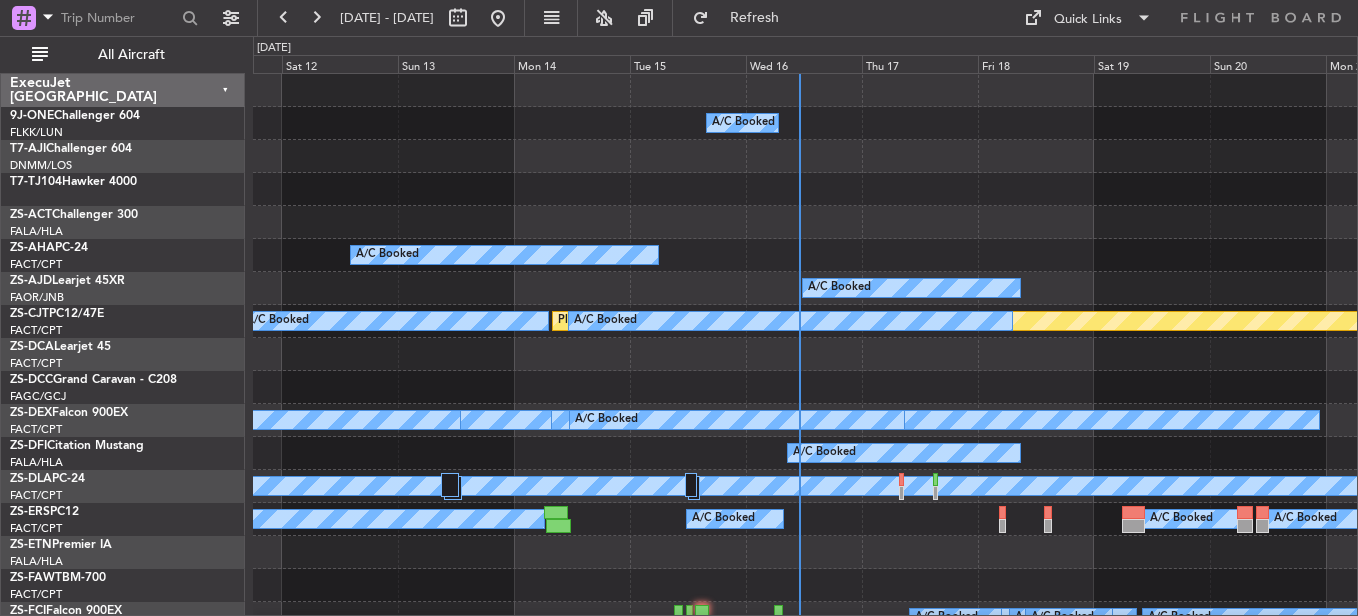 click on "Thu 17" 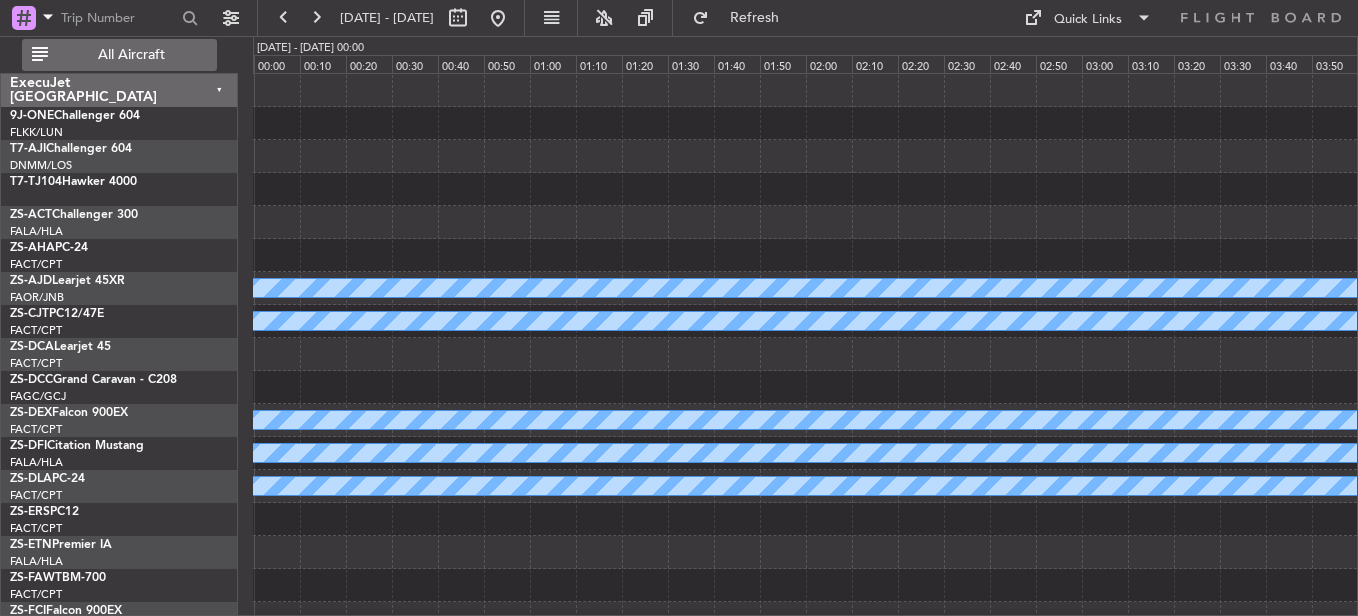 click on "All Aircraft" at bounding box center (131, 55) 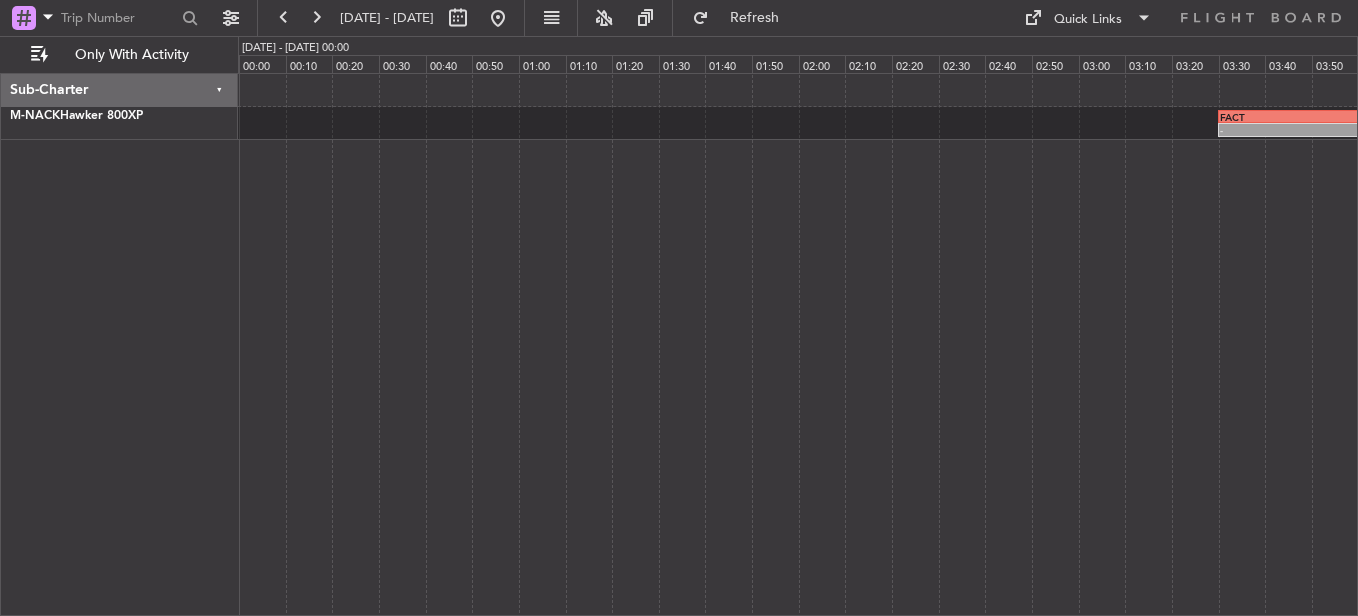 click on "Sub-Charter" 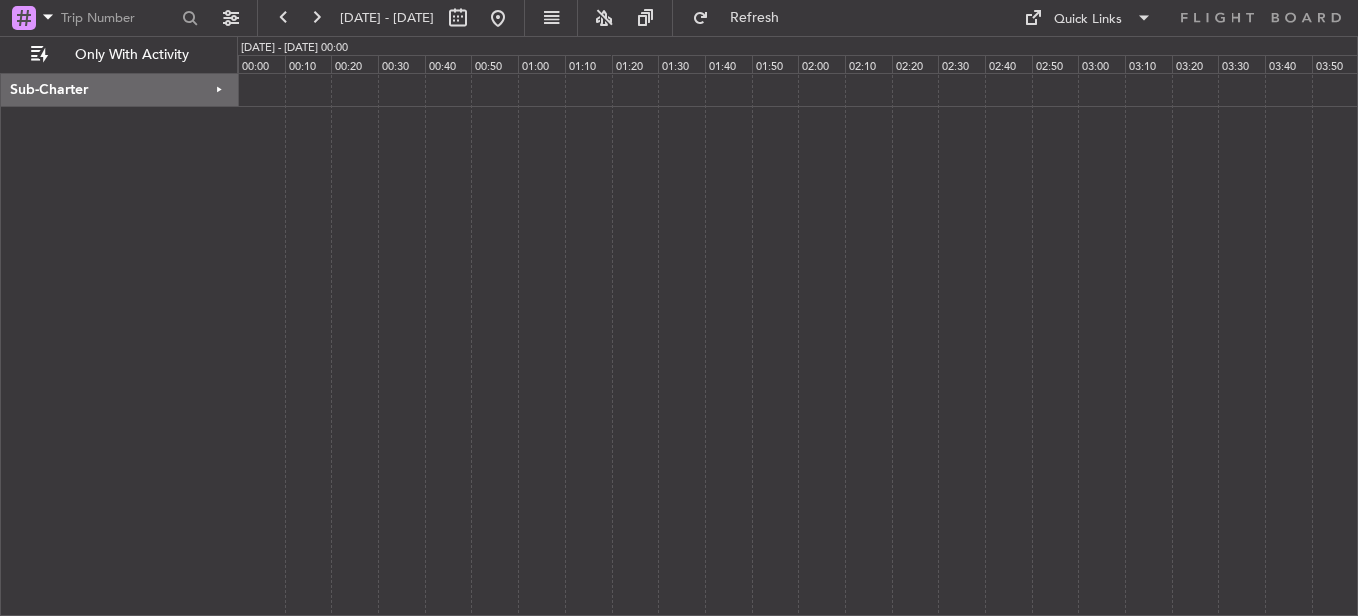 click on "Sub-Charter" 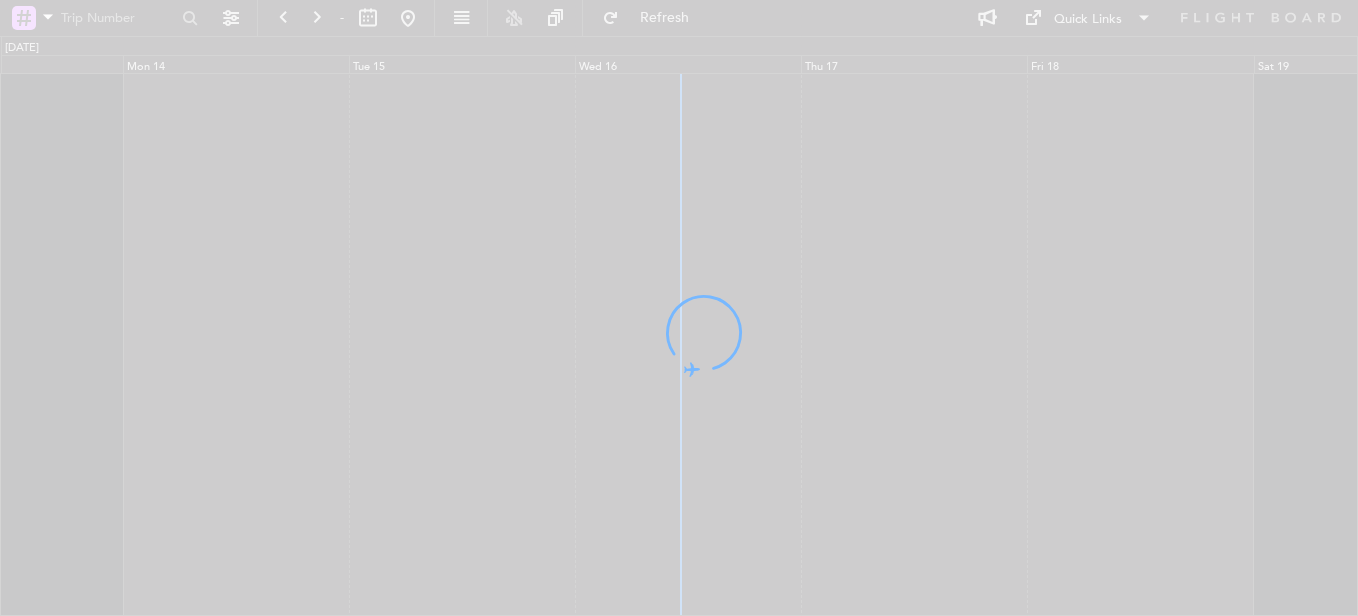 scroll, scrollTop: 0, scrollLeft: 0, axis: both 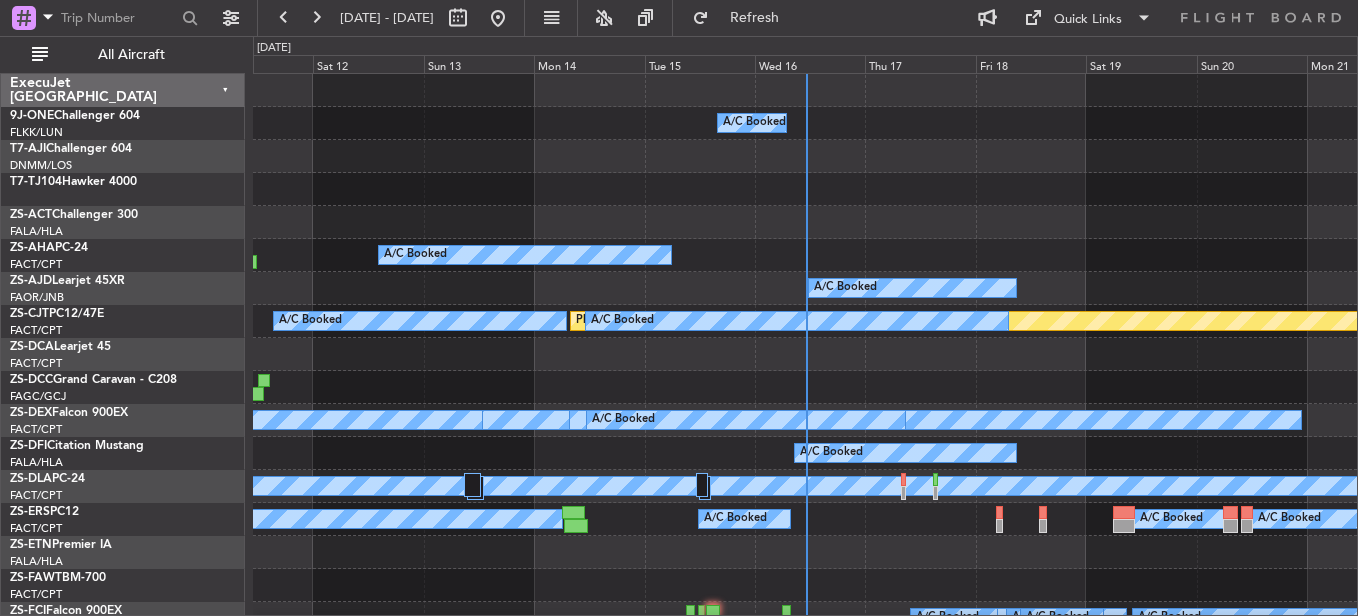 click on "Thu 17" 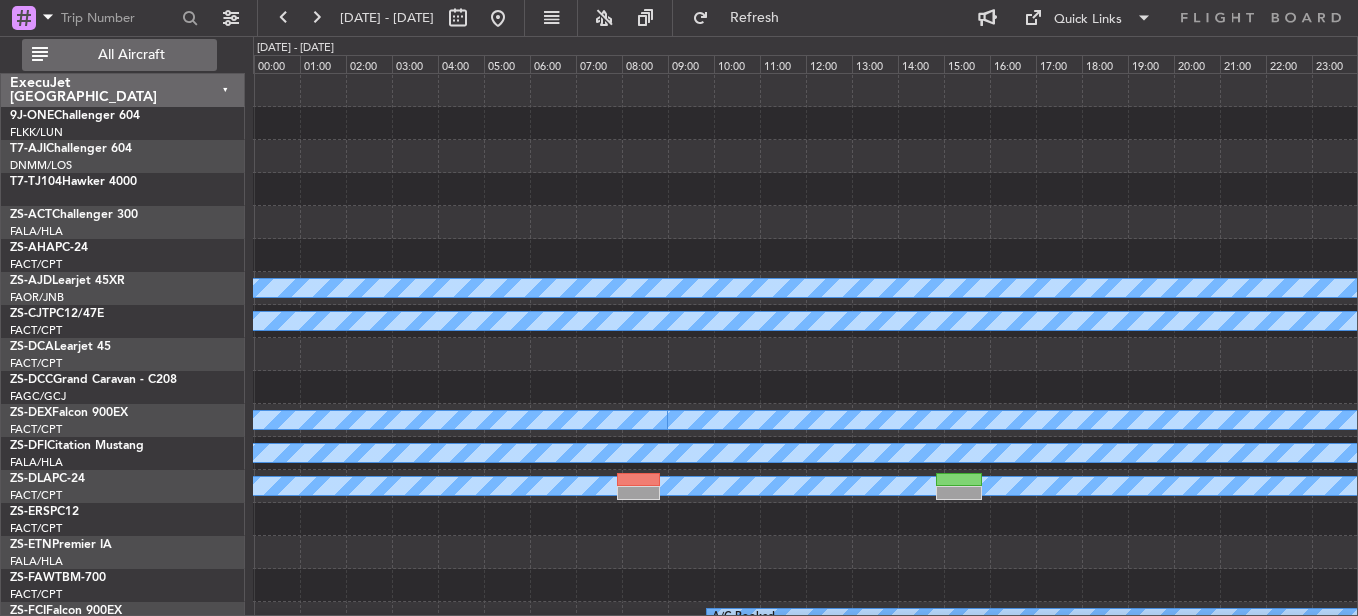 click on "All Aircraft" at bounding box center (131, 55) 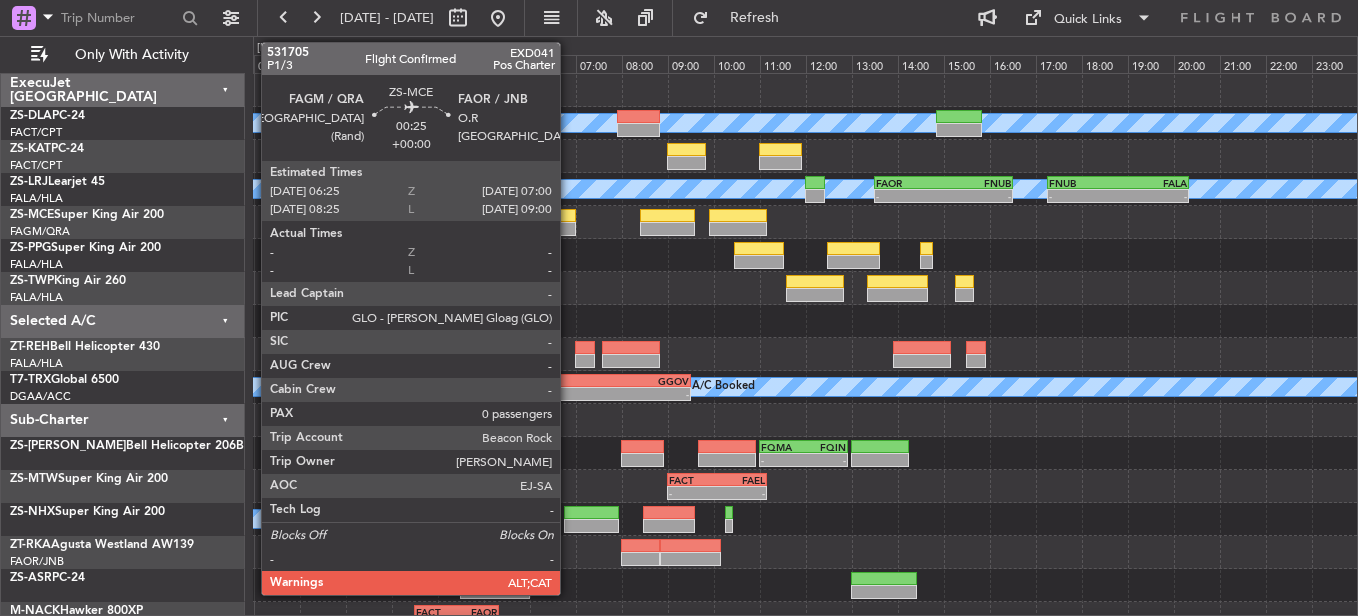 click 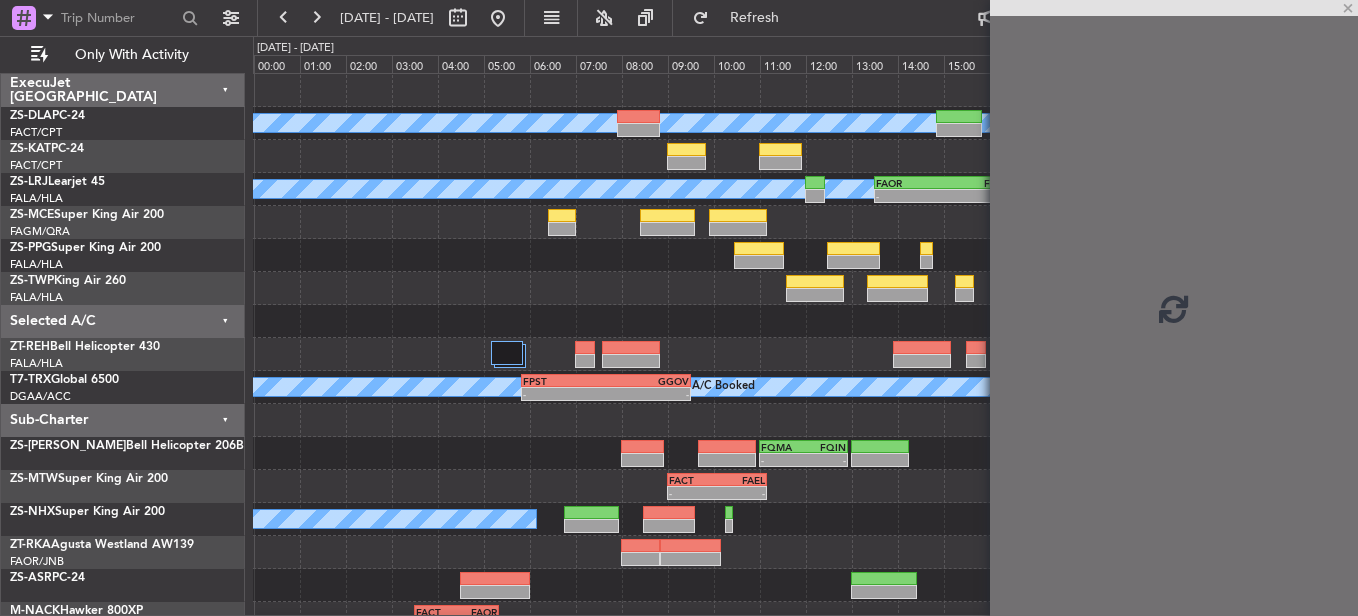 click 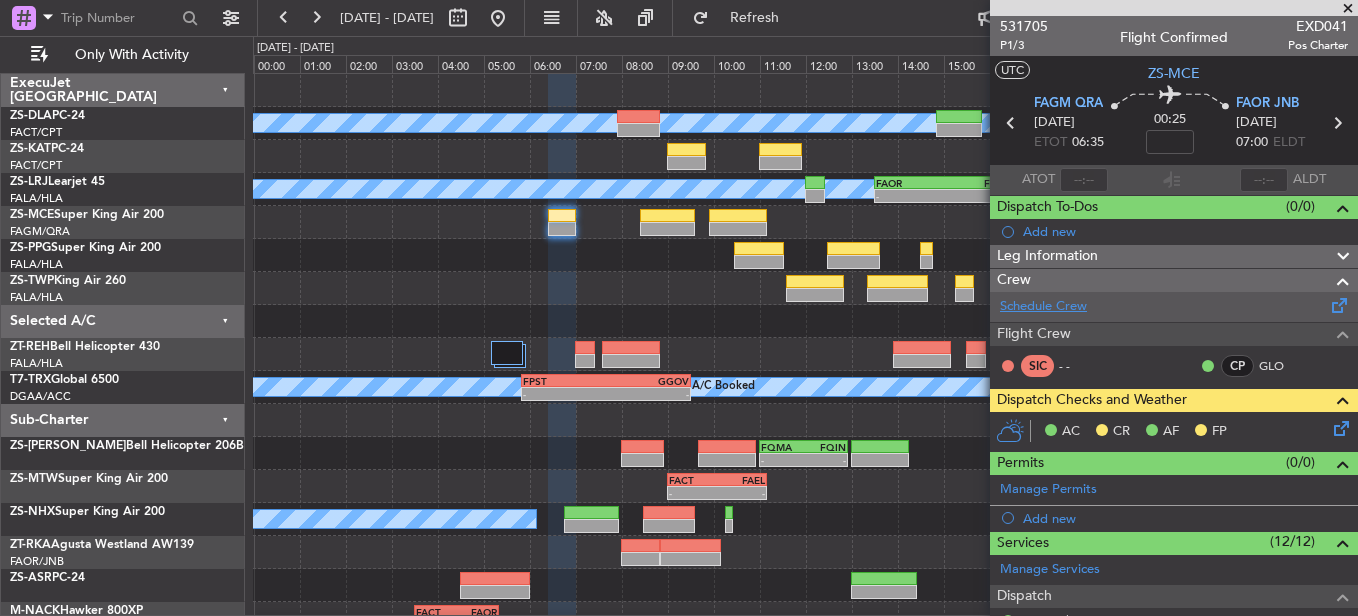 click on "Schedule Crew" 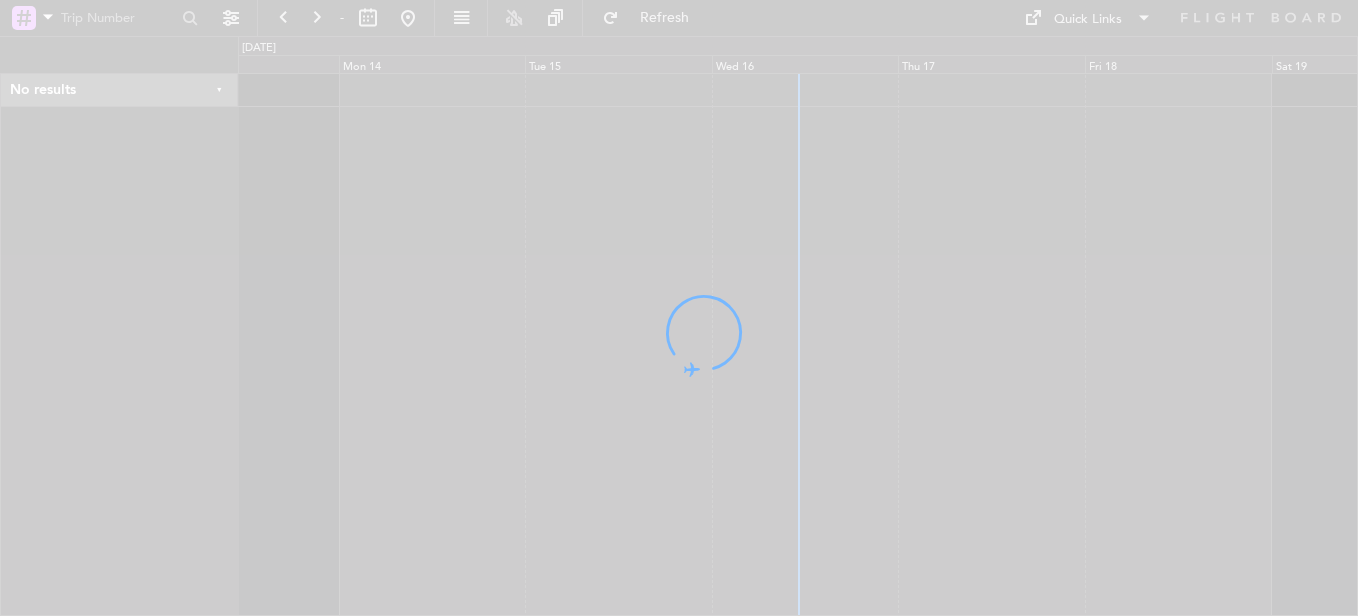 scroll, scrollTop: 0, scrollLeft: 0, axis: both 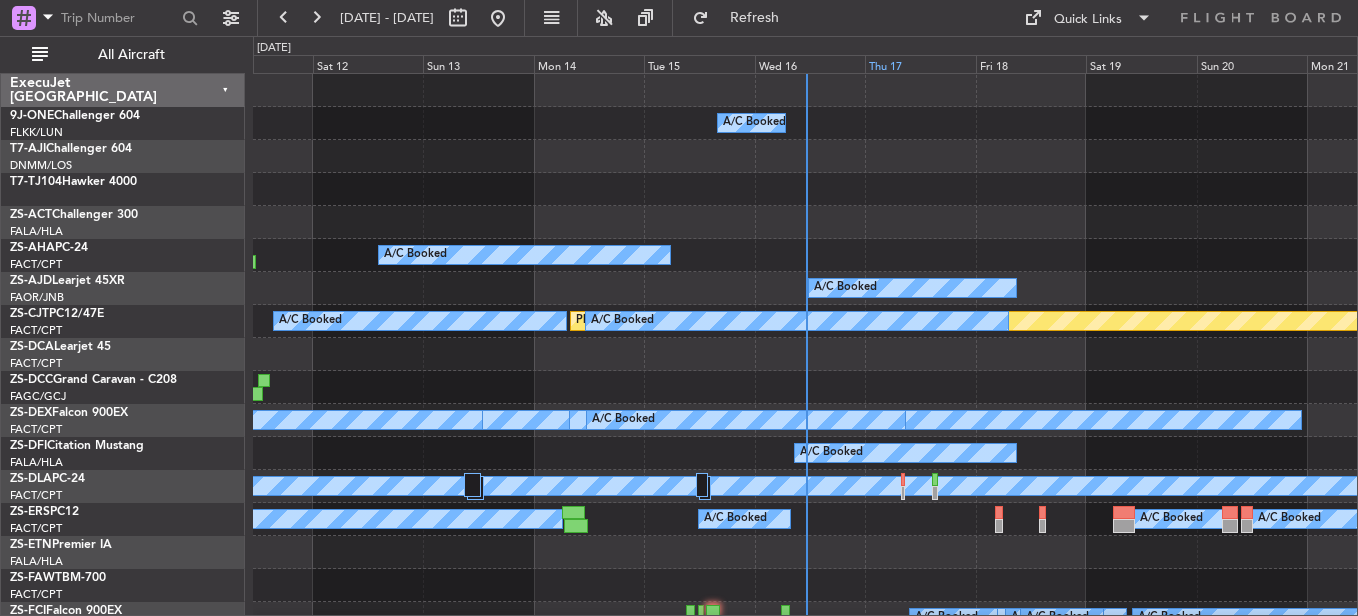 click on "Thu 17" 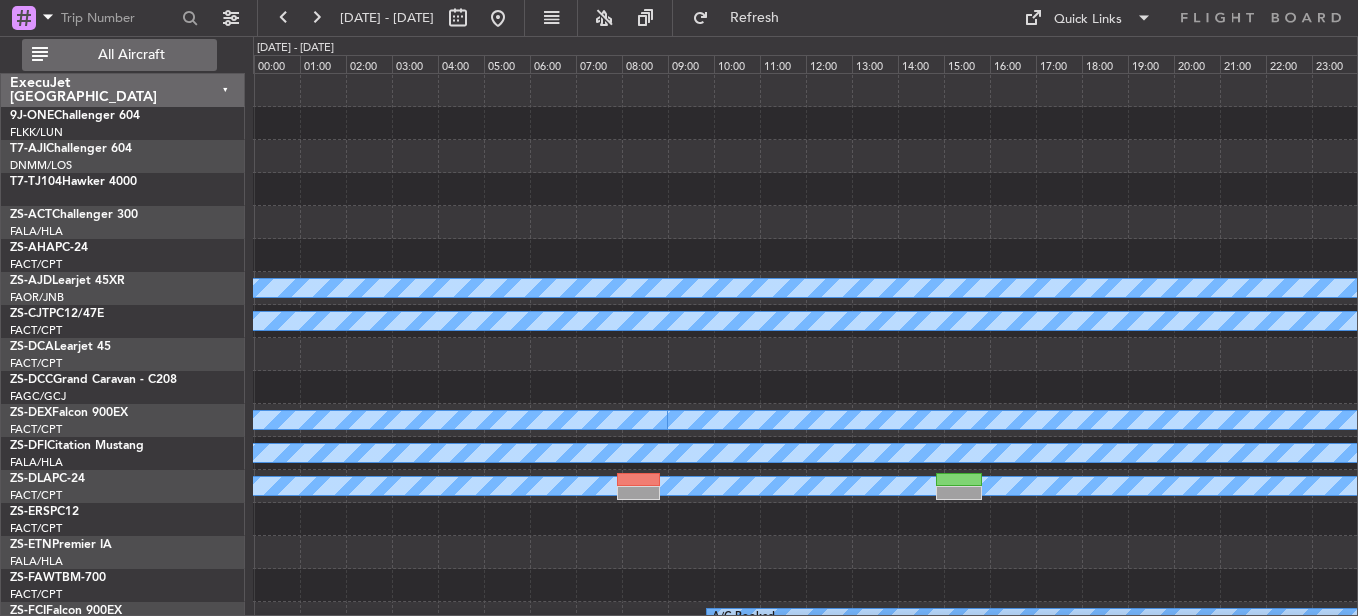 click on "All Aircraft" at bounding box center (131, 55) 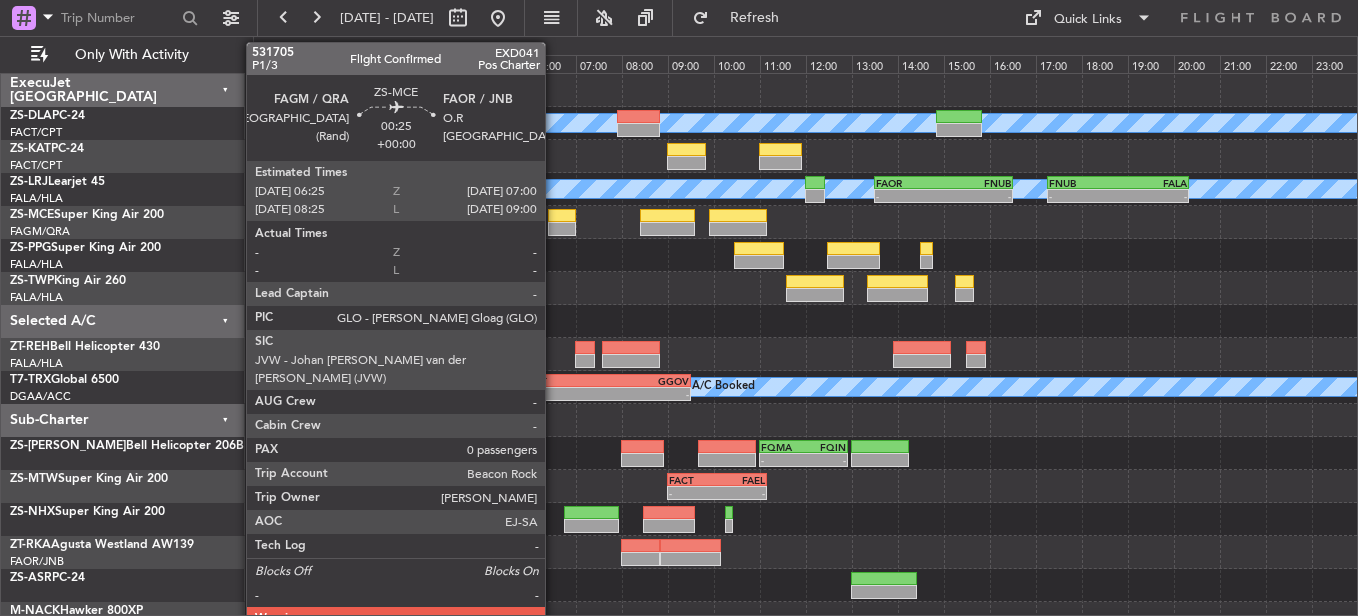 click 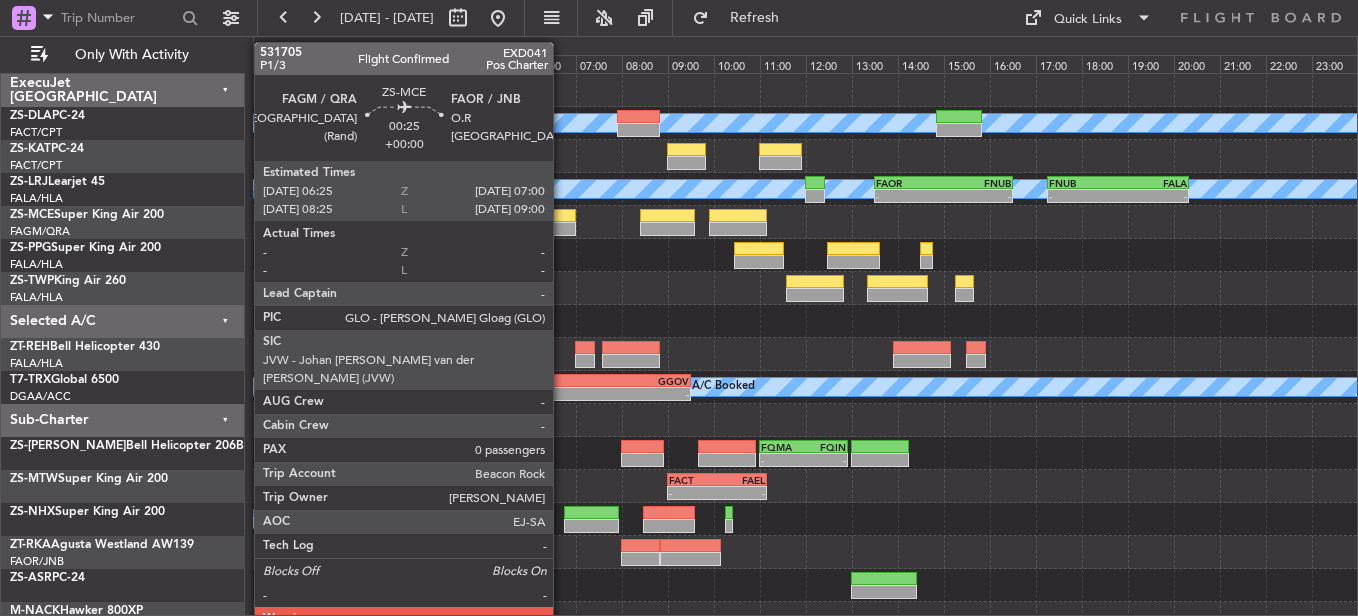 click 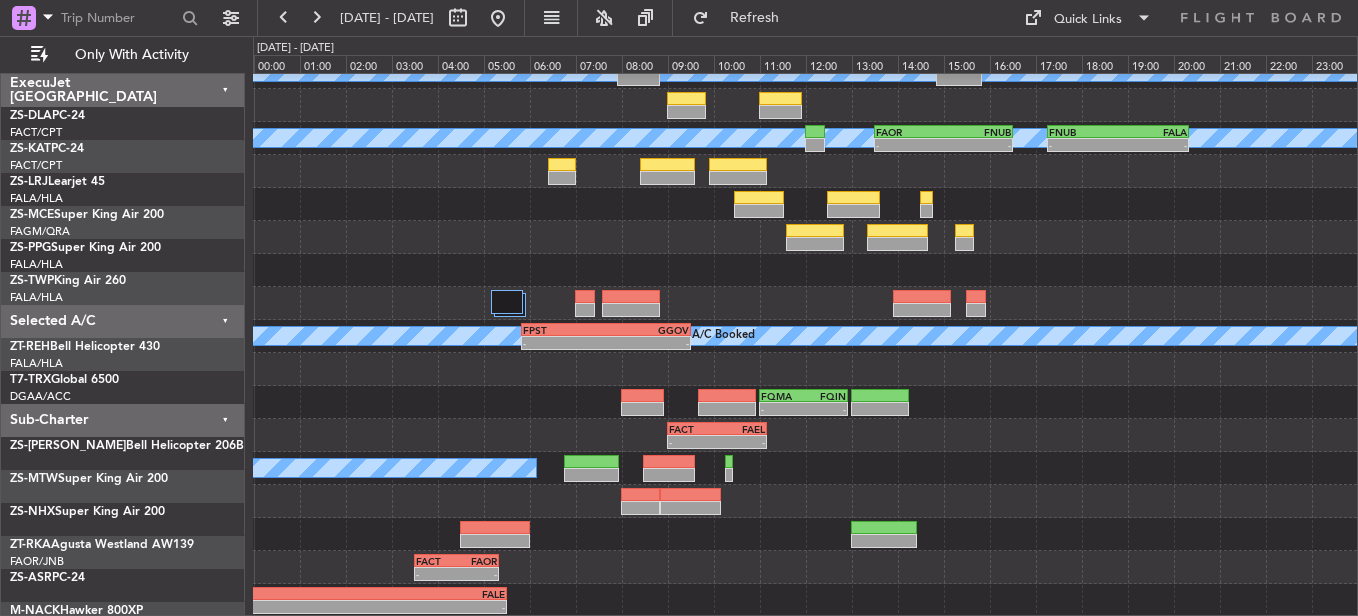 scroll, scrollTop: 51, scrollLeft: 0, axis: vertical 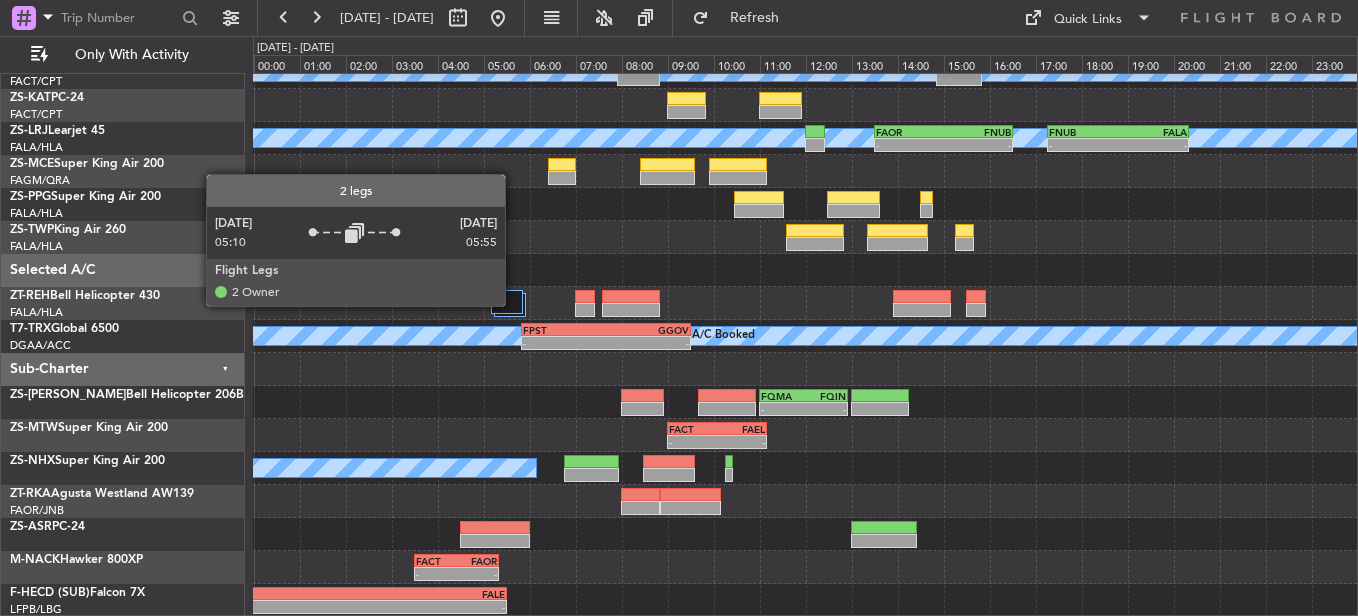 click 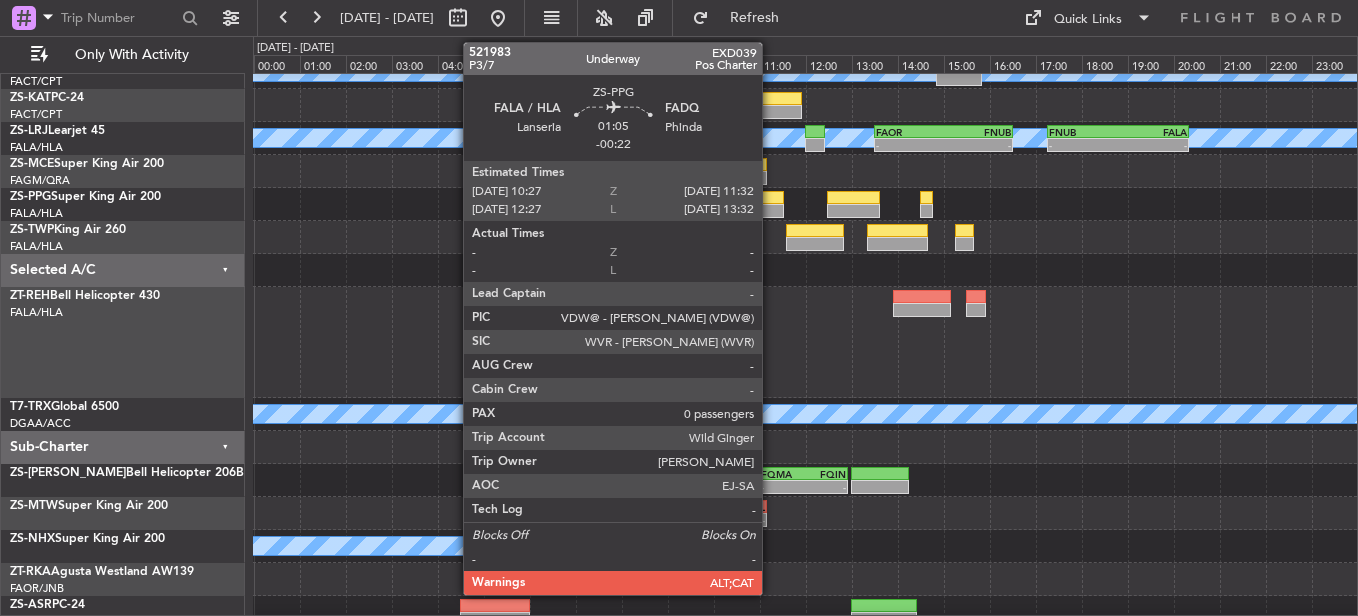 click 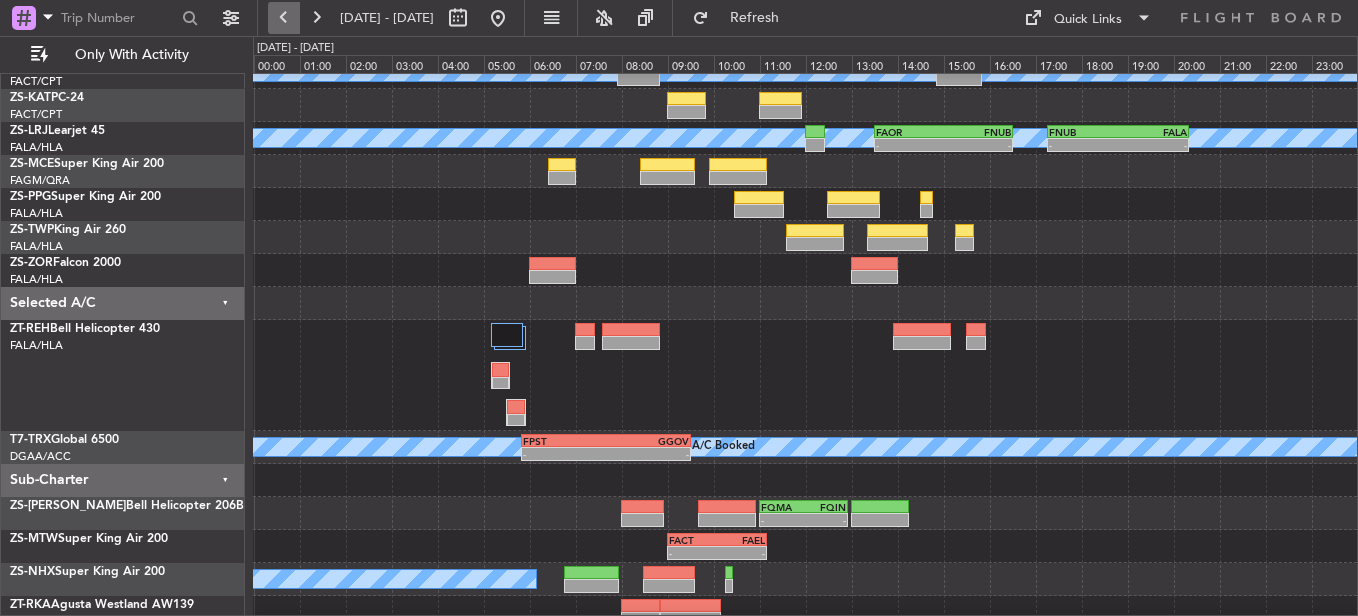 click at bounding box center (284, 18) 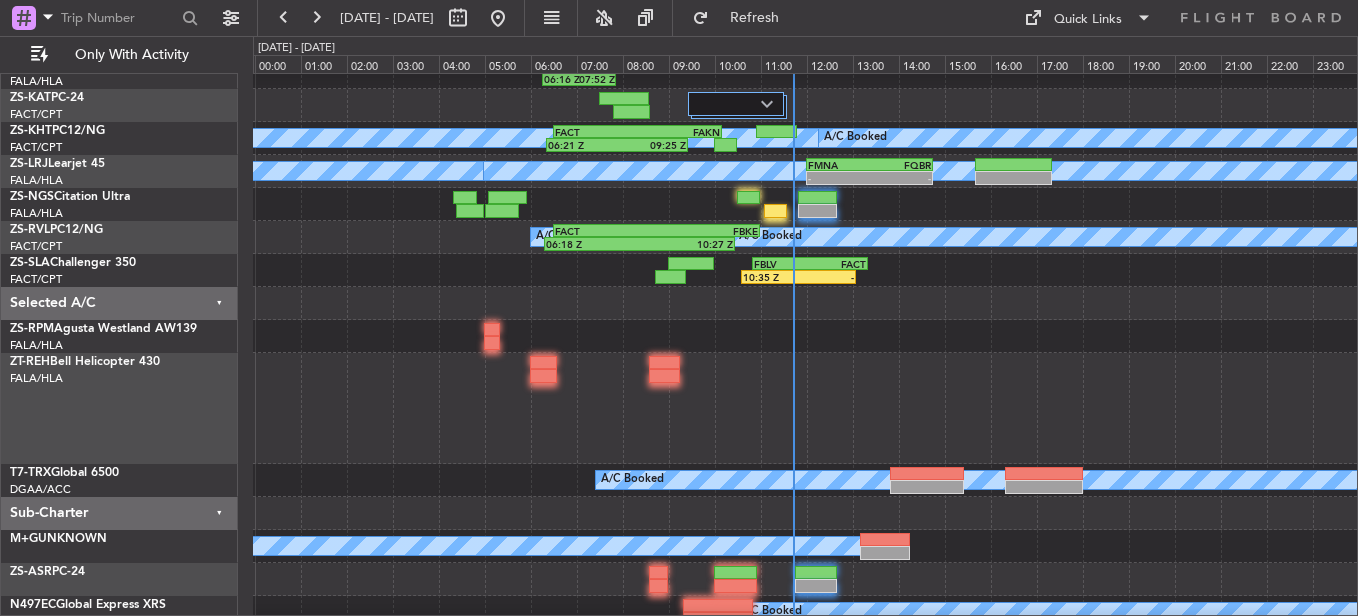 click 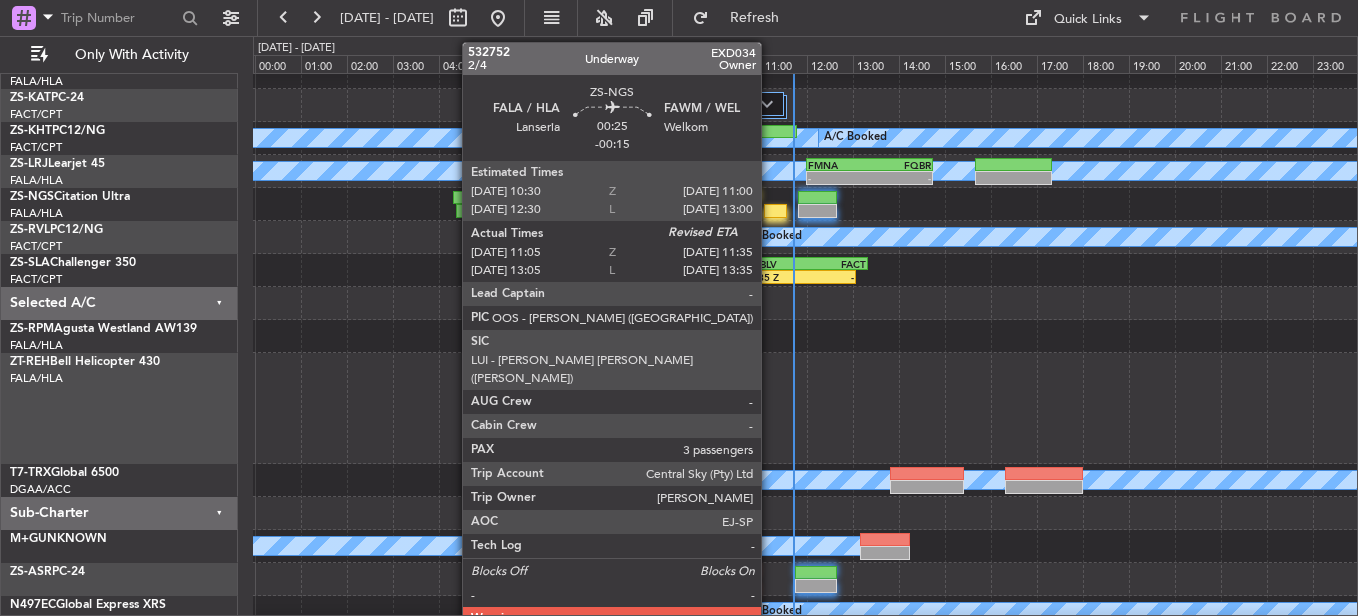 click 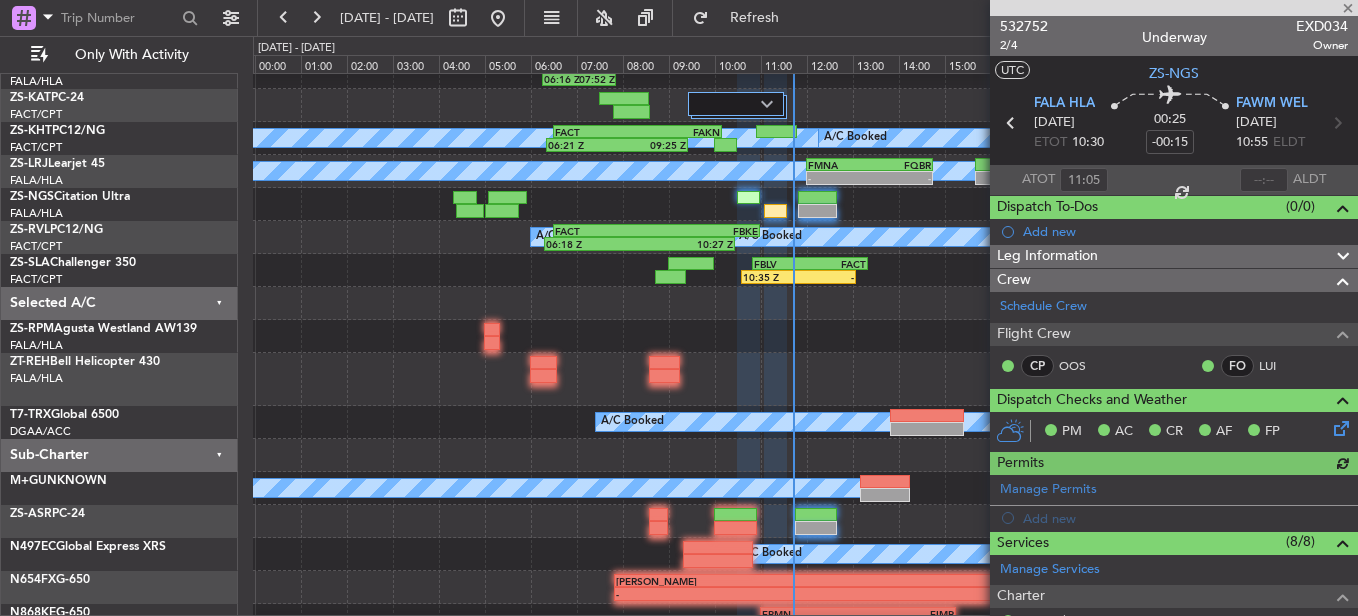 click at bounding box center [1264, 180] 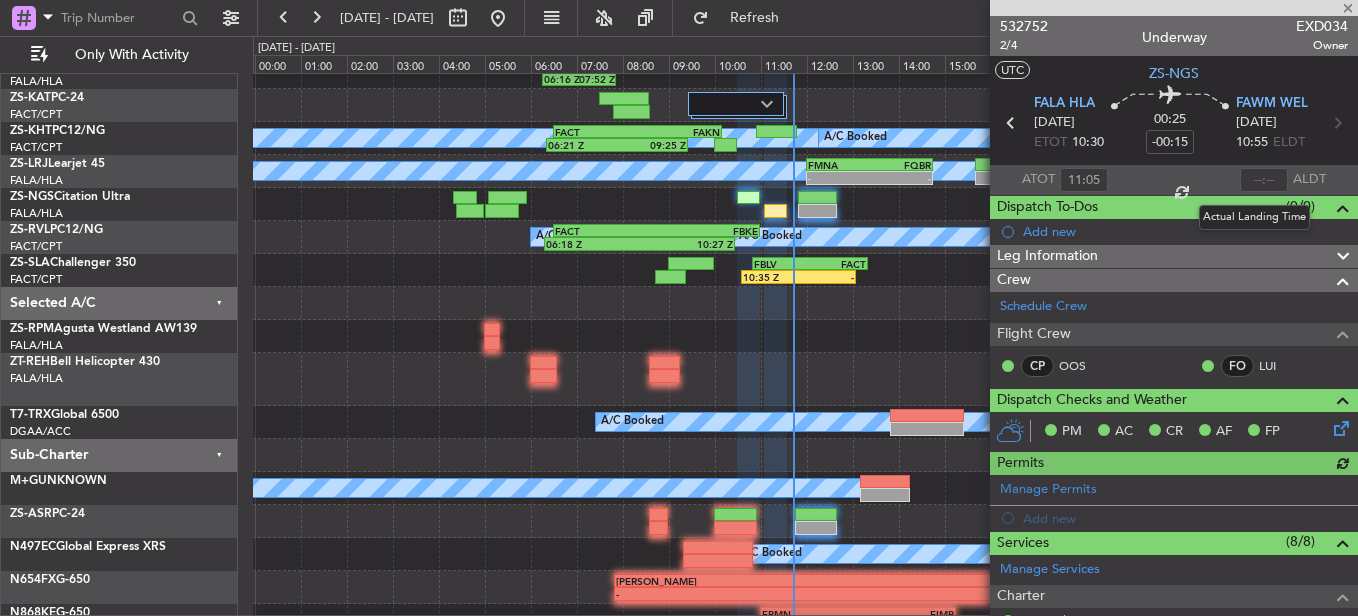 click at bounding box center [1264, 180] 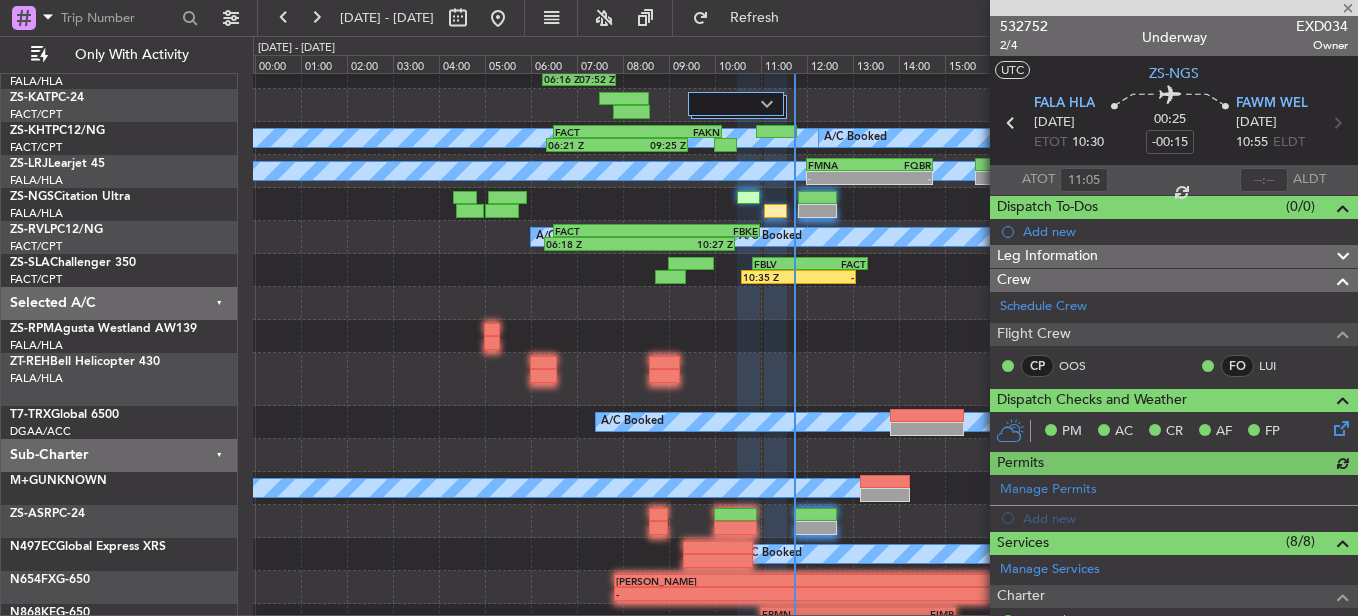 click at bounding box center [1264, 180] 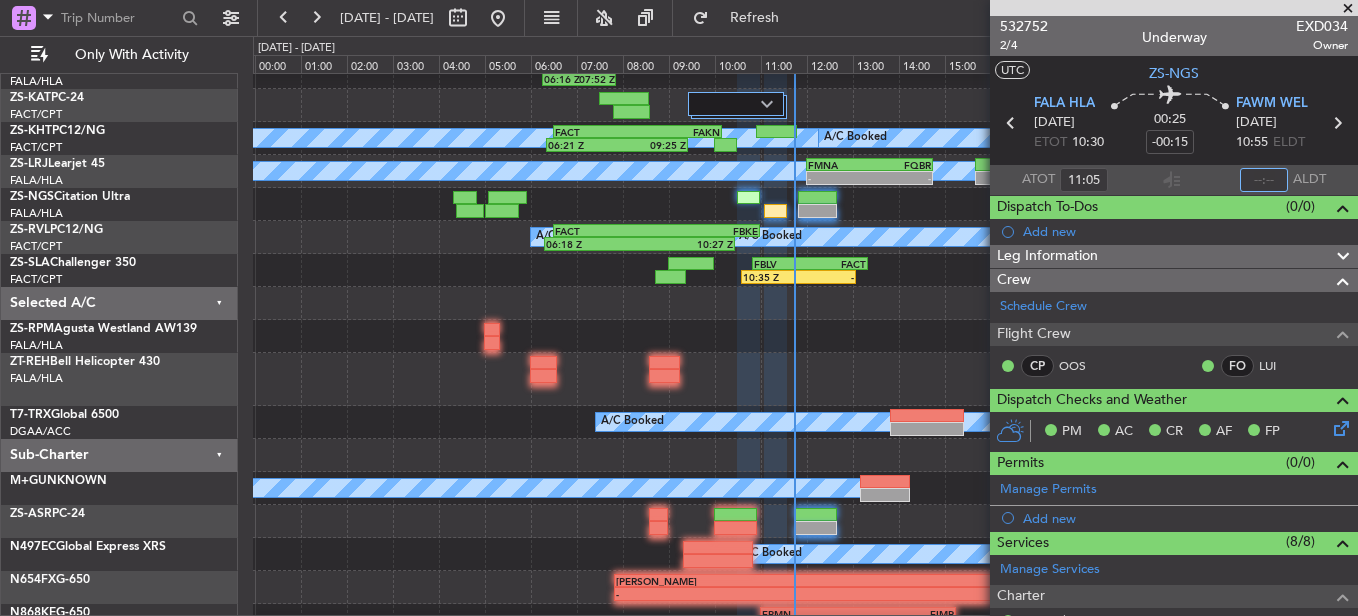 click at bounding box center (1264, 180) 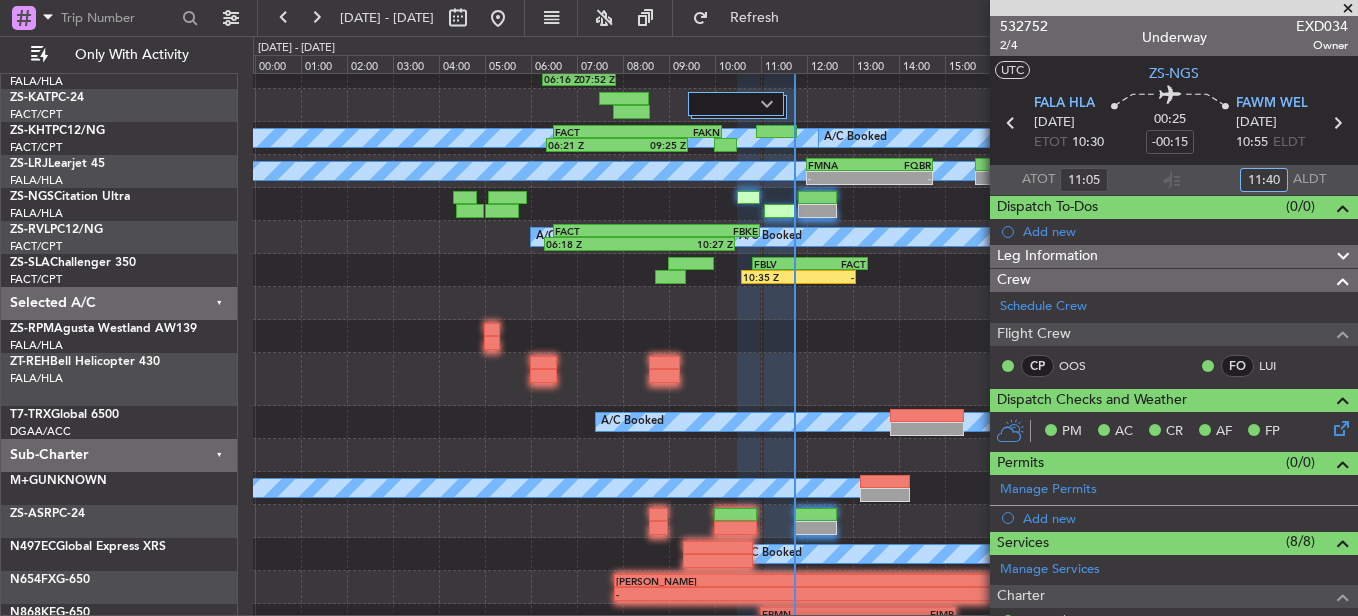 type on "11:40" 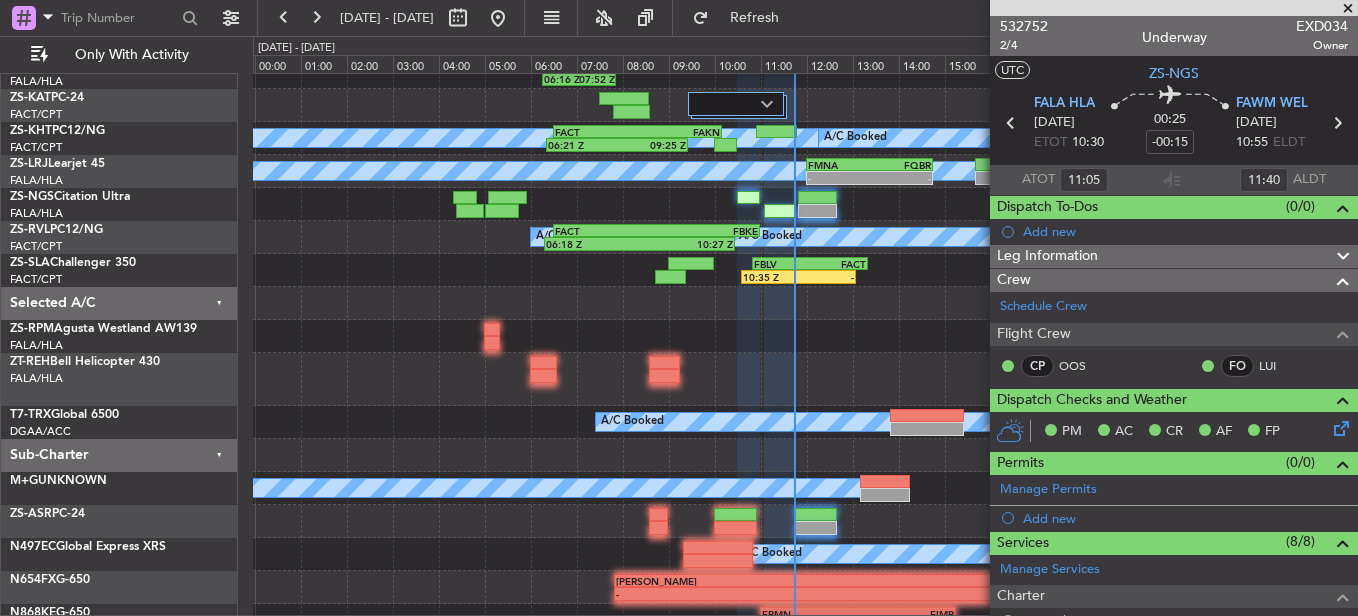 click at bounding box center (1348, 9) 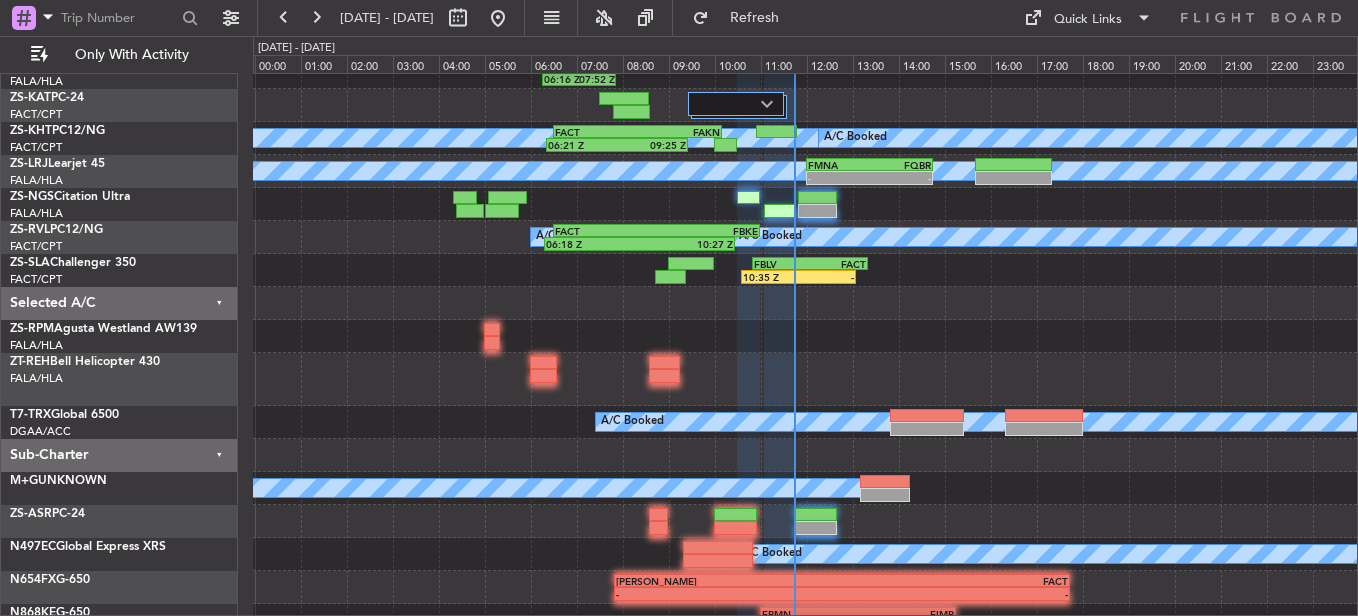 type on "0" 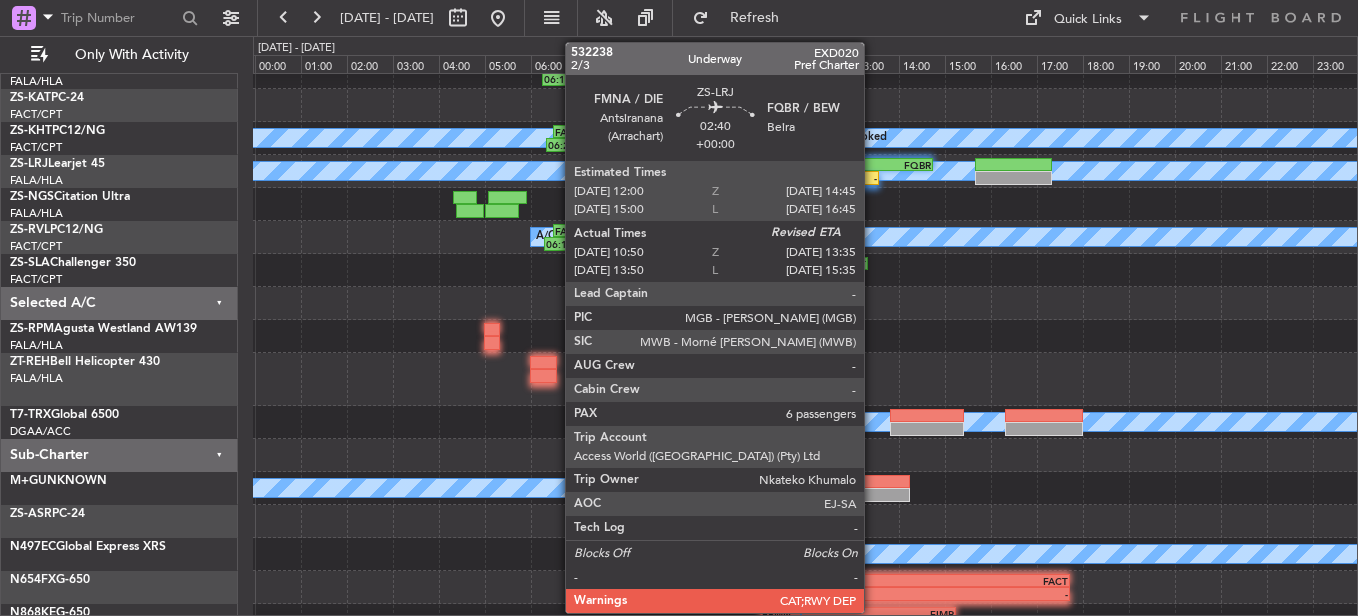 click on "FQBR" 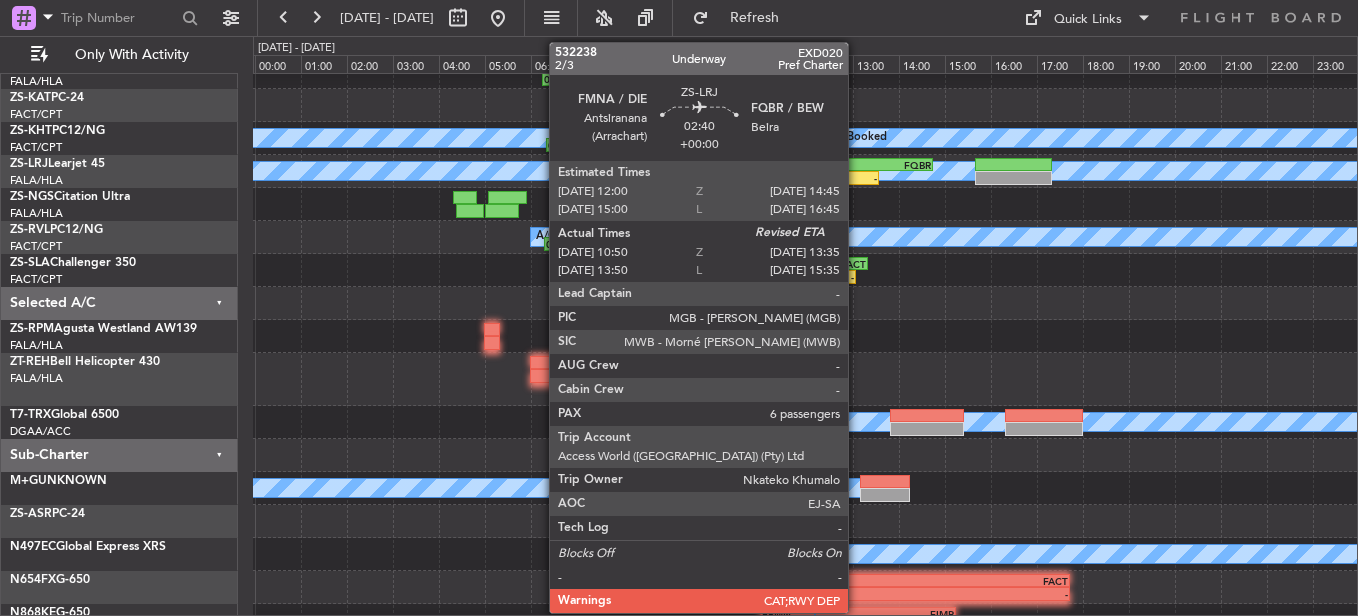 click on "FMNA" 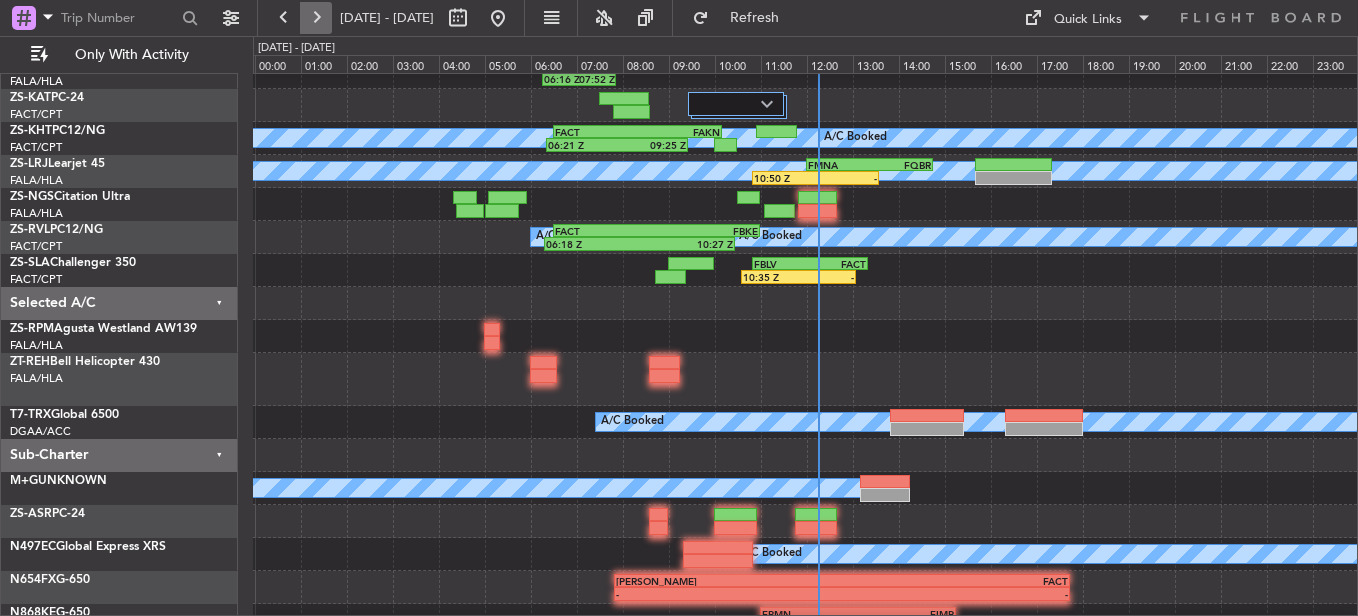 click at bounding box center (316, 18) 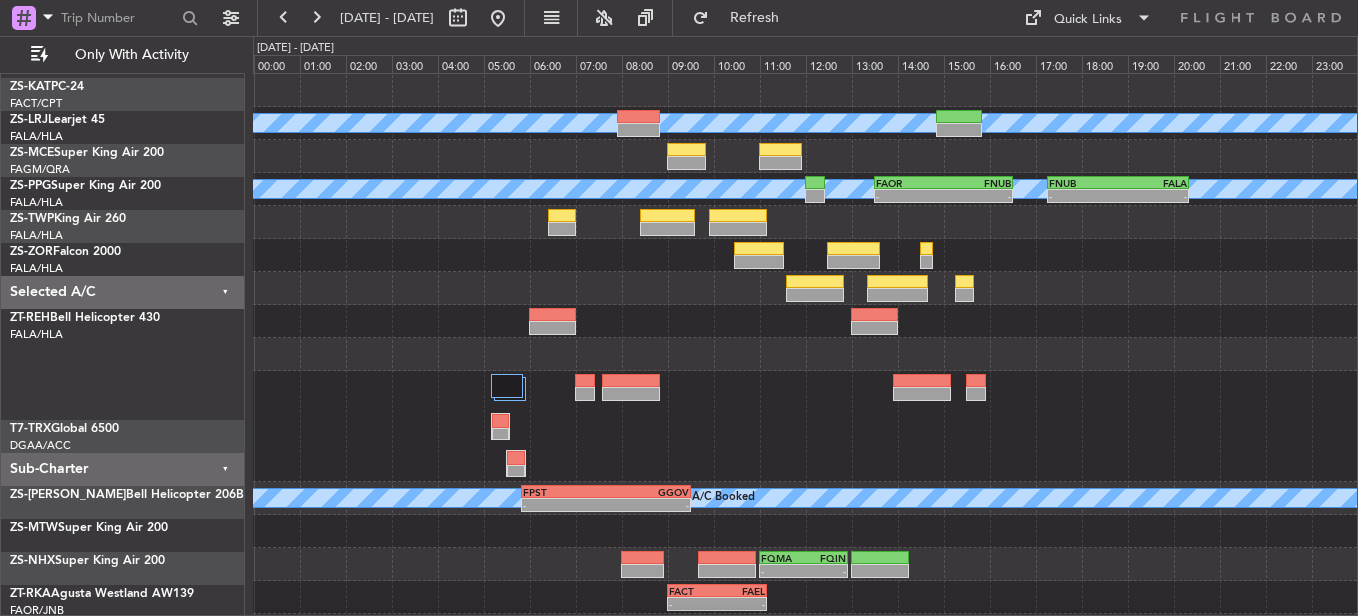 scroll, scrollTop: 0, scrollLeft: 0, axis: both 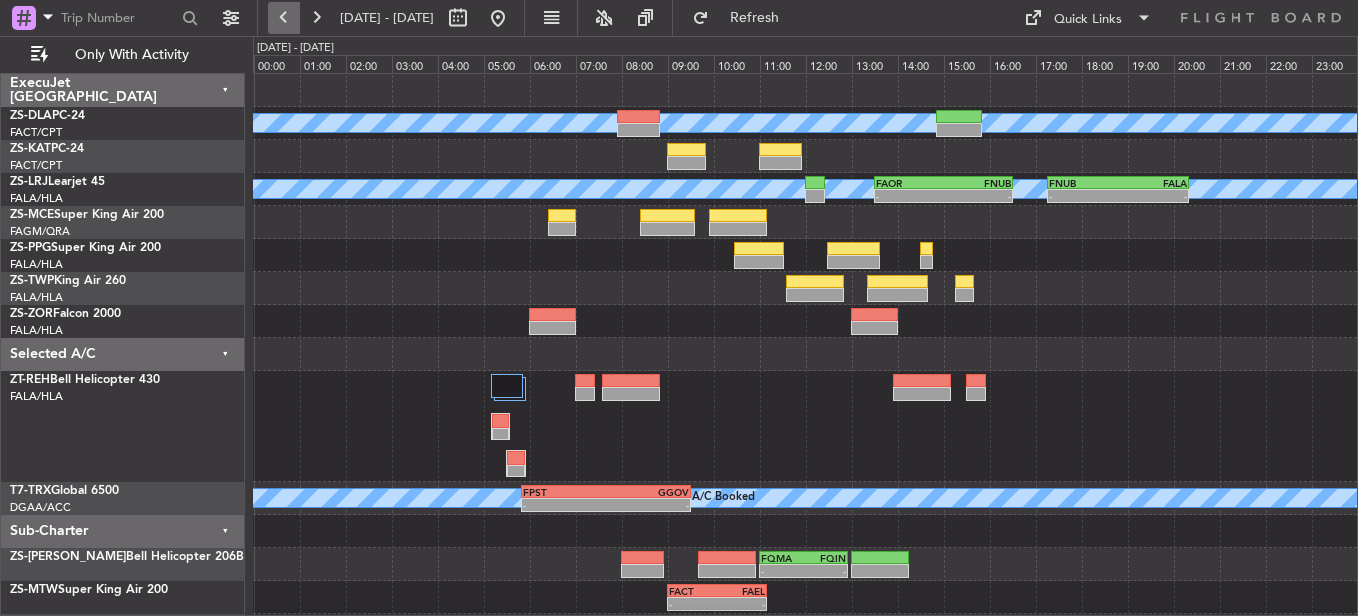 click at bounding box center (284, 18) 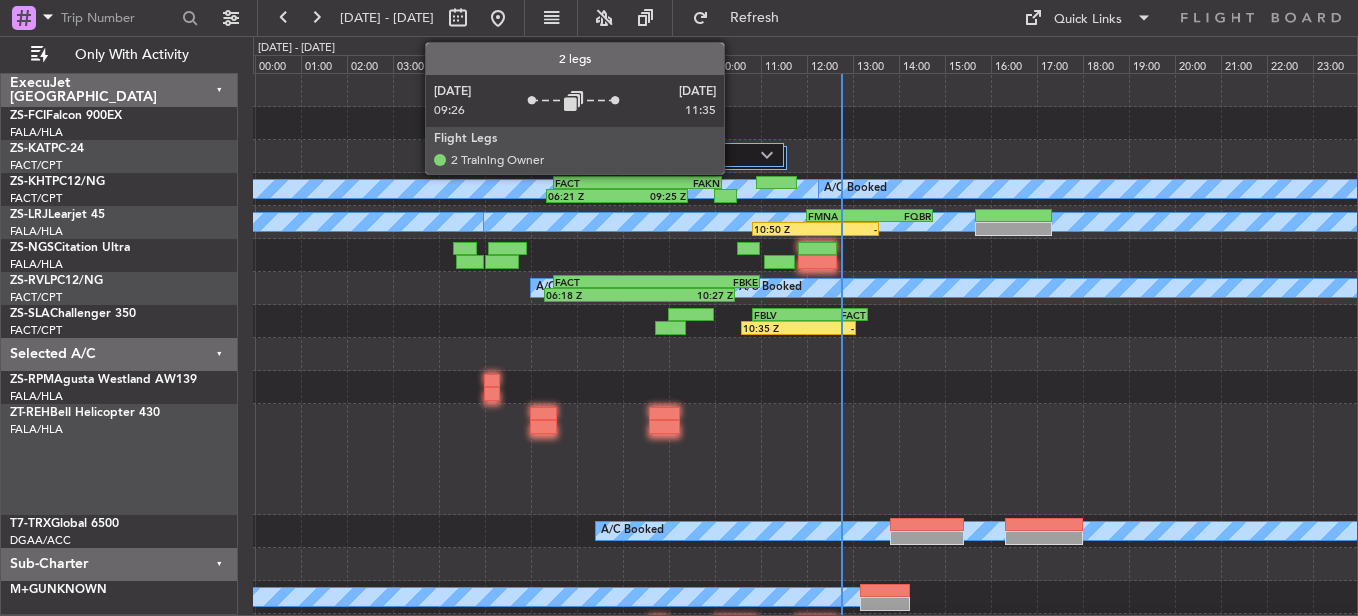 click 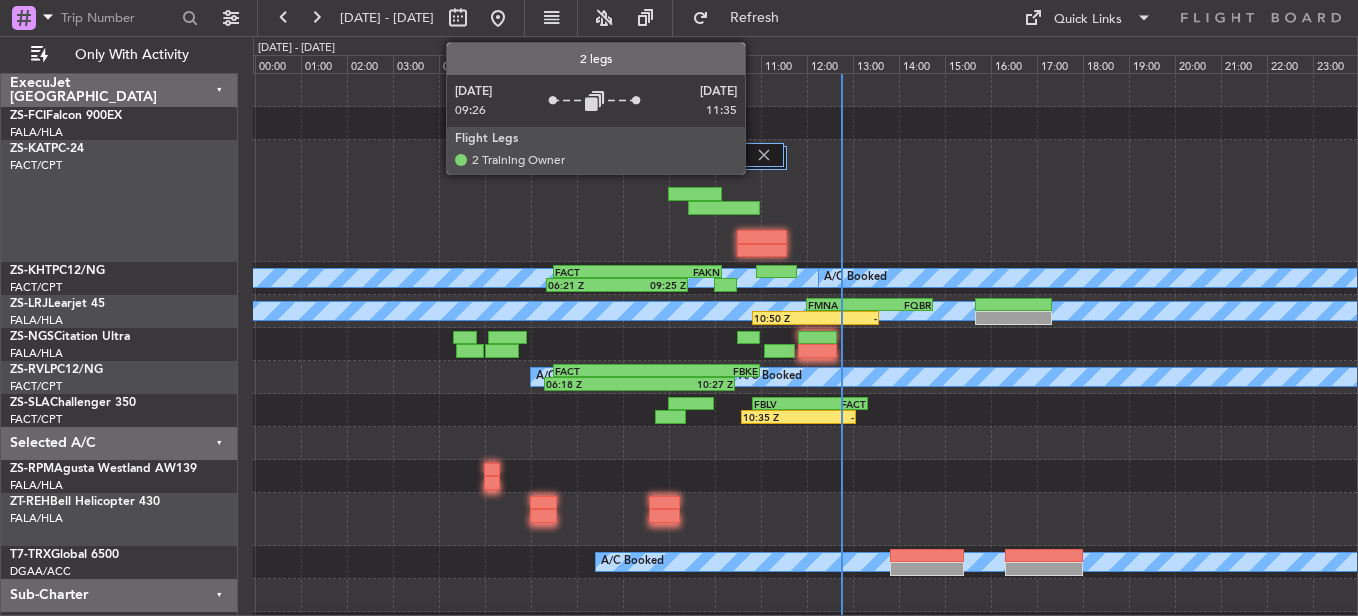 click 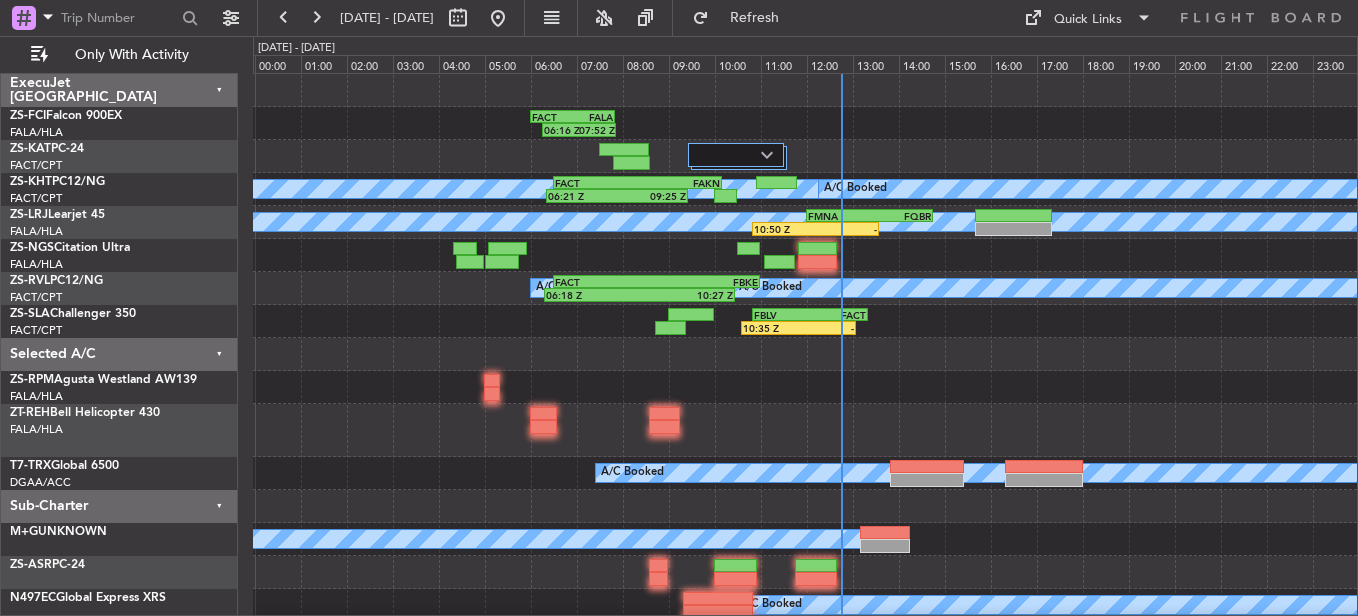 type 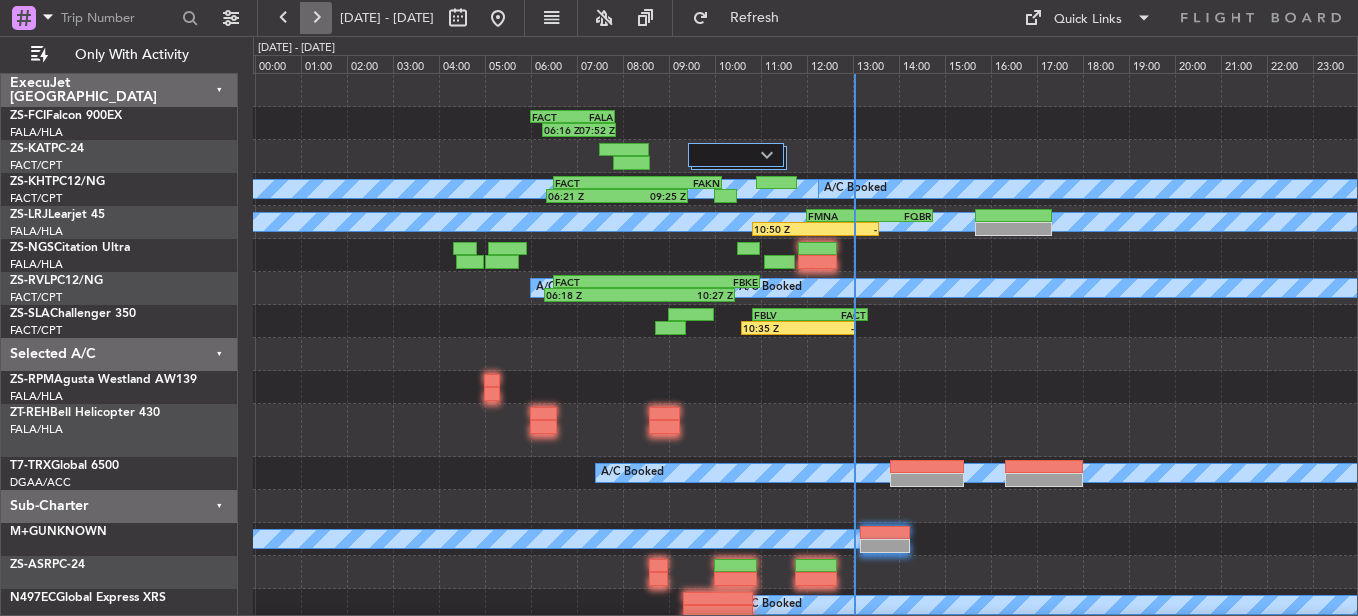 click at bounding box center (316, 18) 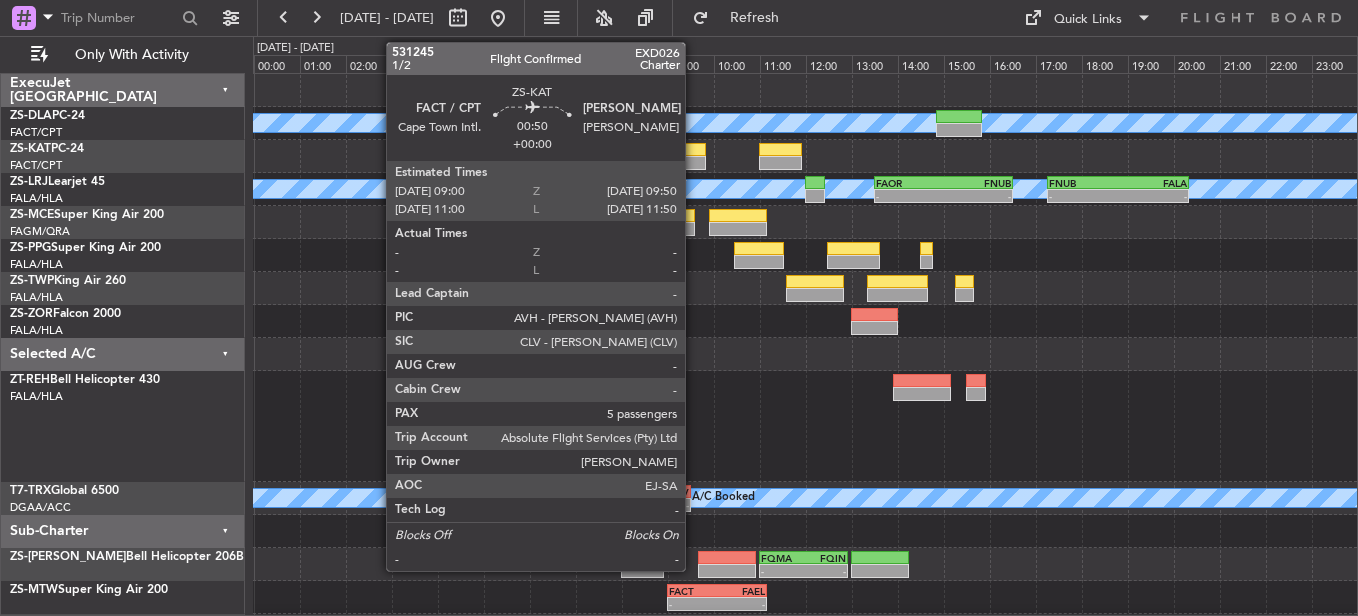 click 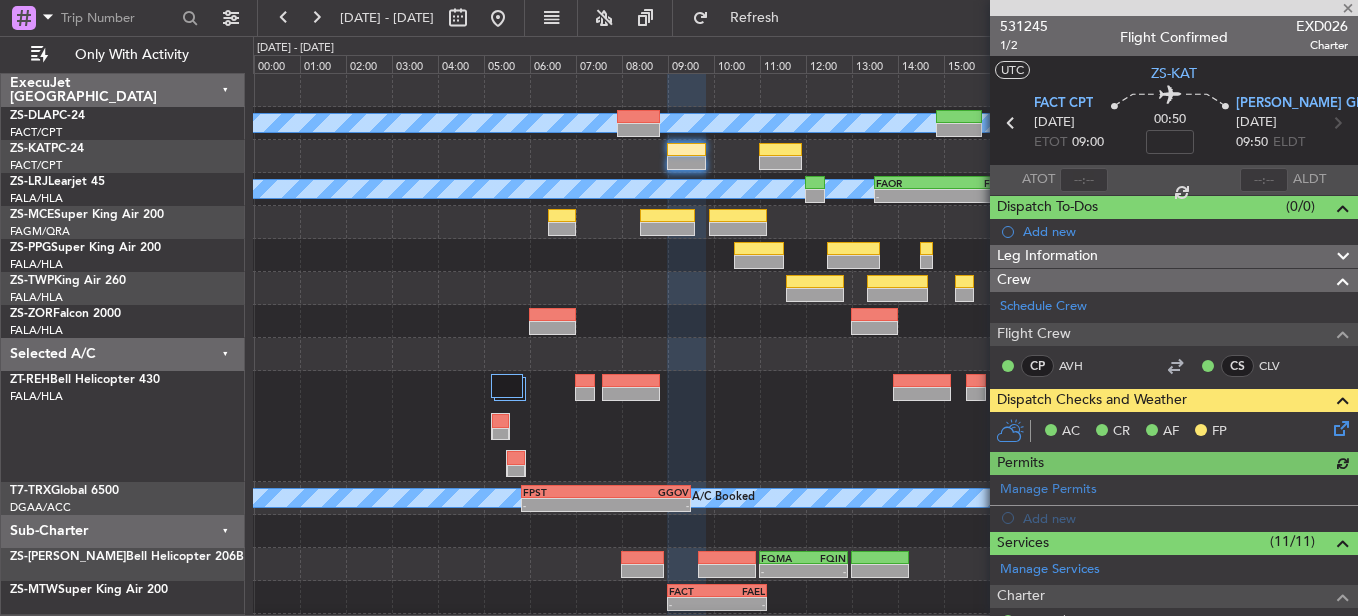 click 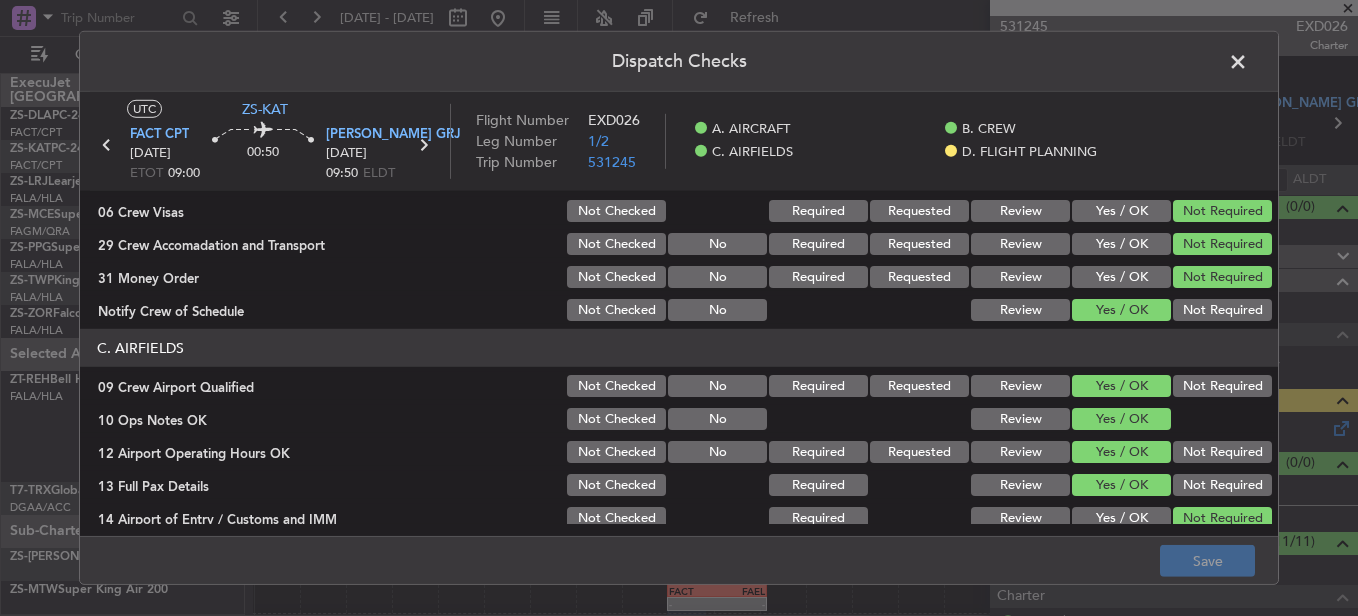 scroll, scrollTop: 565, scrollLeft: 0, axis: vertical 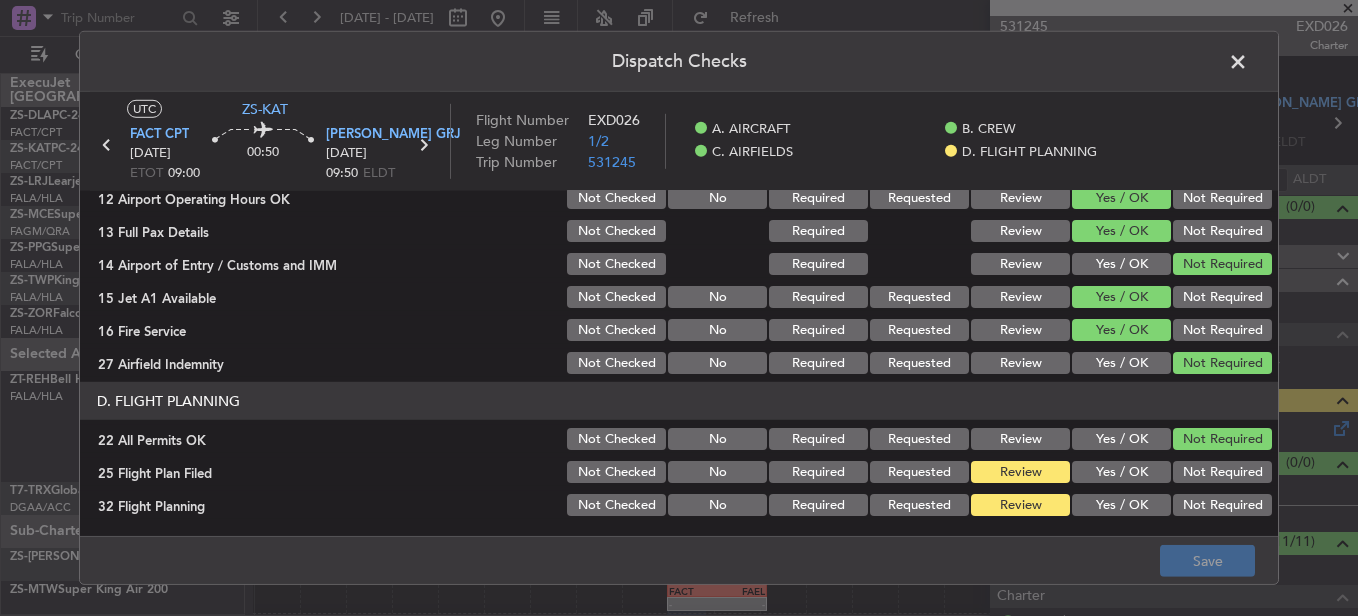 click on "Yes / OK" 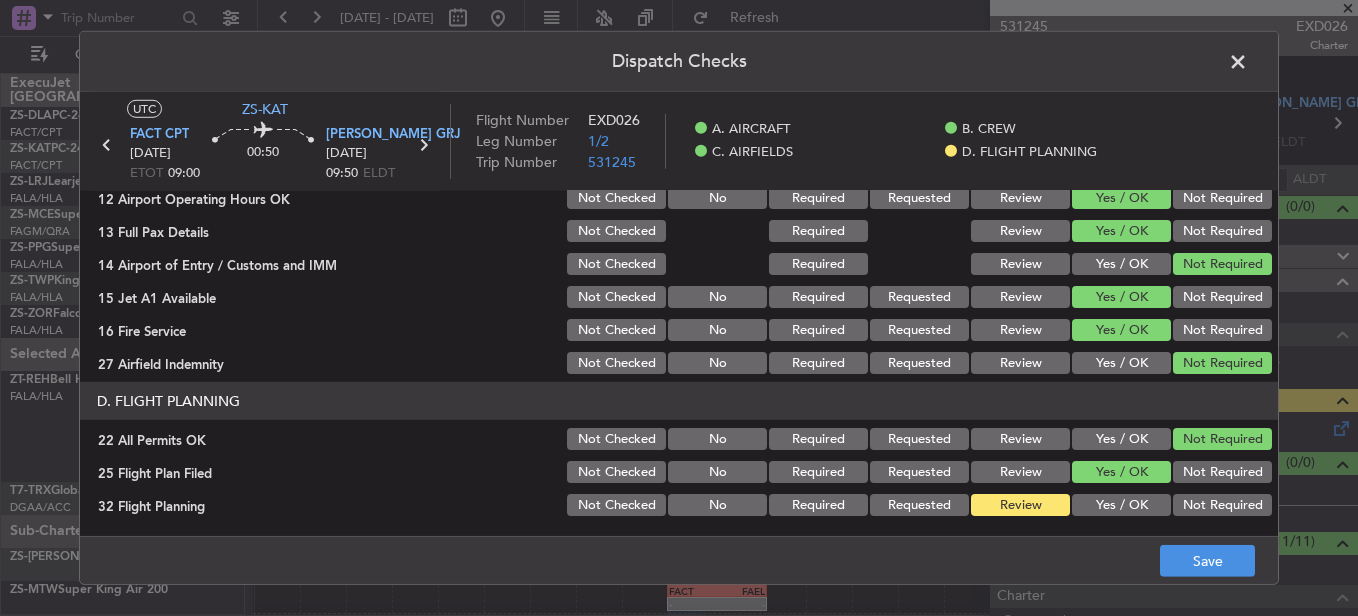 click on "D. FLIGHT PLANNING   22 All Permits OK  Not Checked No Required Requested Review Yes / OK Not Required  25 Flight Plan Filed  Not Checked No Required Requested Review Yes / OK Not Required  32 Flight Planning  Not Checked No Required Requested Review Yes / OK Not Required" 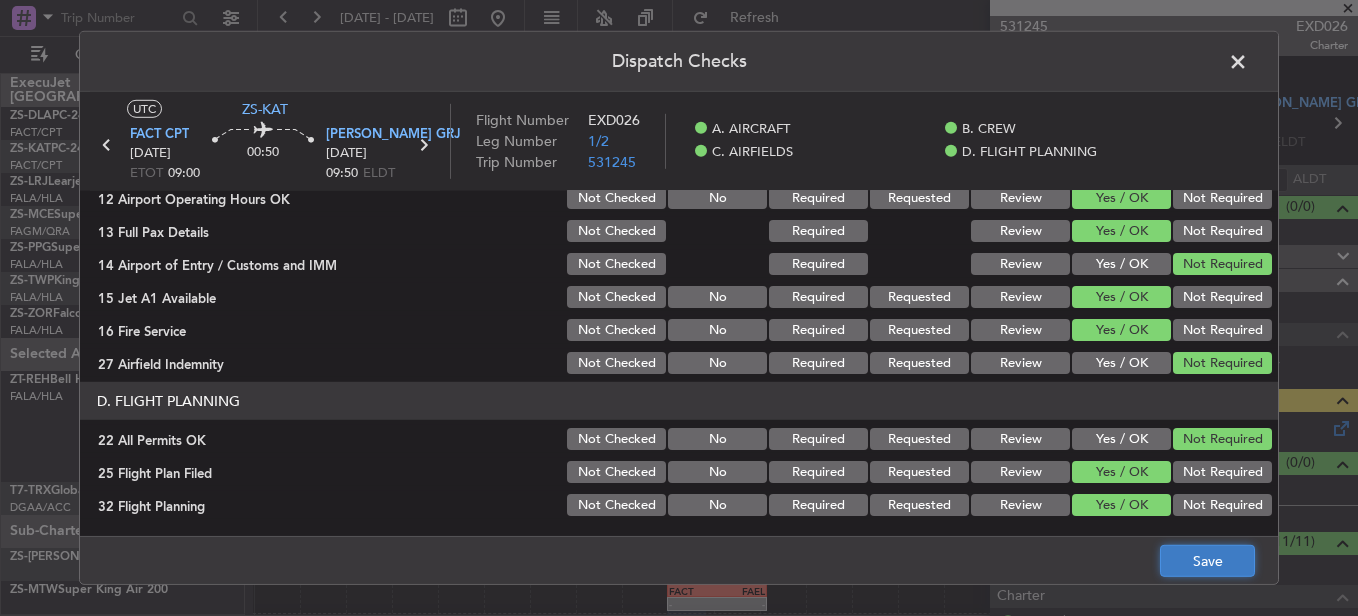 click on "Save" 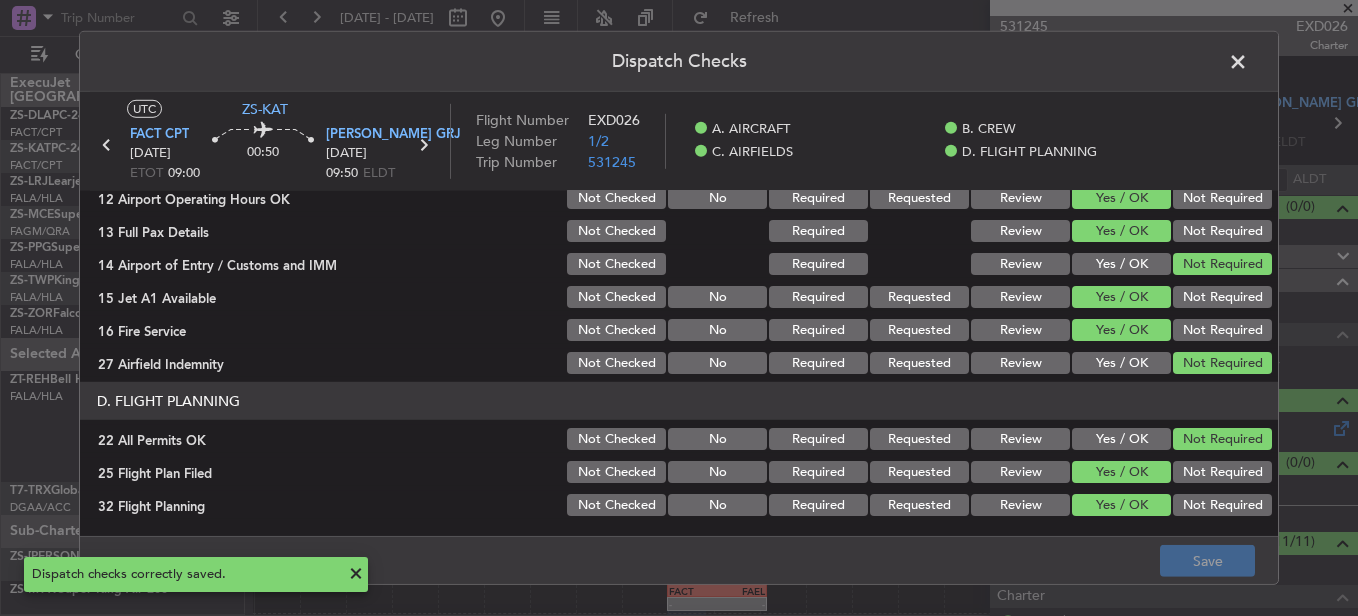 click 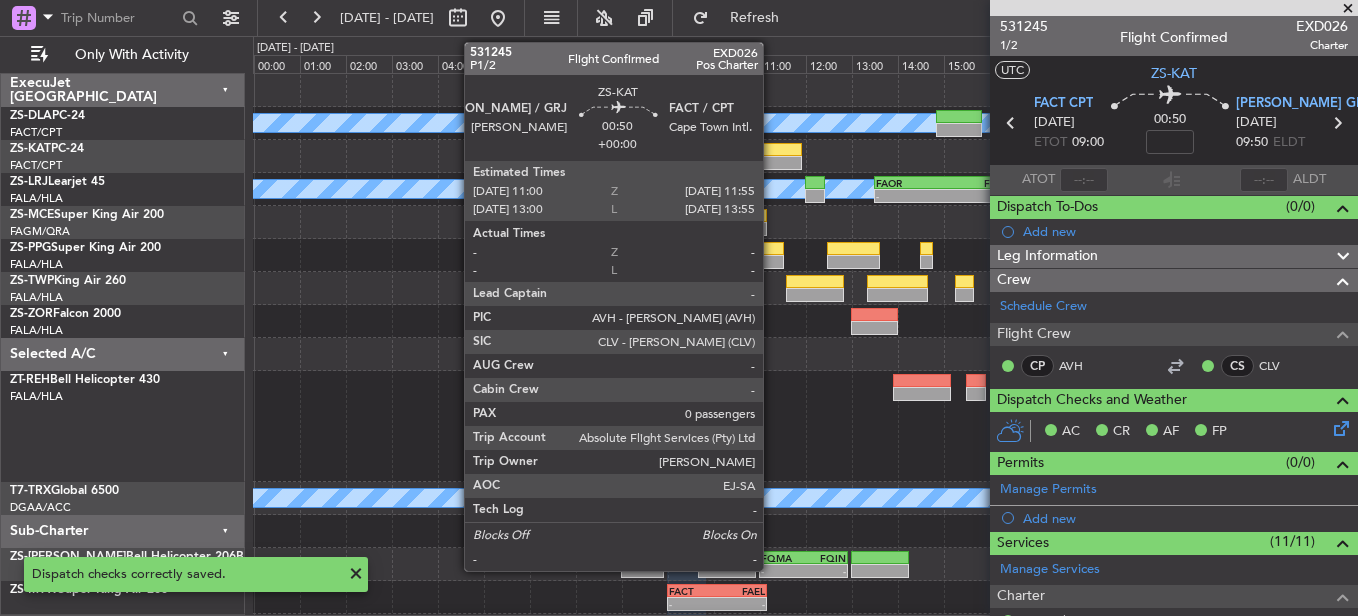 click 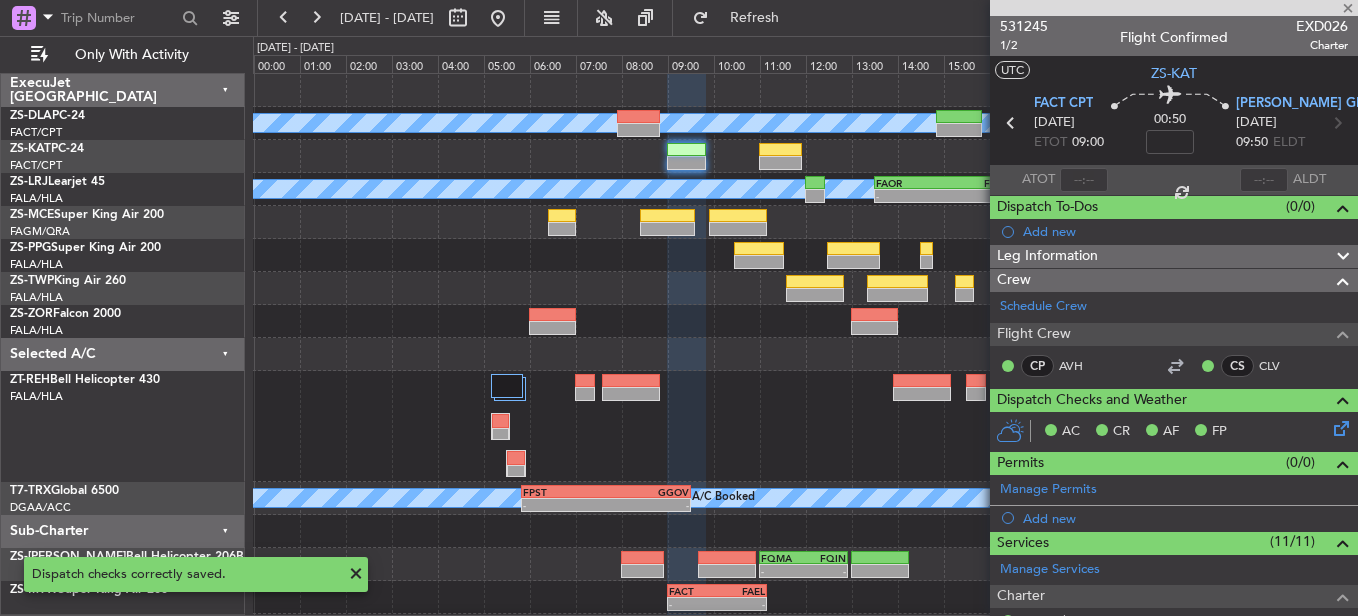 type on "0" 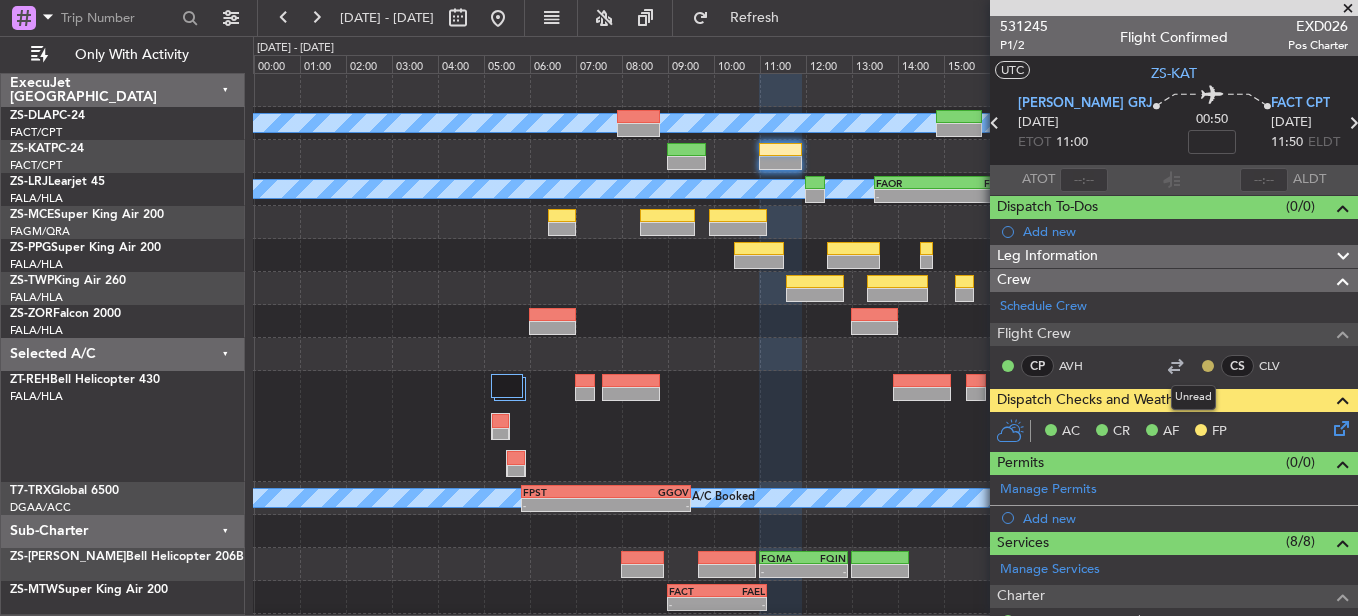 click 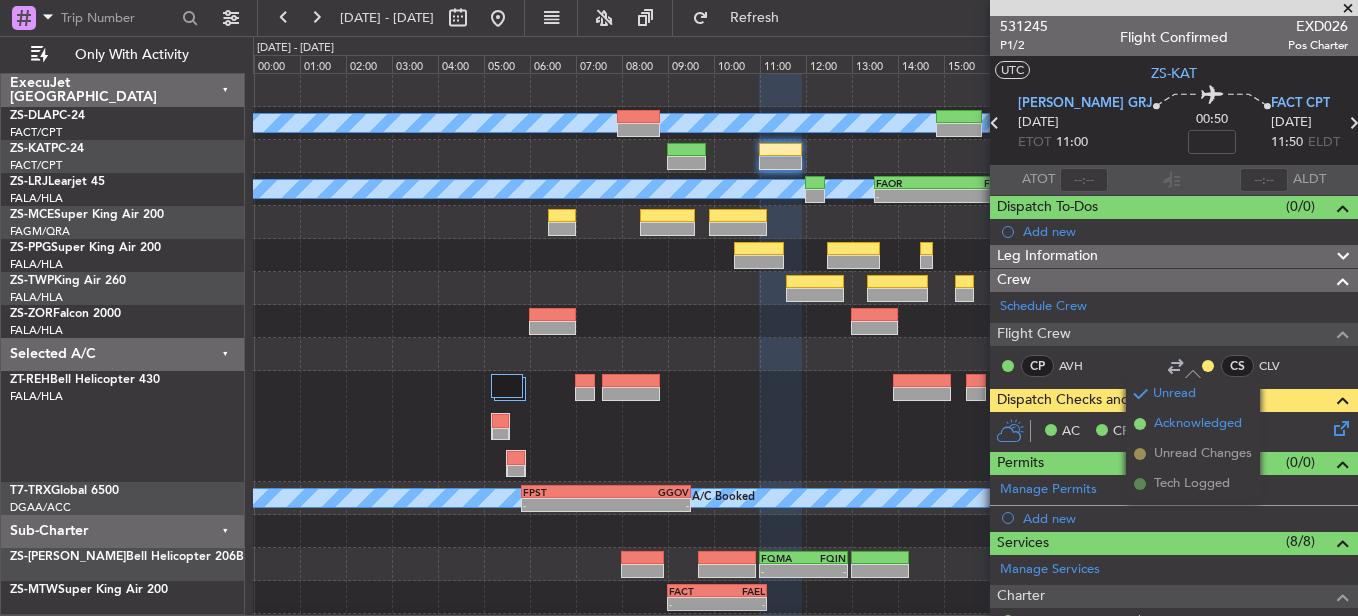 click on "Acknowledged" at bounding box center [1198, 424] 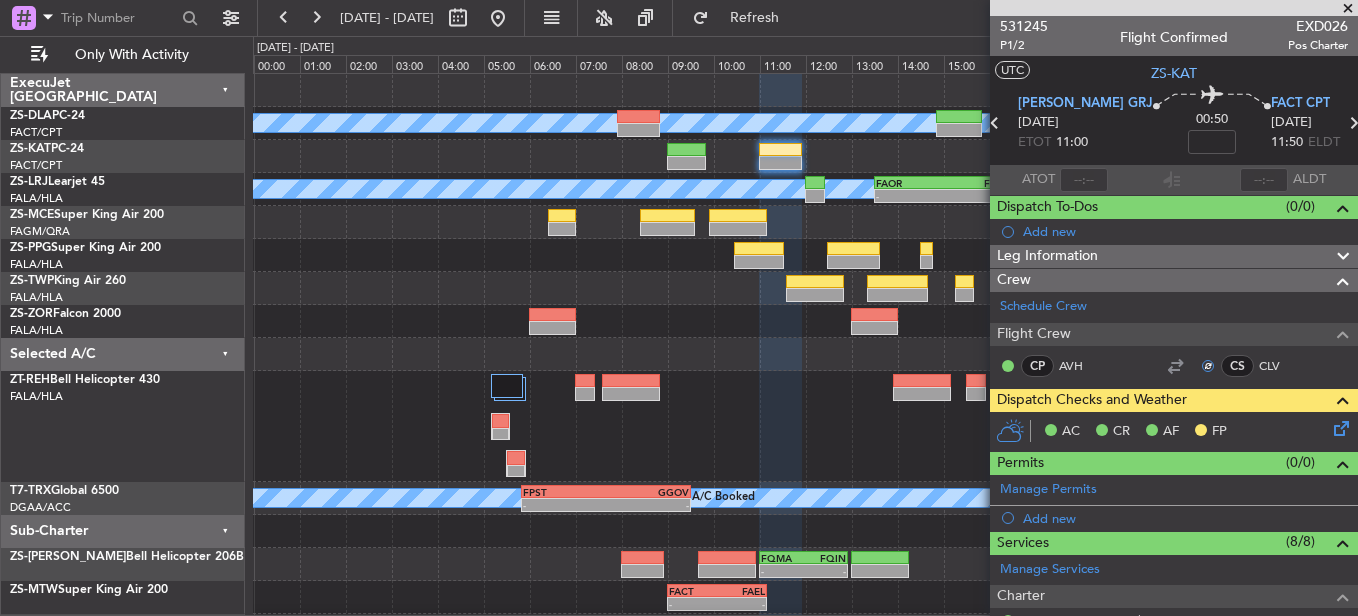 click 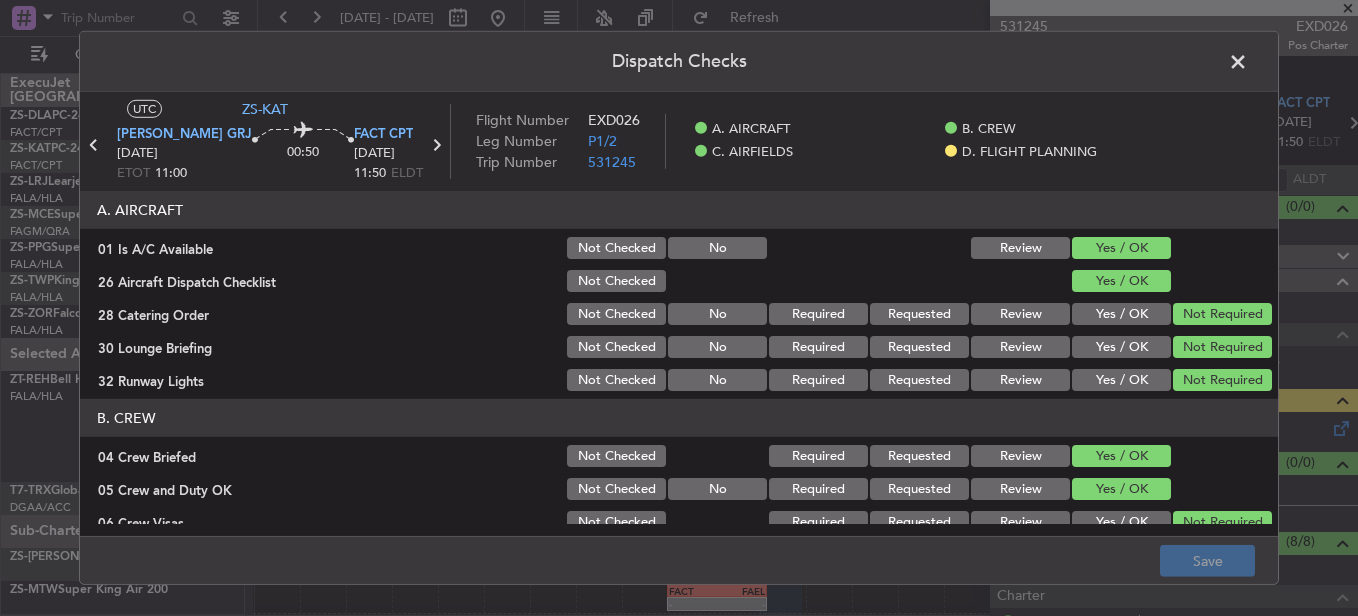scroll, scrollTop: 565, scrollLeft: 0, axis: vertical 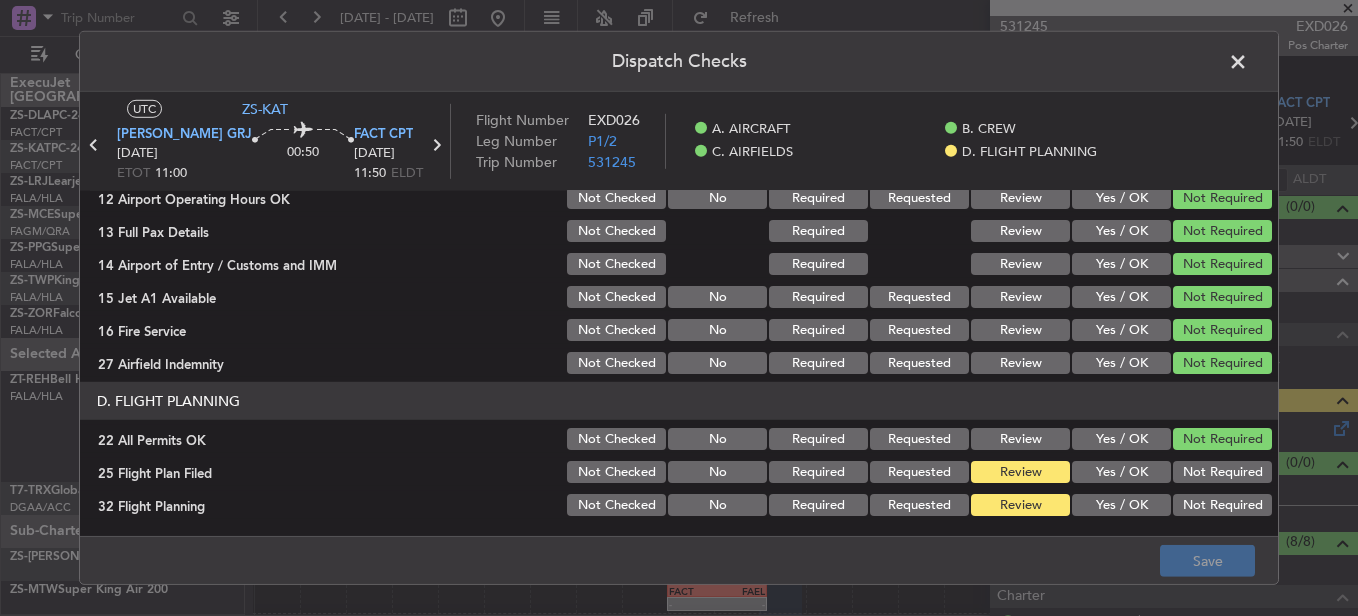 click on "Yes / OK" 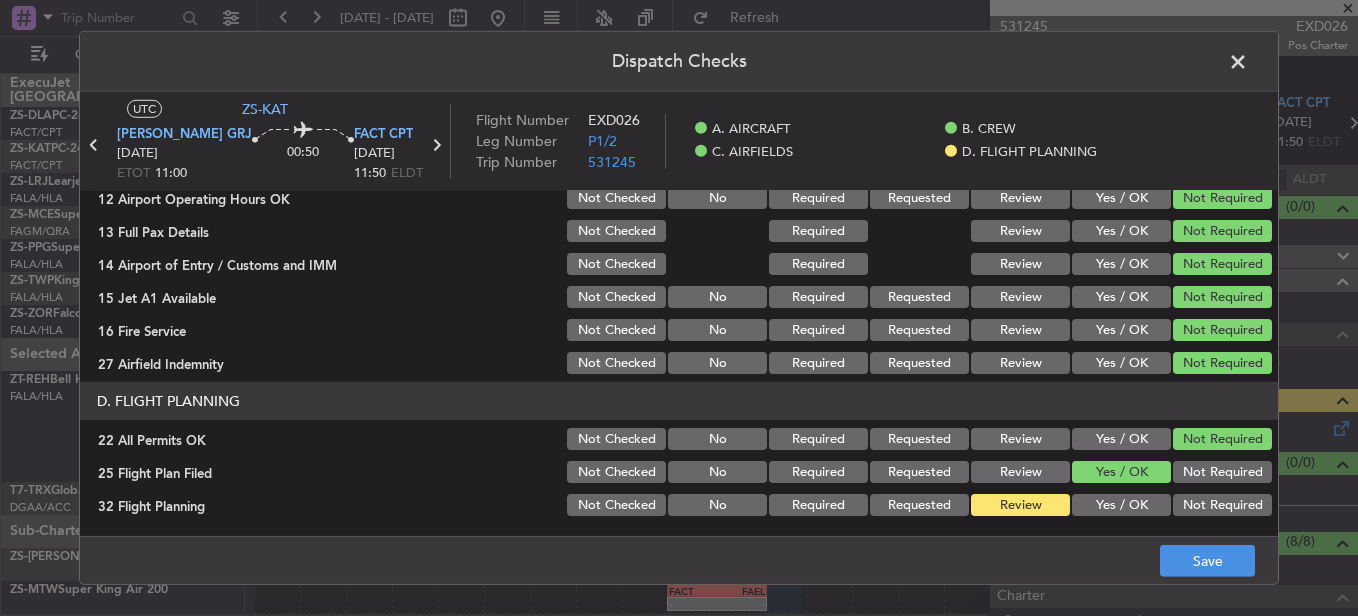 click on "Yes / OK" 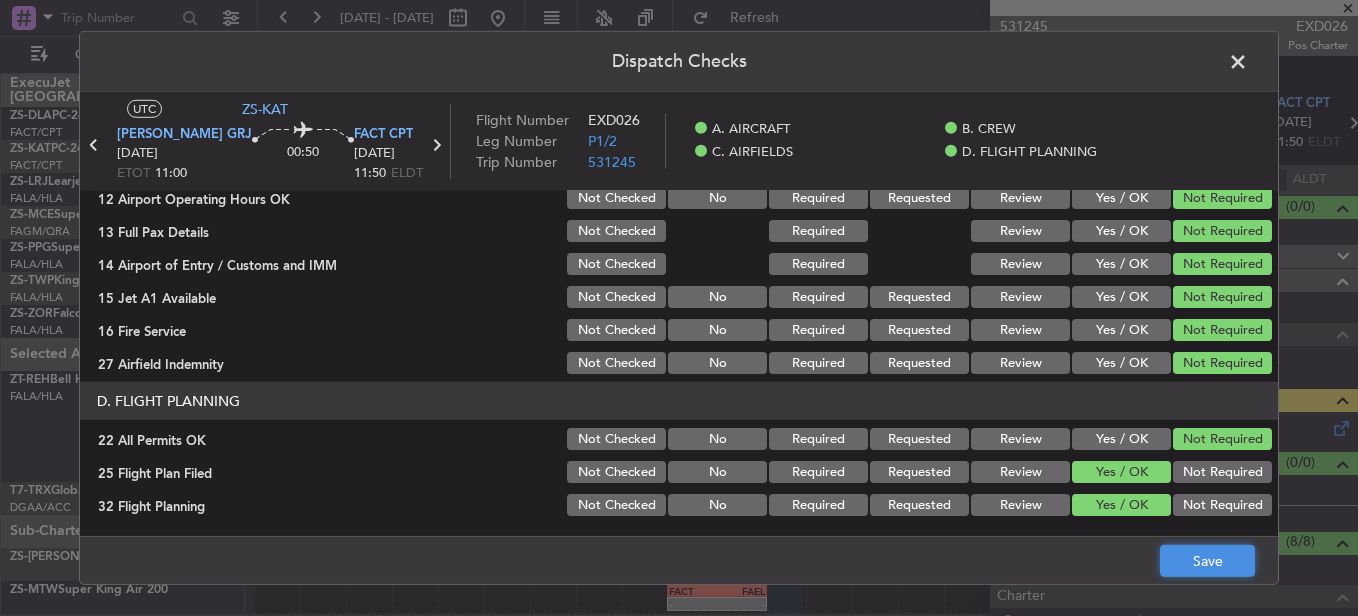 click on "Save" 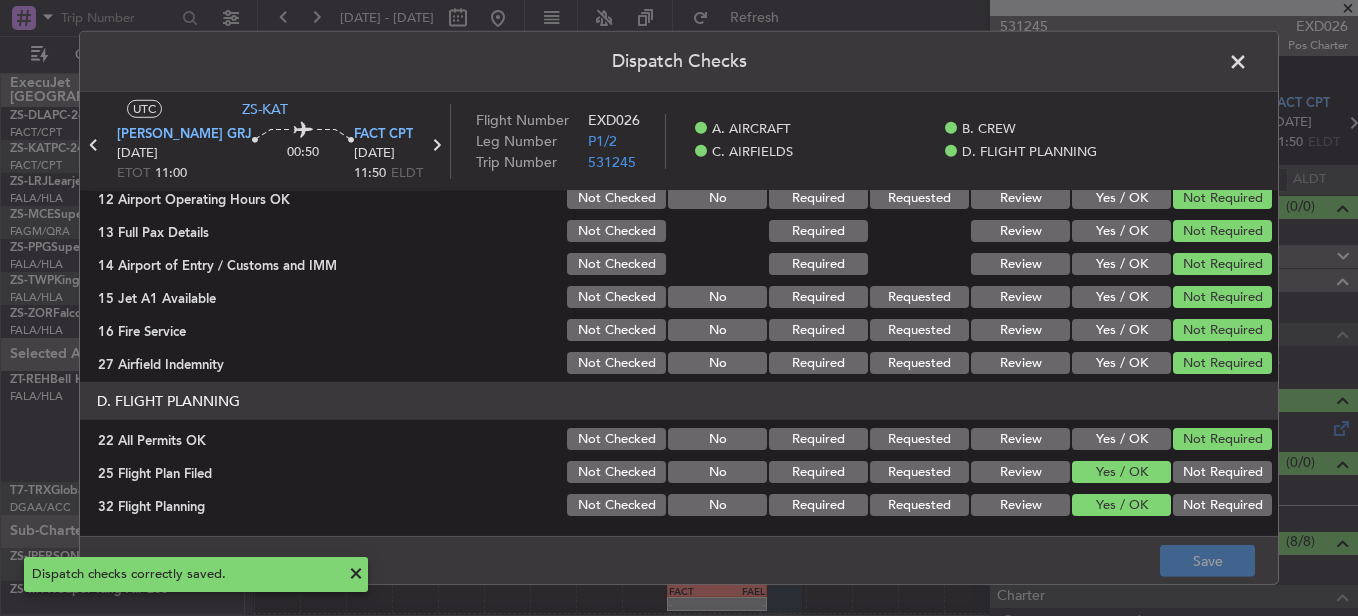 click 